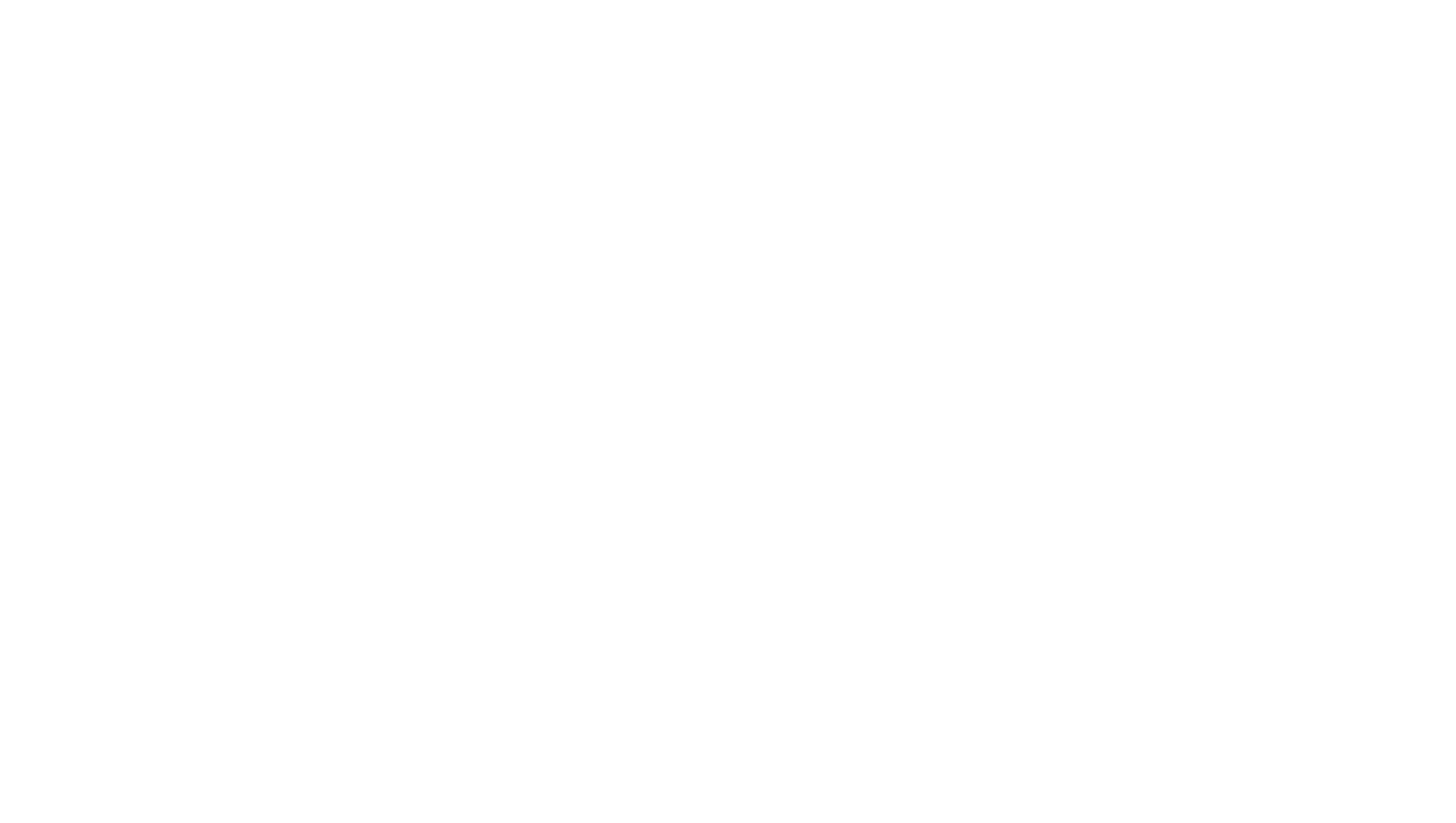 scroll, scrollTop: 0, scrollLeft: 0, axis: both 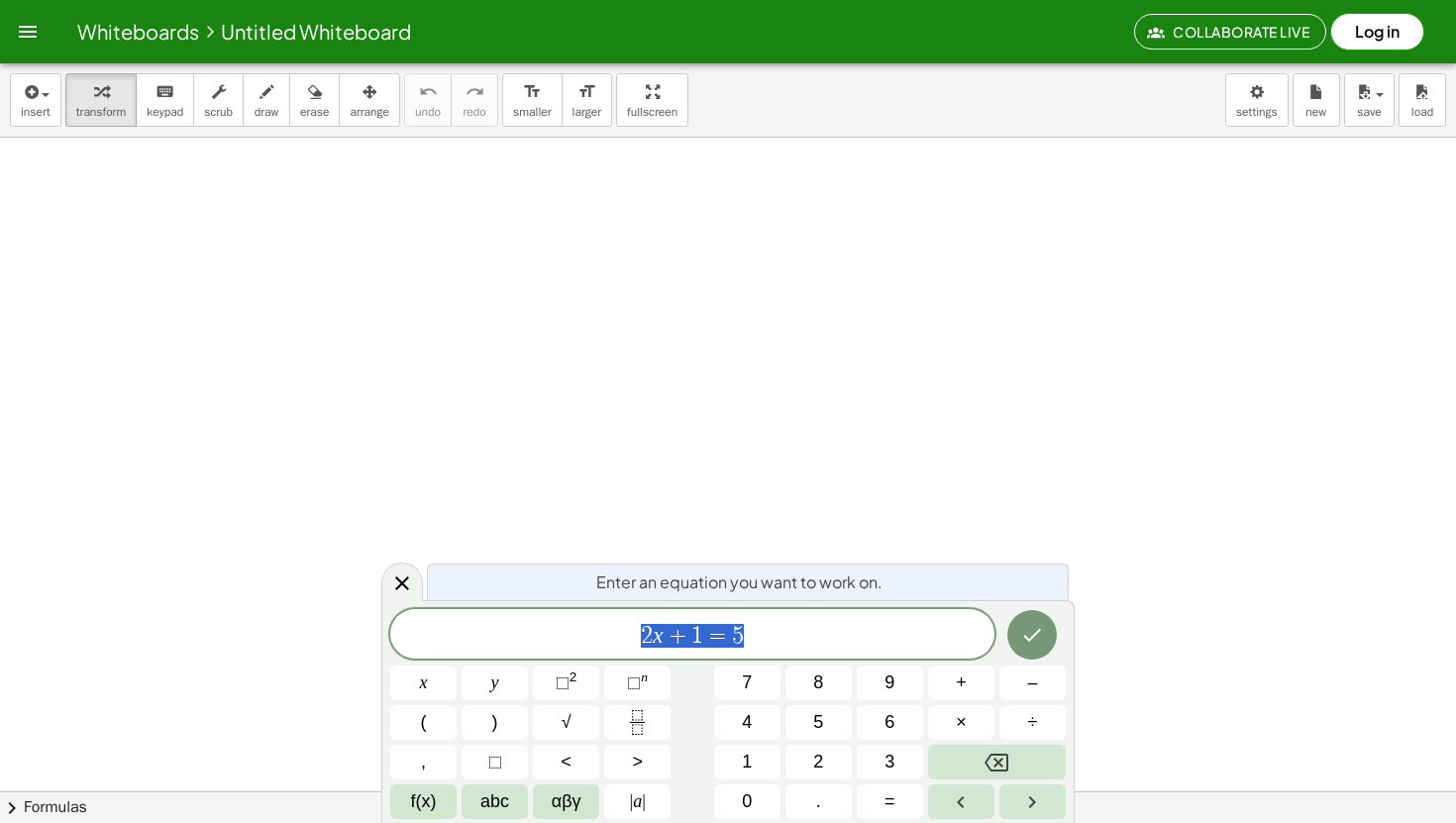 click at bounding box center (728, 855) 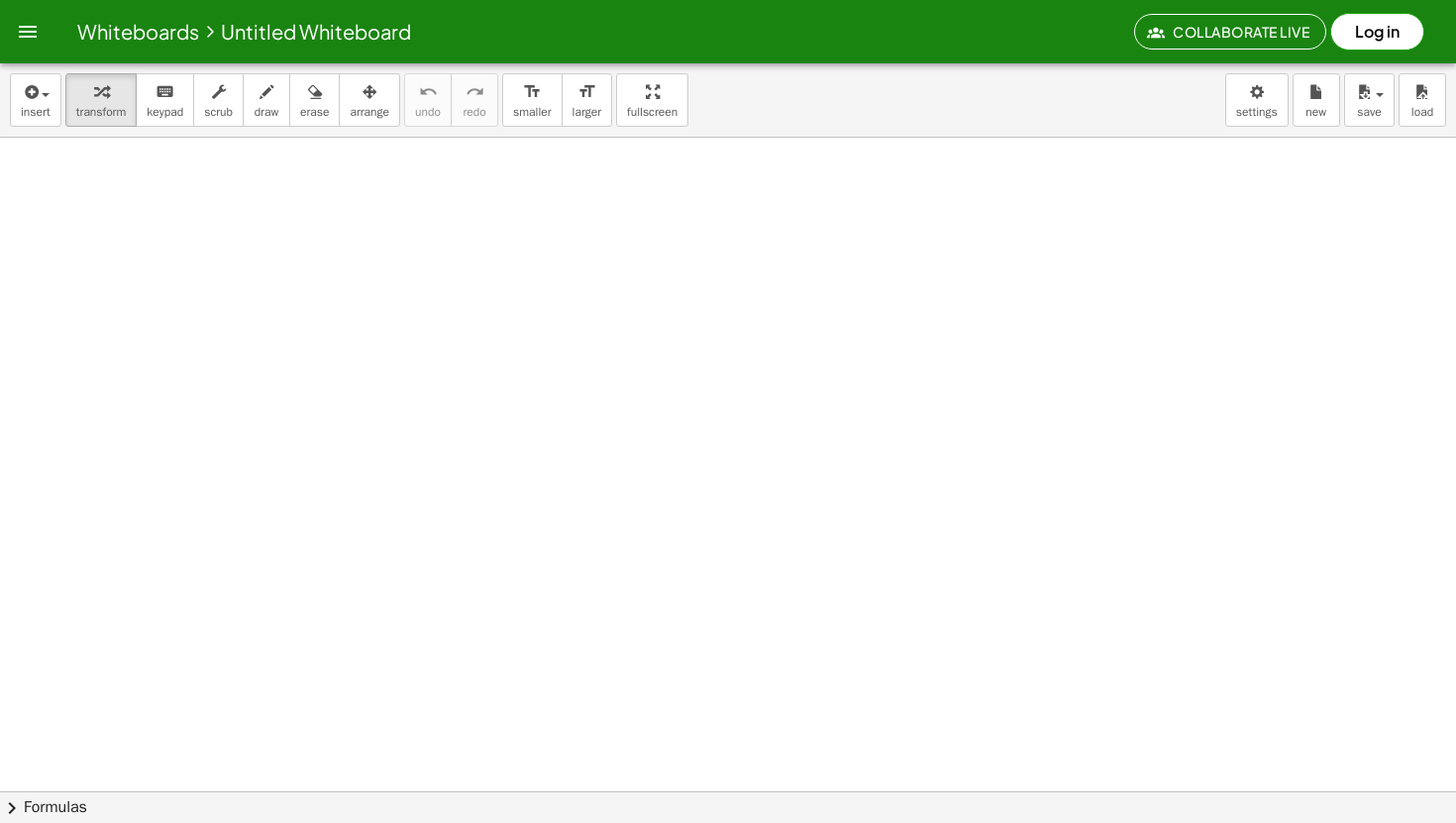 click on "chevron_right  Formulas" 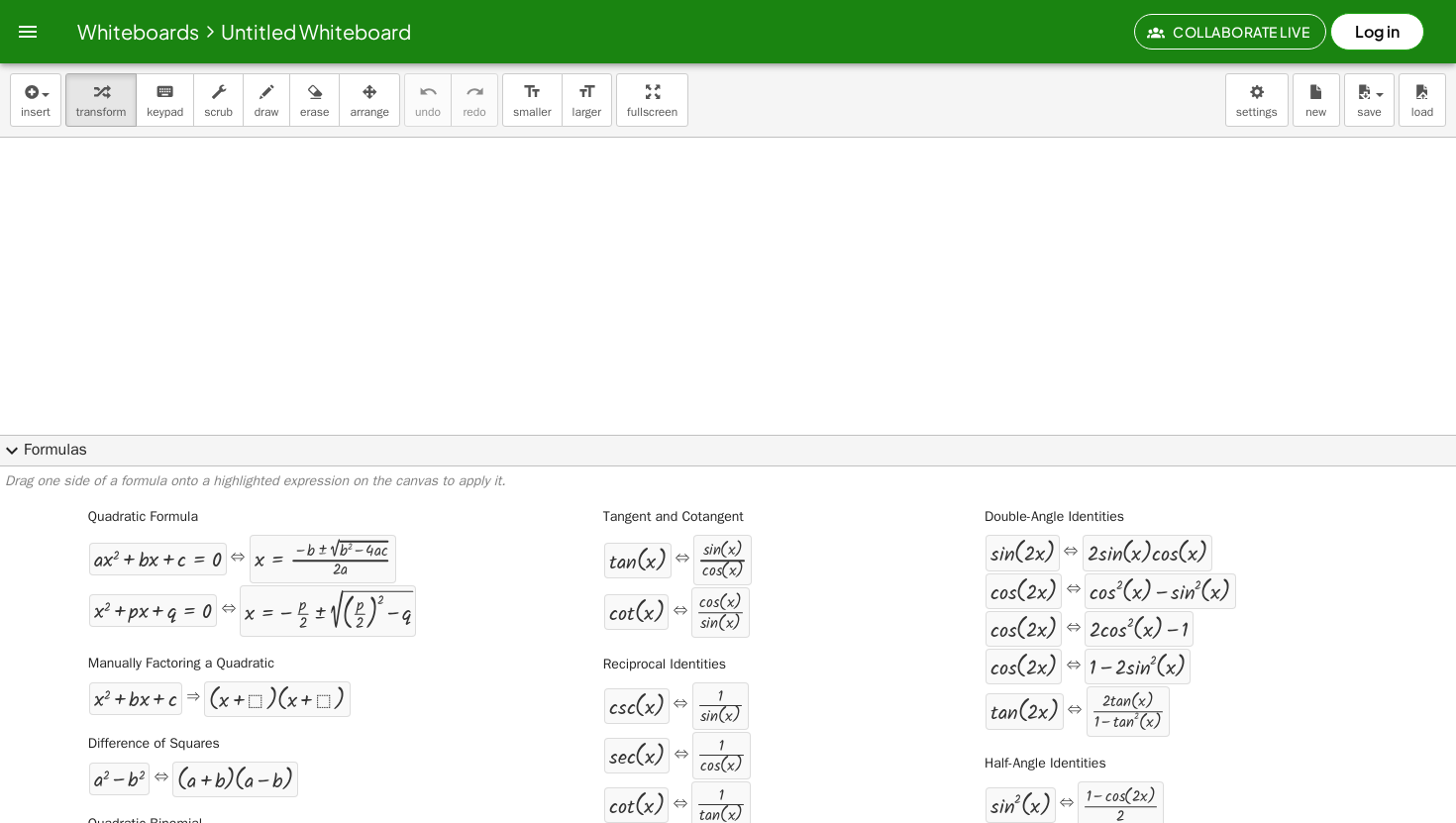 click at bounding box center (728, 855) 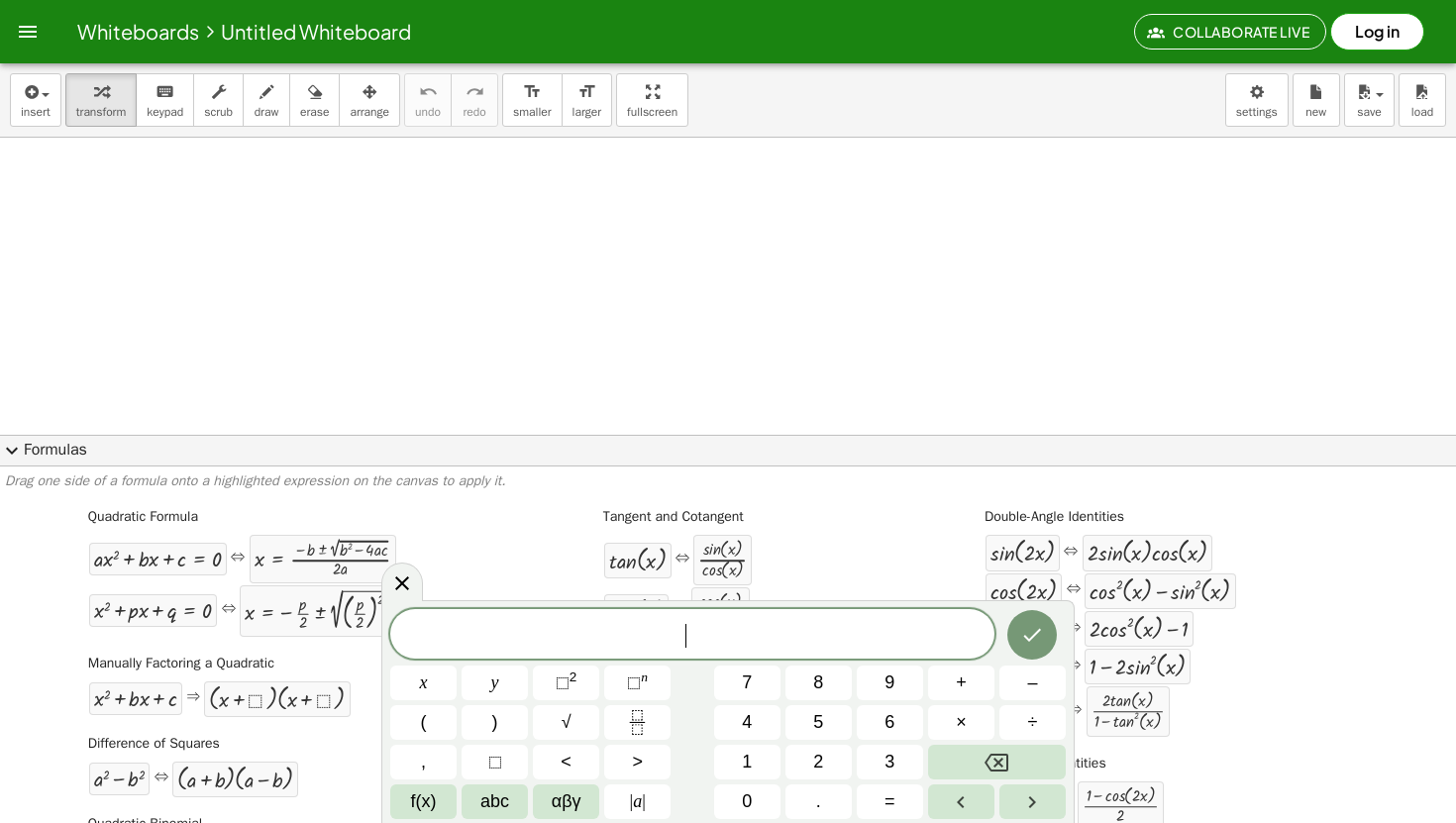click on "expand_more  Formulas" 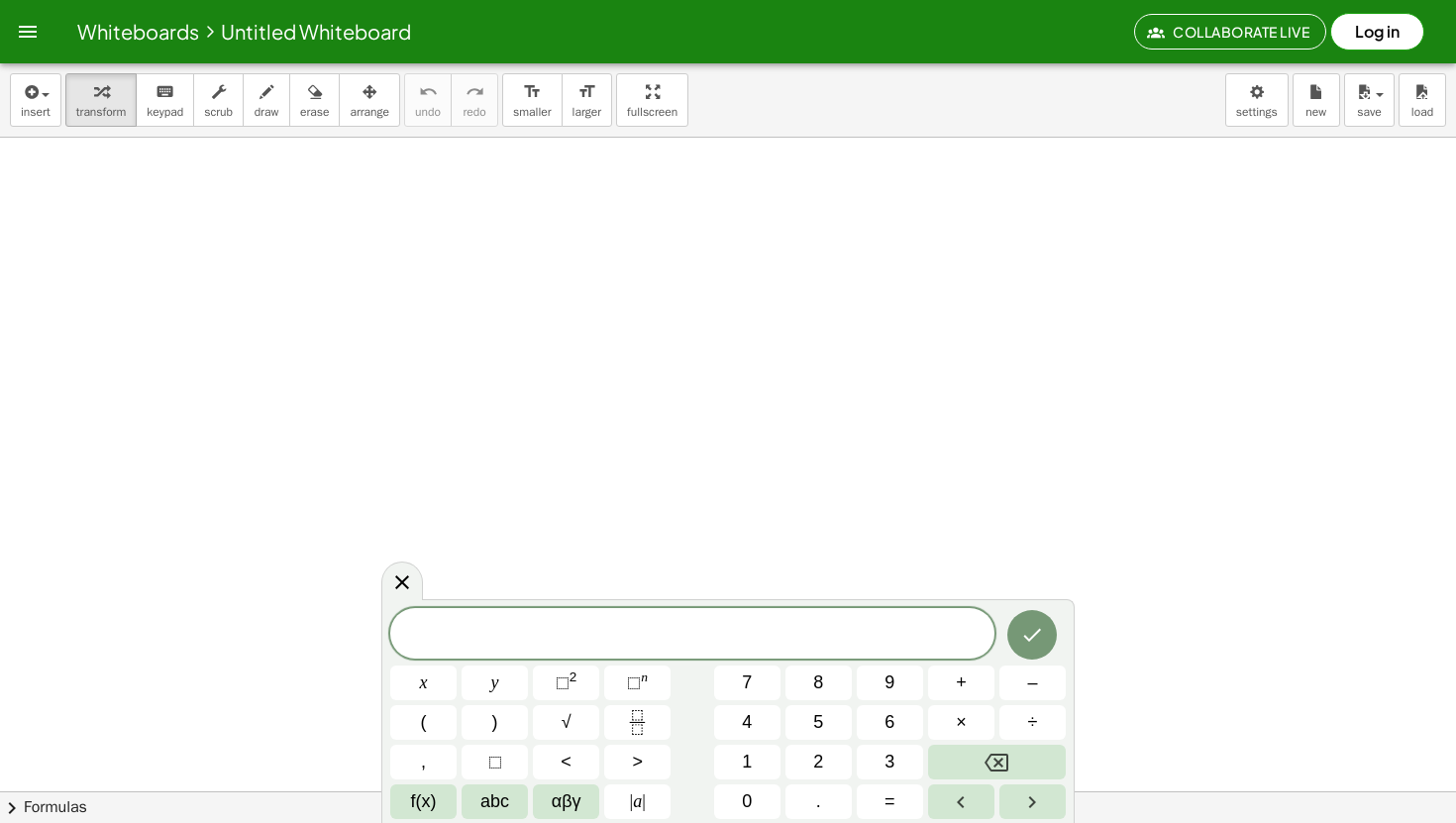 click at bounding box center (692, 635) 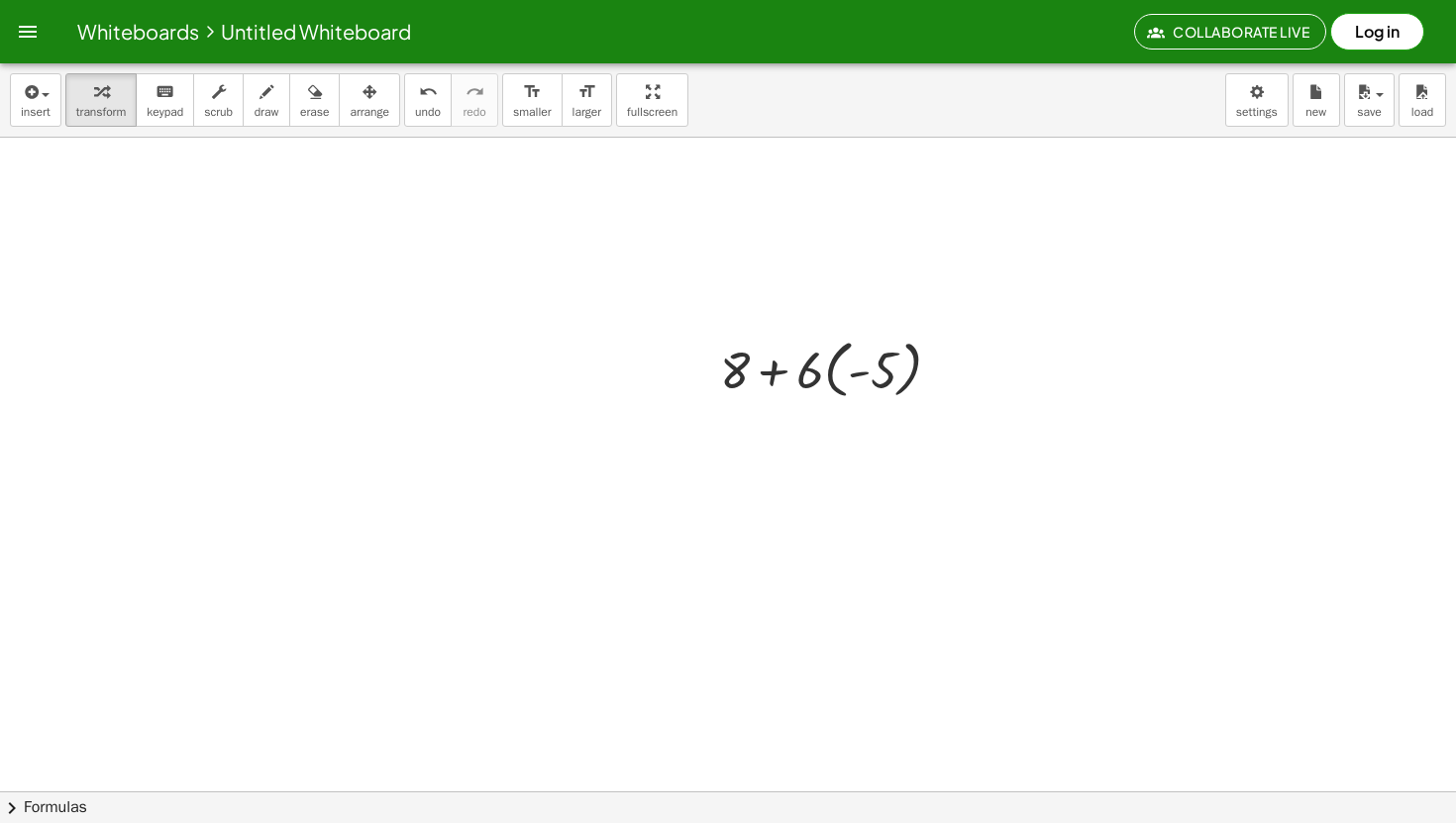 drag, startPoint x: 732, startPoint y: 428, endPoint x: 763, endPoint y: 432, distance: 31.257 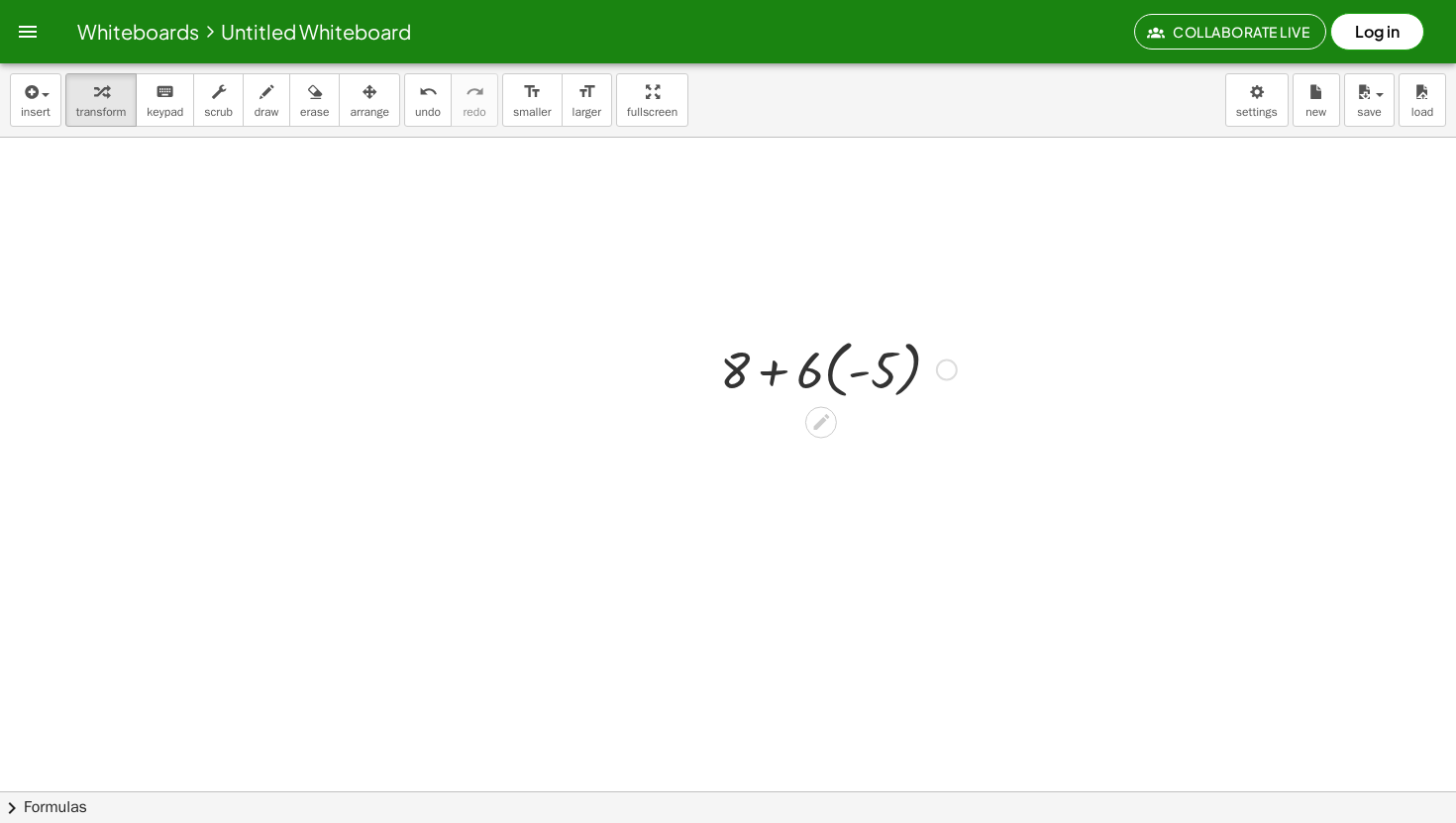 click at bounding box center [838, 367] 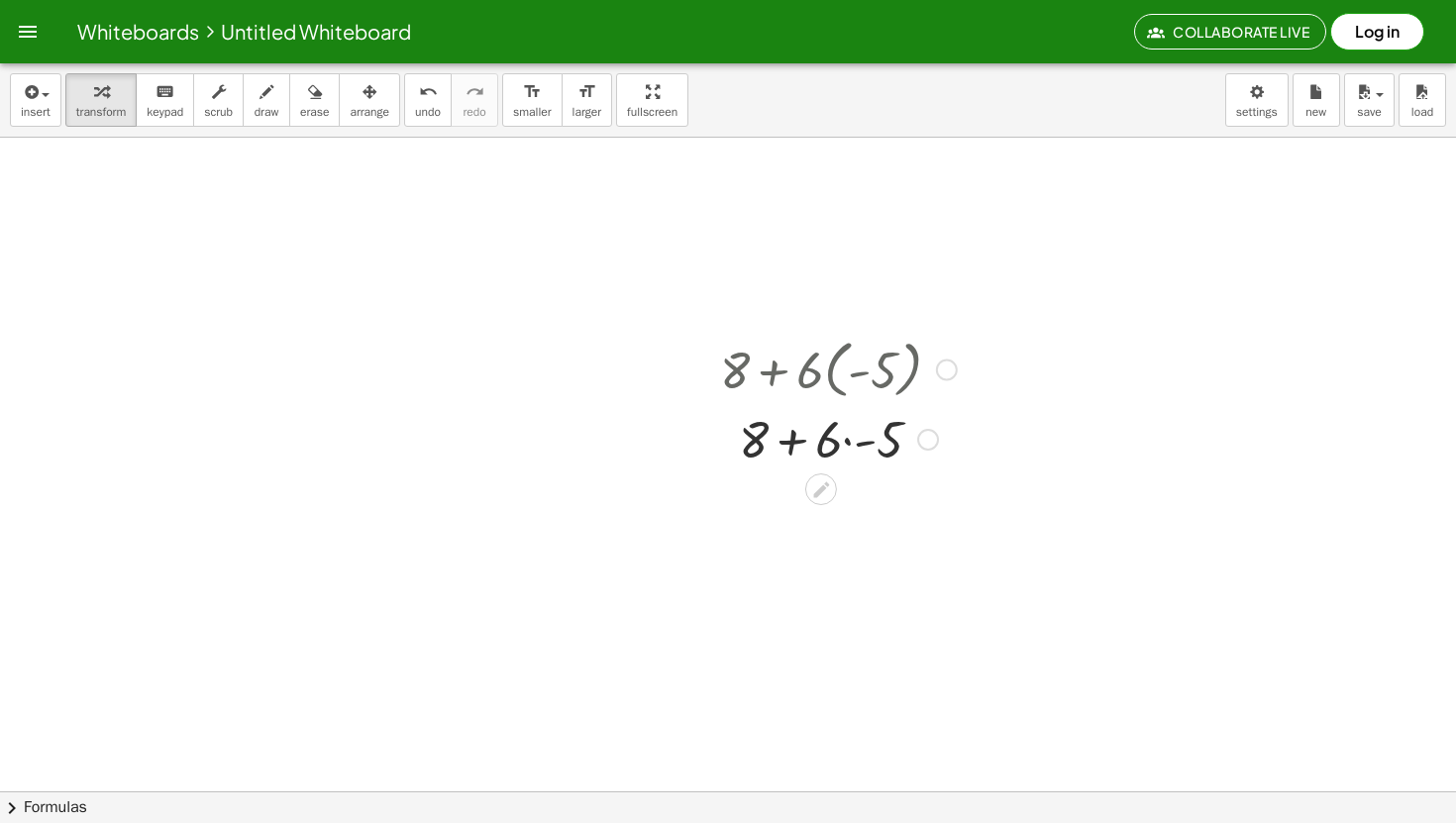 click at bounding box center [928, 440] 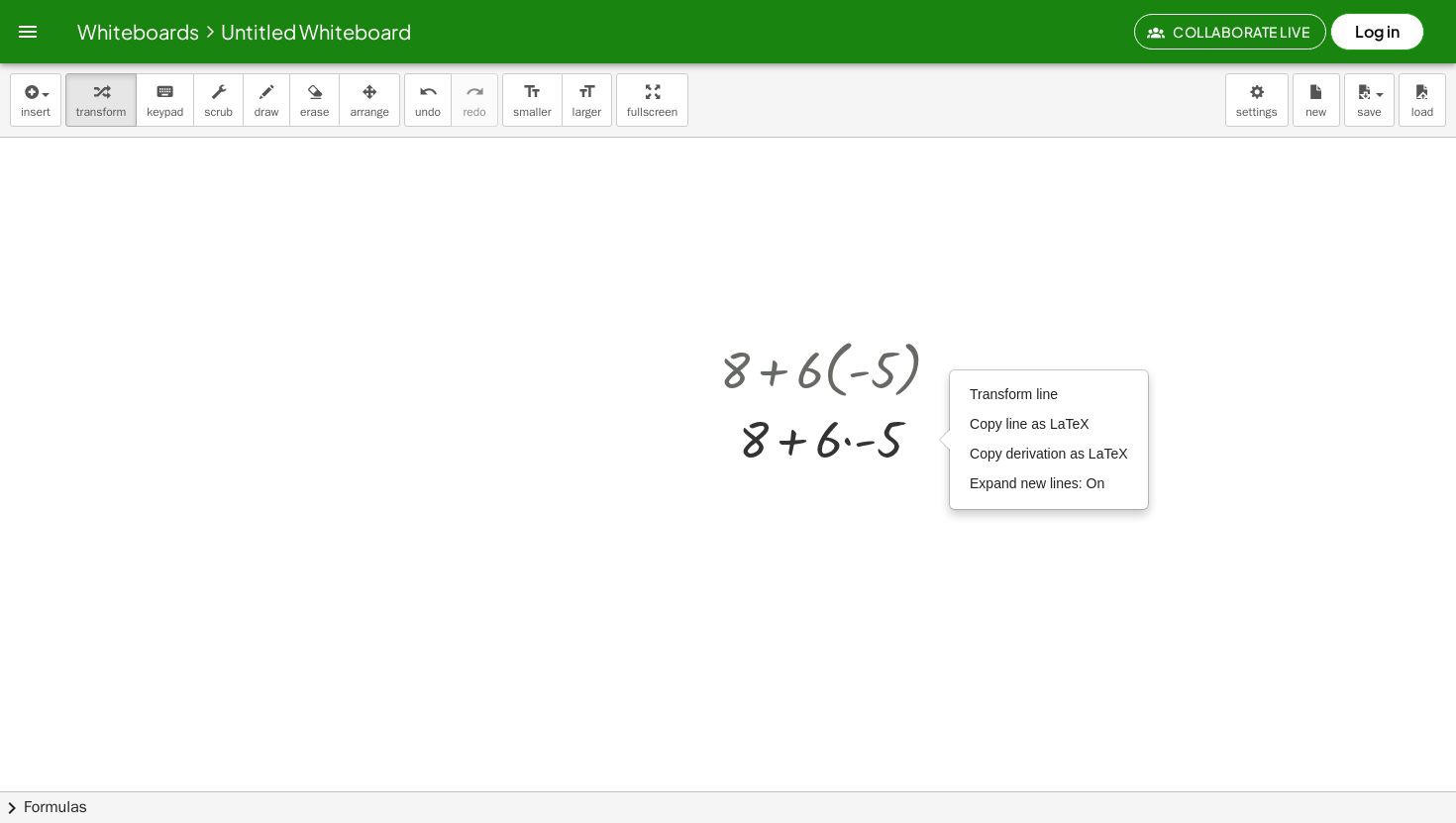 click at bounding box center [728, 855] 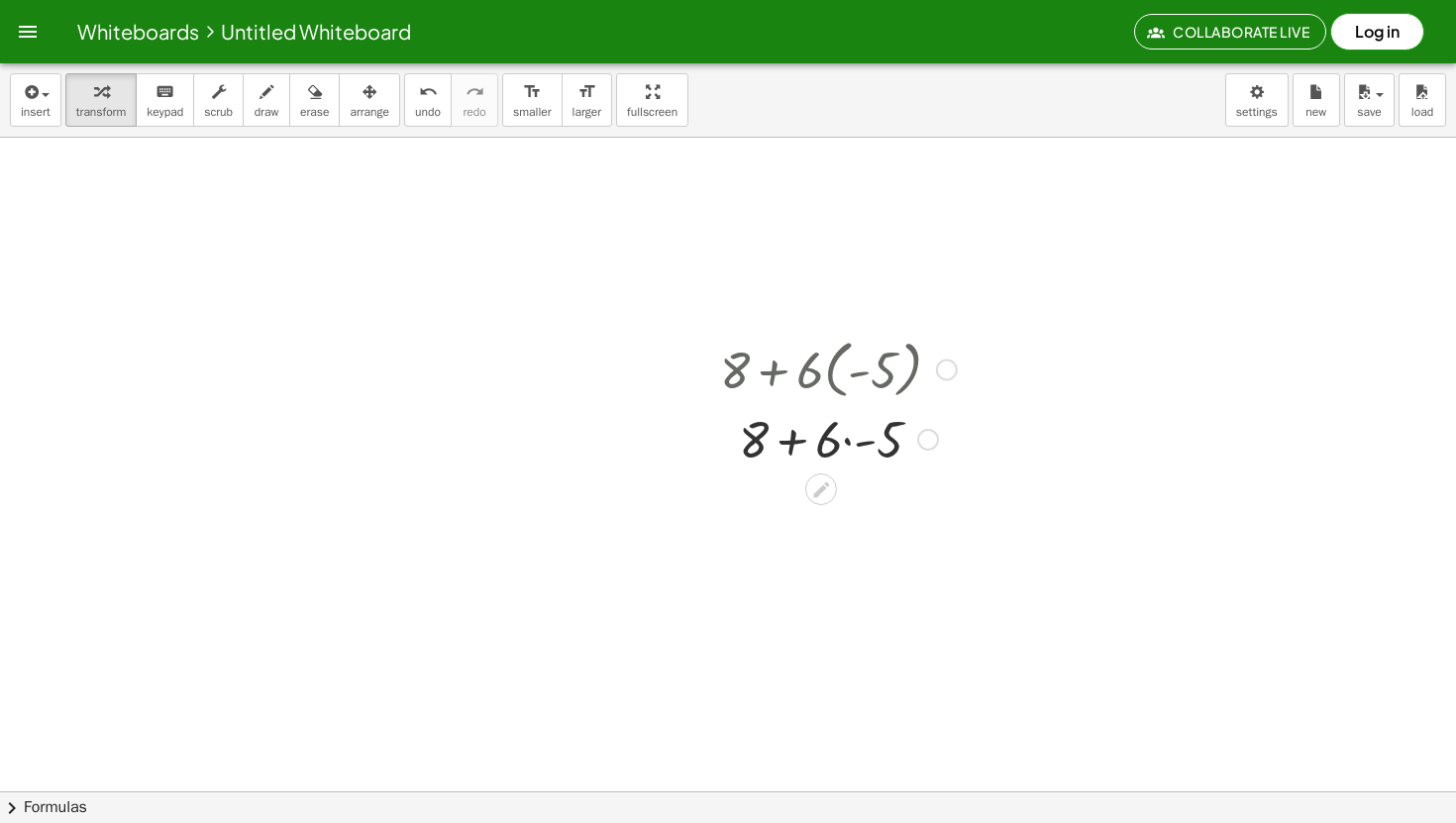 click at bounding box center (838, 367) 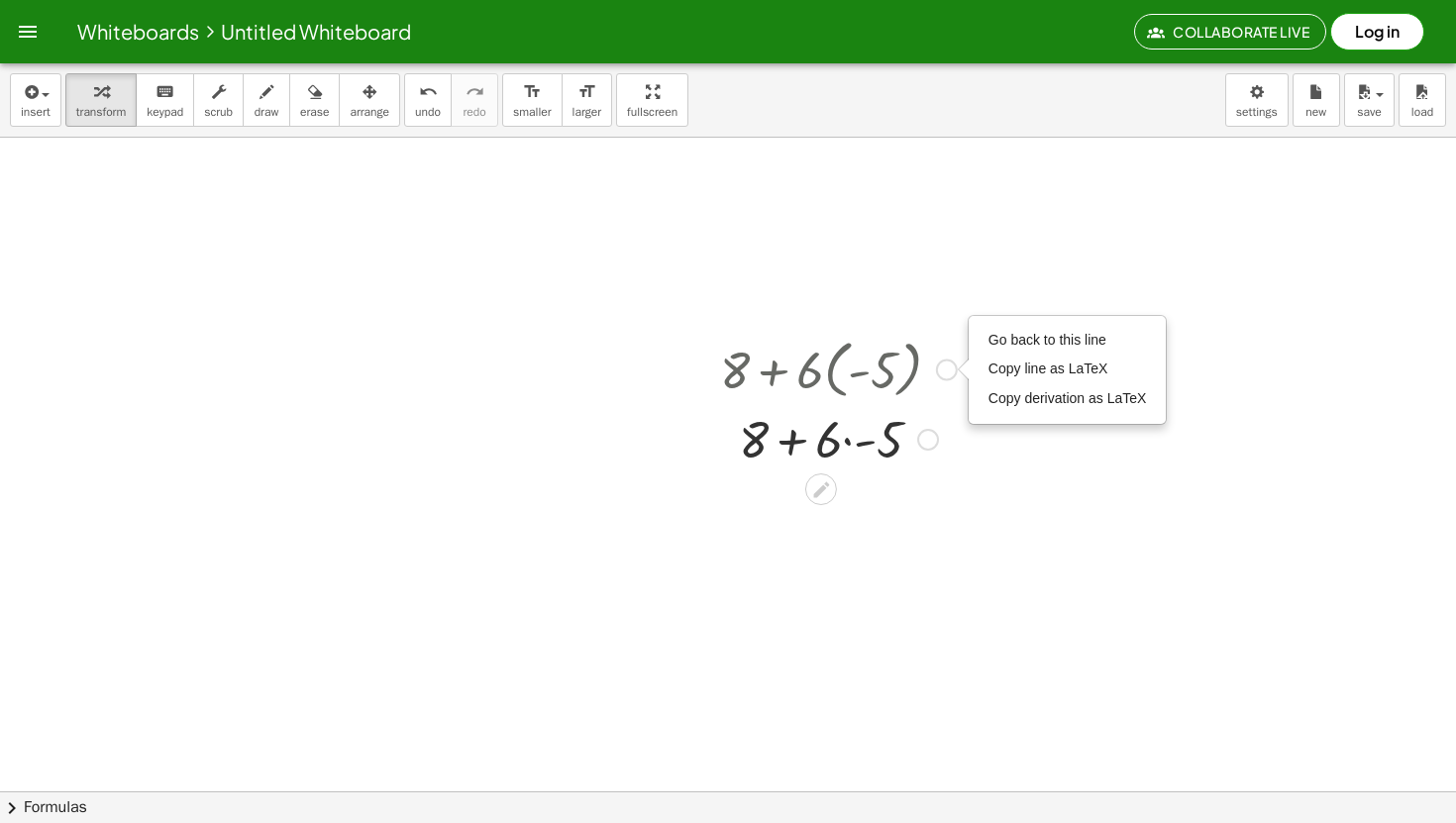 click at bounding box center (838, 438) 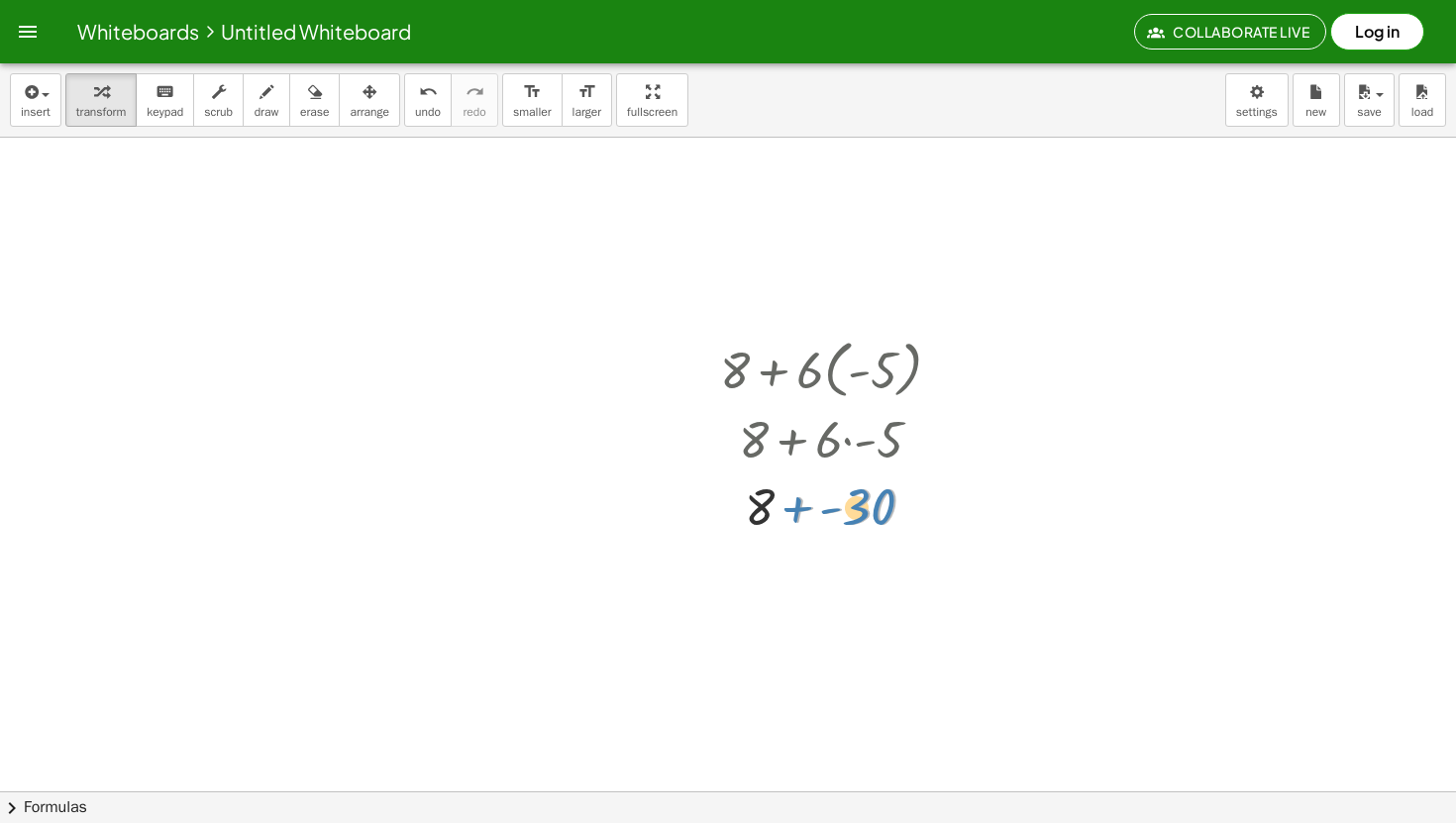 click at bounding box center (838, 505) 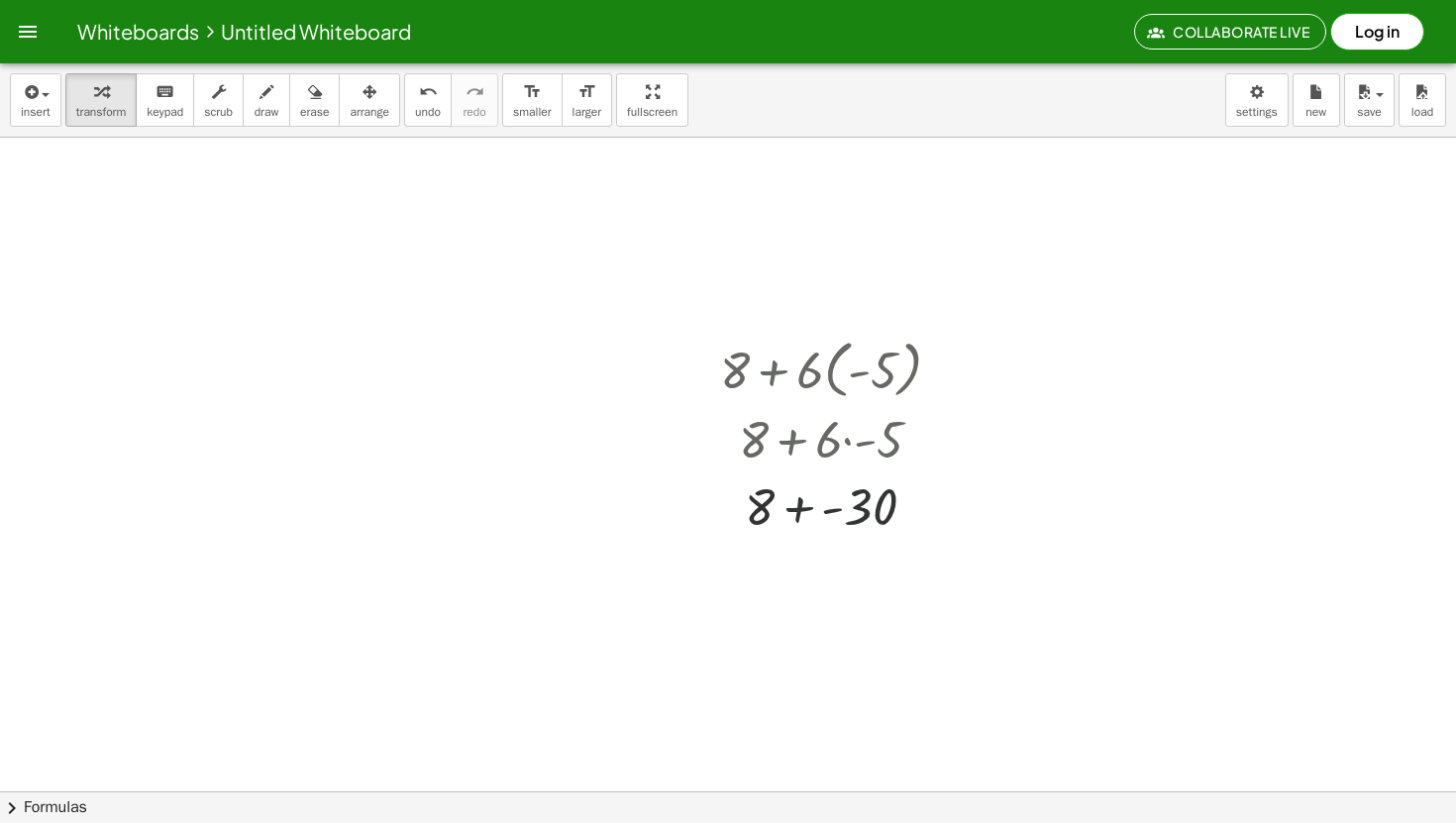 drag, startPoint x: 1001, startPoint y: 405, endPoint x: 1001, endPoint y: 358, distance: 47 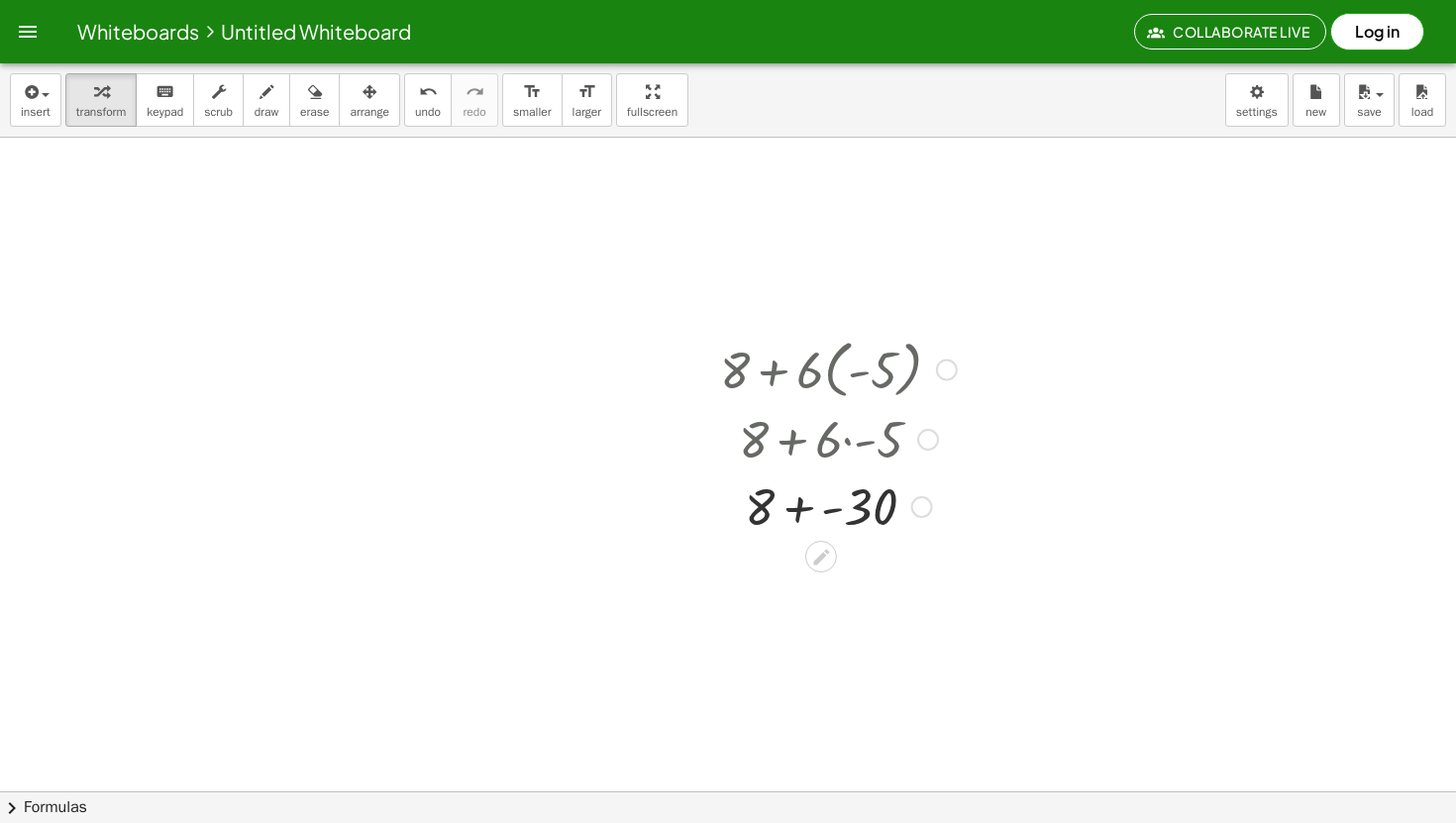 drag, startPoint x: 982, startPoint y: 573, endPoint x: 747, endPoint y: 369, distance: 311.19287 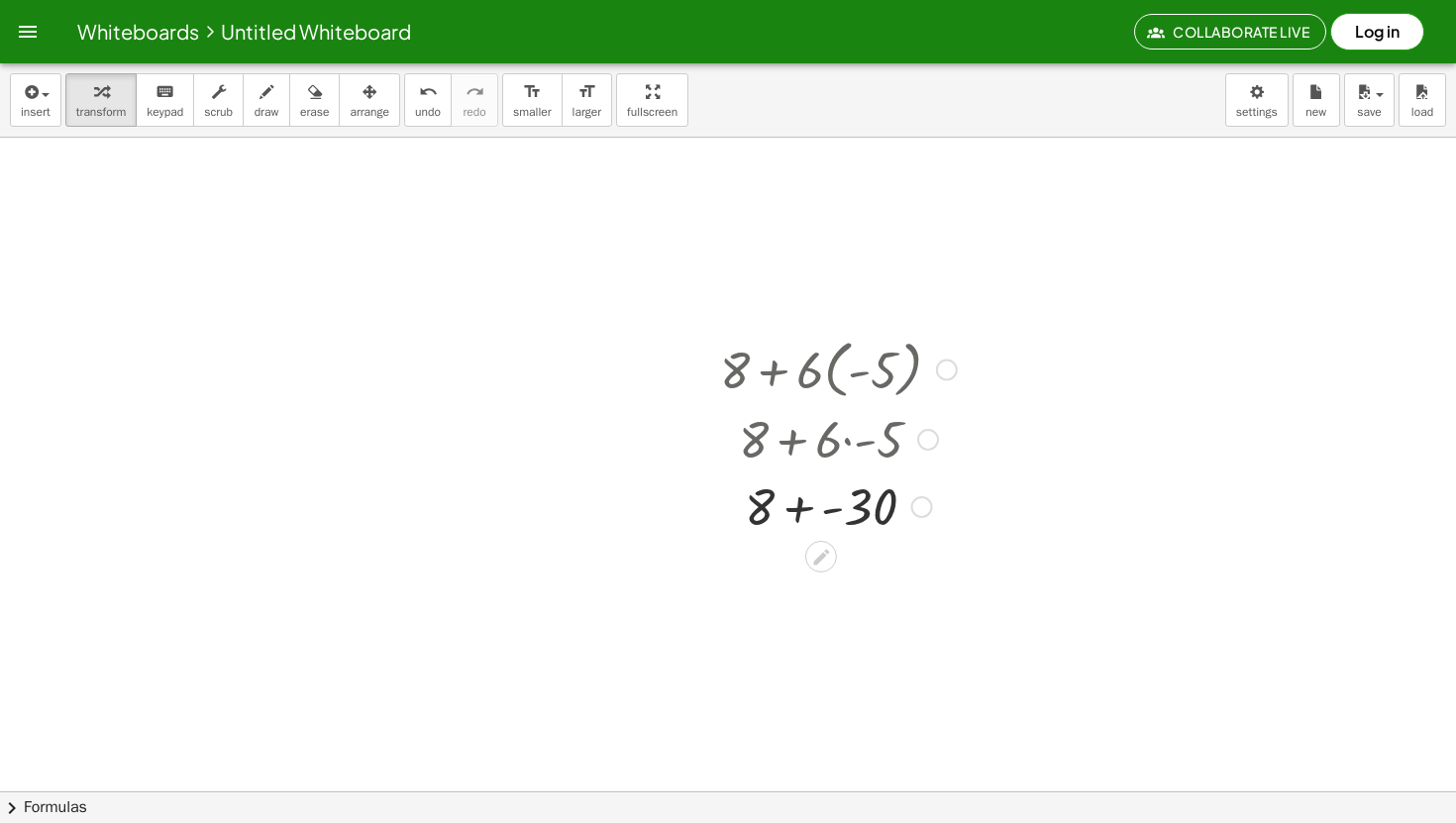 drag, startPoint x: 822, startPoint y: 557, endPoint x: 1000, endPoint y: 476, distance: 195.5633 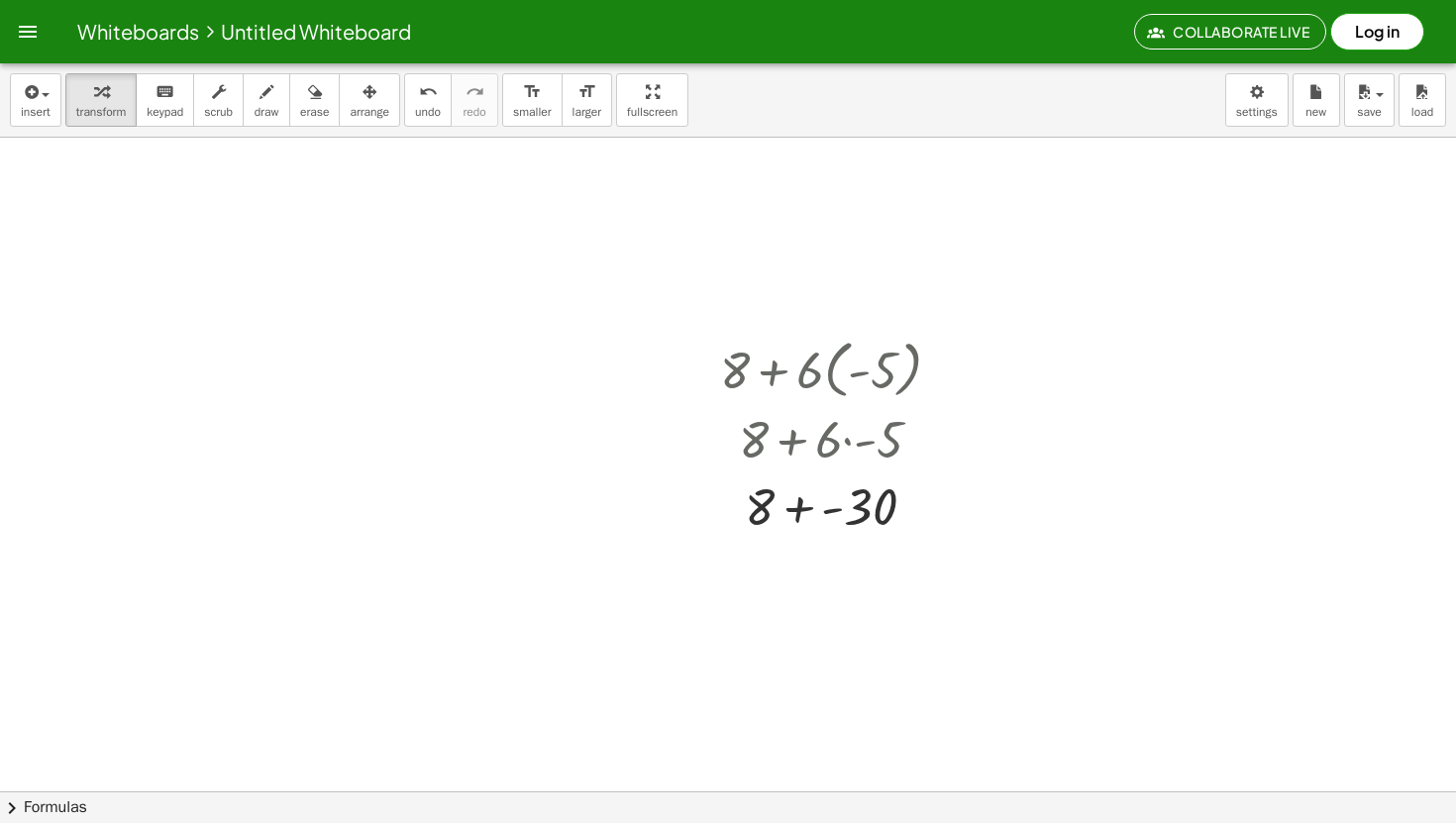 drag, startPoint x: 972, startPoint y: 474, endPoint x: 995, endPoint y: 492, distance: 29 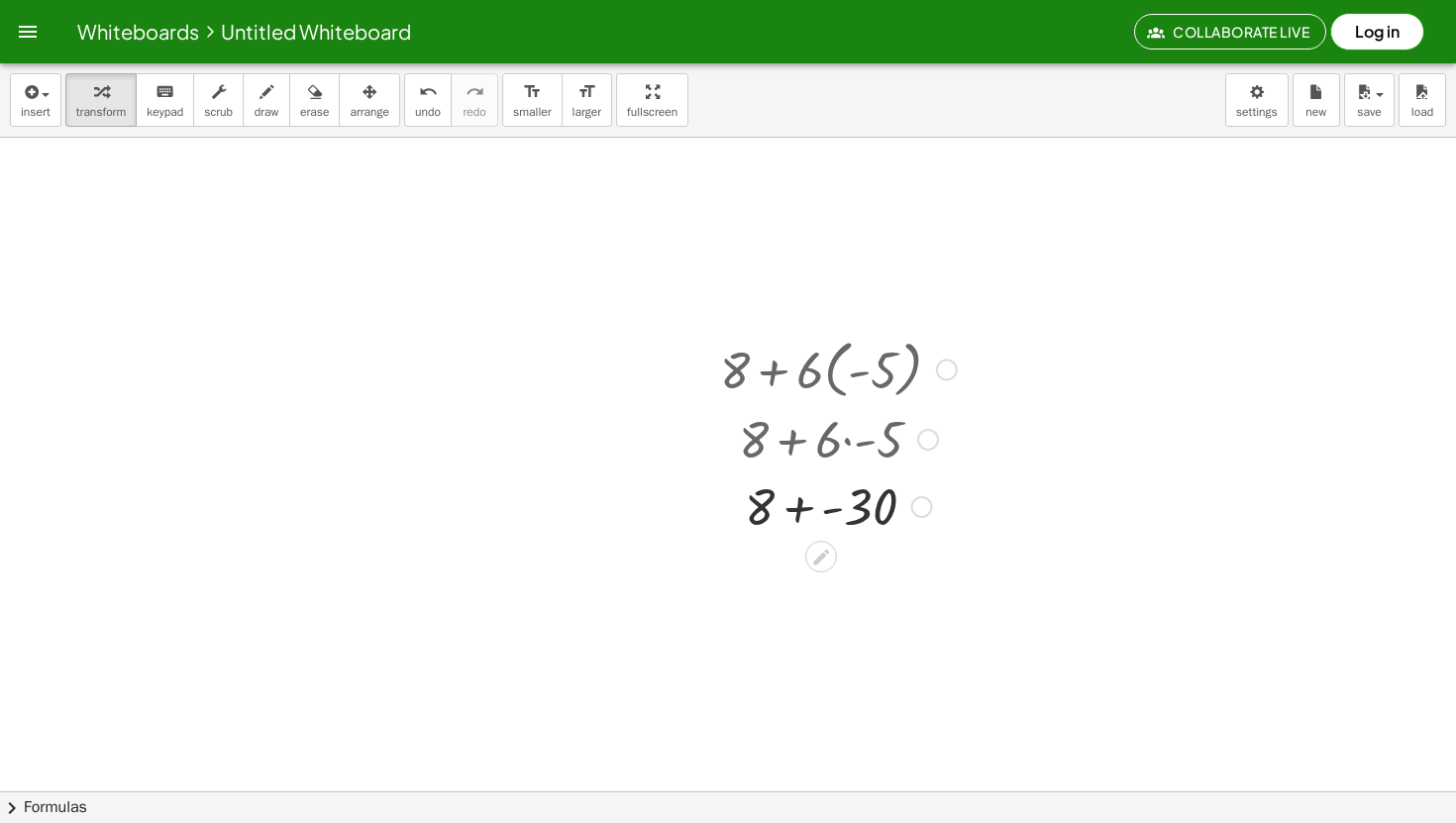 click at bounding box center [928, 440] 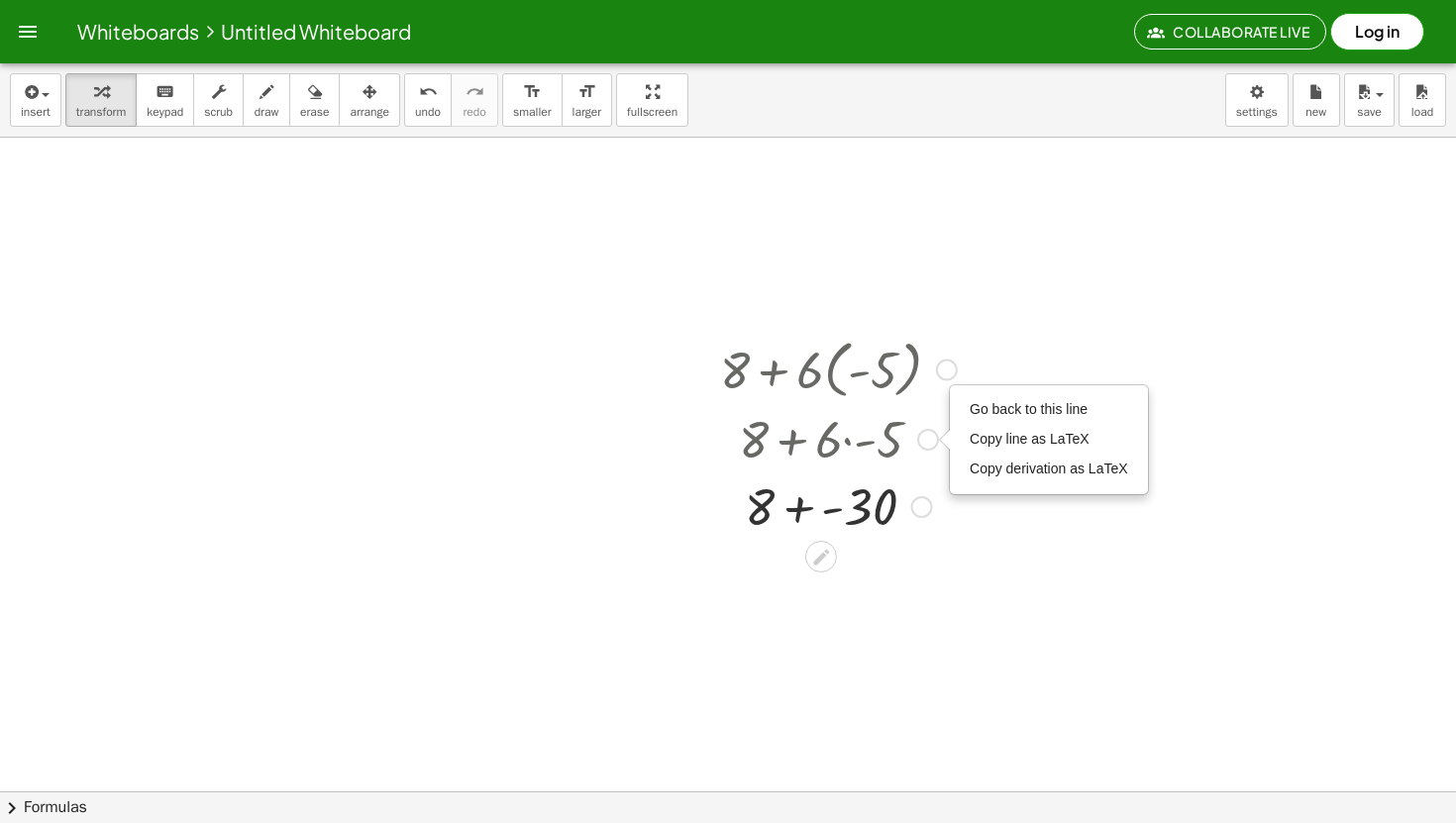 click at bounding box center [838, 505] 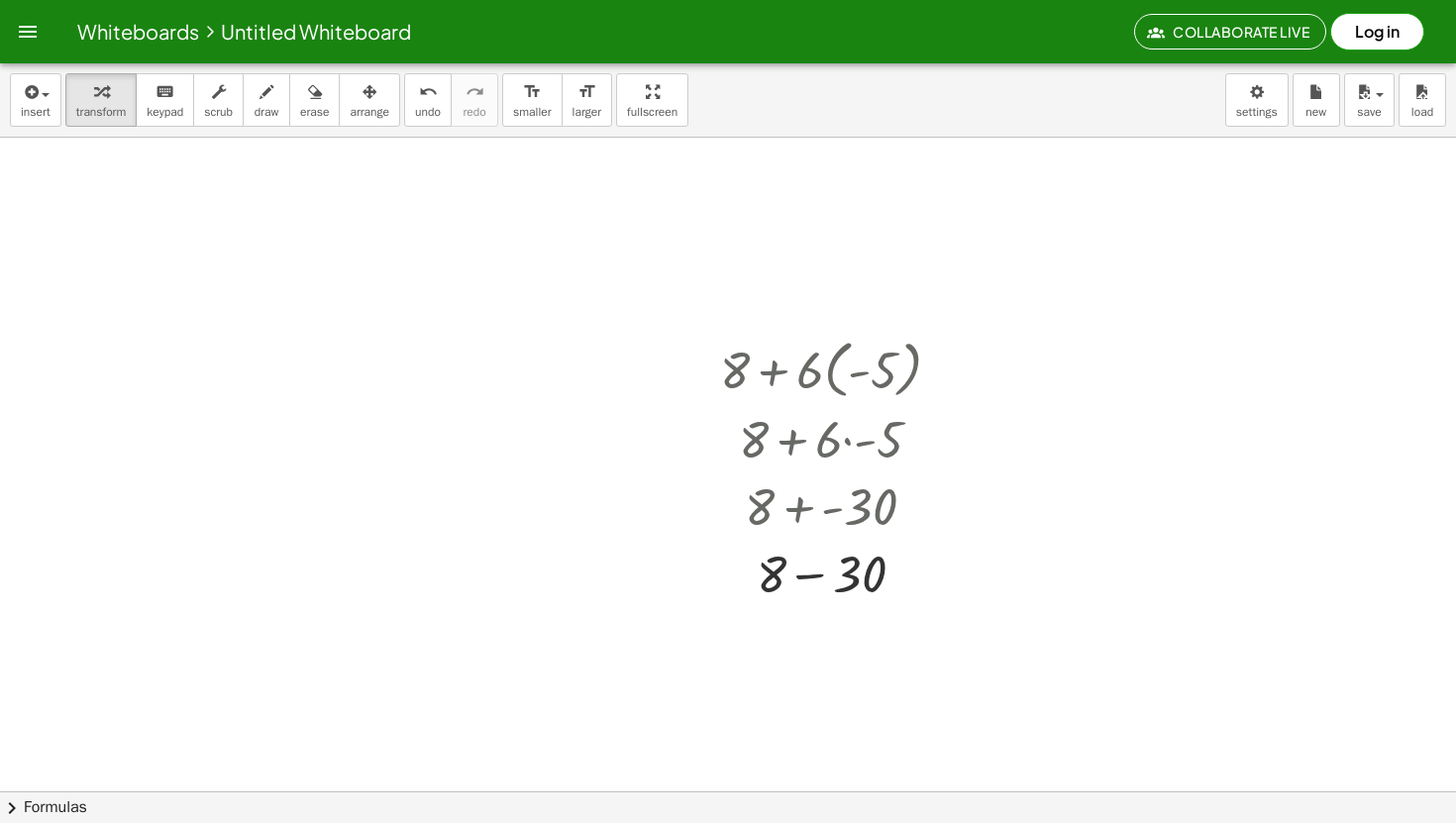drag, startPoint x: 296, startPoint y: 111, endPoint x: 300, endPoint y: 150, distance: 39.20459 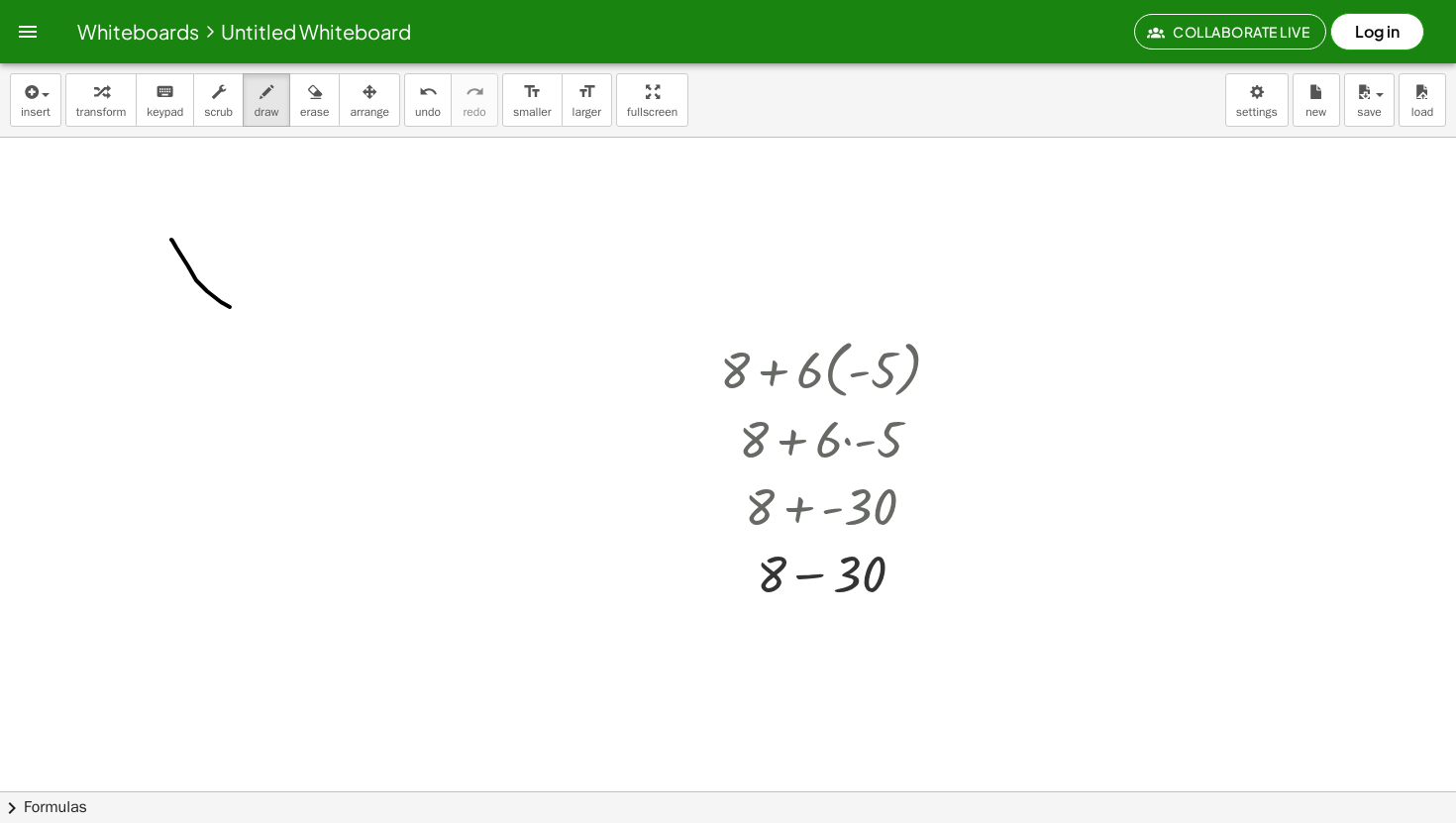 drag, startPoint x: 171, startPoint y: 240, endPoint x: 230, endPoint y: 307, distance: 89.27486 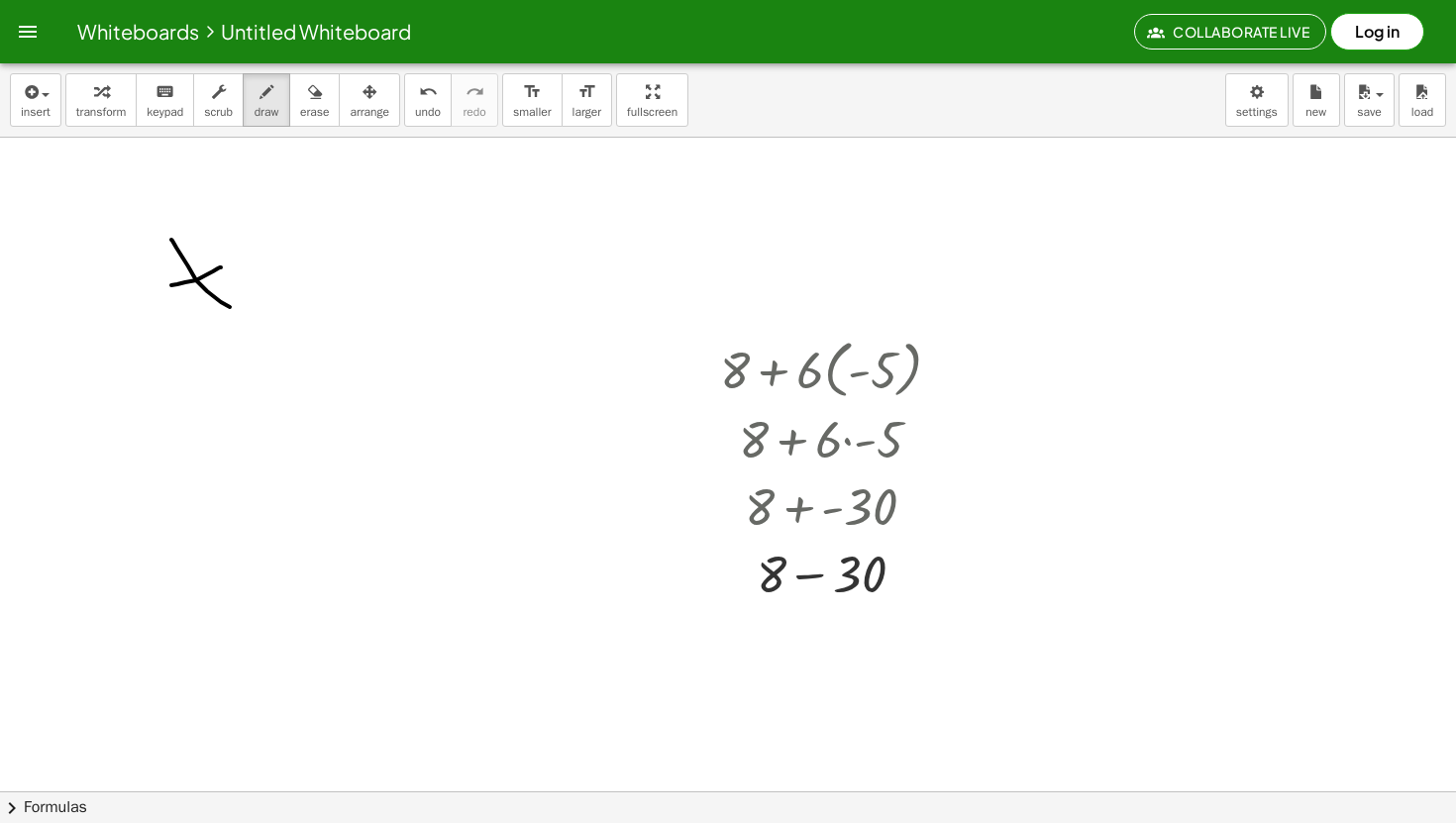 drag, startPoint x: 220, startPoint y: 267, endPoint x: 170, endPoint y: 285, distance: 53.14132 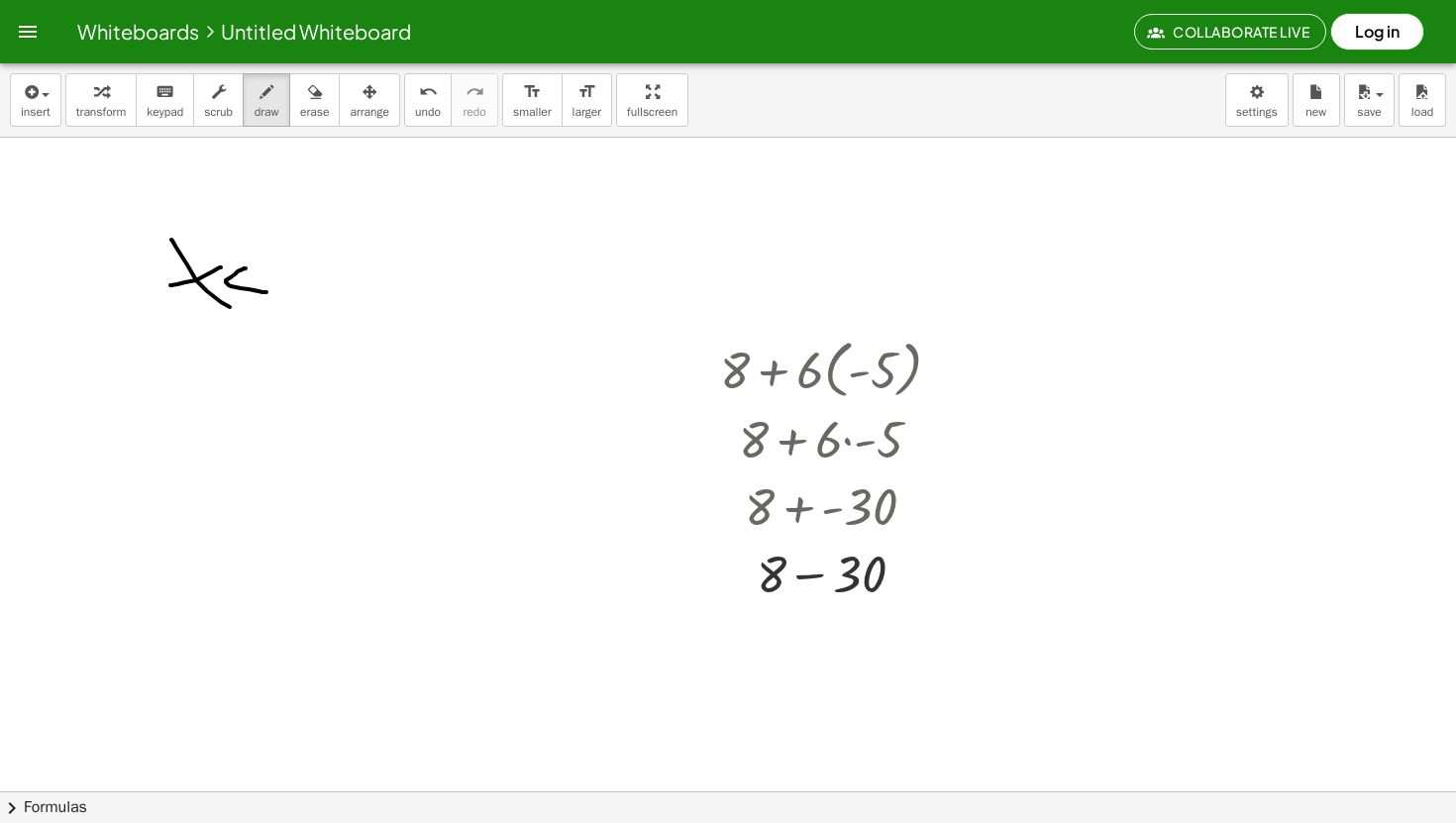 drag, startPoint x: 246, startPoint y: 268, endPoint x: 266, endPoint y: 291, distance: 30.479501 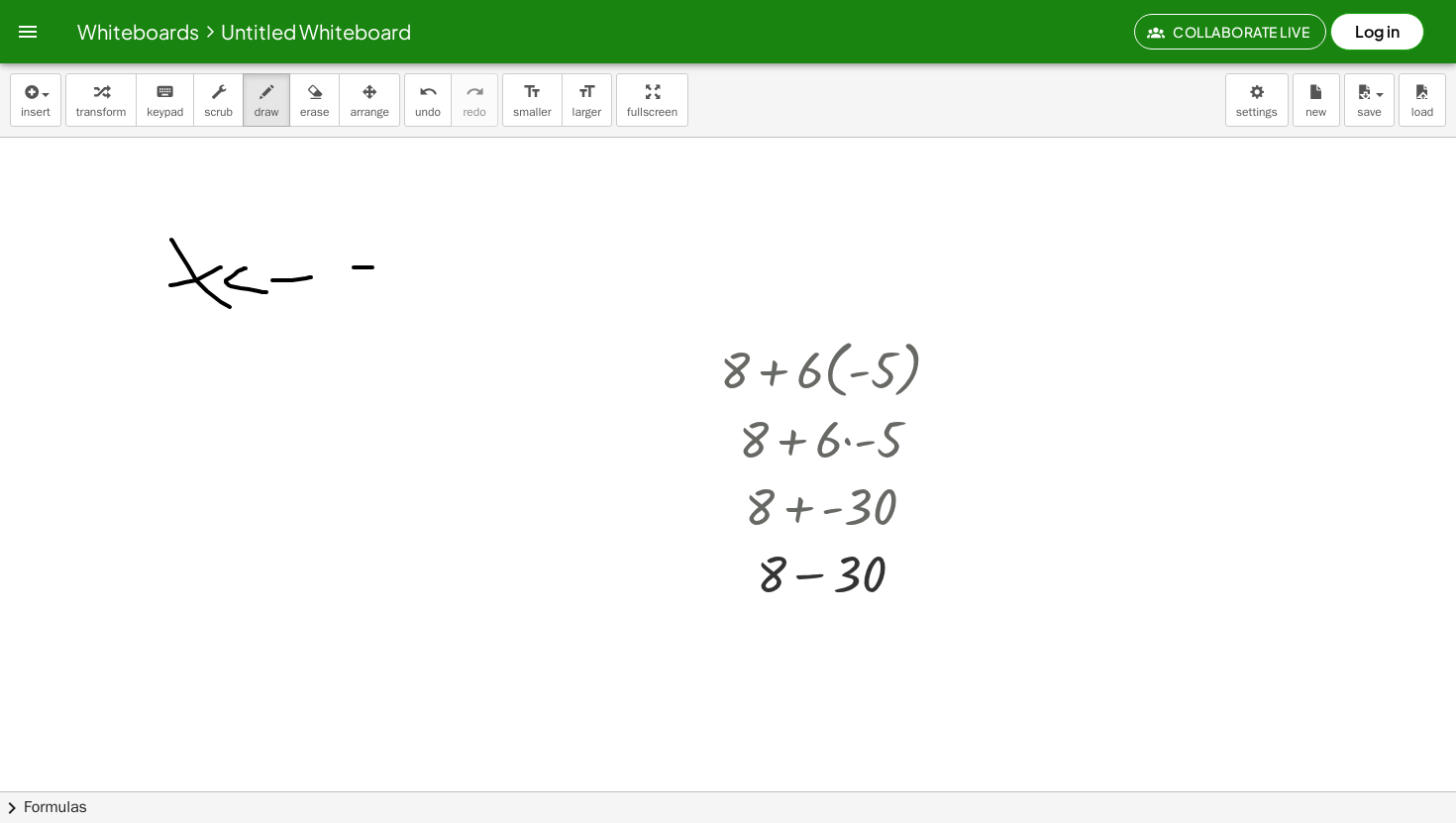 drag, startPoint x: 354, startPoint y: 267, endPoint x: 360, endPoint y: 299, distance: 32.55764 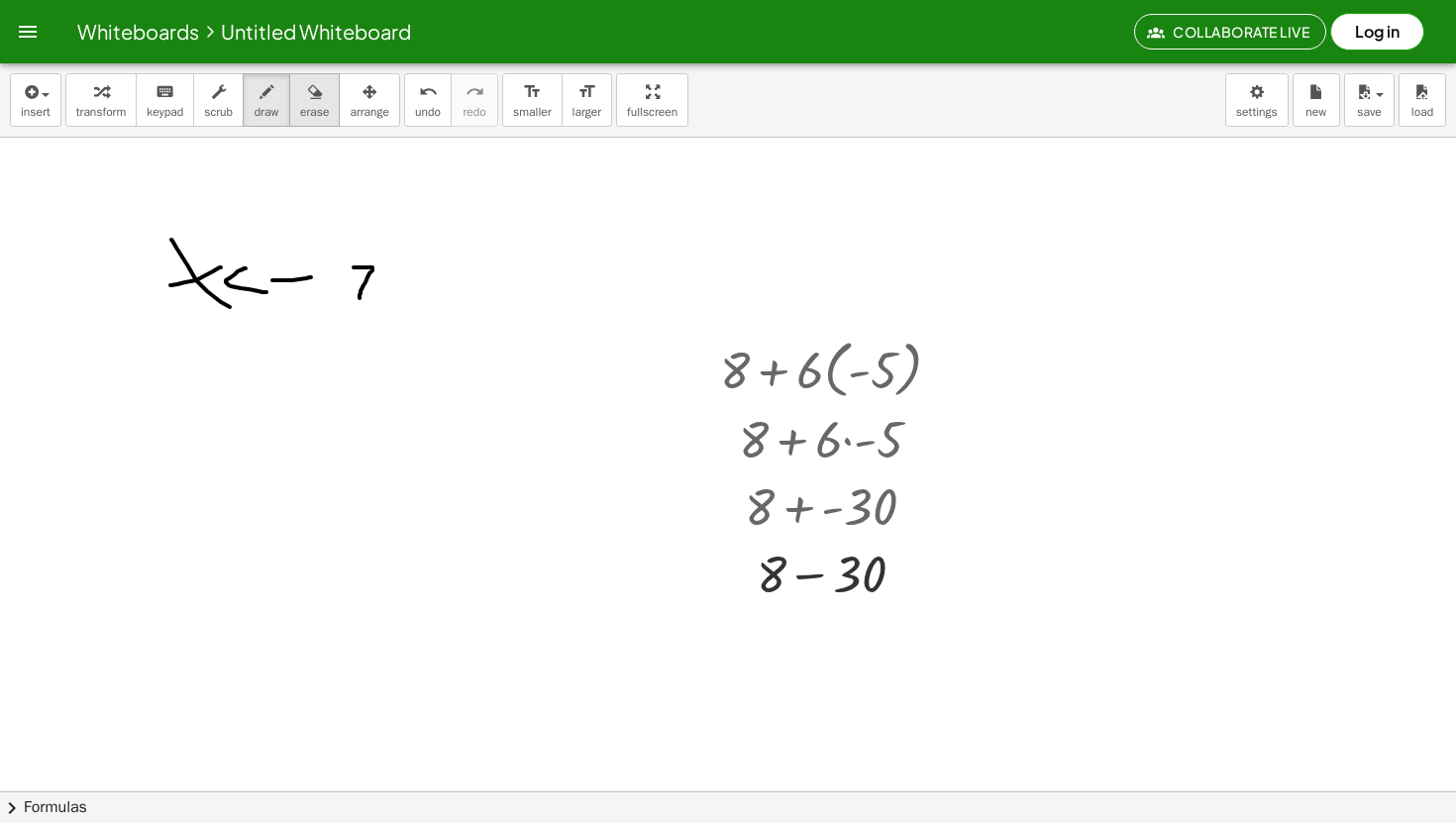 click at bounding box center (315, 92) 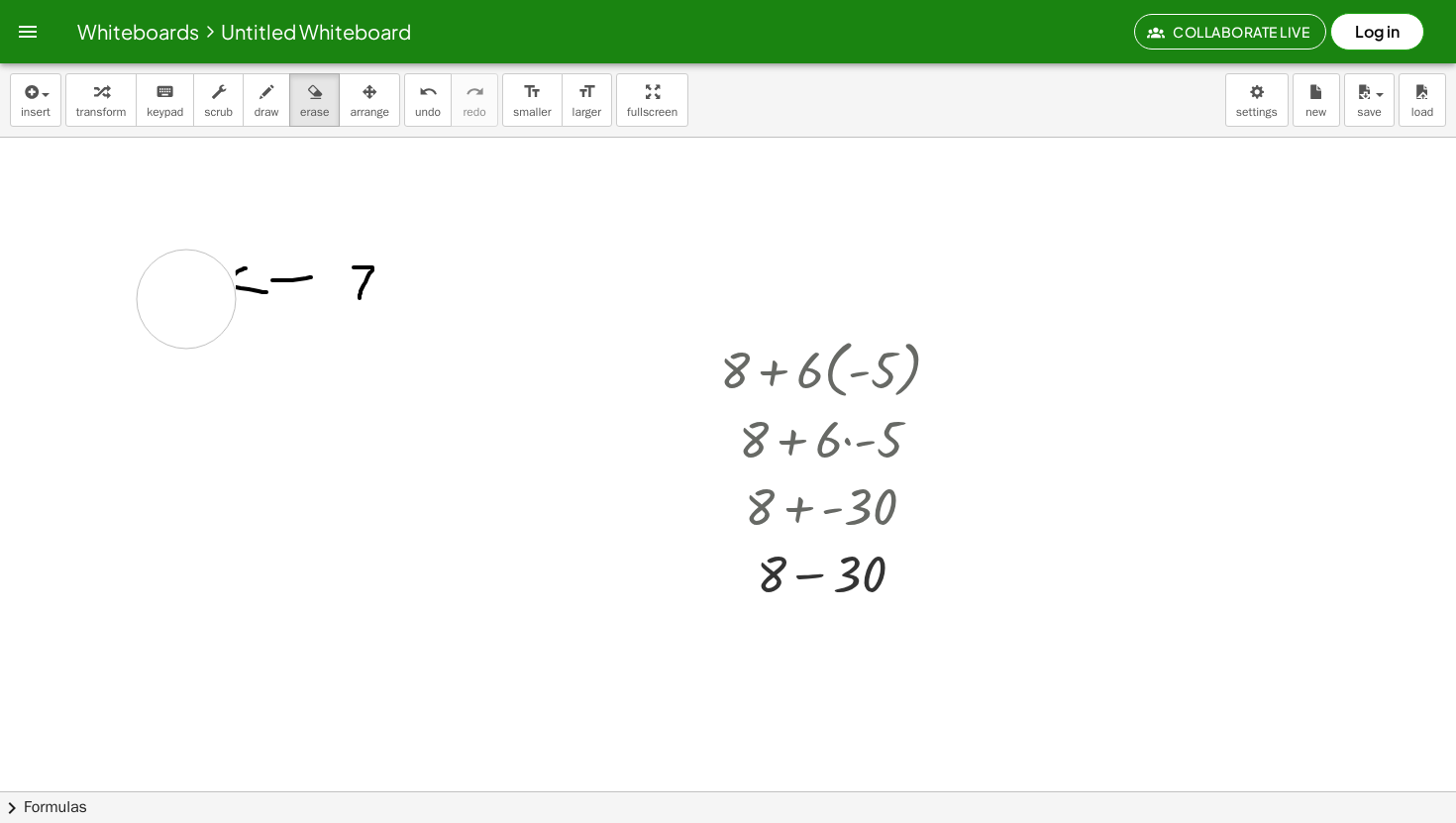 drag, startPoint x: 184, startPoint y: 239, endPoint x: 212, endPoint y: 212, distance: 38.8973 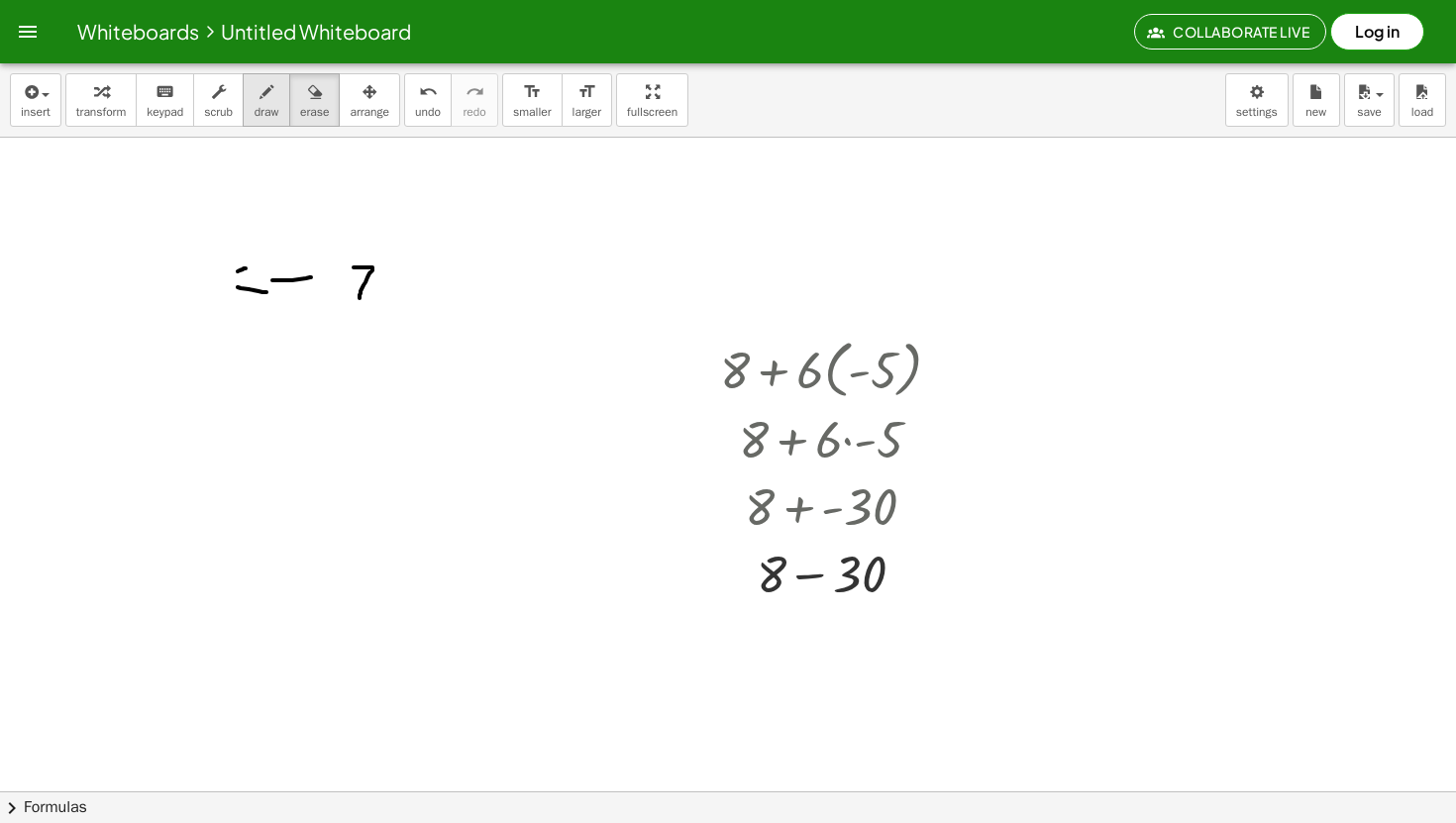 click on "draw" at bounding box center [266, 100] 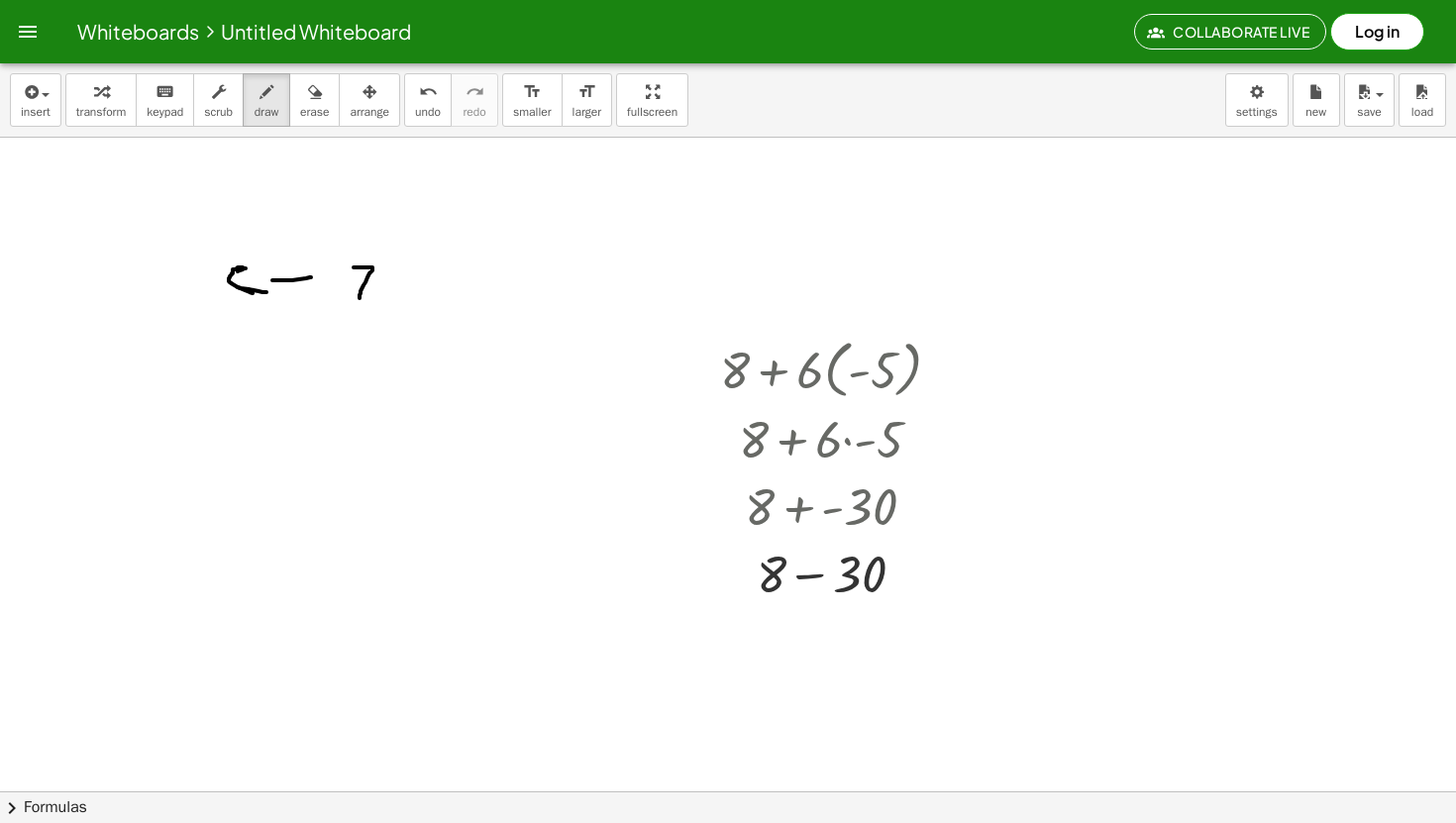 drag, startPoint x: 238, startPoint y: 267, endPoint x: 254, endPoint y: 293, distance: 30.528675 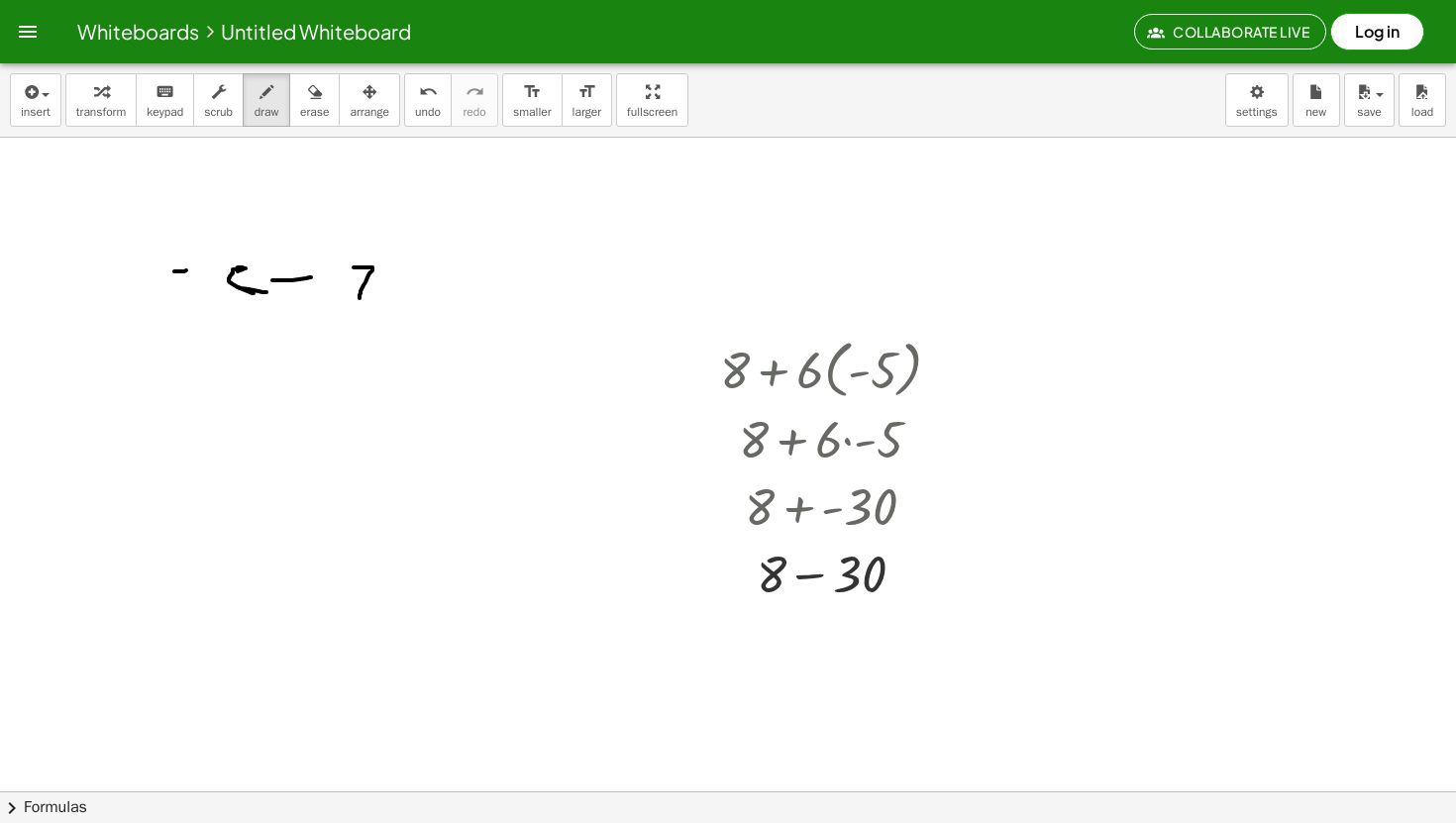 drag, startPoint x: 174, startPoint y: 271, endPoint x: 186, endPoint y: 270, distance: 12.0415946 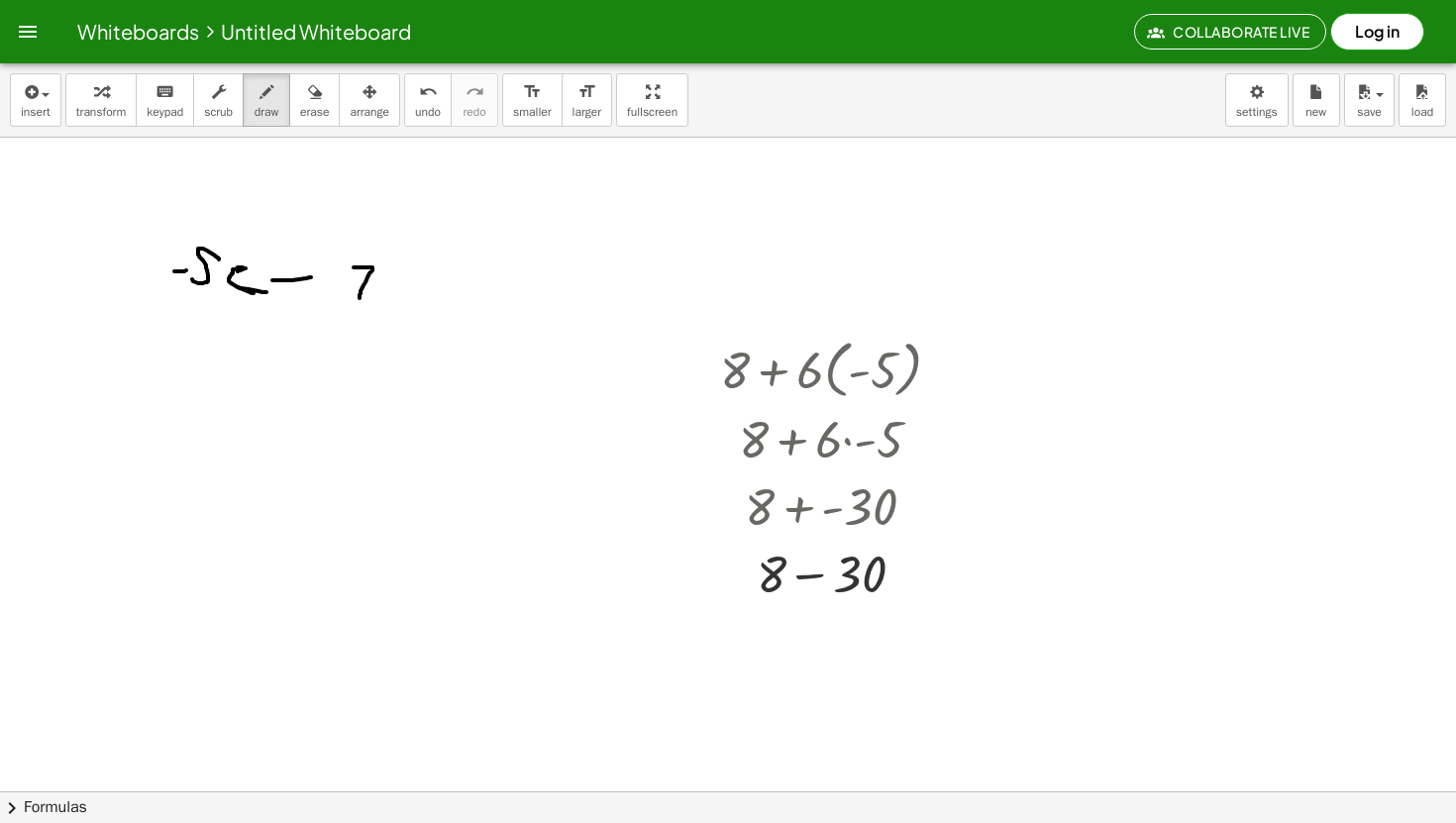drag, startPoint x: 219, startPoint y: 259, endPoint x: 192, endPoint y: 279, distance: 33.600595 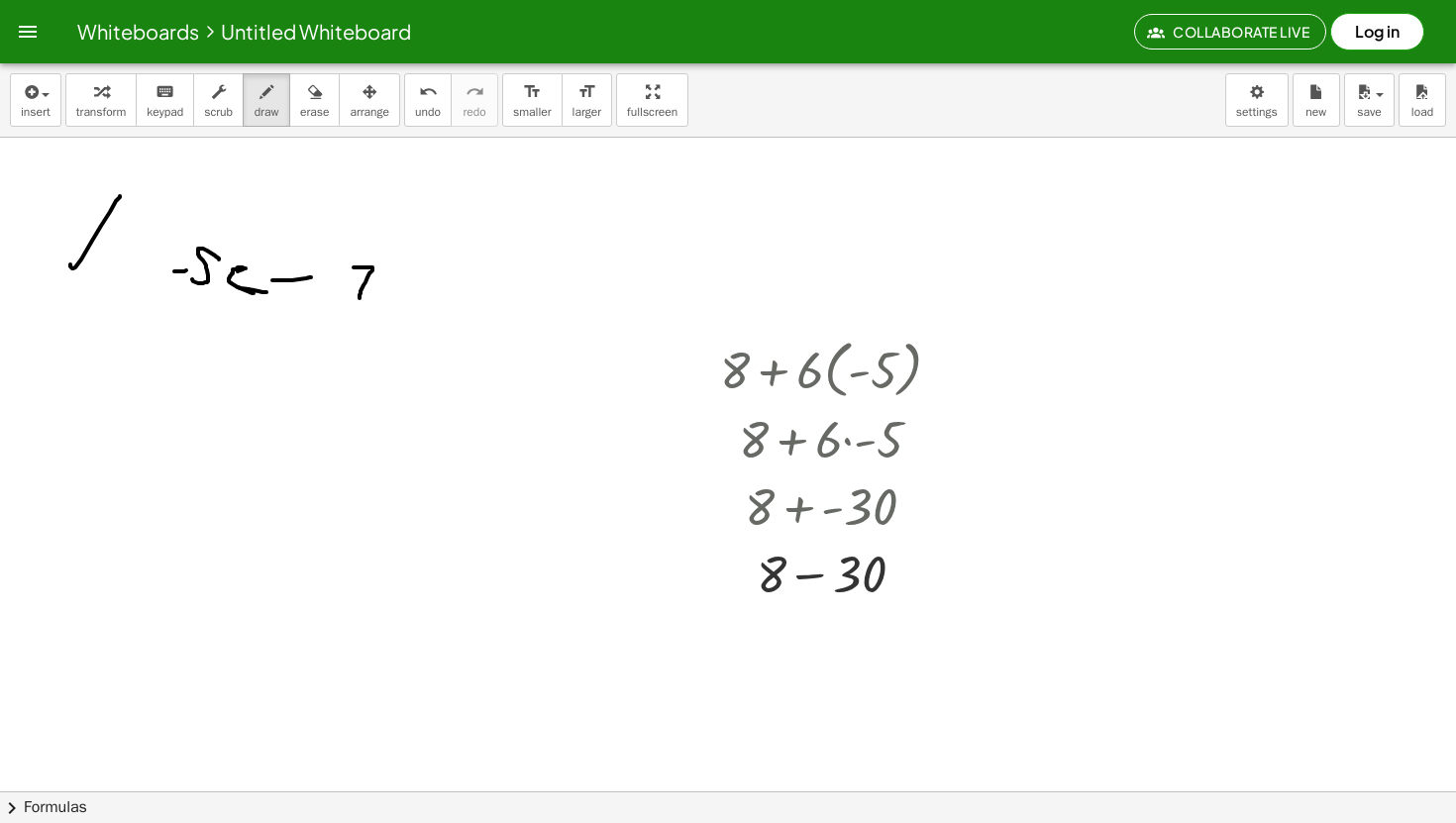 drag, startPoint x: 70, startPoint y: 264, endPoint x: 120, endPoint y: 196, distance: 84.4038 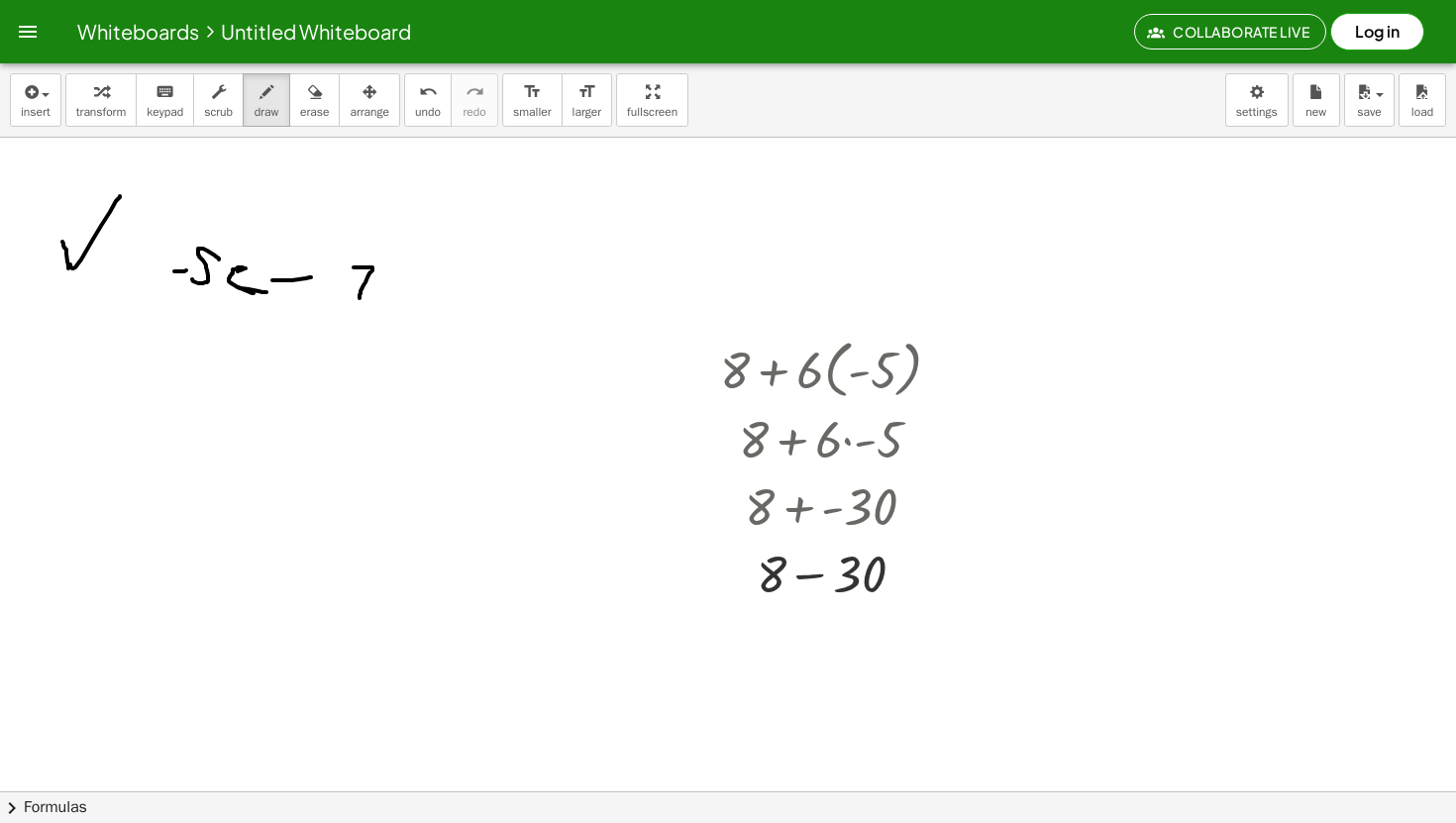 drag, startPoint x: 68, startPoint y: 268, endPoint x: 62, endPoint y: 242, distance: 26.683328 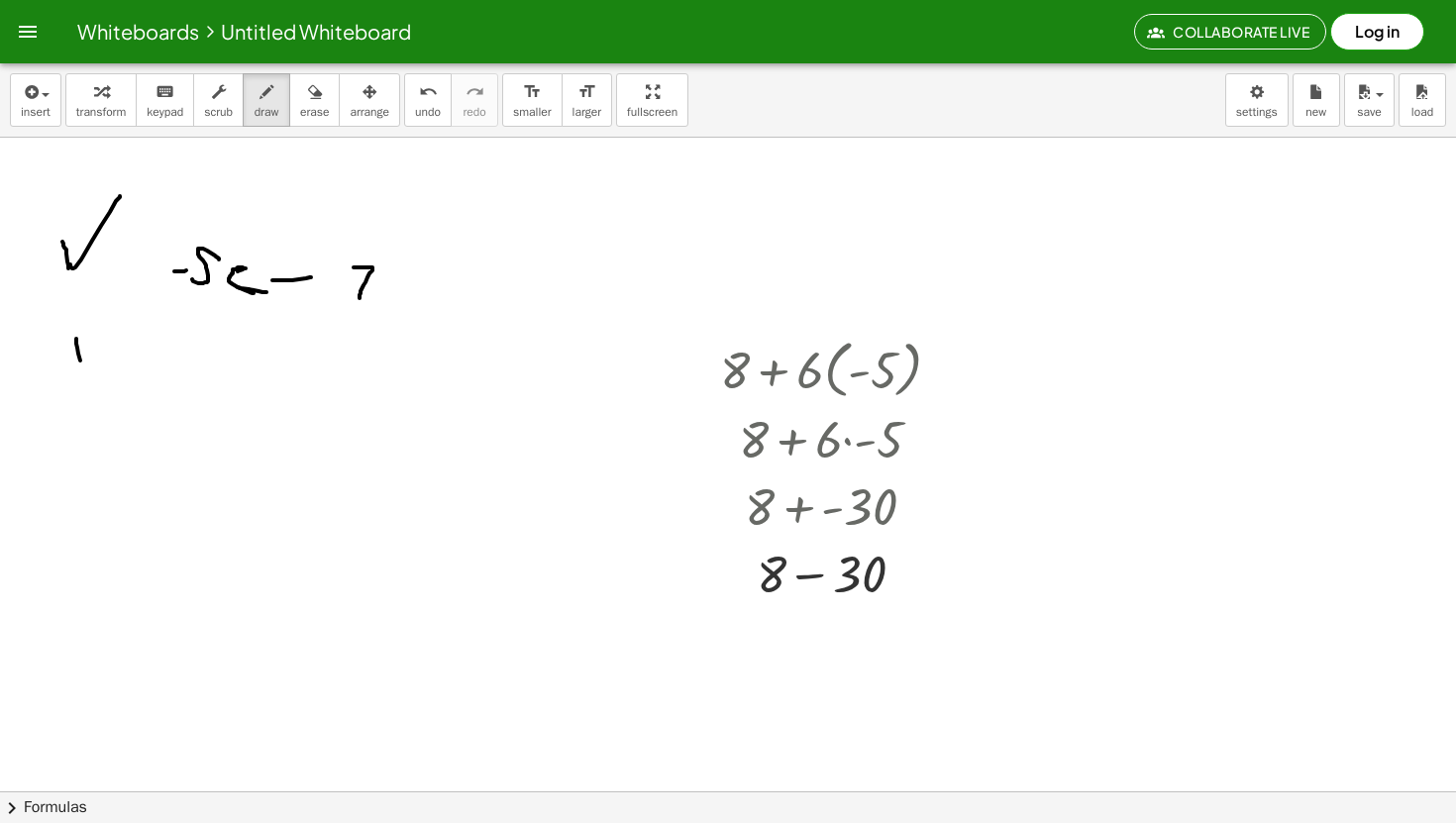 drag, startPoint x: 76, startPoint y: 340, endPoint x: 80, endPoint y: 366, distance: 26.305893 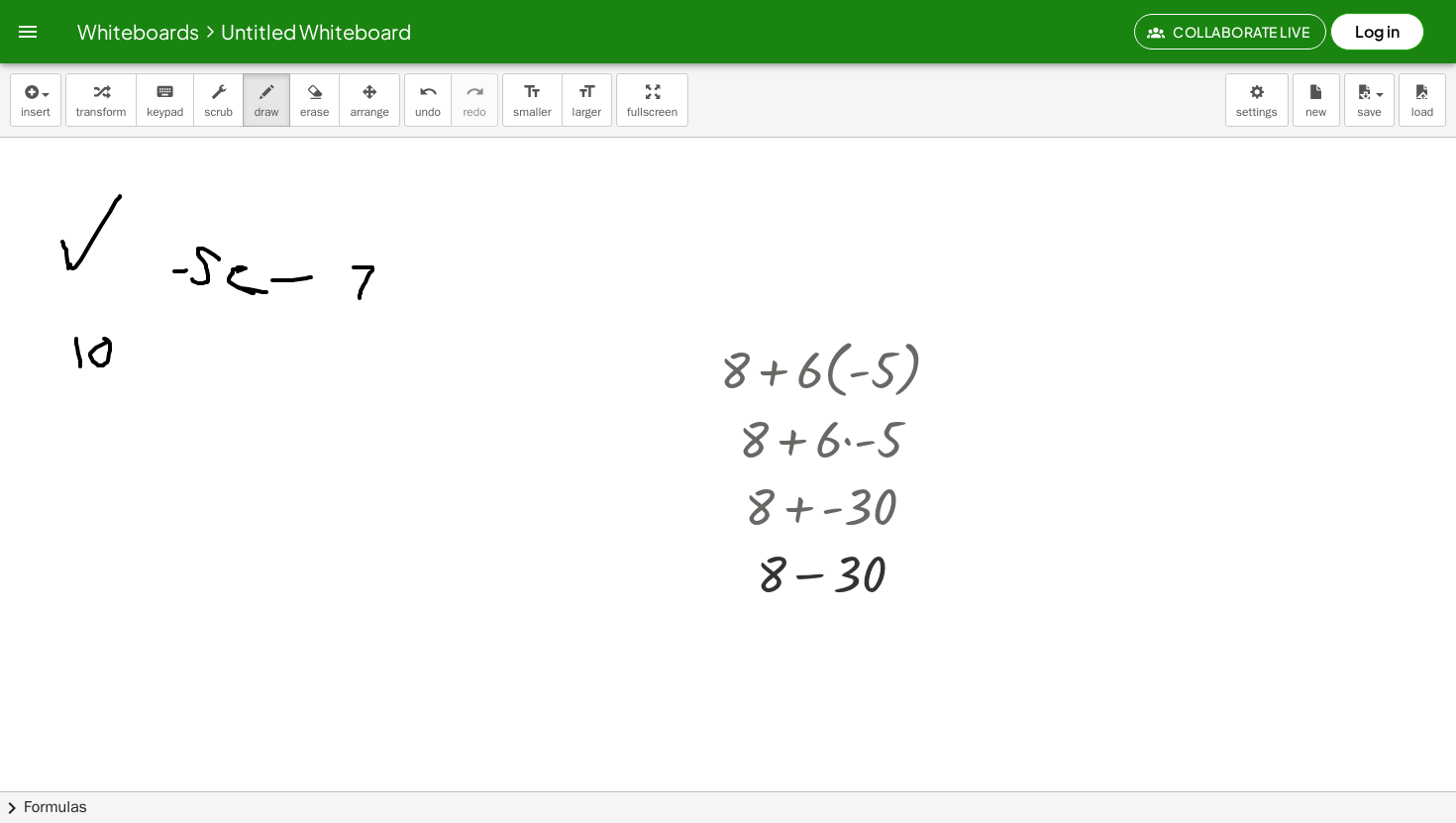 drag, startPoint x: 107, startPoint y: 342, endPoint x: 88, endPoint y: 356, distance: 23.600847 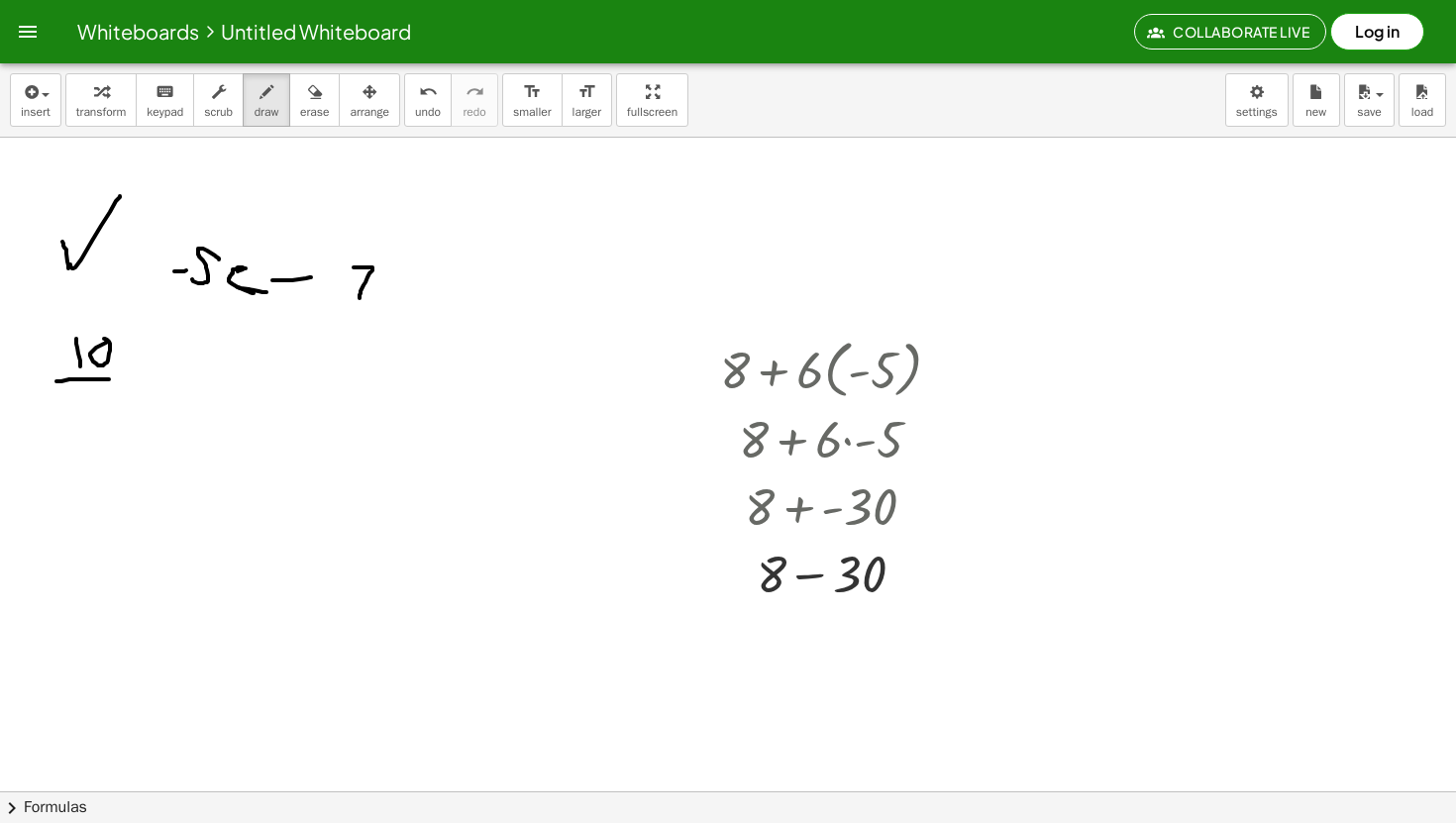 drag, startPoint x: 56, startPoint y: 381, endPoint x: 109, endPoint y: 379, distance: 53.037722 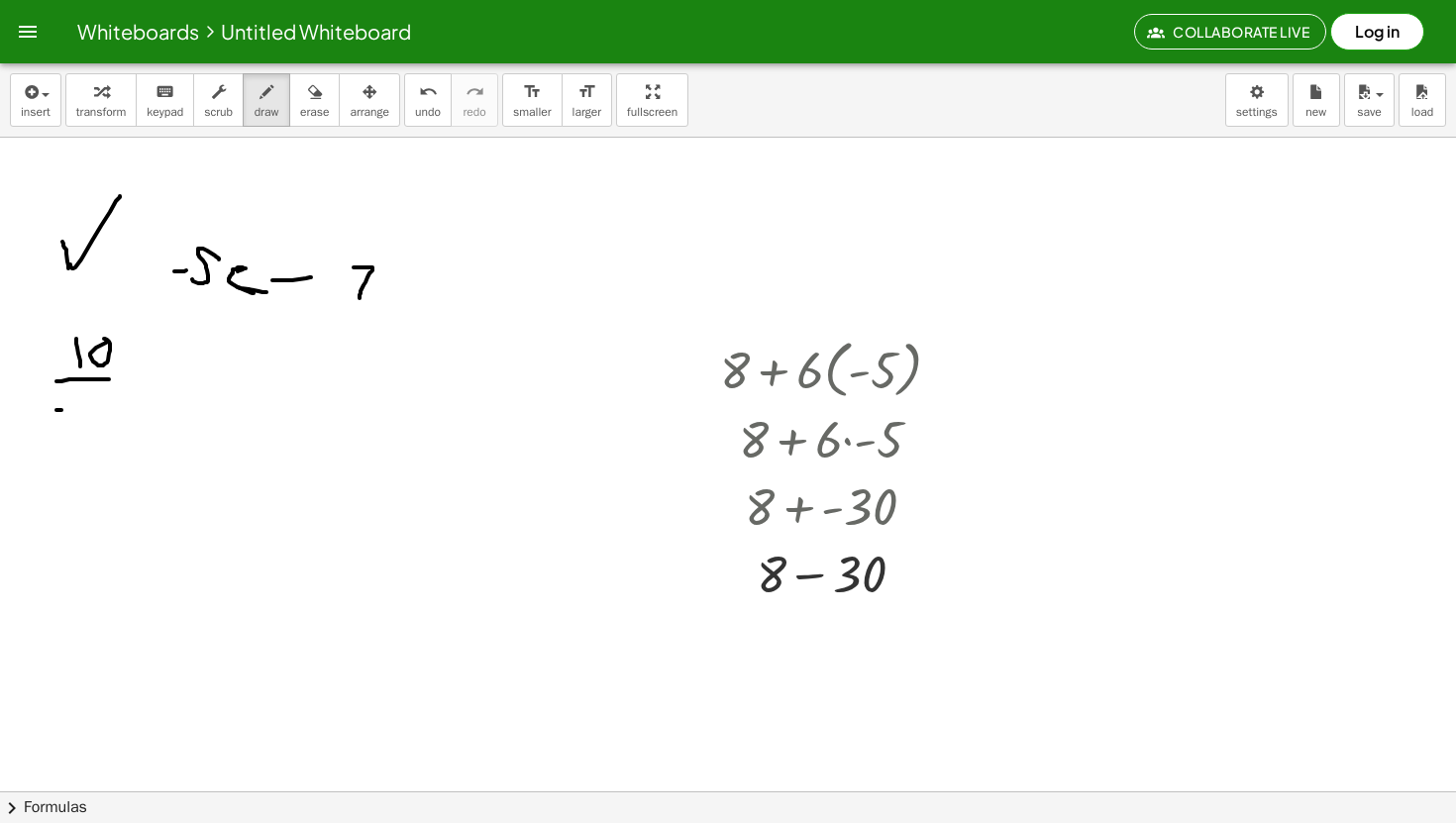 click at bounding box center [728, 855] 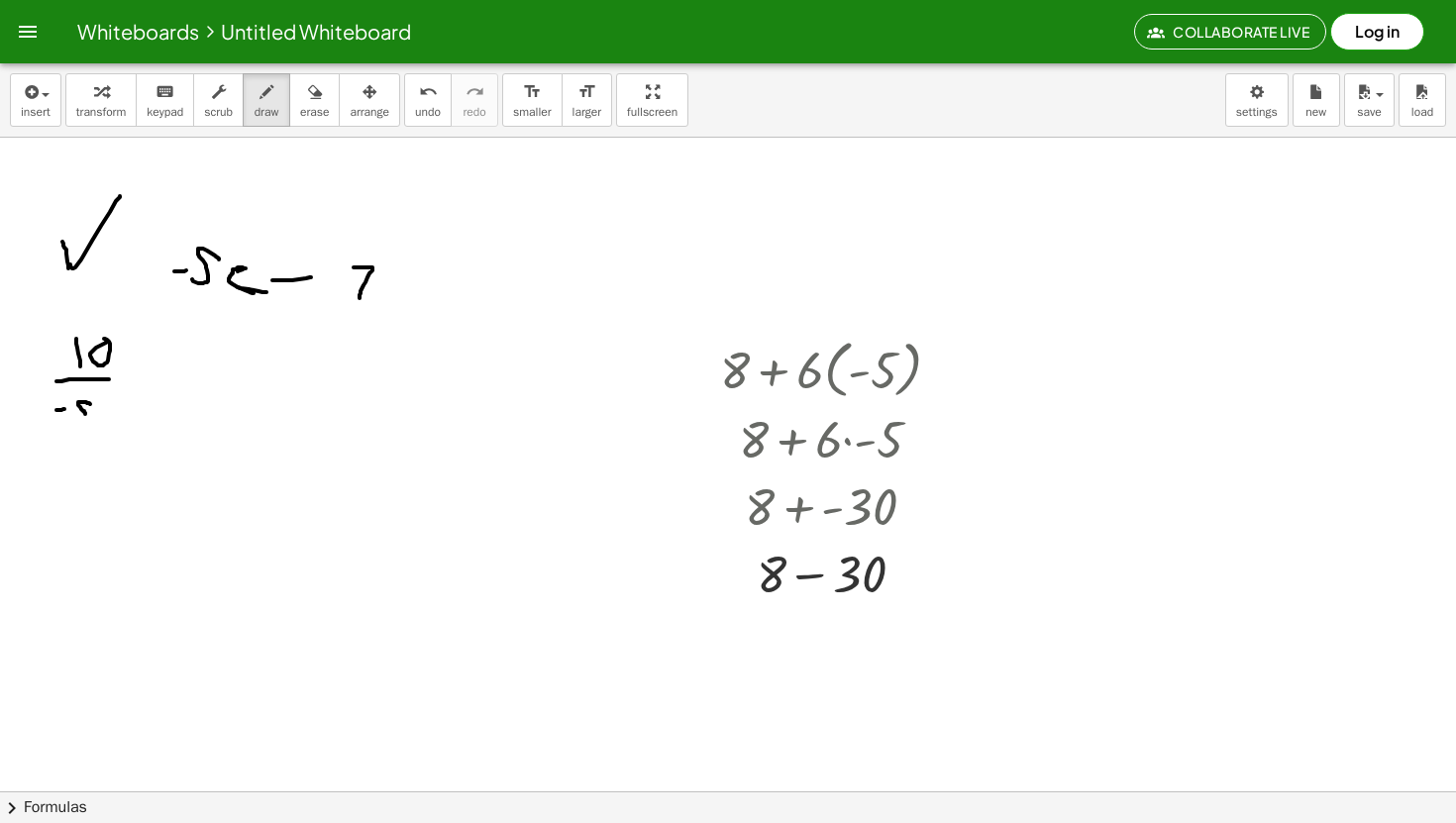 drag, startPoint x: 86, startPoint y: 402, endPoint x: 76, endPoint y: 415, distance: 16.40122 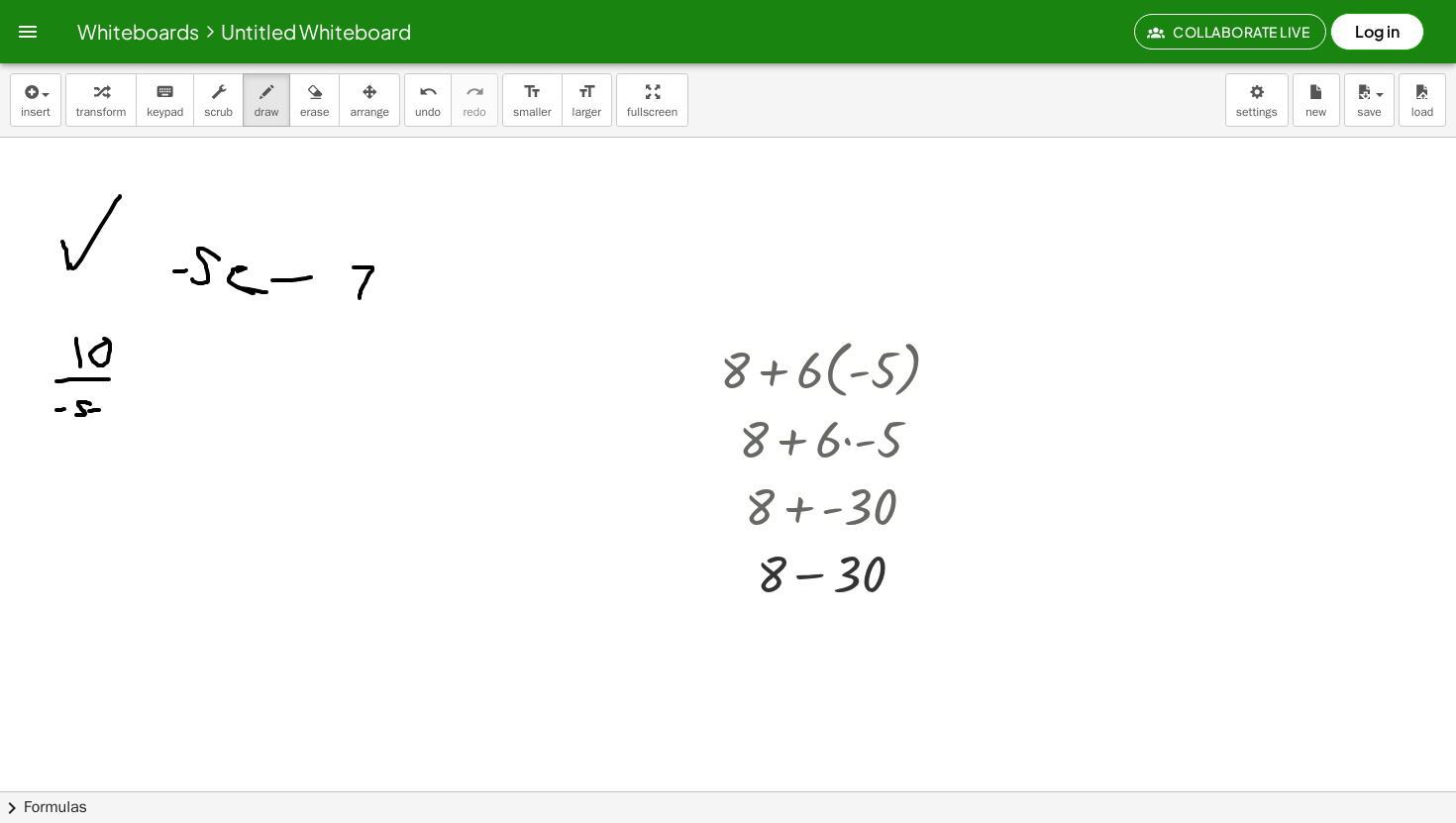 drag, startPoint x: 91, startPoint y: 411, endPoint x: 107, endPoint y: 407, distance: 16.492423 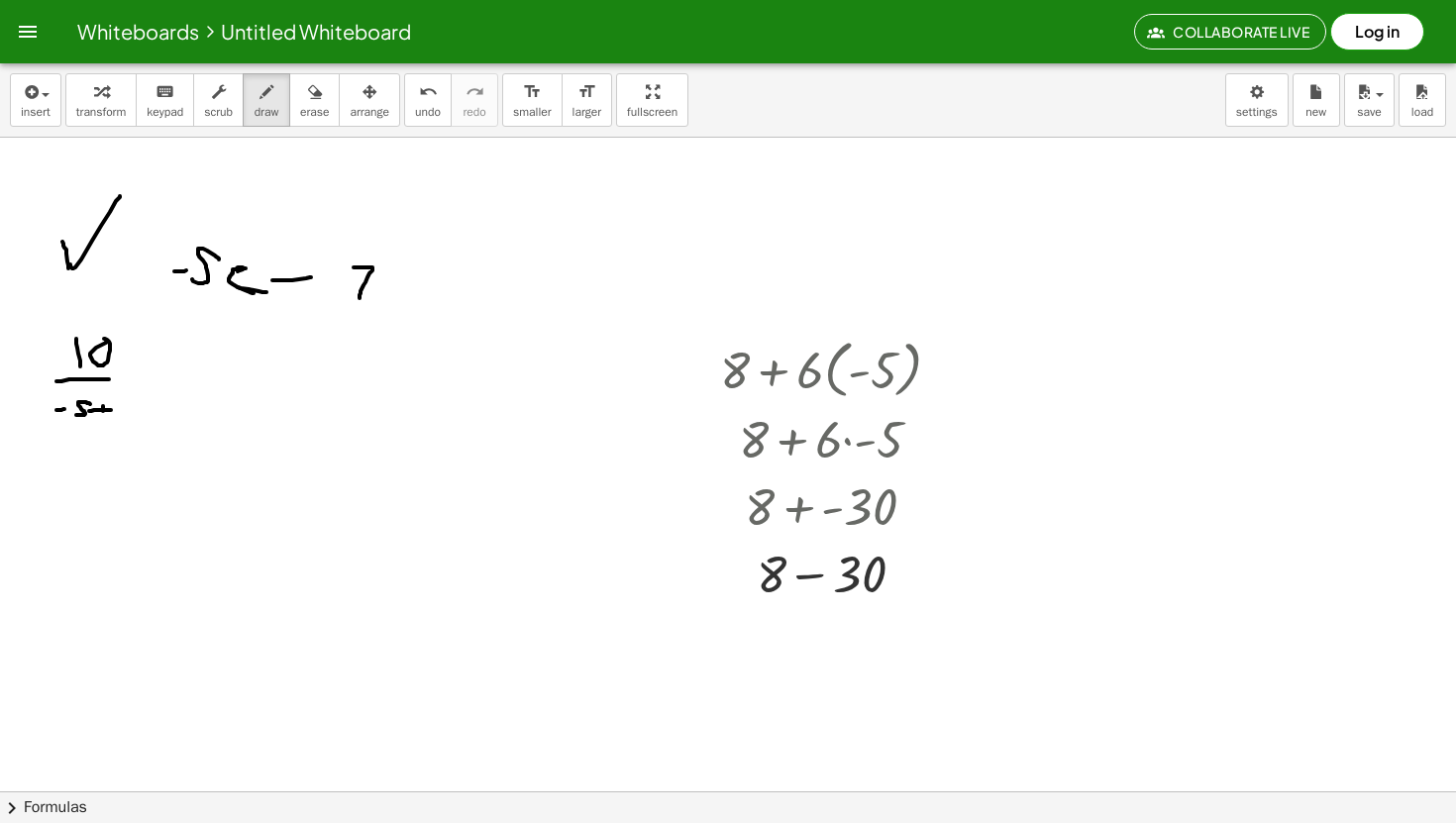 click at bounding box center [728, 855] 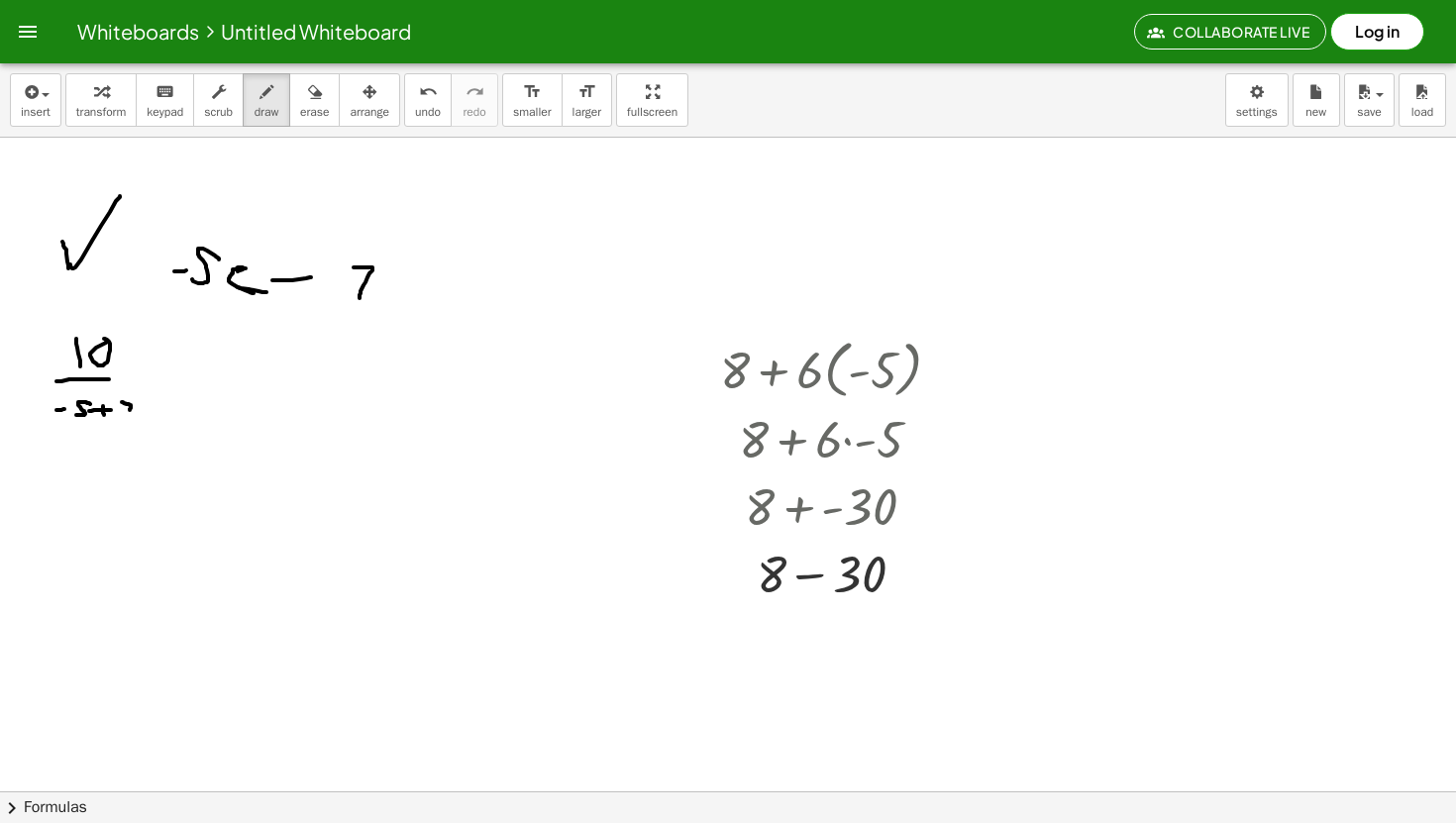 drag, startPoint x: 122, startPoint y: 402, endPoint x: 130, endPoint y: 410, distance: 11.313708 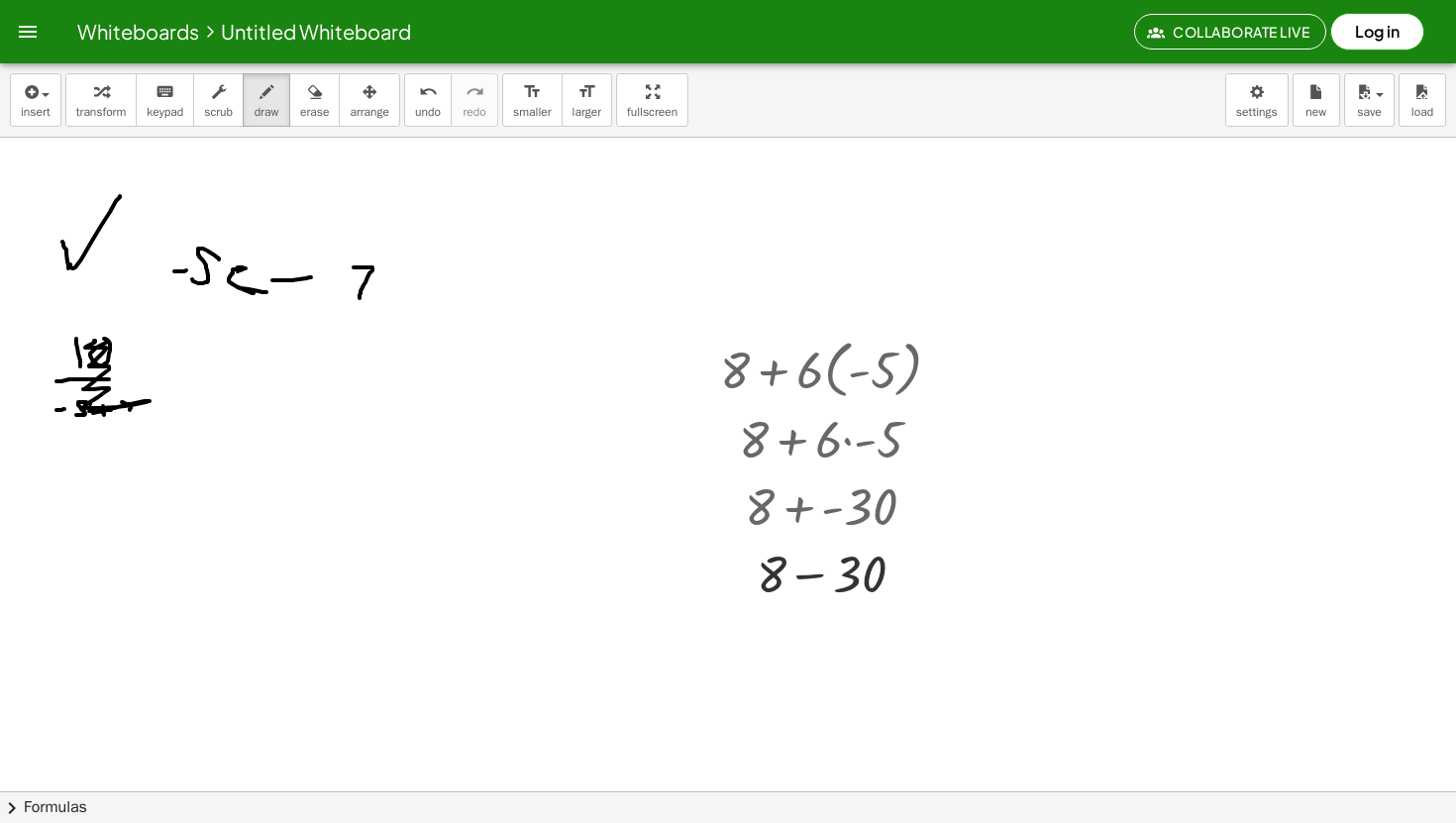 drag, startPoint x: 105, startPoint y: 411, endPoint x: 89, endPoint y: 343, distance: 69.857 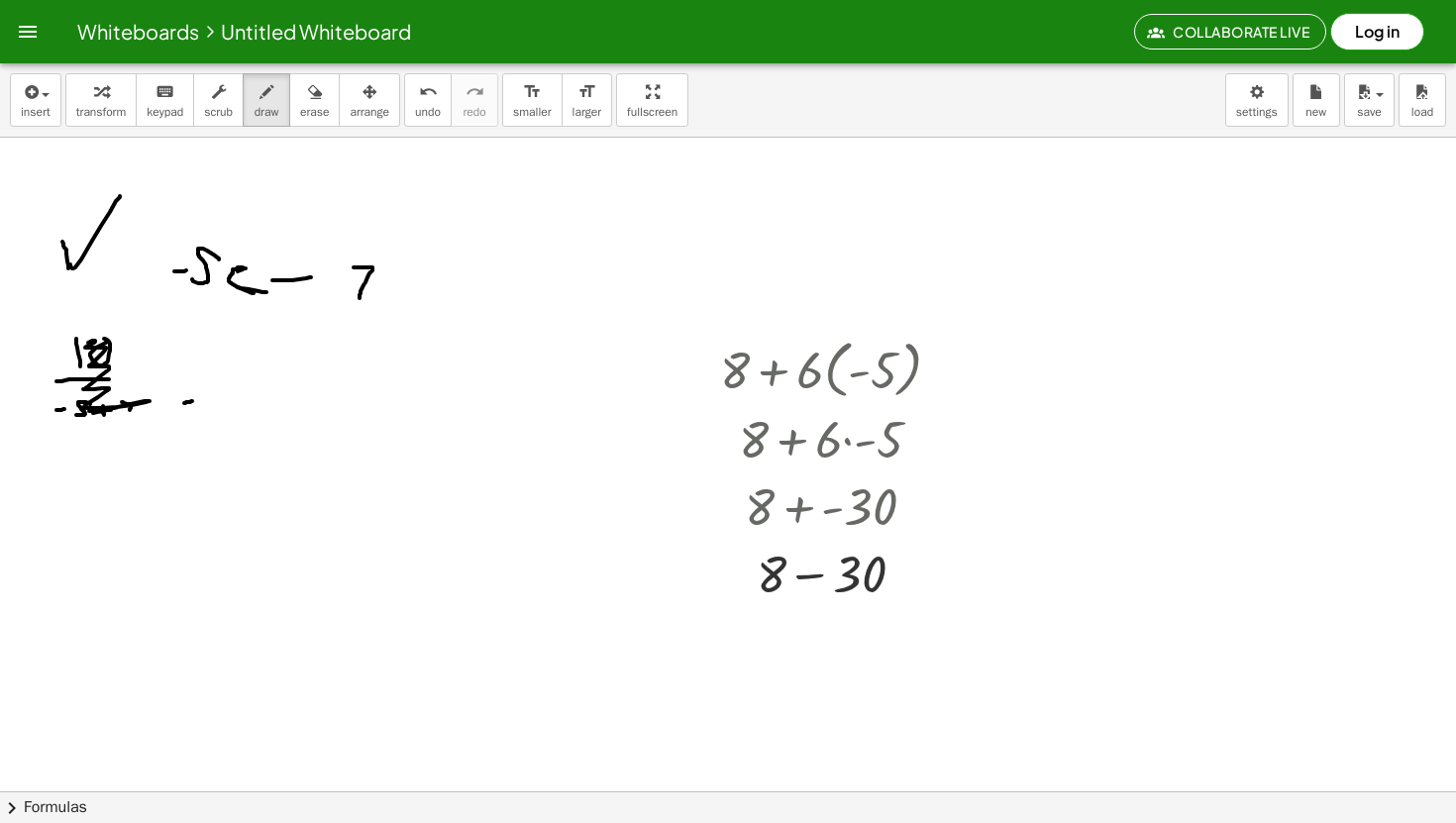 click at bounding box center [728, 855] 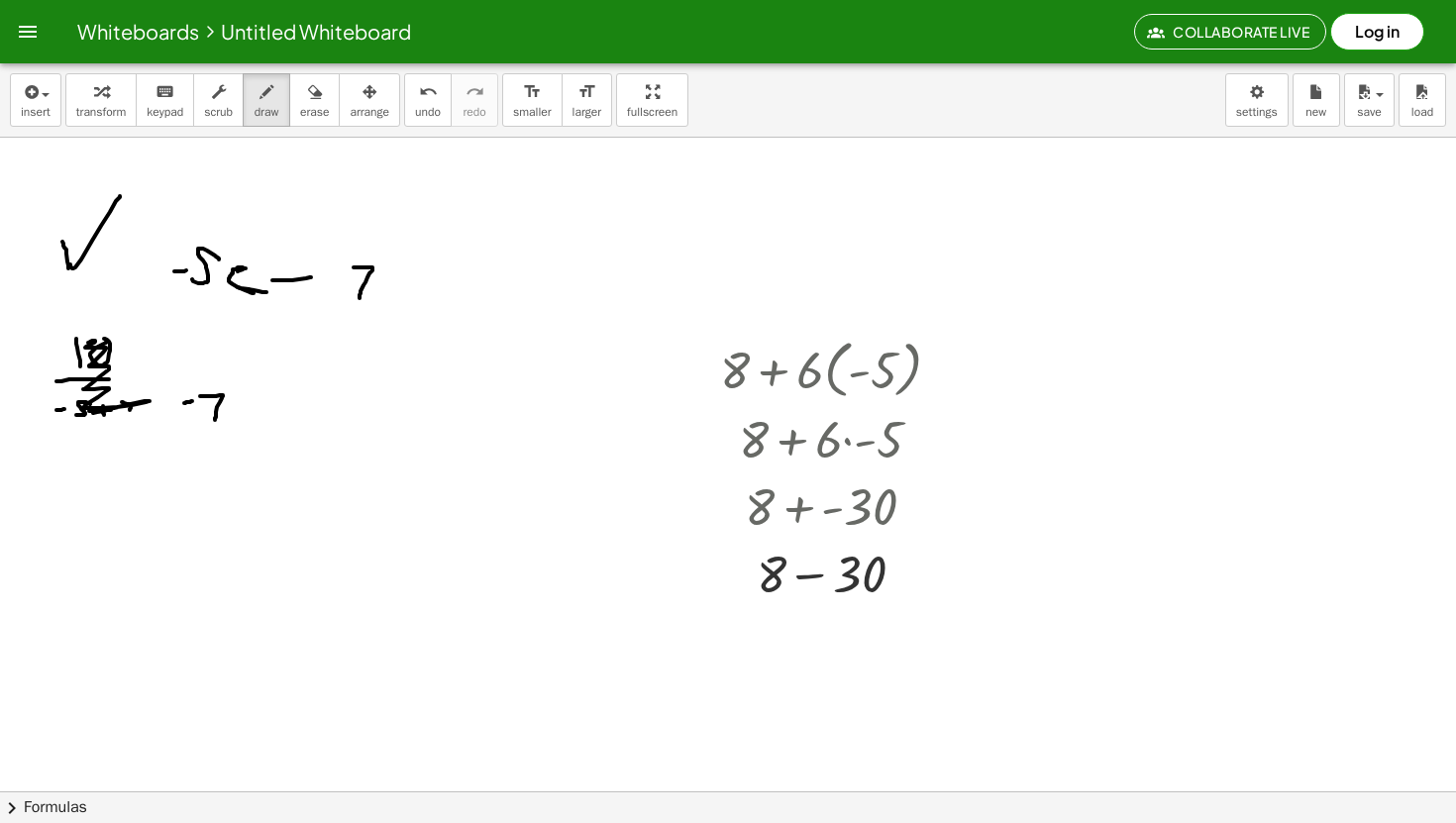 drag, startPoint x: 216, startPoint y: 396, endPoint x: 215, endPoint y: 418, distance: 22.022716 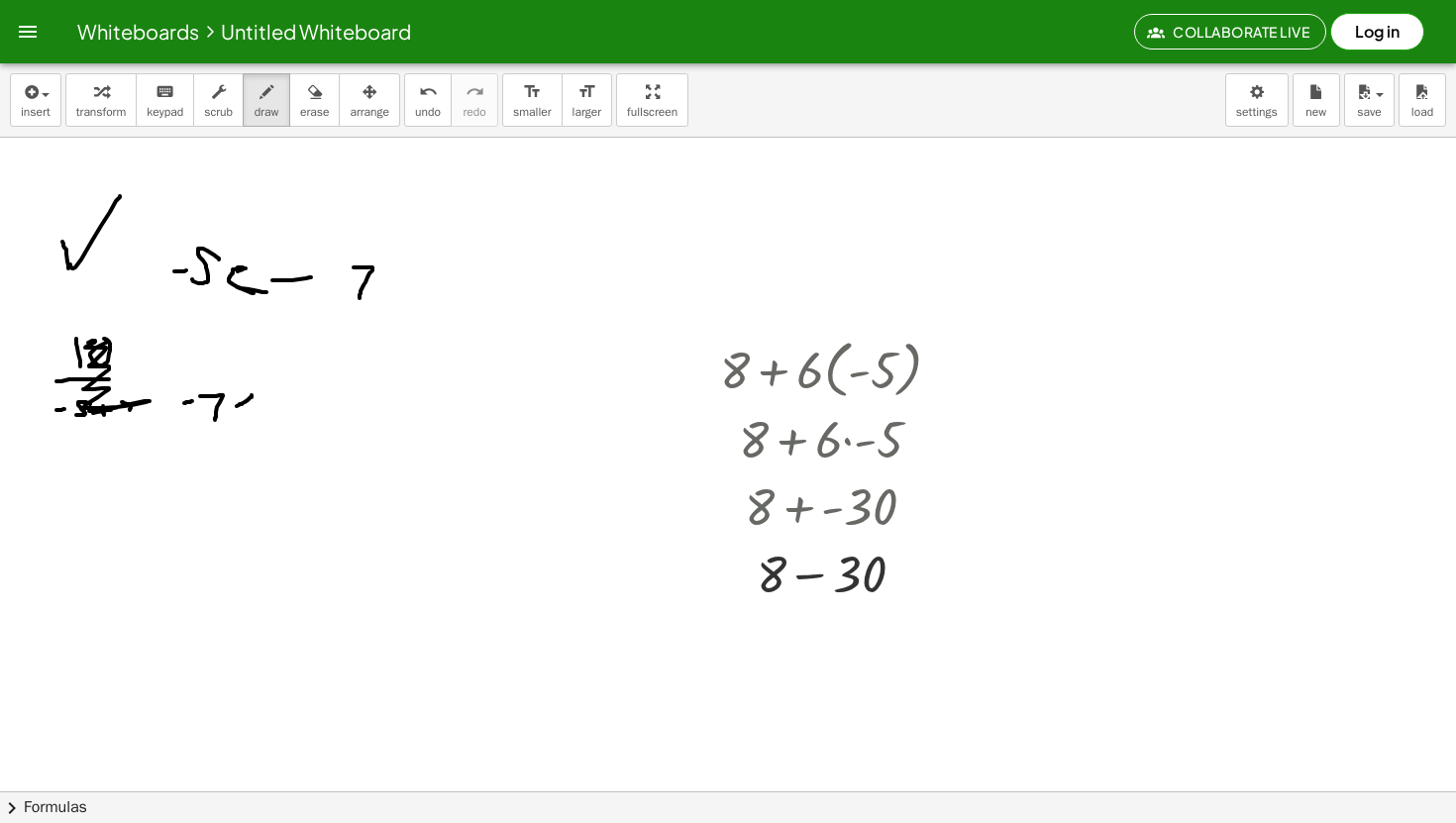drag, startPoint x: 252, startPoint y: 395, endPoint x: 260, endPoint y: 407, distance: 14 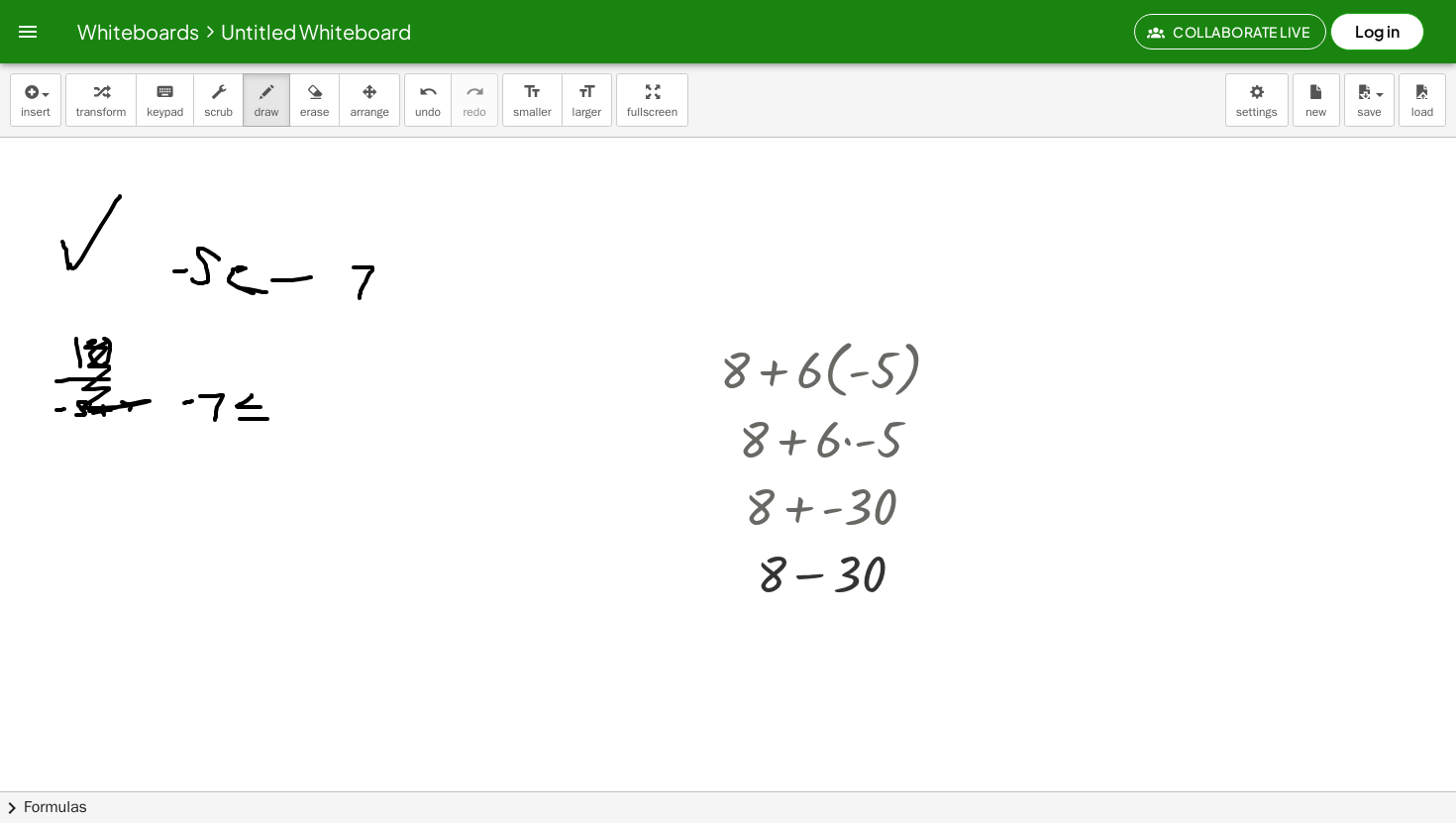 drag, startPoint x: 240, startPoint y: 419, endPoint x: 269, endPoint y: 417, distance: 29.068884 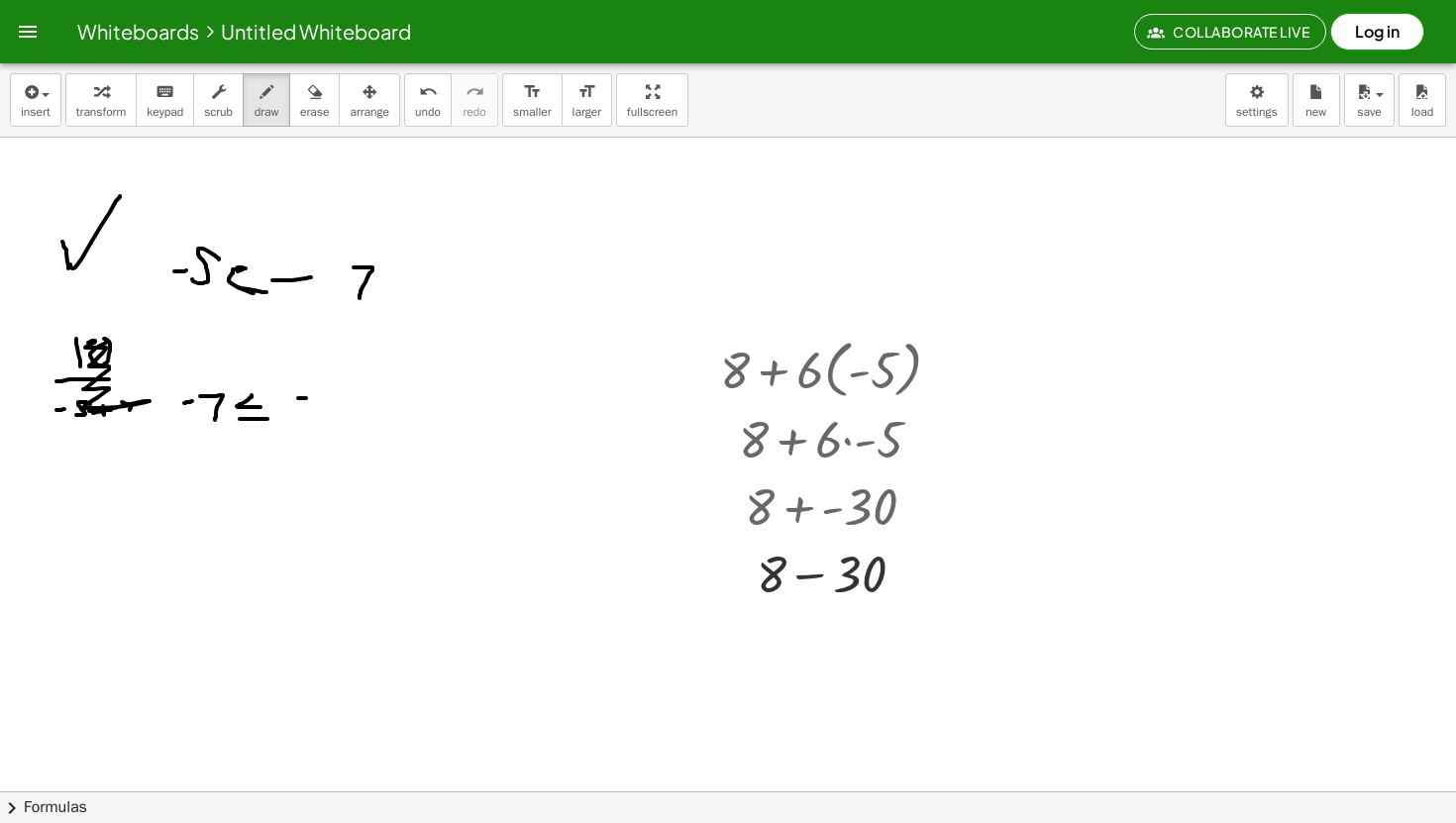click at bounding box center [728, 855] 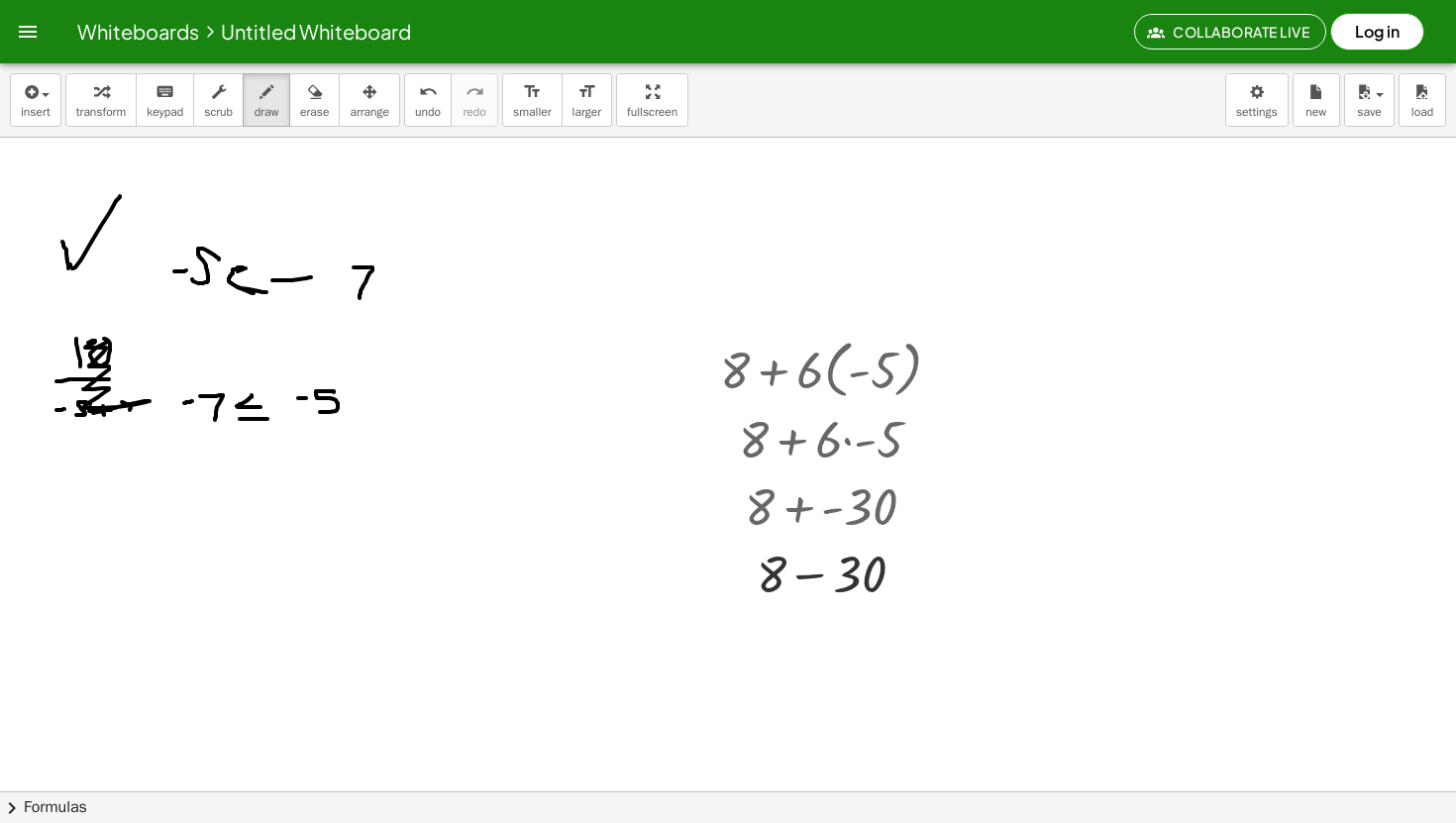 drag, startPoint x: 334, startPoint y: 392, endPoint x: 315, endPoint y: 410, distance: 26.172505 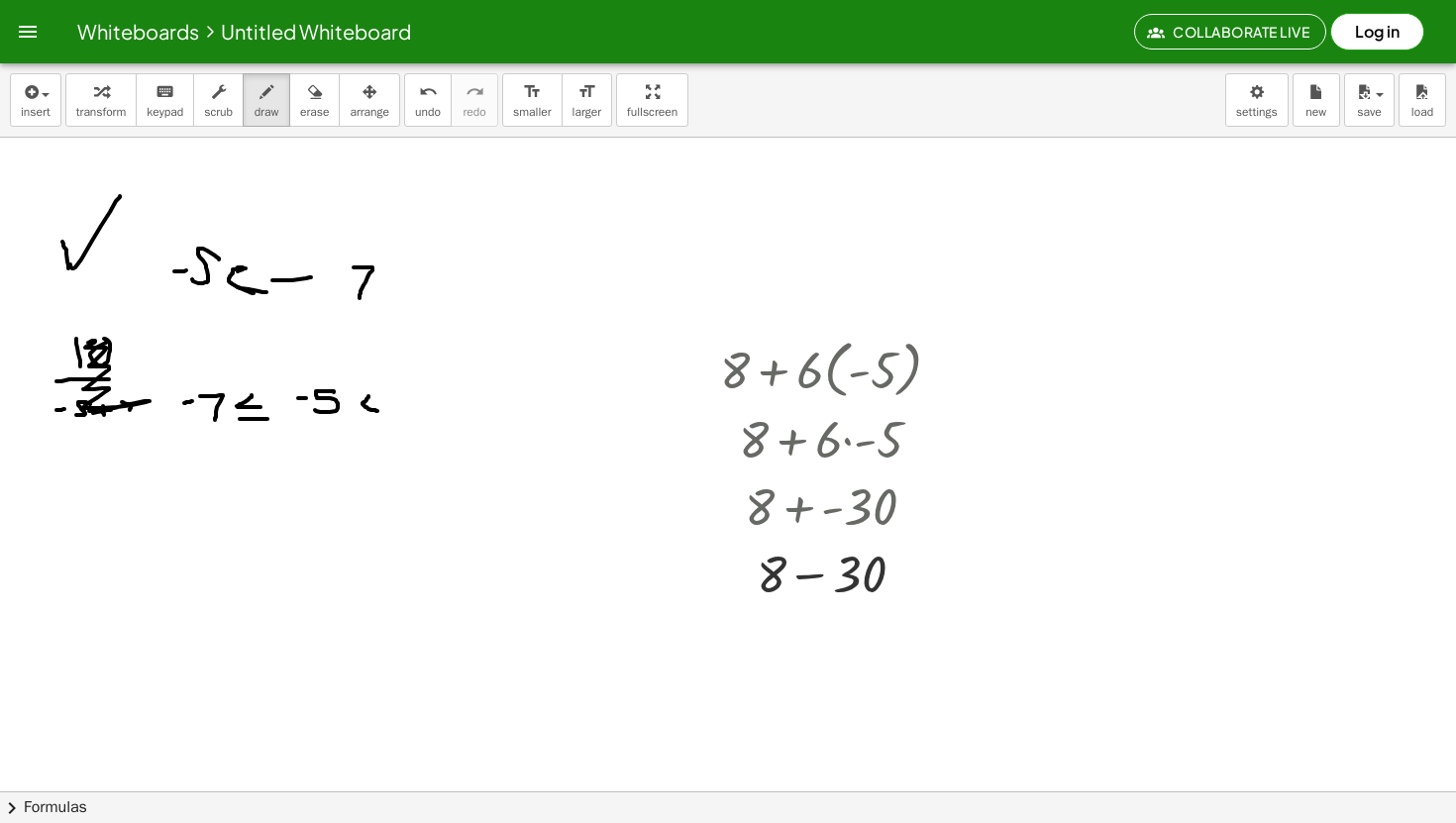 drag, startPoint x: 368, startPoint y: 396, endPoint x: 377, endPoint y: 411, distance: 17.492856 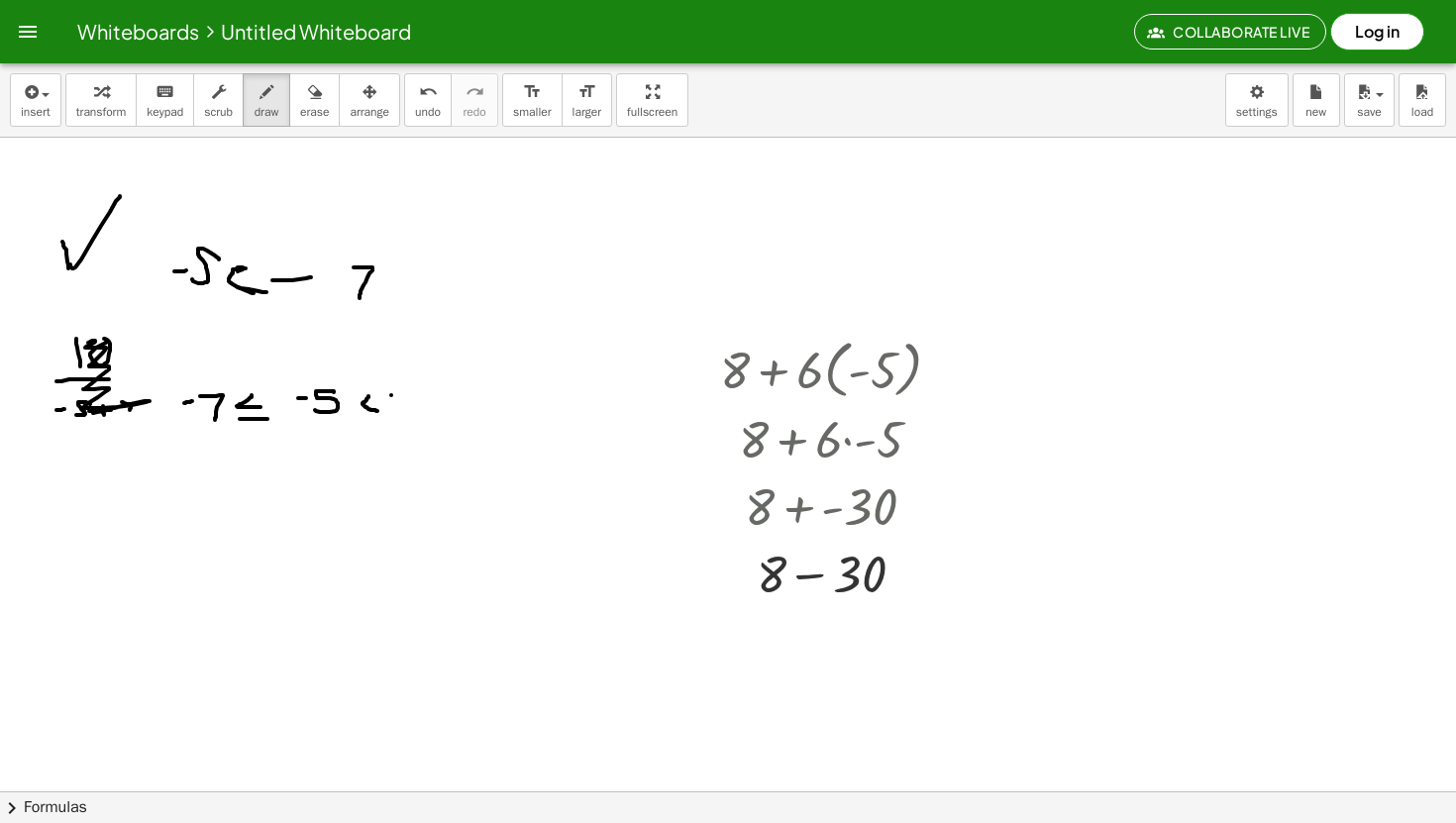 drag, startPoint x: 391, startPoint y: 395, endPoint x: 401, endPoint y: 396, distance: 10.049876 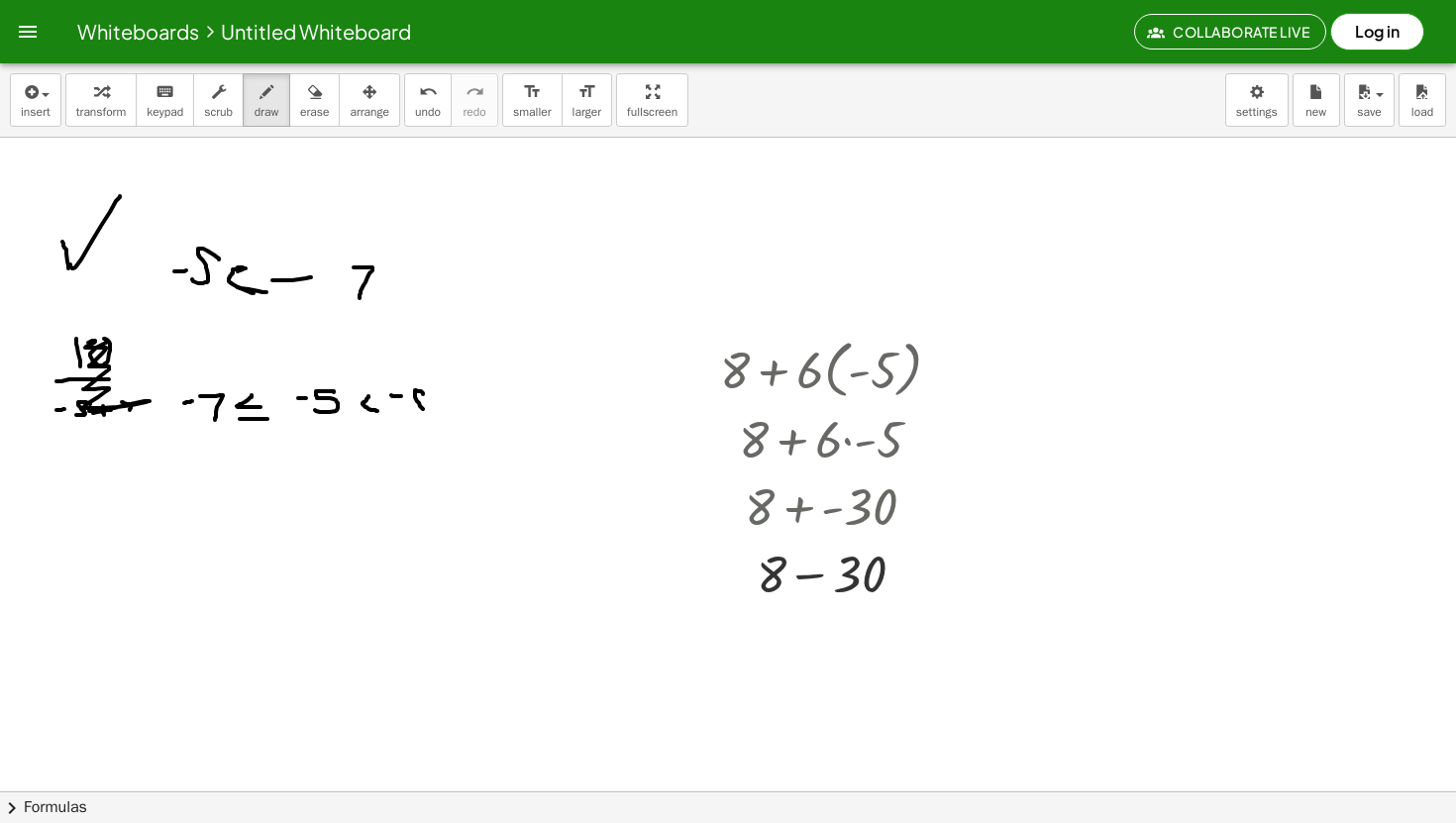 drag, startPoint x: 423, startPoint y: 394, endPoint x: 411, endPoint y: 412, distance: 21.633308 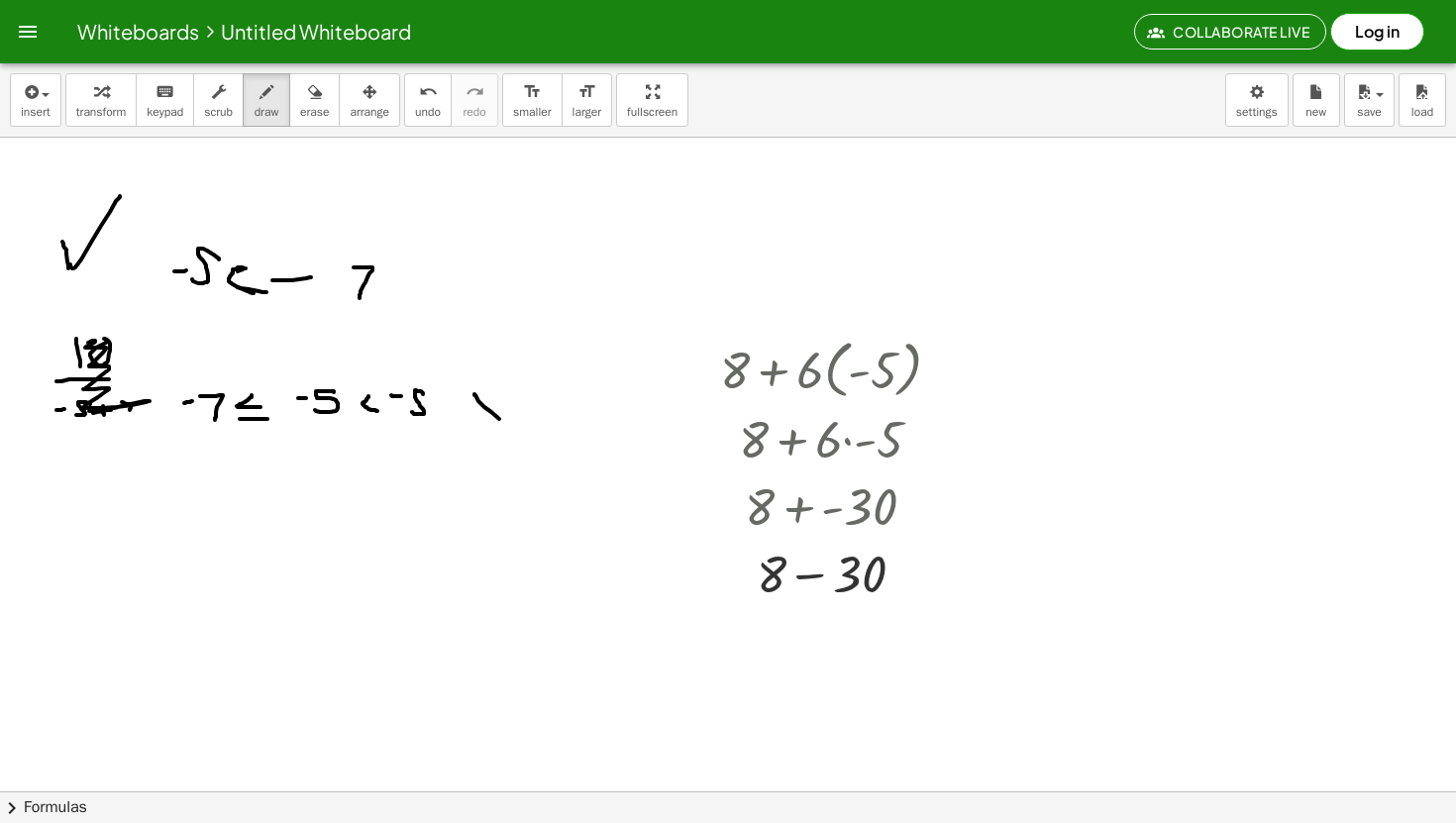 drag, startPoint x: 474, startPoint y: 394, endPoint x: 510, endPoint y: 423, distance: 46.227697 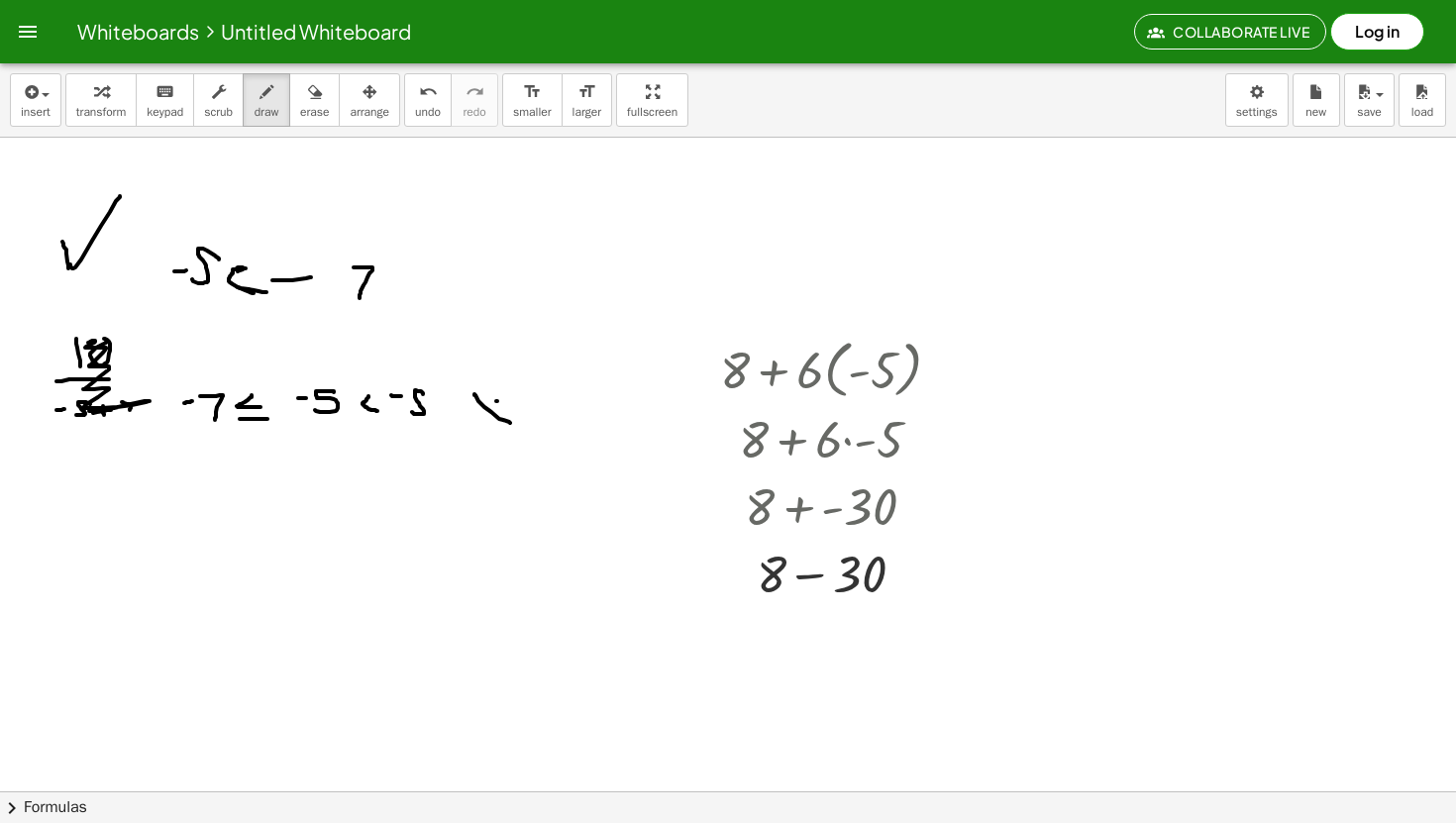 drag, startPoint x: 497, startPoint y: 401, endPoint x: 467, endPoint y: 439, distance: 48.4149 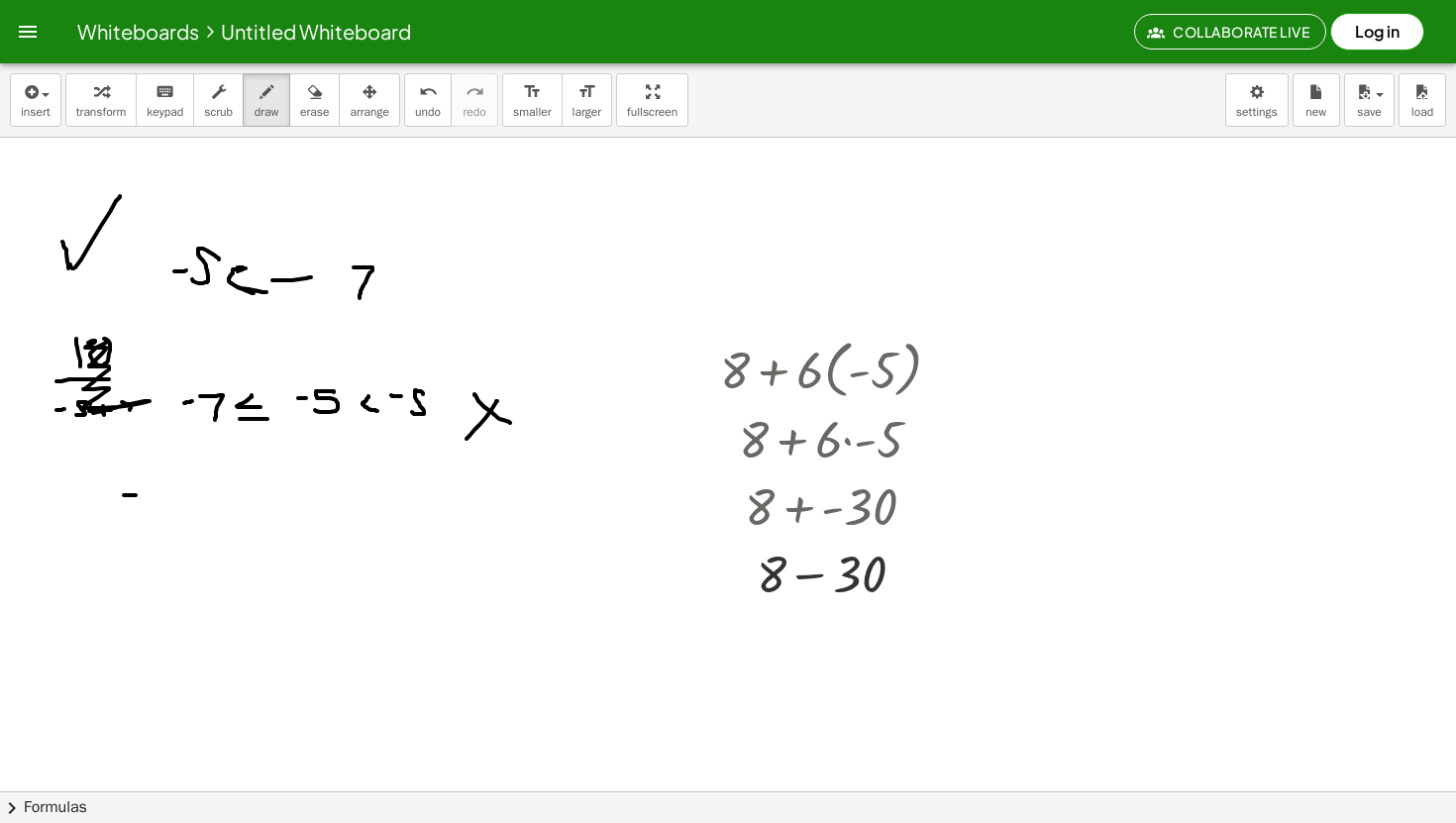 drag, startPoint x: 124, startPoint y: 495, endPoint x: 136, endPoint y: 495, distance: 12 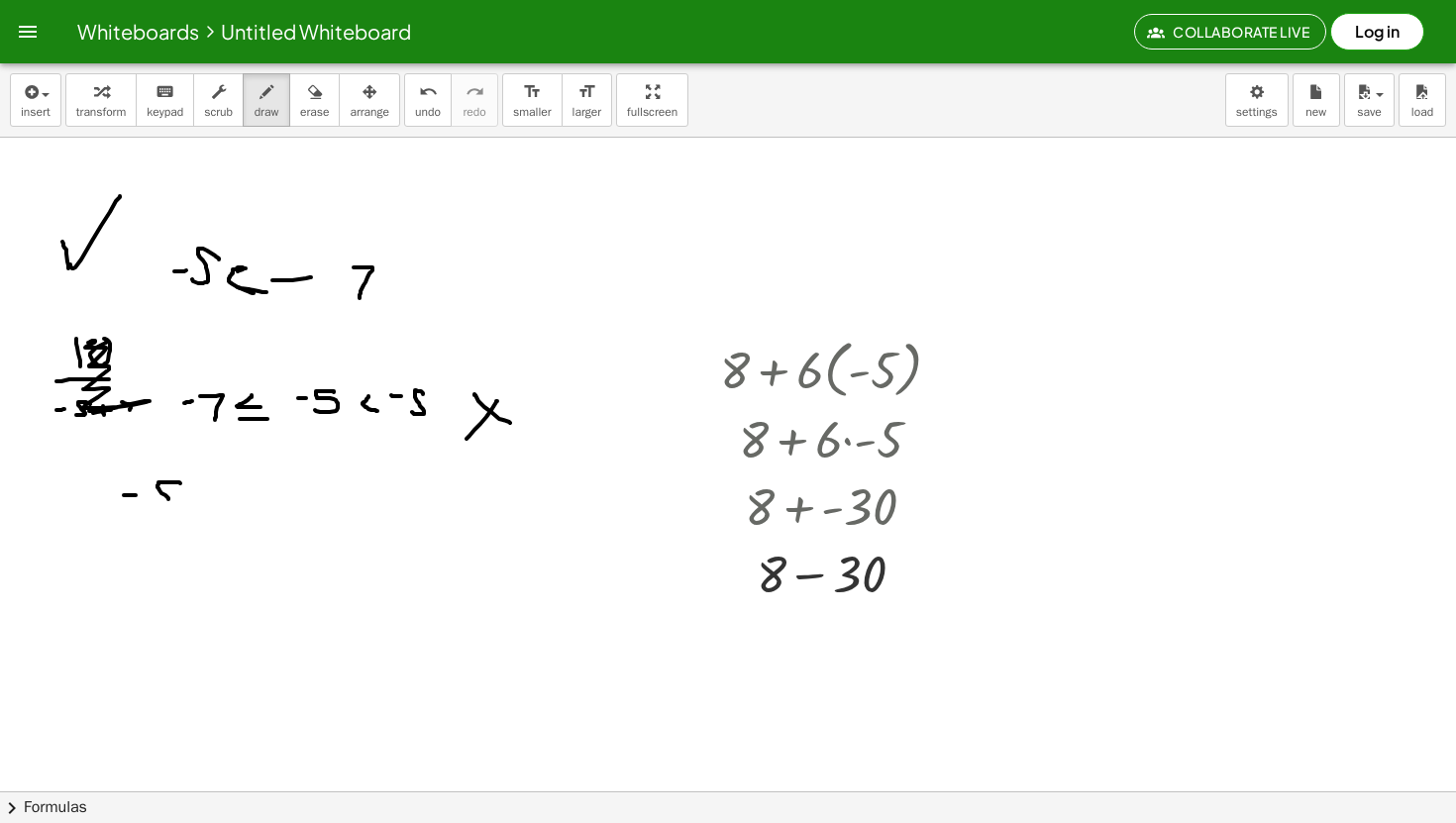 drag, startPoint x: 175, startPoint y: 482, endPoint x: 162, endPoint y: 496, distance: 19.104973 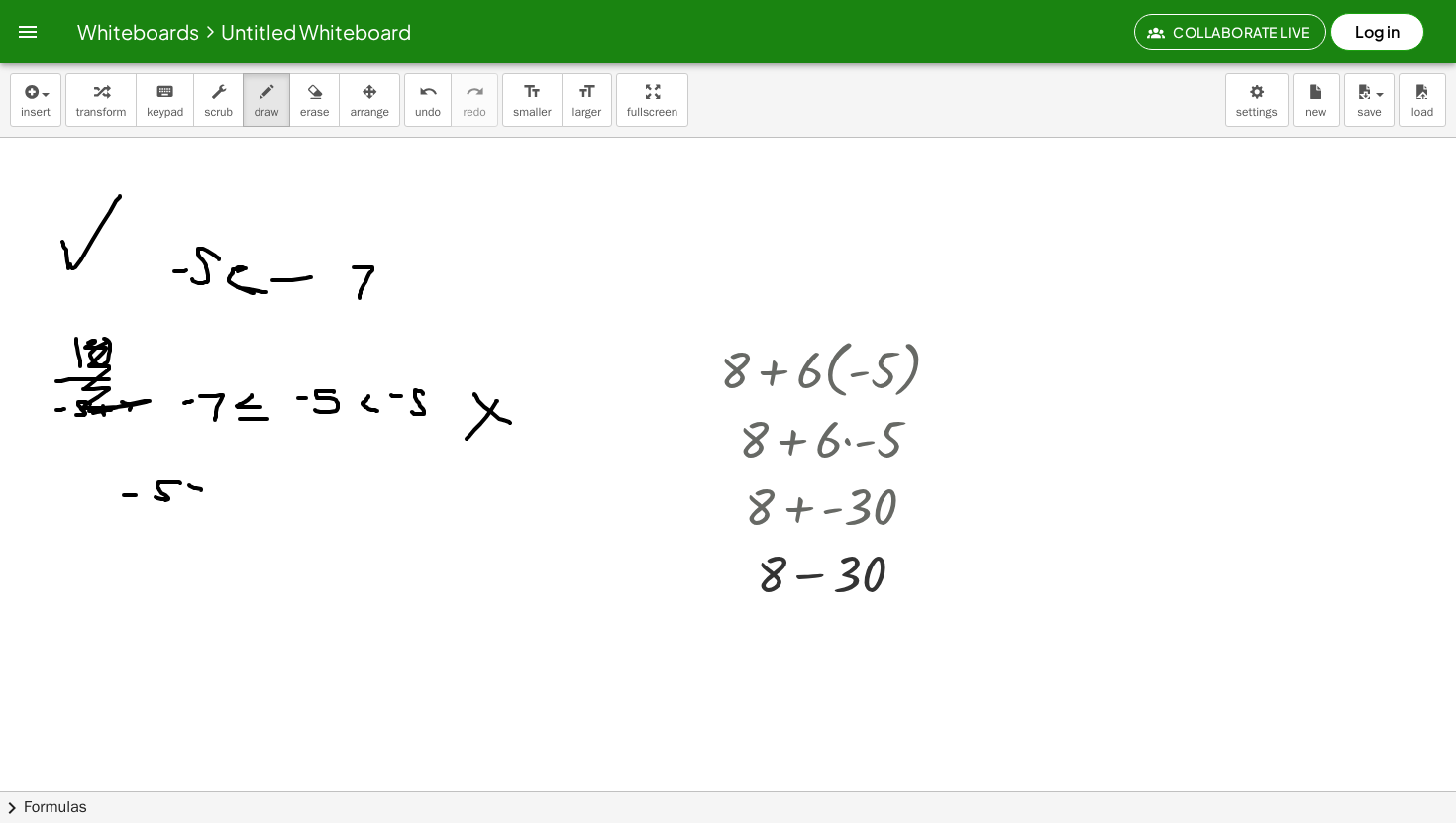 drag, startPoint x: 189, startPoint y: 485, endPoint x: 190, endPoint y: 504, distance: 19.026298 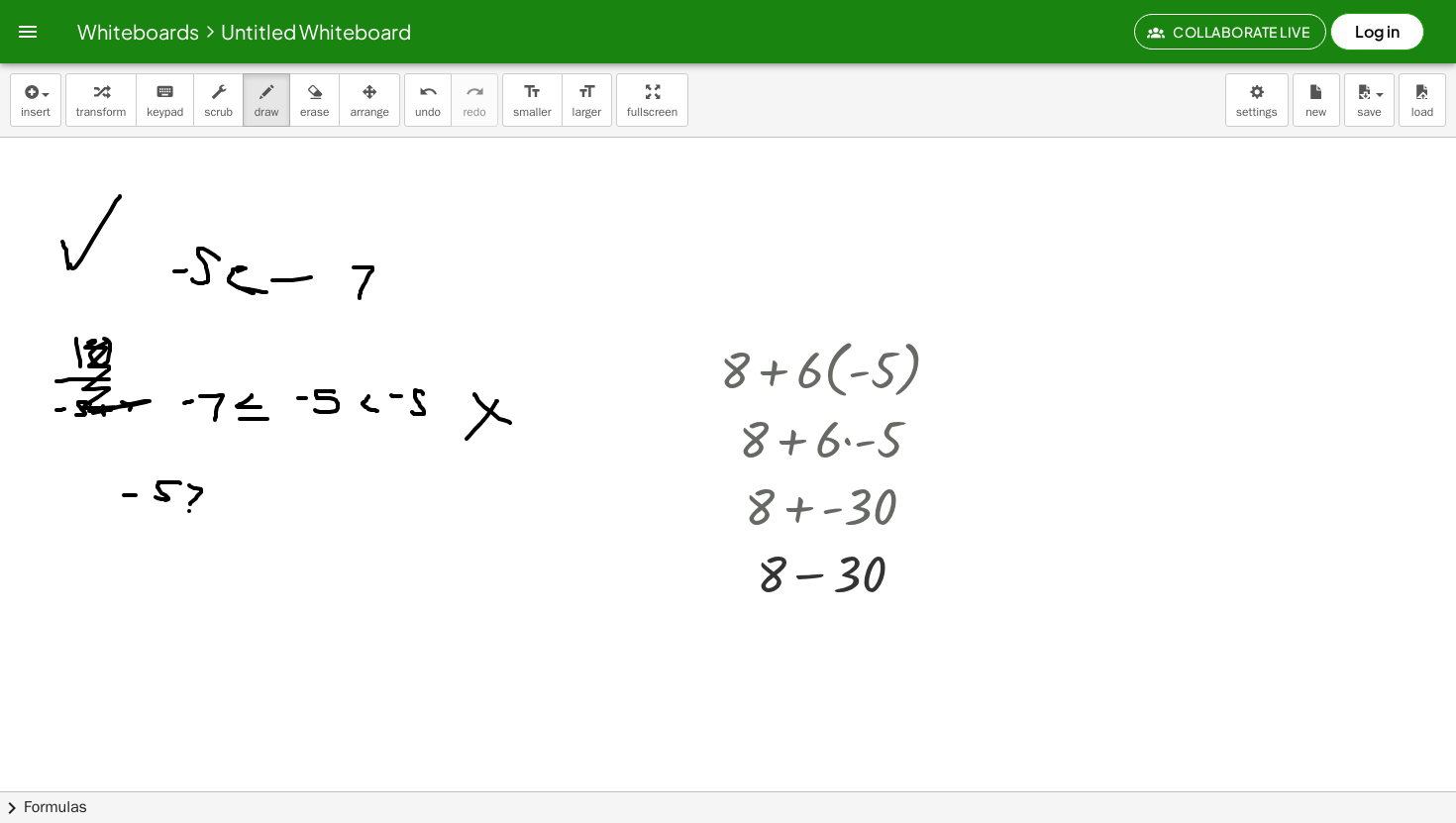 drag 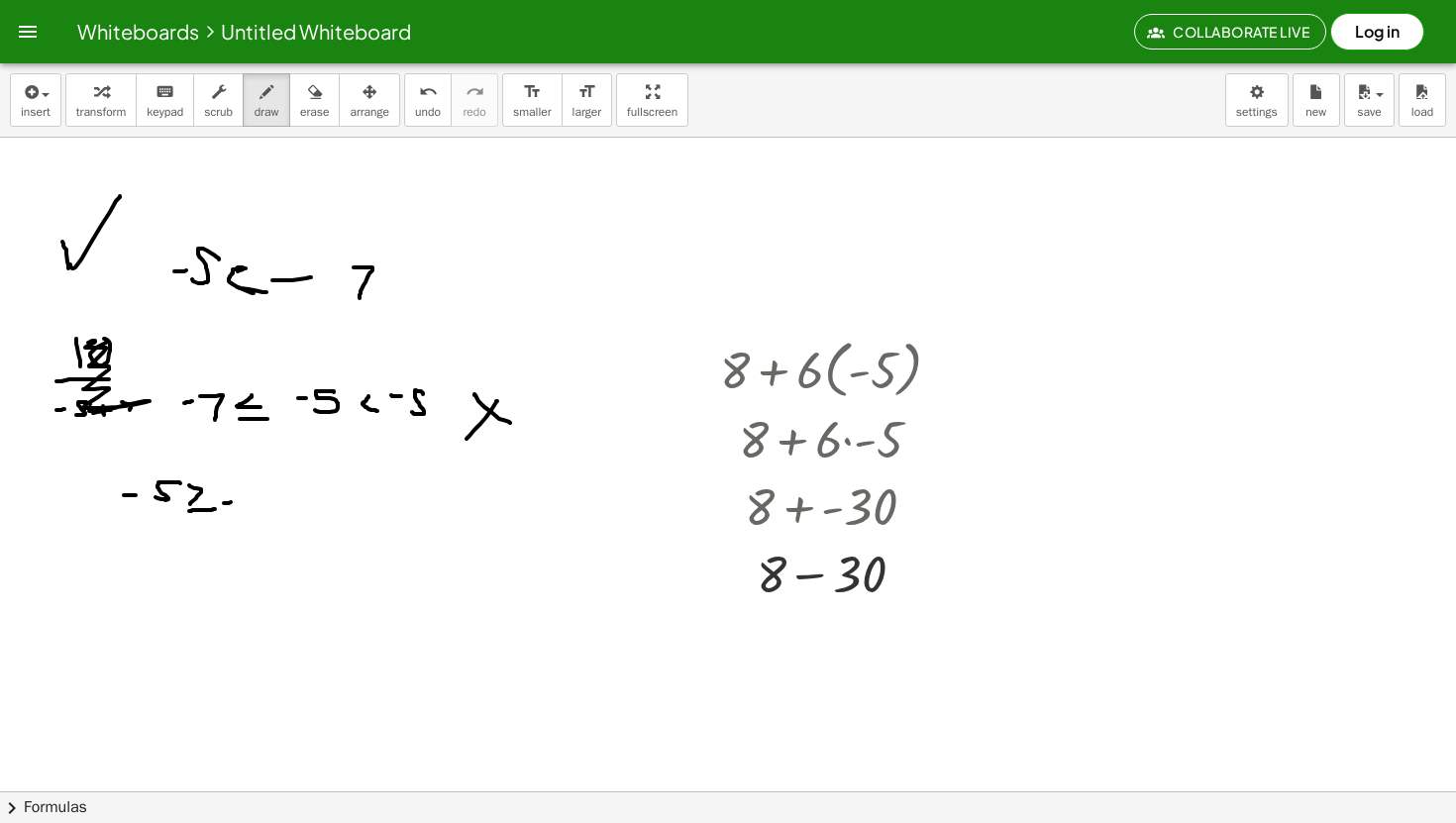 click at bounding box center [728, 855] 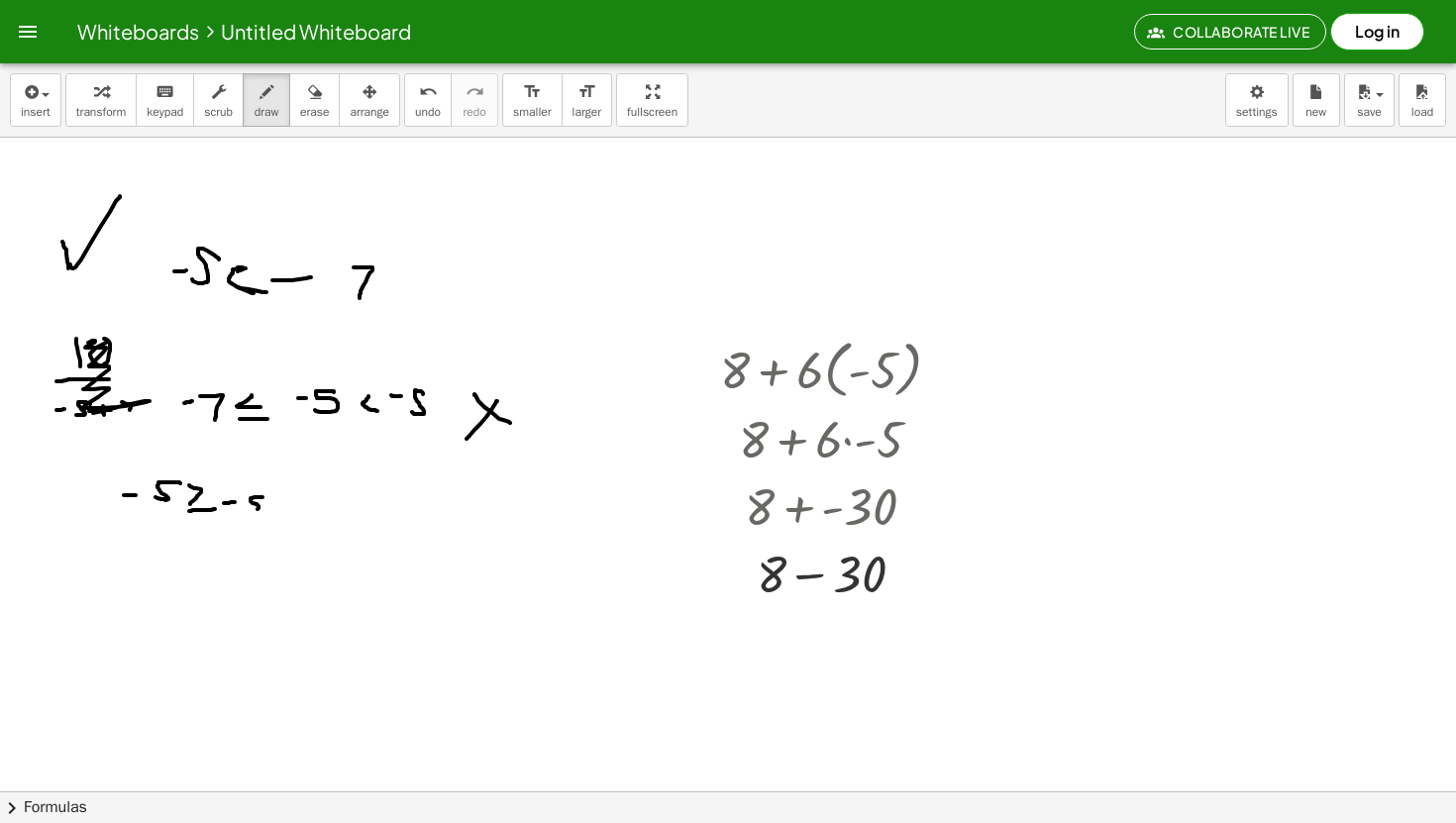 click at bounding box center (728, 855) 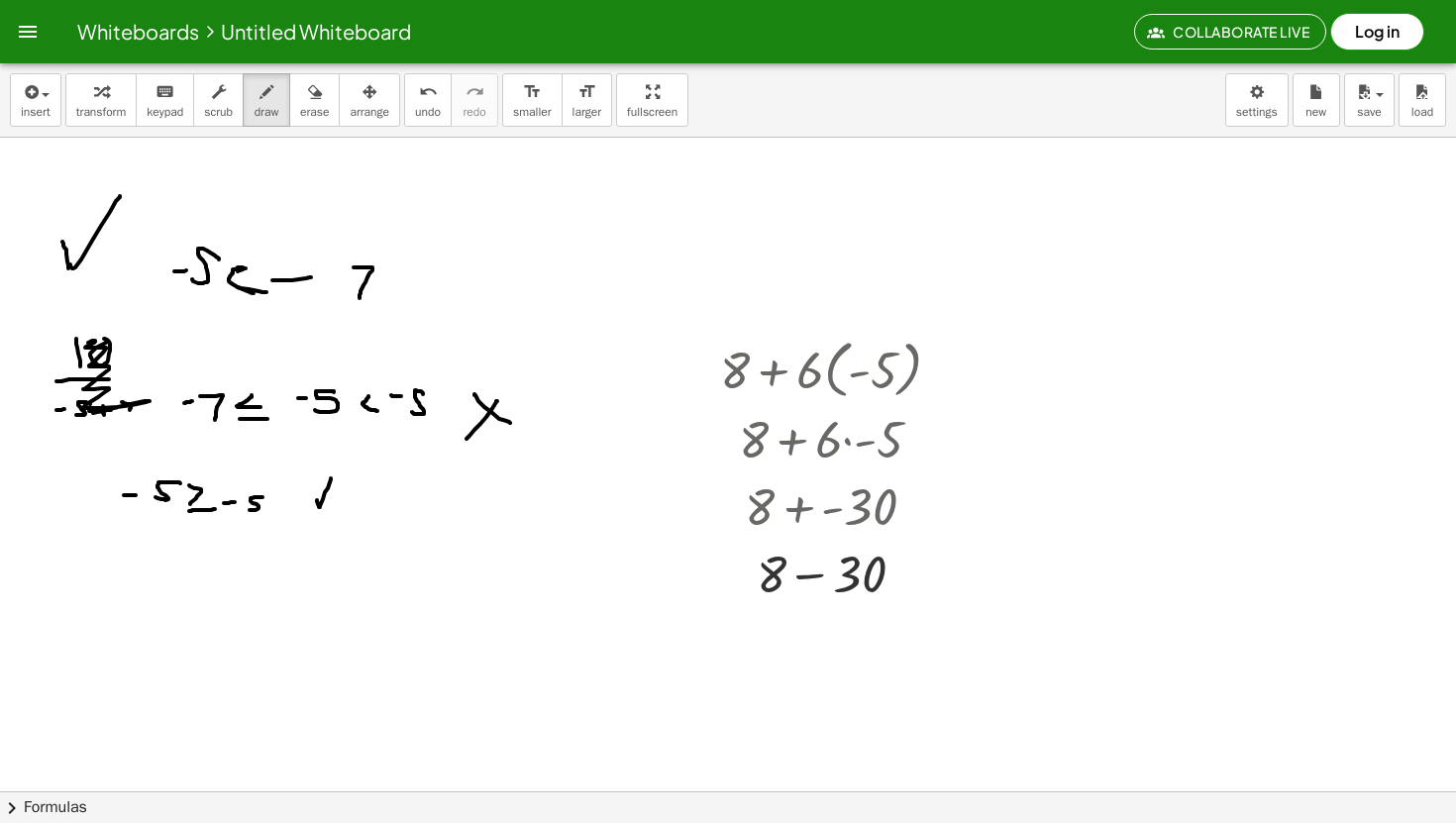 click at bounding box center [728, 855] 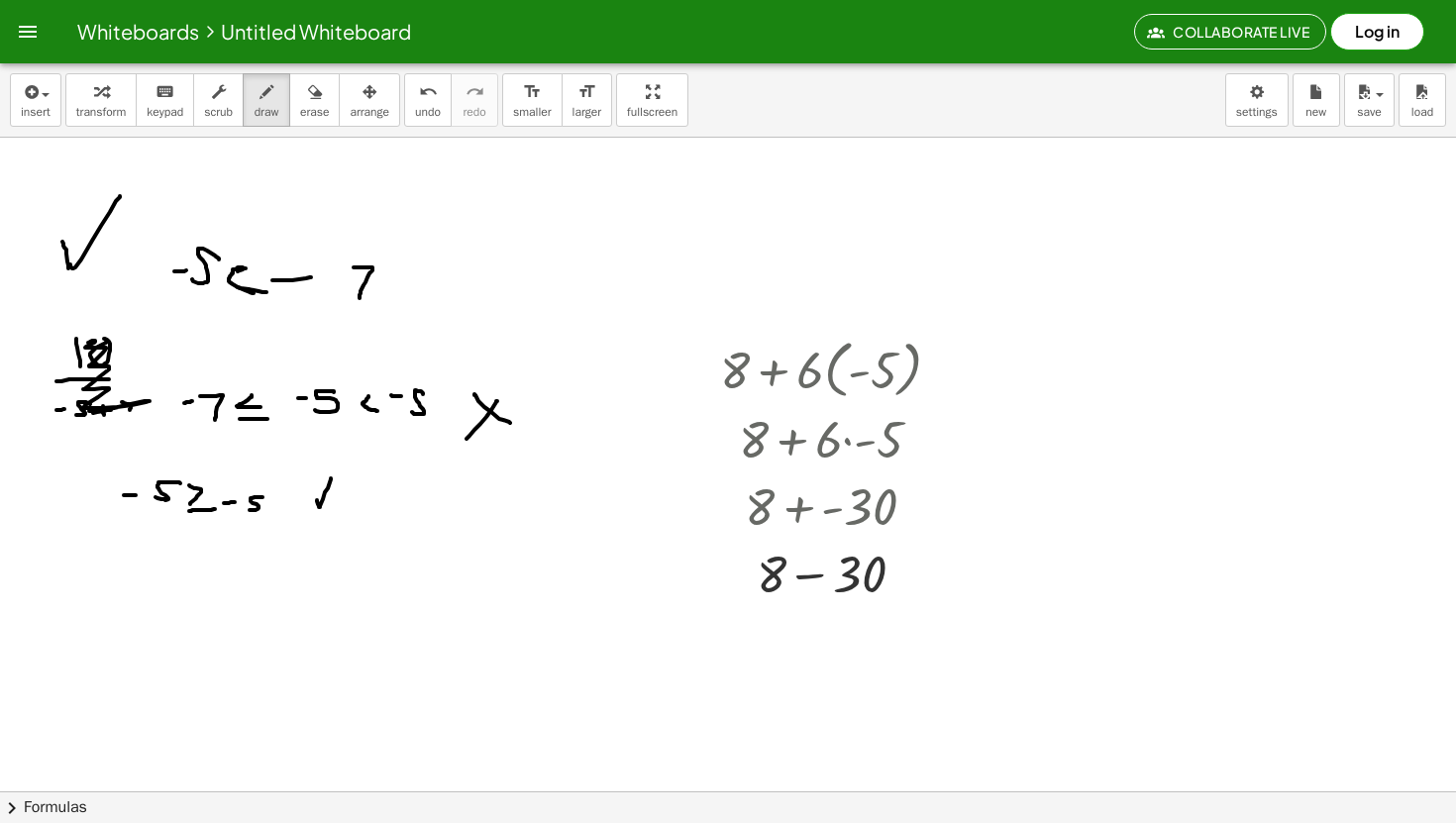 click at bounding box center (728, 855) 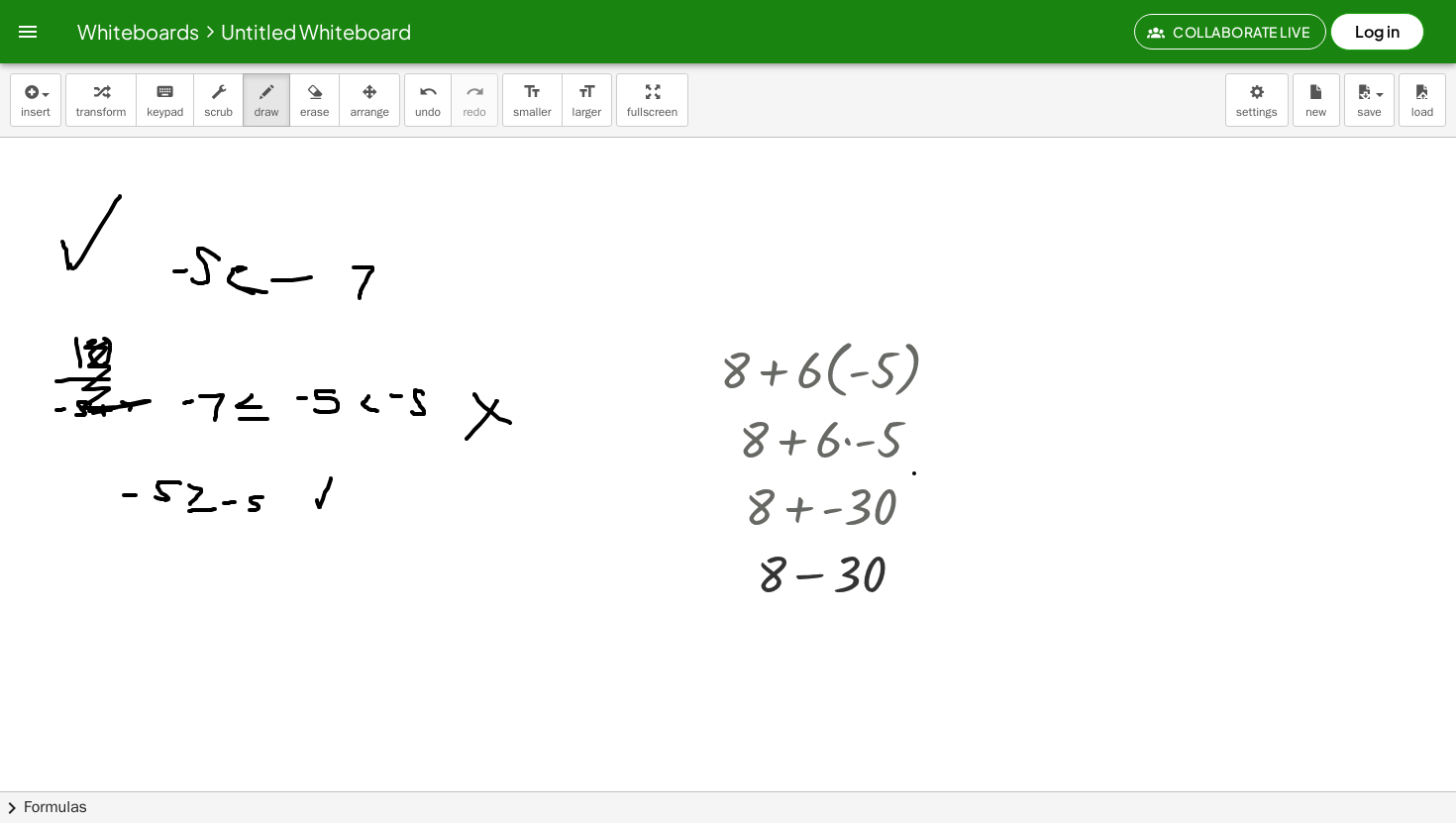 click at bounding box center (728, 855) 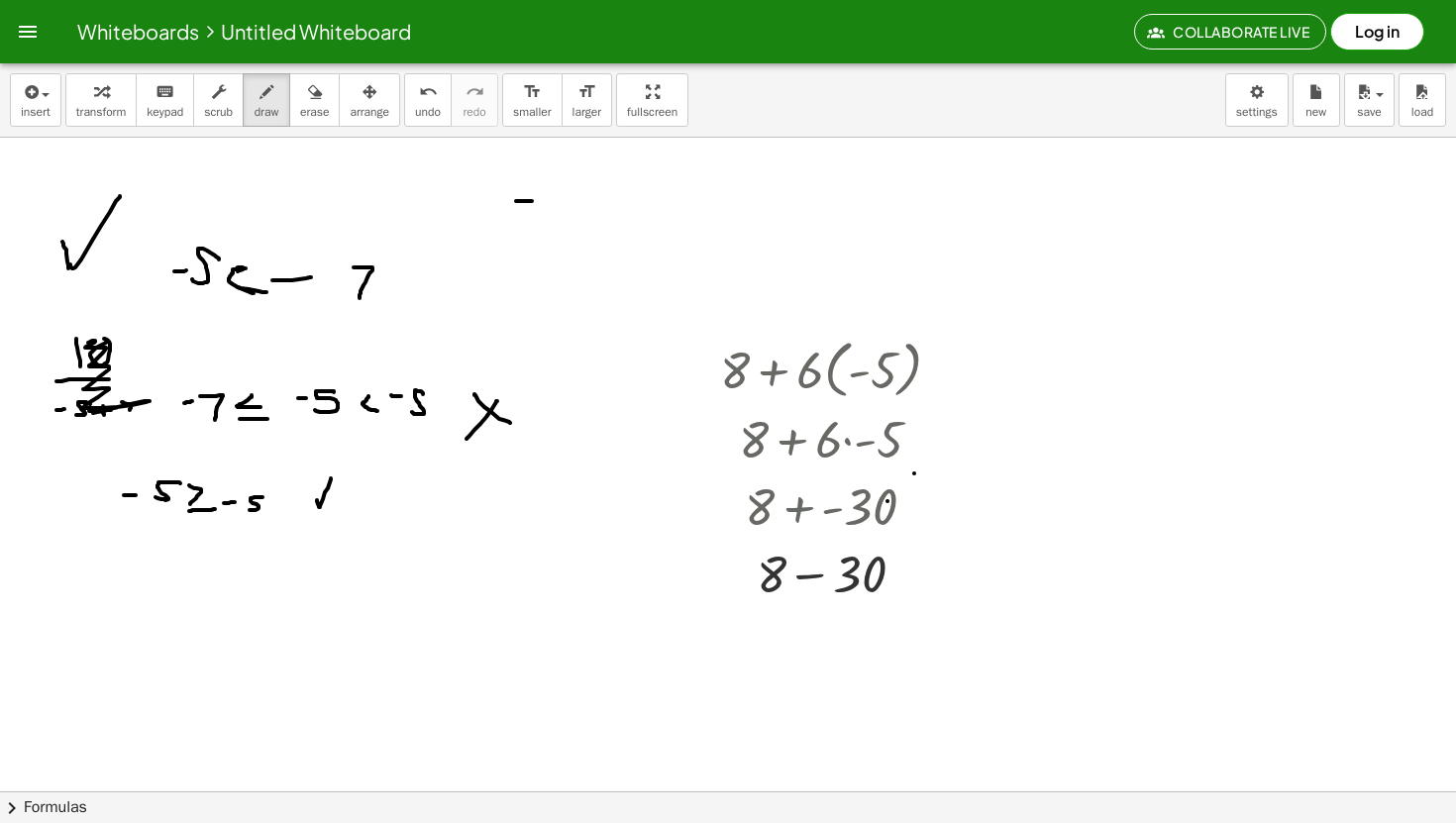 drag, startPoint x: 516, startPoint y: 201, endPoint x: 532, endPoint y: 201, distance: 16 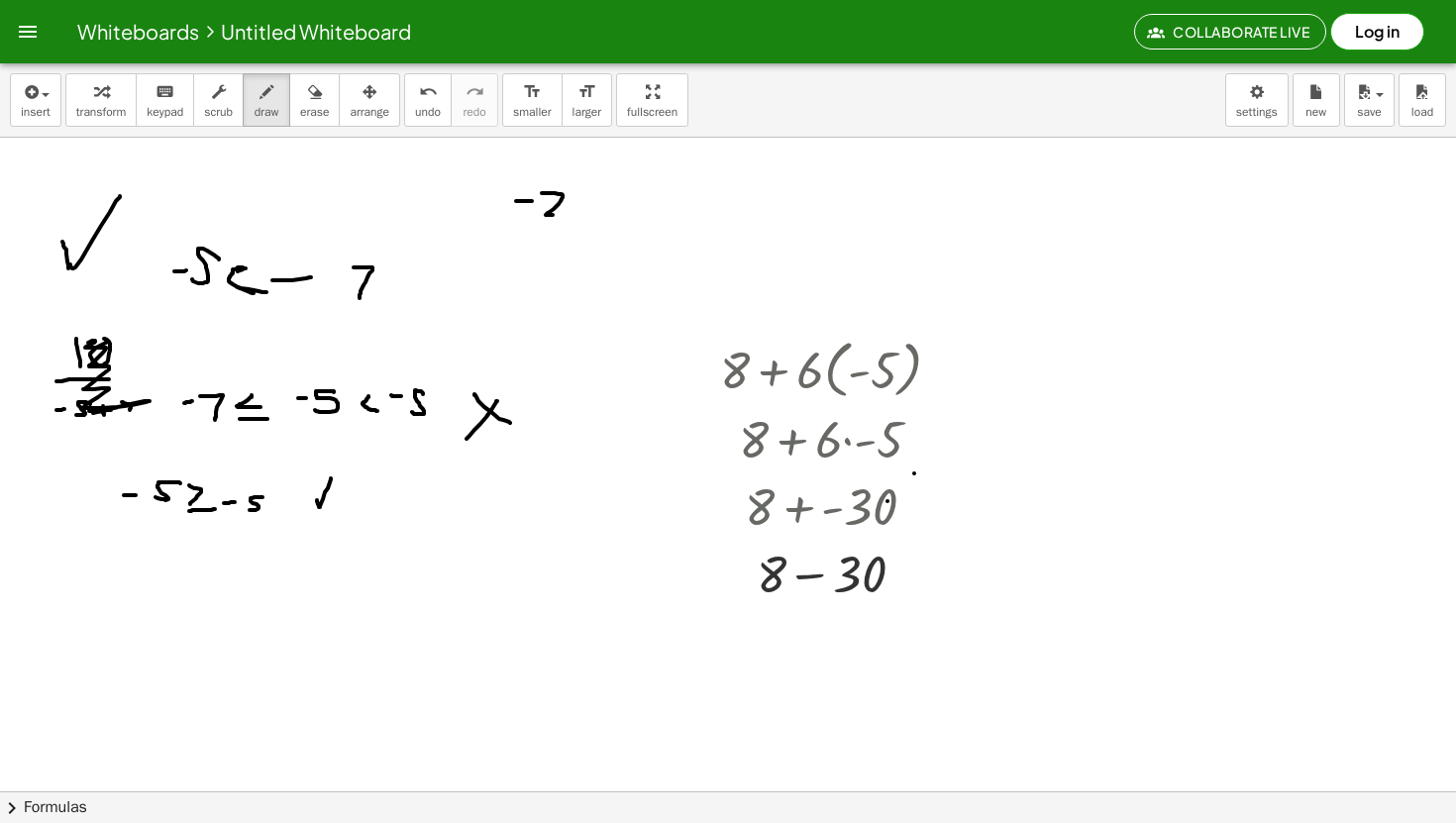 drag, startPoint x: 542, startPoint y: 193, endPoint x: 553, endPoint y: 216, distance: 25.495098 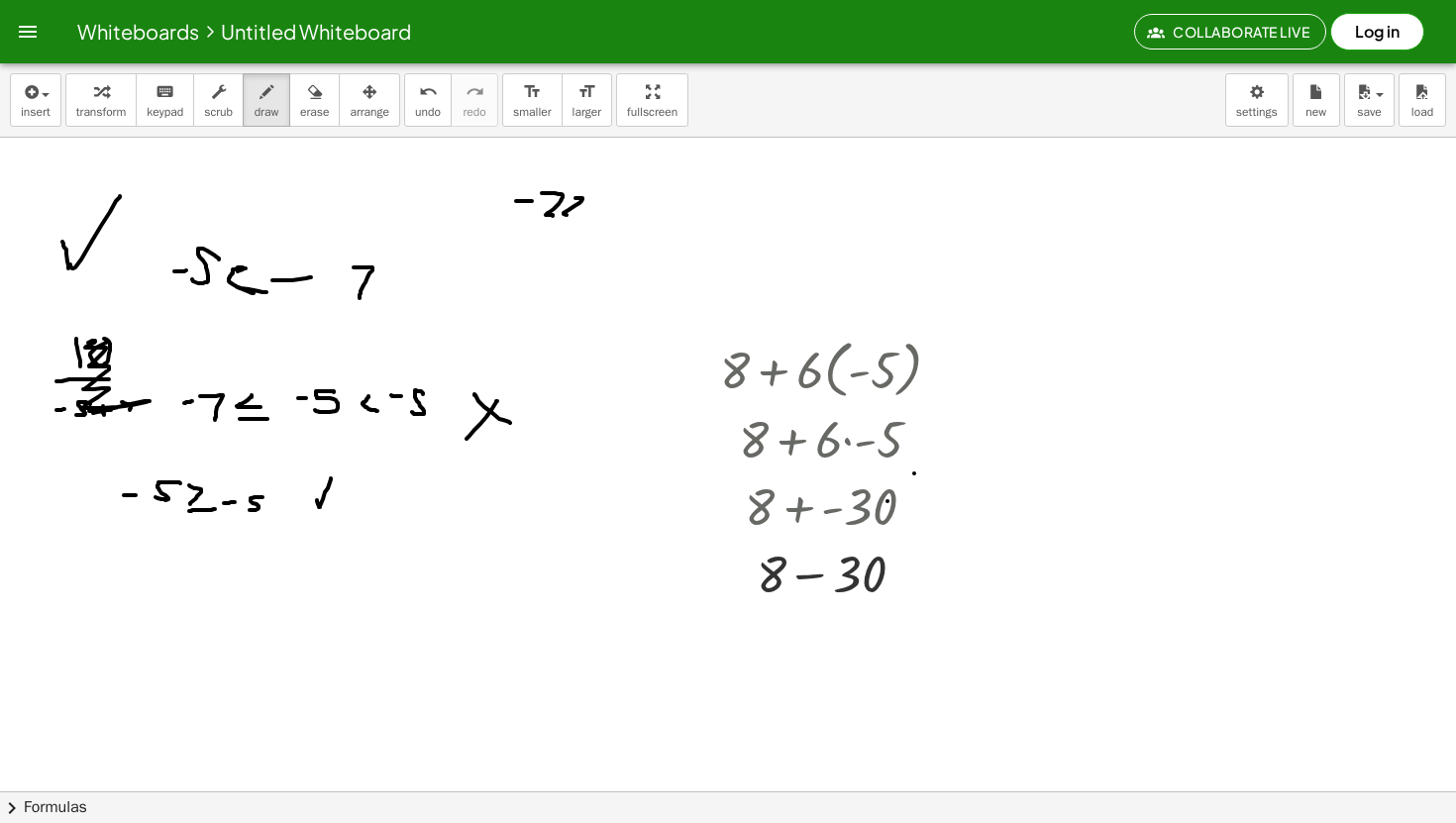 drag, startPoint x: 580, startPoint y: 198, endPoint x: 571, endPoint y: 217, distance: 21.023796 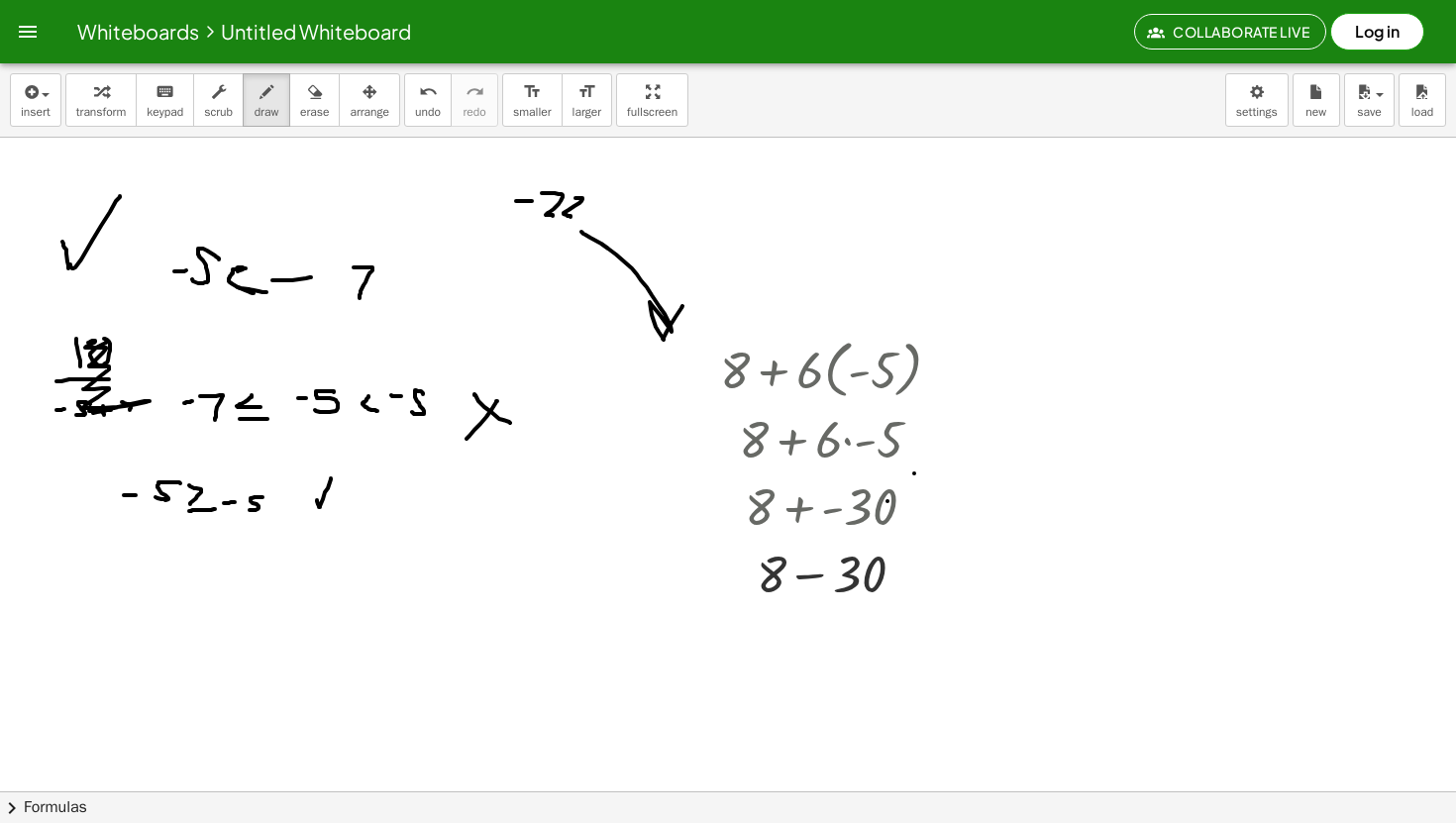 drag, startPoint x: 581, startPoint y: 232, endPoint x: 682, endPoint y: 306, distance: 125.20783 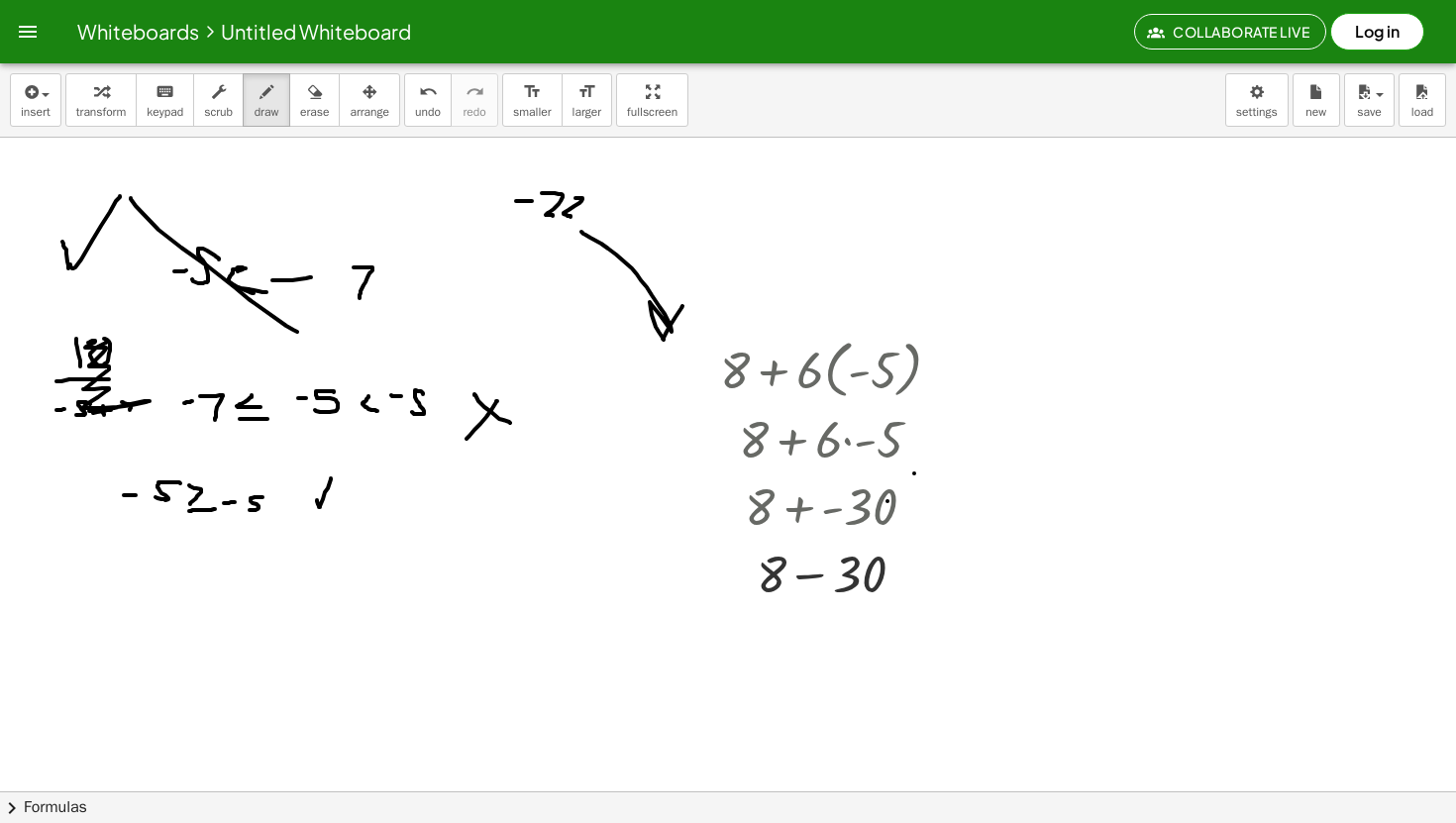 drag, startPoint x: 131, startPoint y: 198, endPoint x: 298, endPoint y: 329, distance: 212.24985 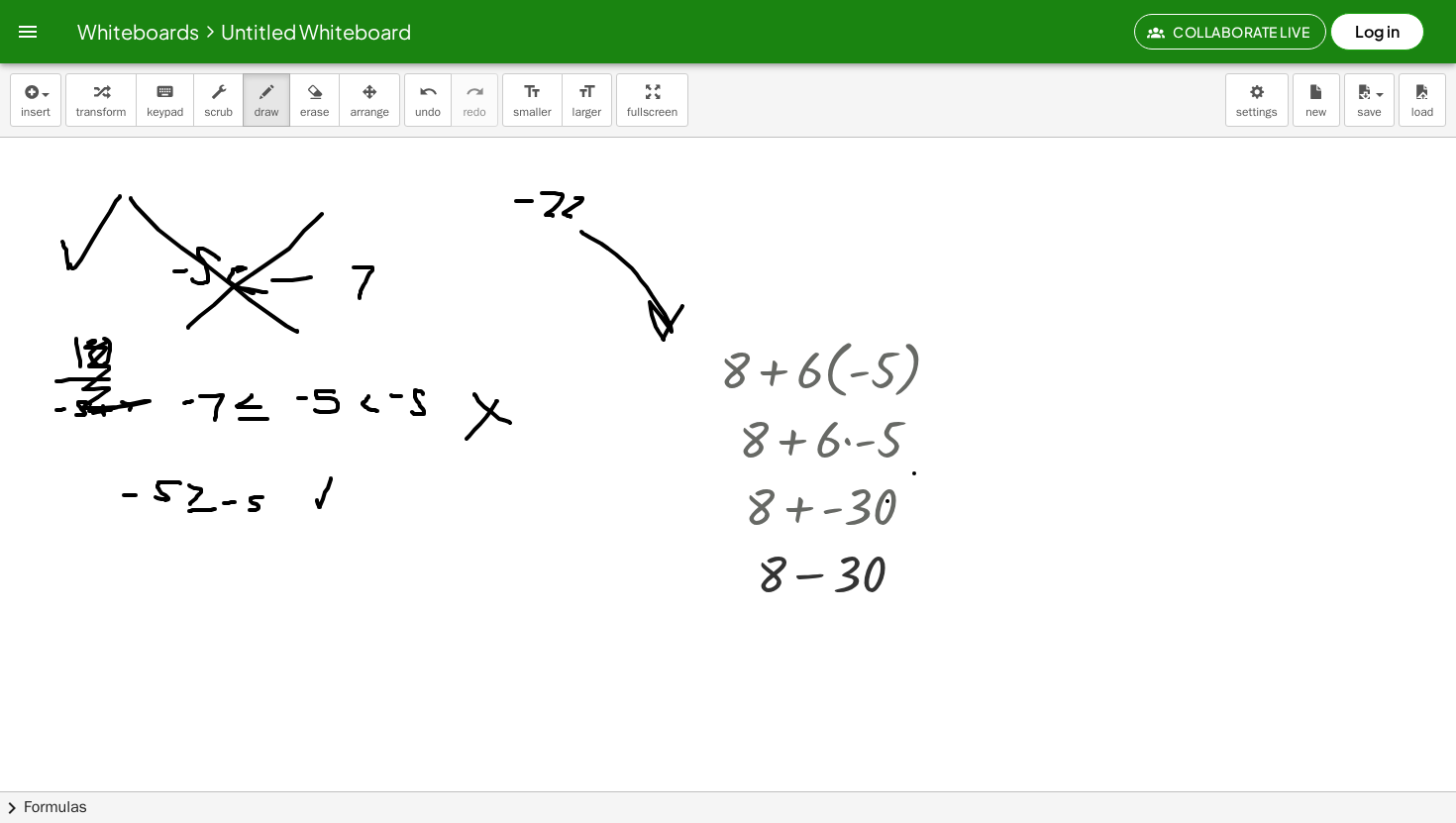 drag, startPoint x: 316, startPoint y: 220, endPoint x: 188, endPoint y: 328, distance: 167.47537 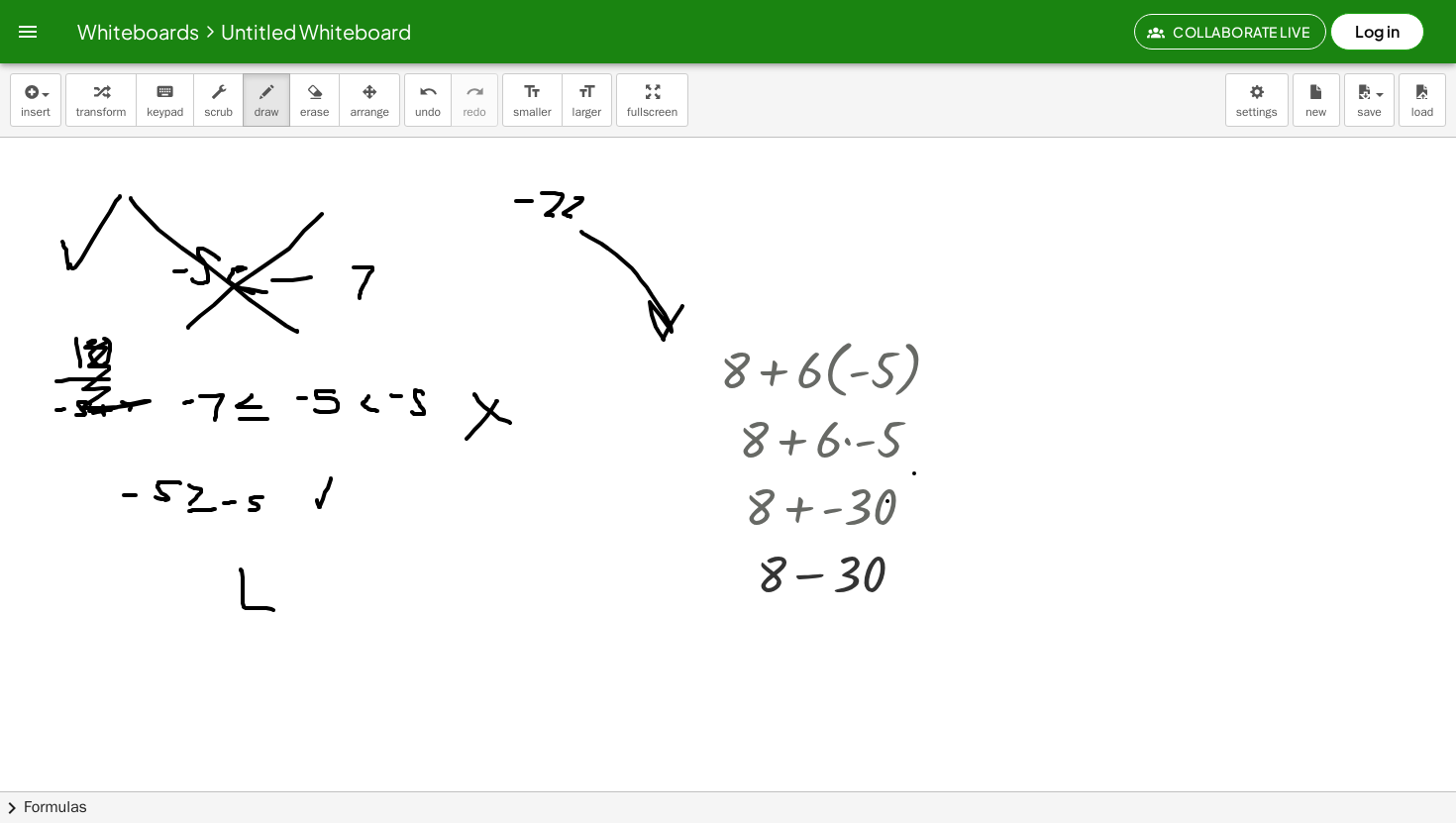 drag, startPoint x: 241, startPoint y: 569, endPoint x: 273, endPoint y: 610, distance: 52.00961 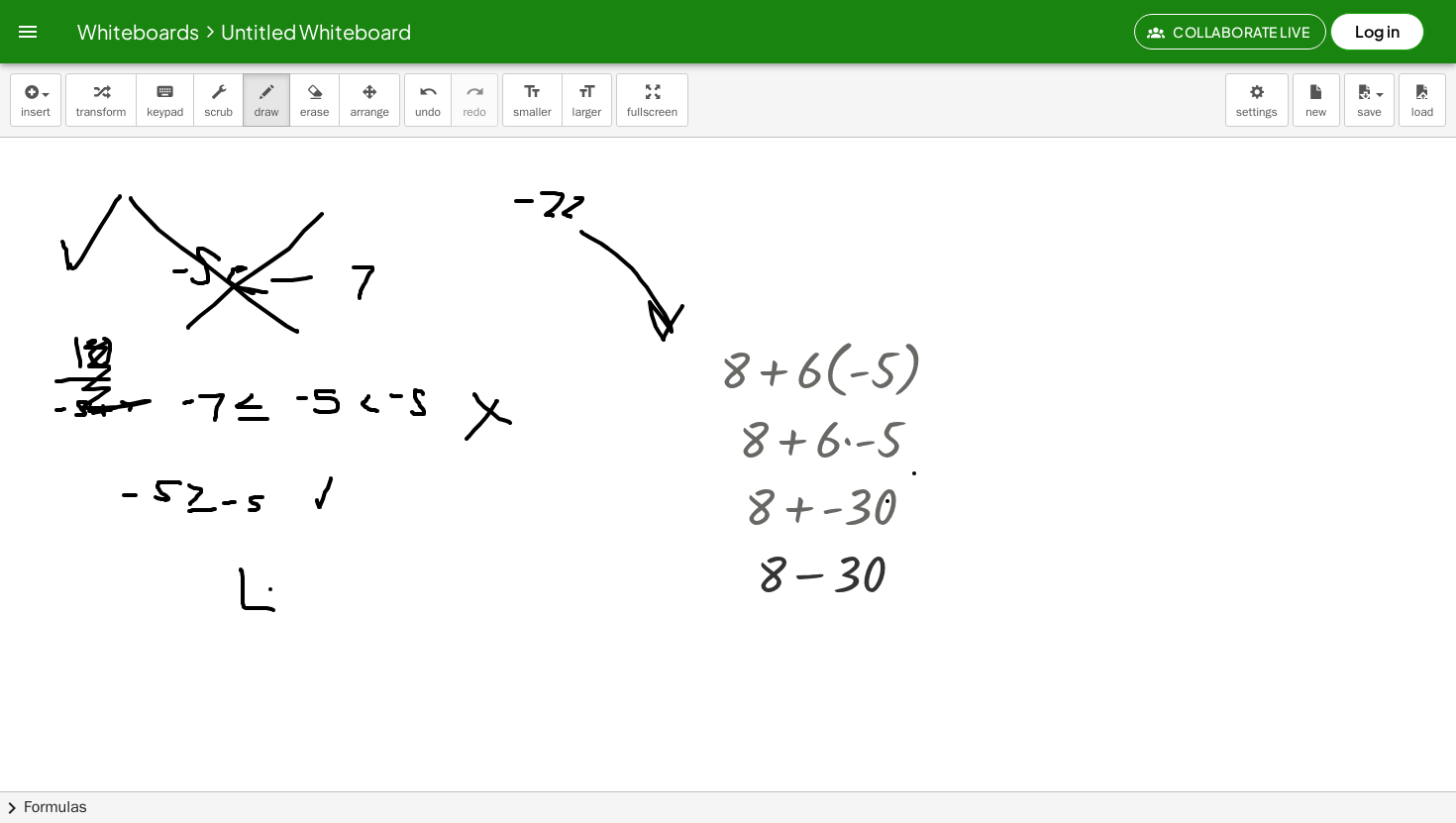 drag, startPoint x: 270, startPoint y: 589, endPoint x: 278, endPoint y: 653, distance: 64.49806 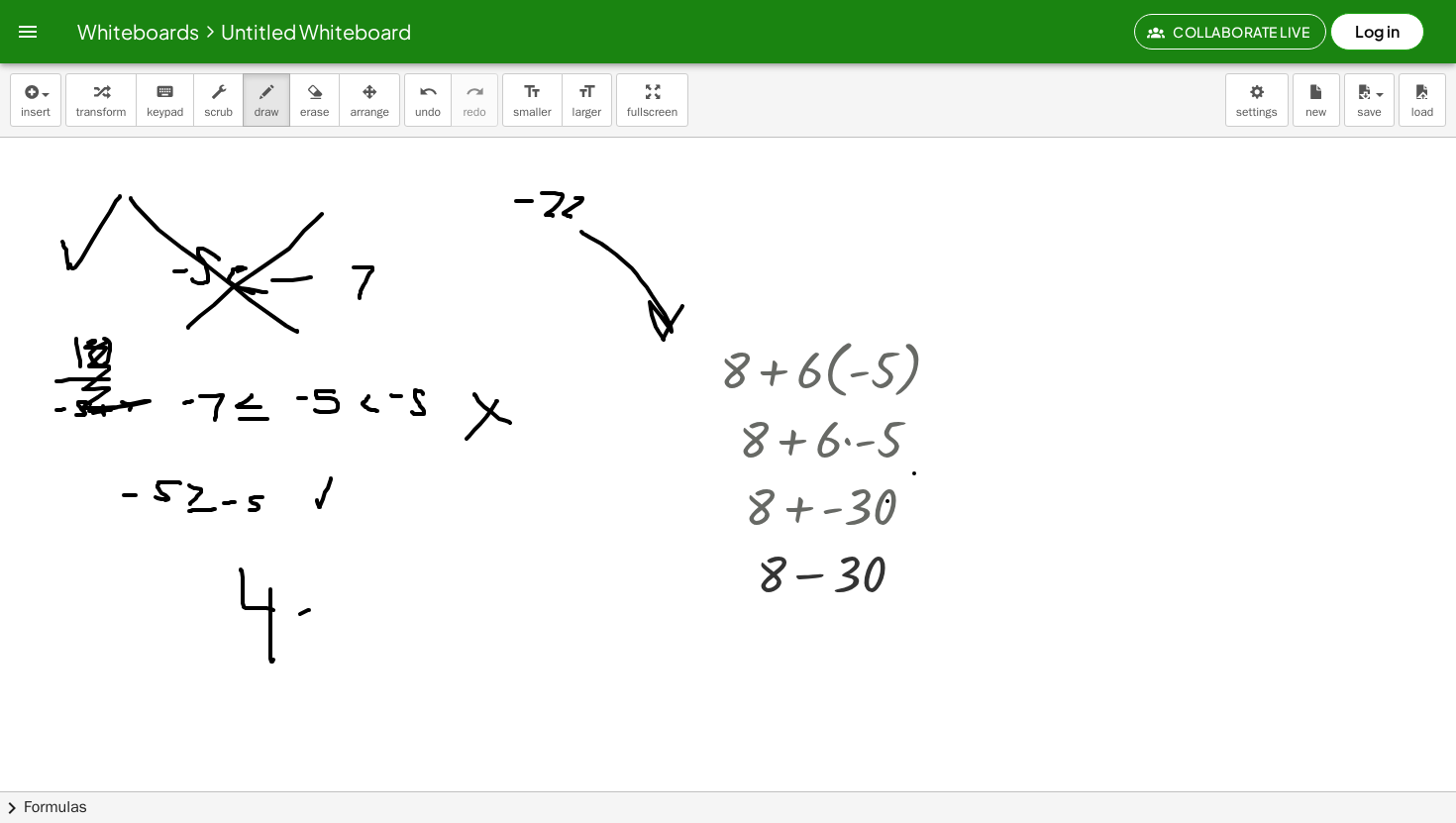 drag, startPoint x: 309, startPoint y: 610, endPoint x: 299, endPoint y: 667, distance: 57.870545 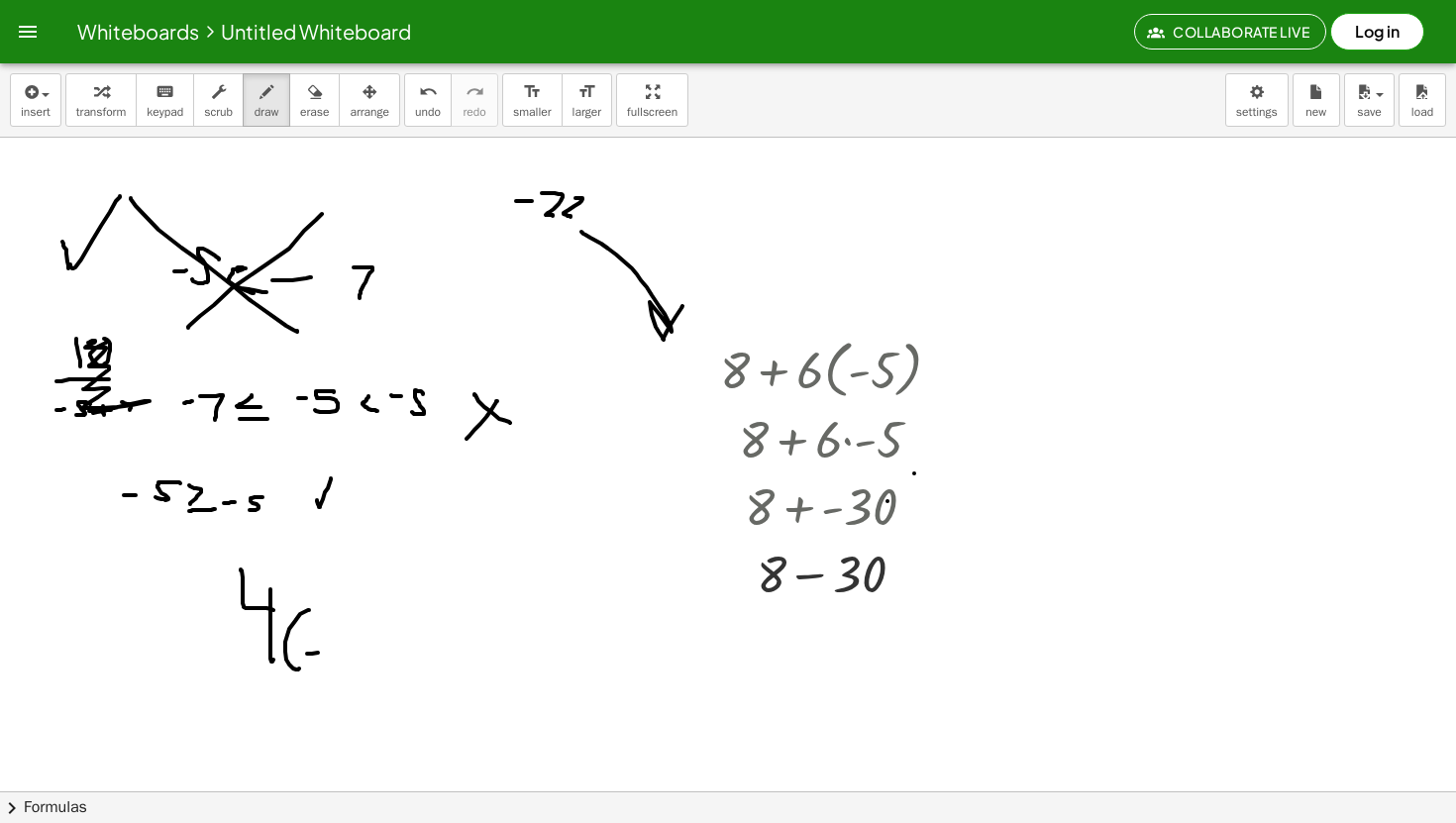 drag, startPoint x: 307, startPoint y: 654, endPoint x: 345, endPoint y: 643, distance: 39.56008 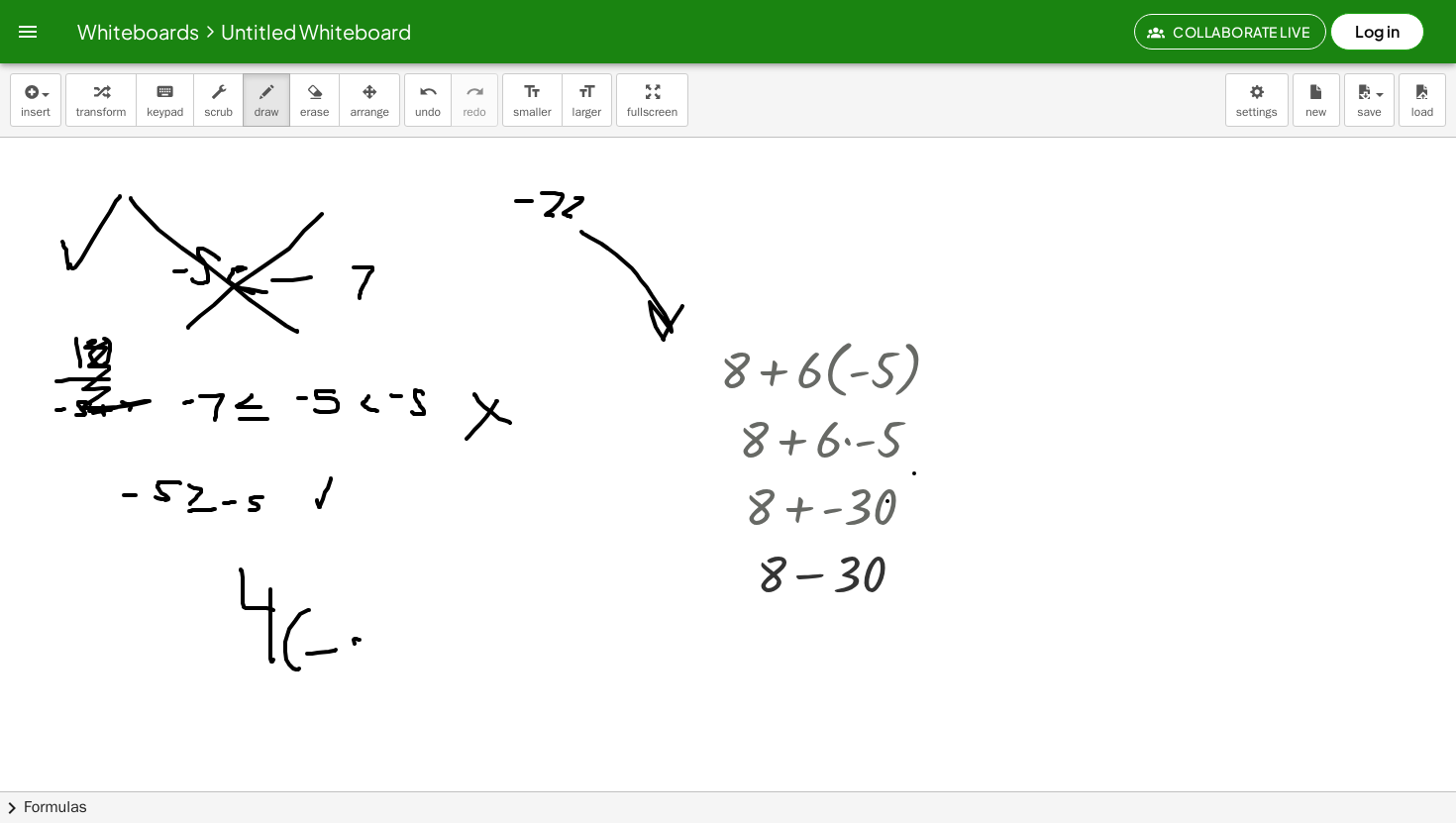 drag, startPoint x: 359, startPoint y: 640, endPoint x: 356, endPoint y: 674, distance: 34.132096 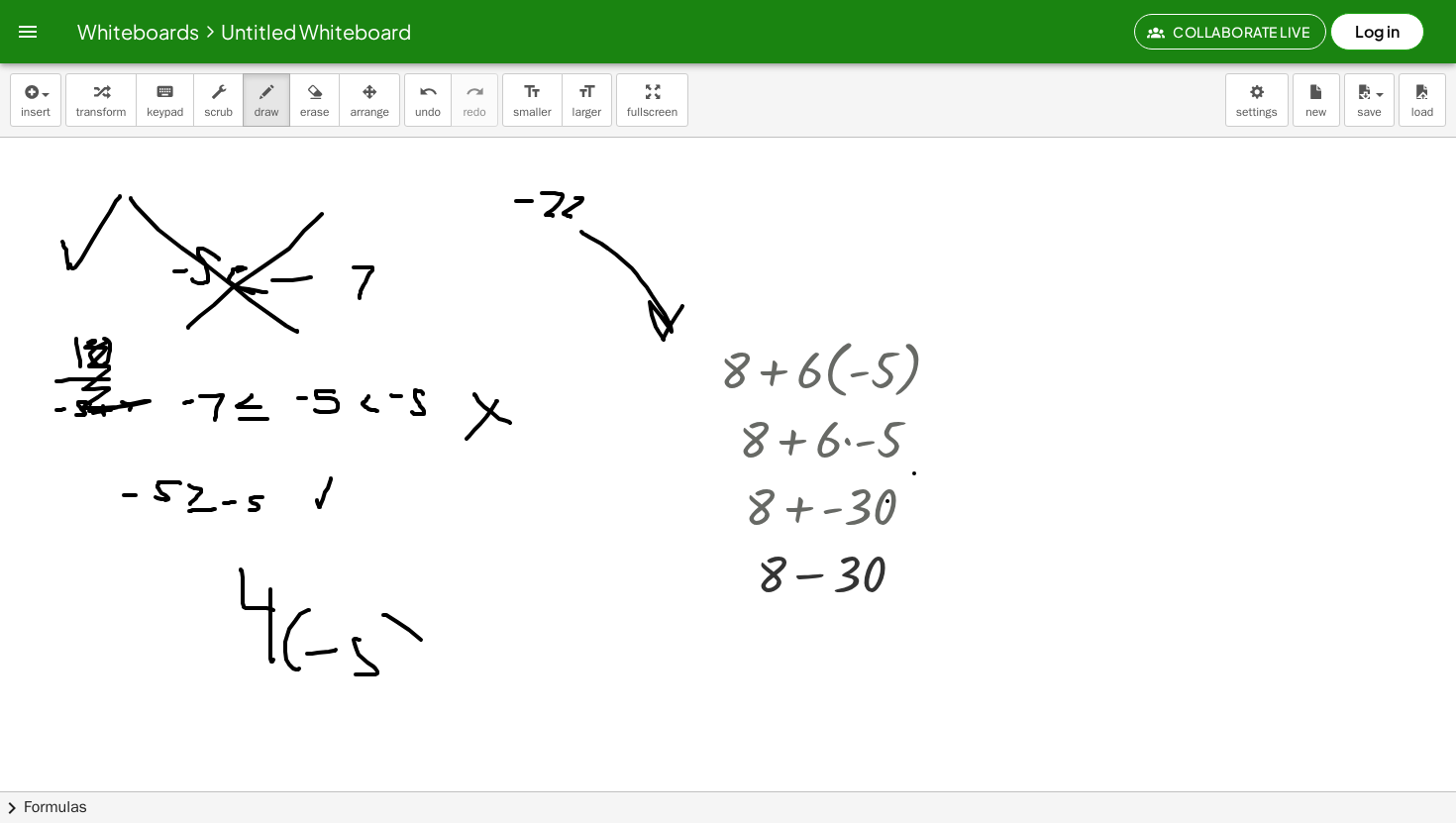 drag, startPoint x: 383, startPoint y: 615, endPoint x: 439, endPoint y: 702, distance: 103.46497 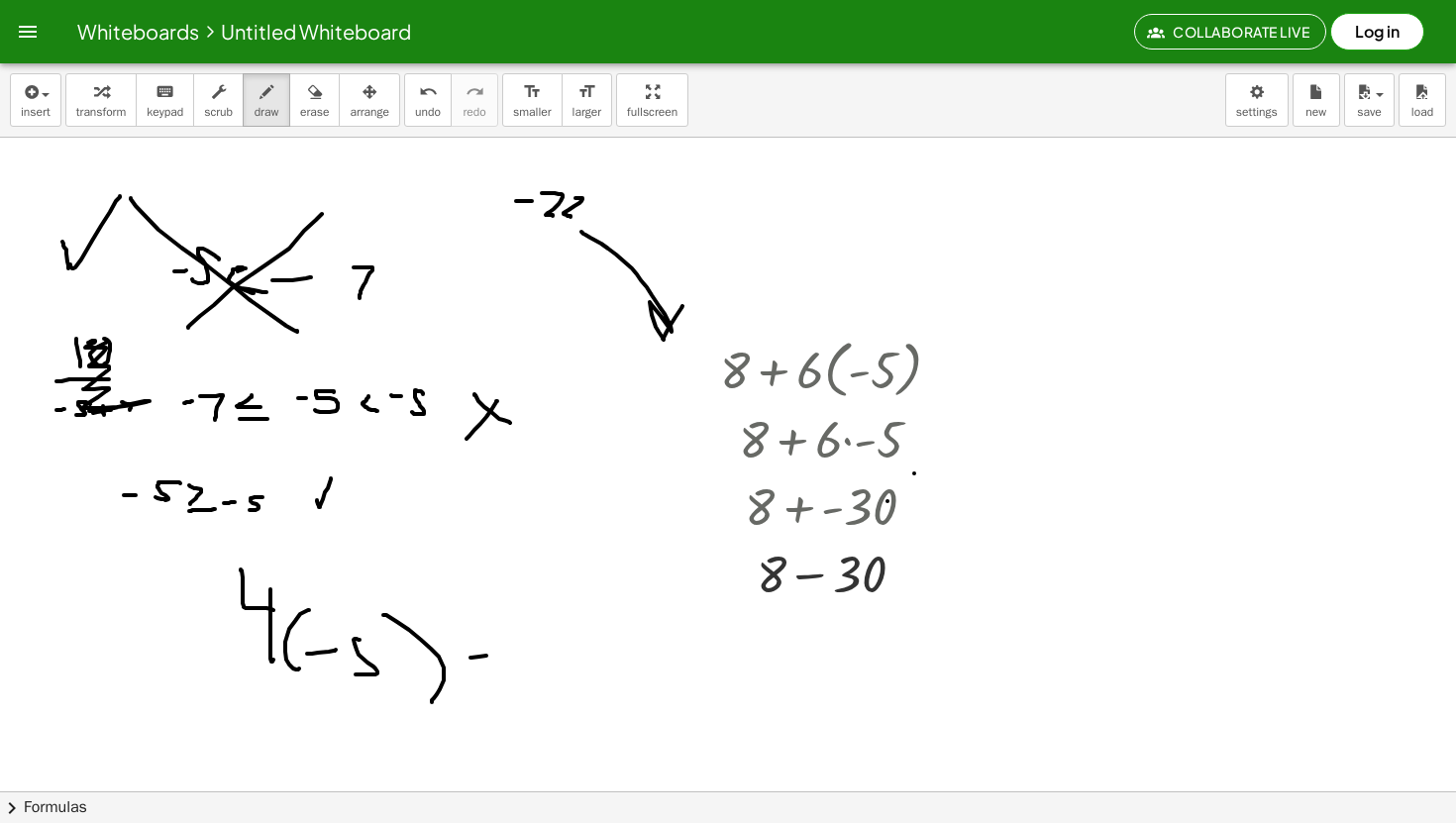 drag, startPoint x: 470, startPoint y: 658, endPoint x: 497, endPoint y: 655, distance: 27.166155 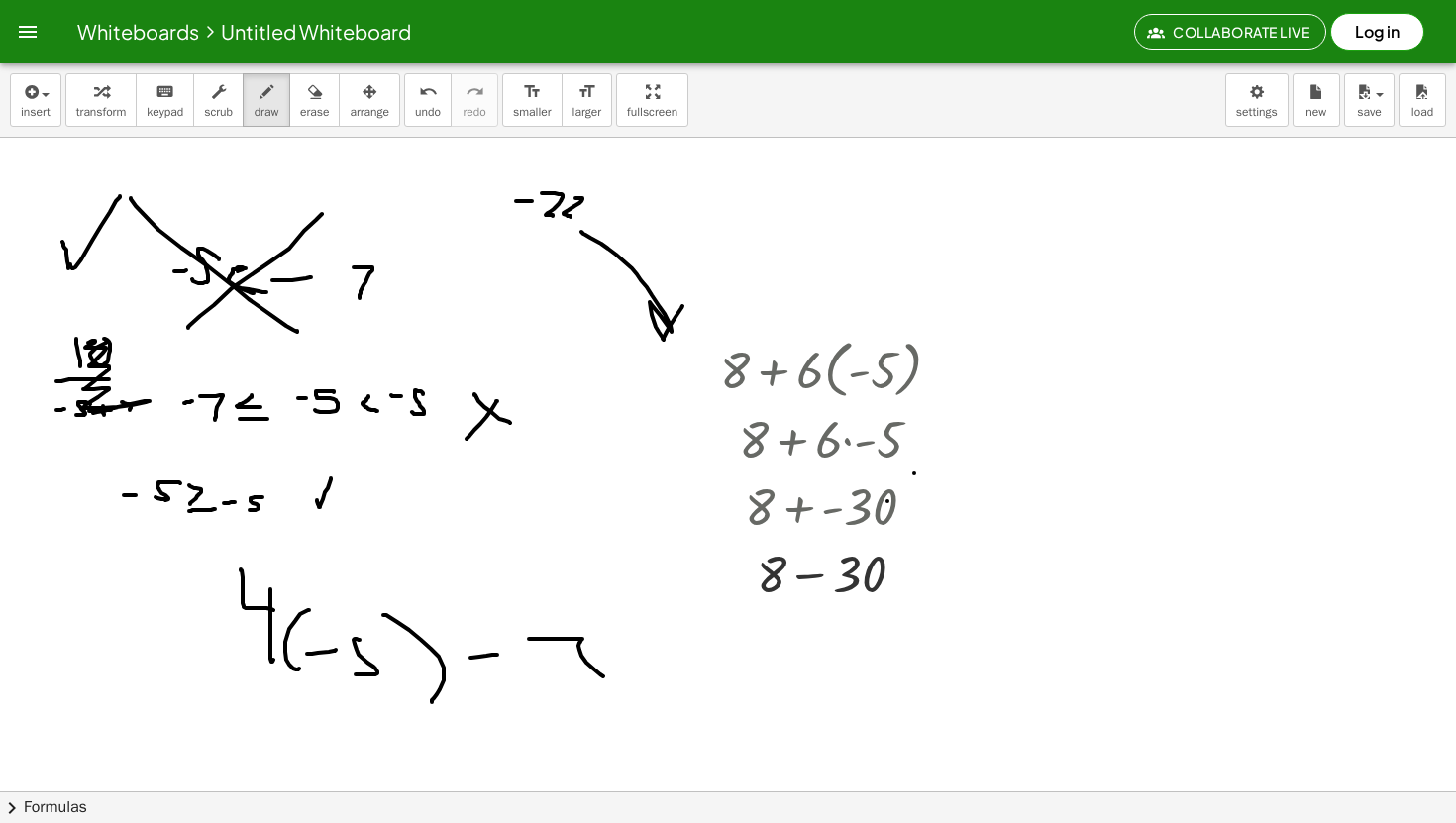 drag, startPoint x: 570, startPoint y: 639, endPoint x: 573, endPoint y: 689, distance: 50.089919 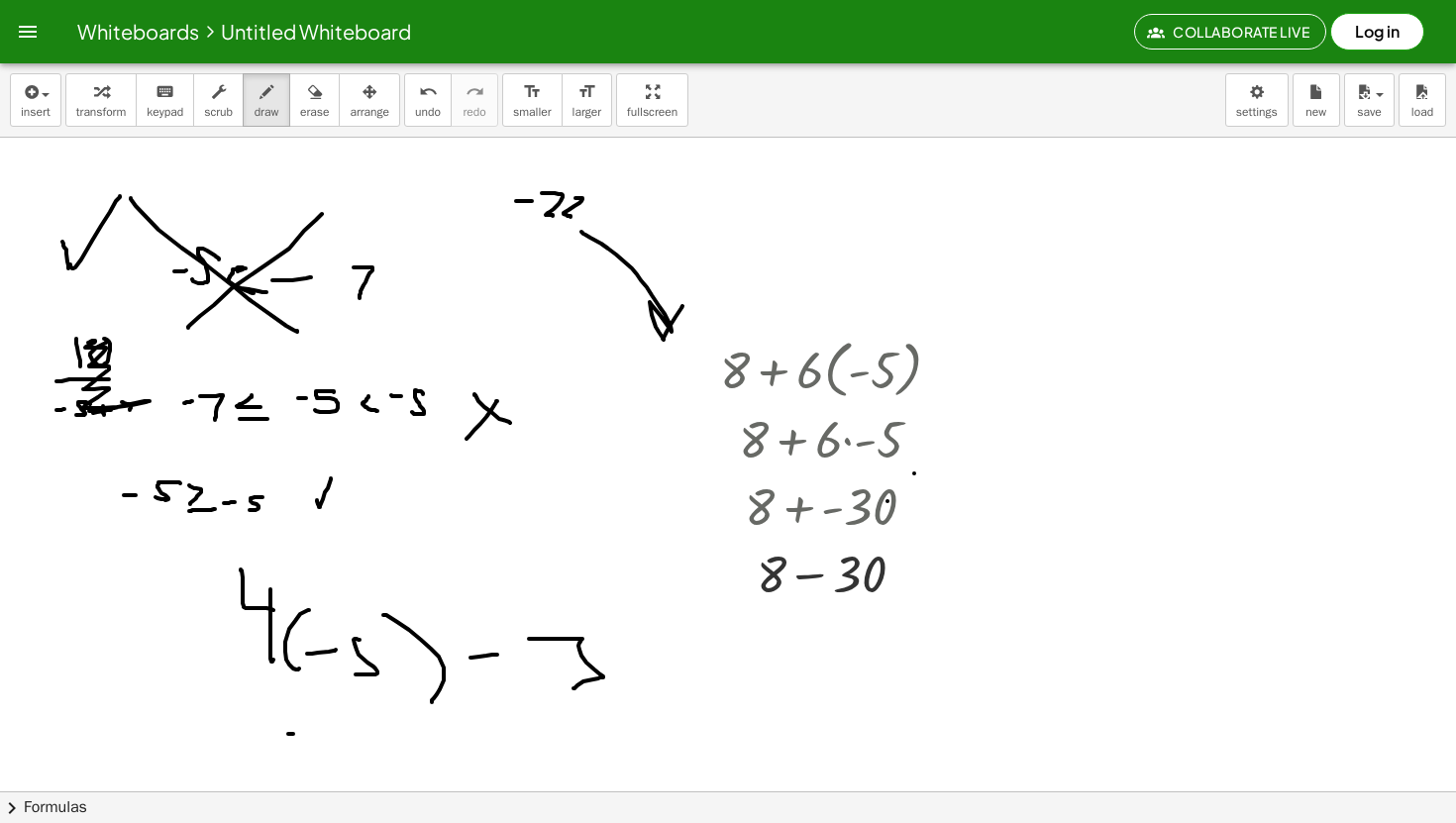 drag, startPoint x: 288, startPoint y: 734, endPoint x: 315, endPoint y: 734, distance: 27 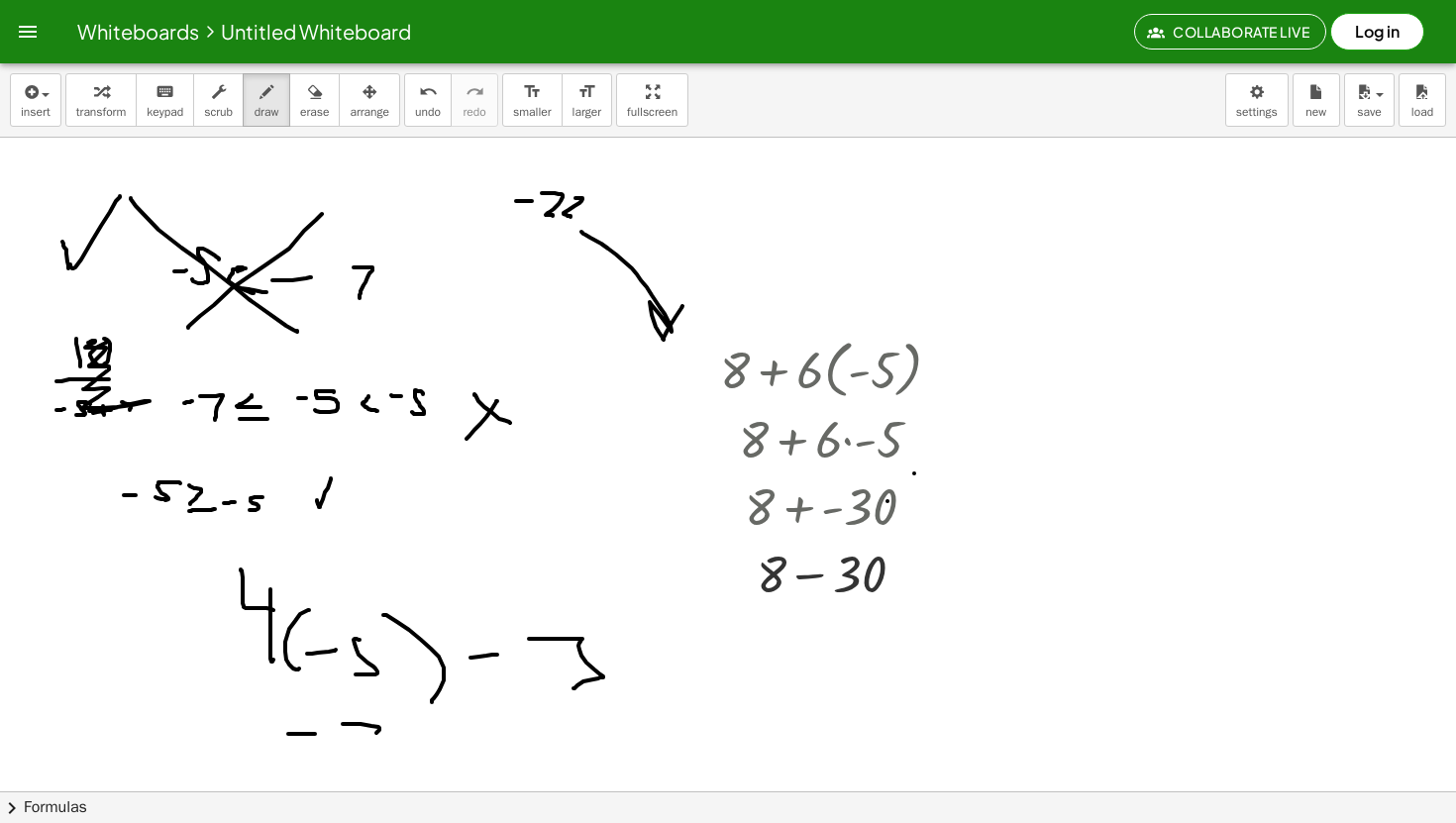 drag, startPoint x: 378, startPoint y: 731, endPoint x: 382, endPoint y: 751, distance: 20.396078 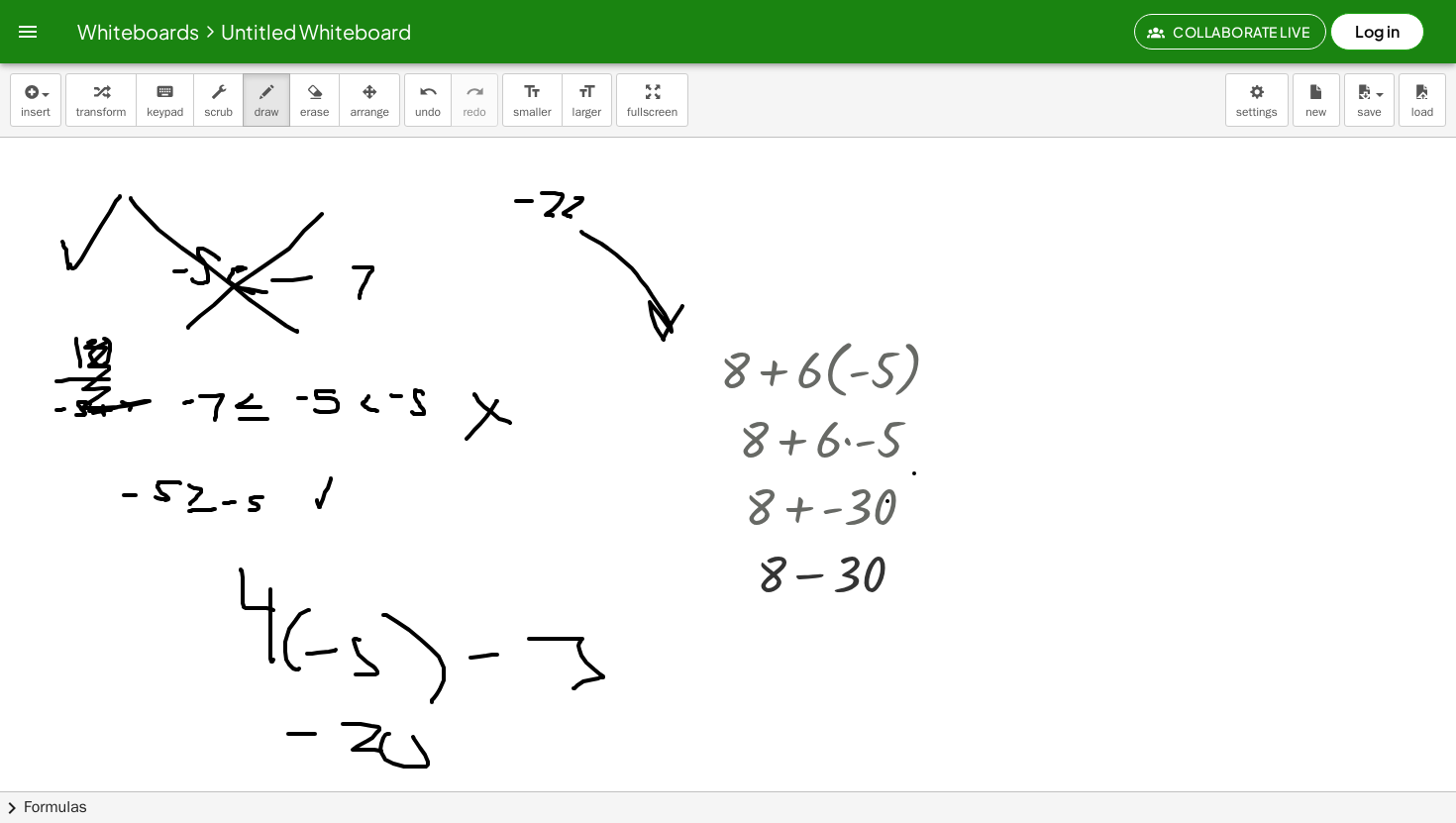 drag, startPoint x: 385, startPoint y: 735, endPoint x: 416, endPoint y: 739, distance: 31.257 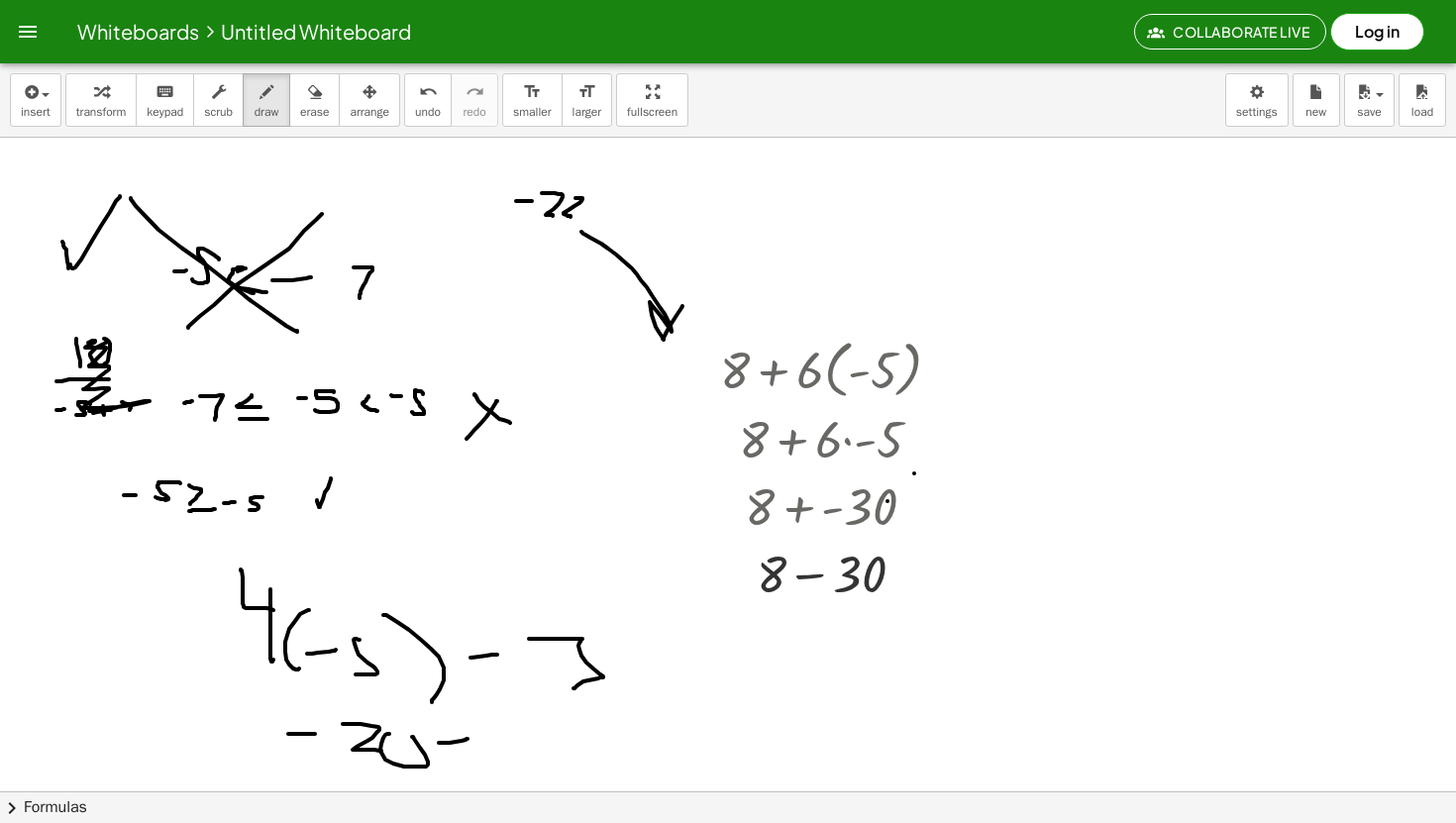 click at bounding box center (728, 855) 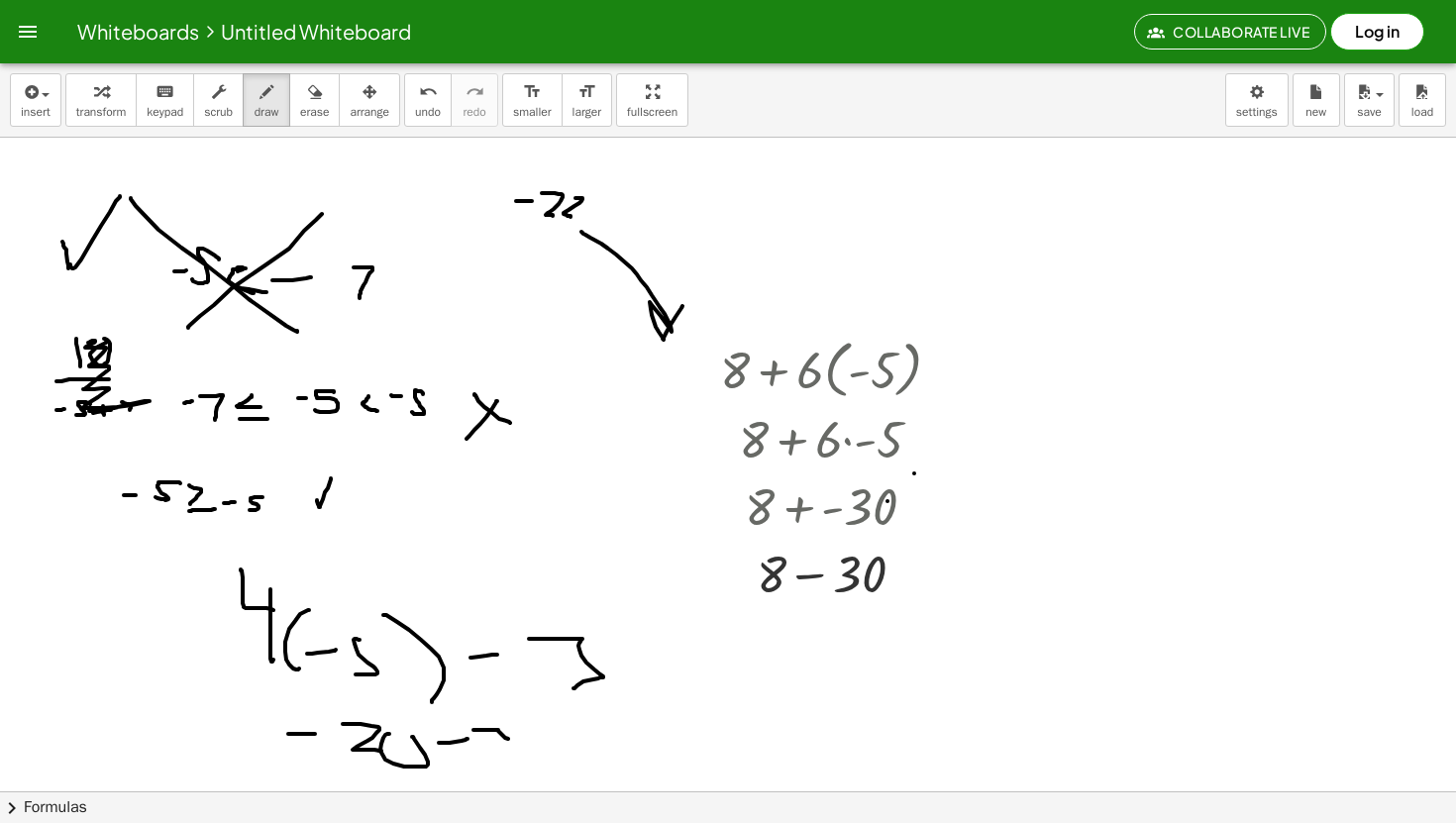 drag, startPoint x: 477, startPoint y: 730, endPoint x: 513, endPoint y: 751, distance: 41.677332 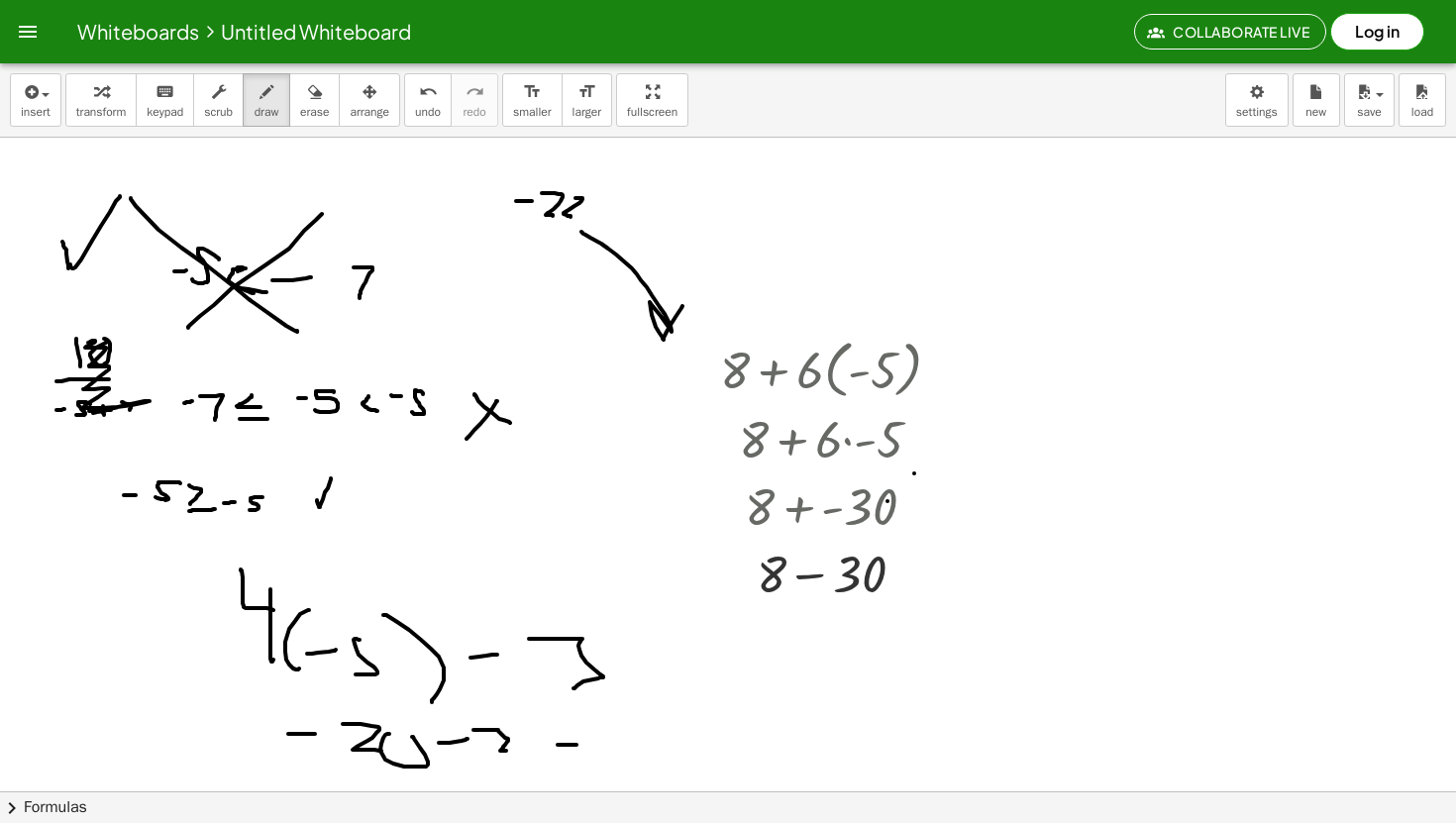 drag, startPoint x: 558, startPoint y: 745, endPoint x: 576, endPoint y: 745, distance: 18 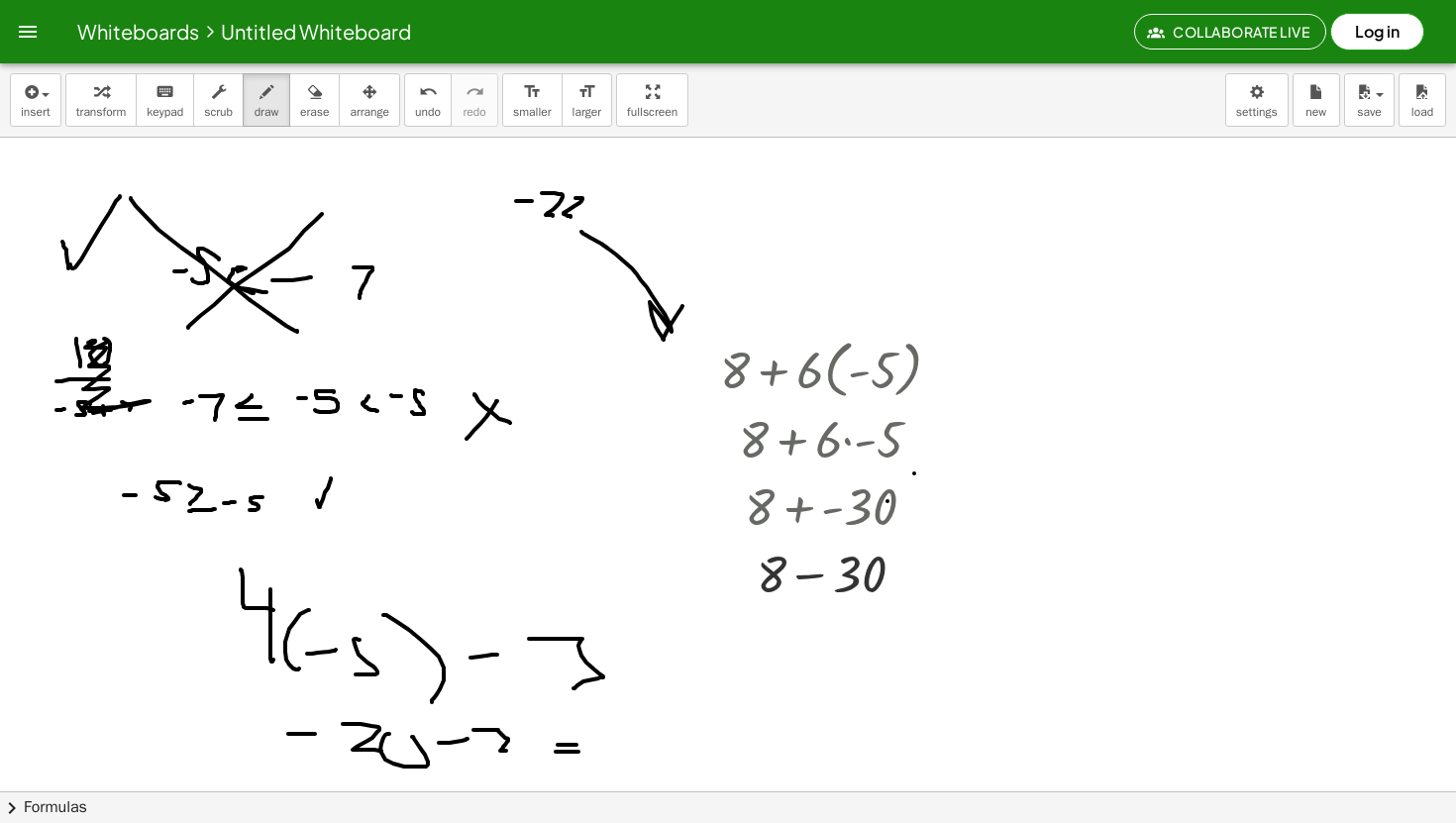 drag, startPoint x: 556, startPoint y: 752, endPoint x: 584, endPoint y: 752, distance: 28 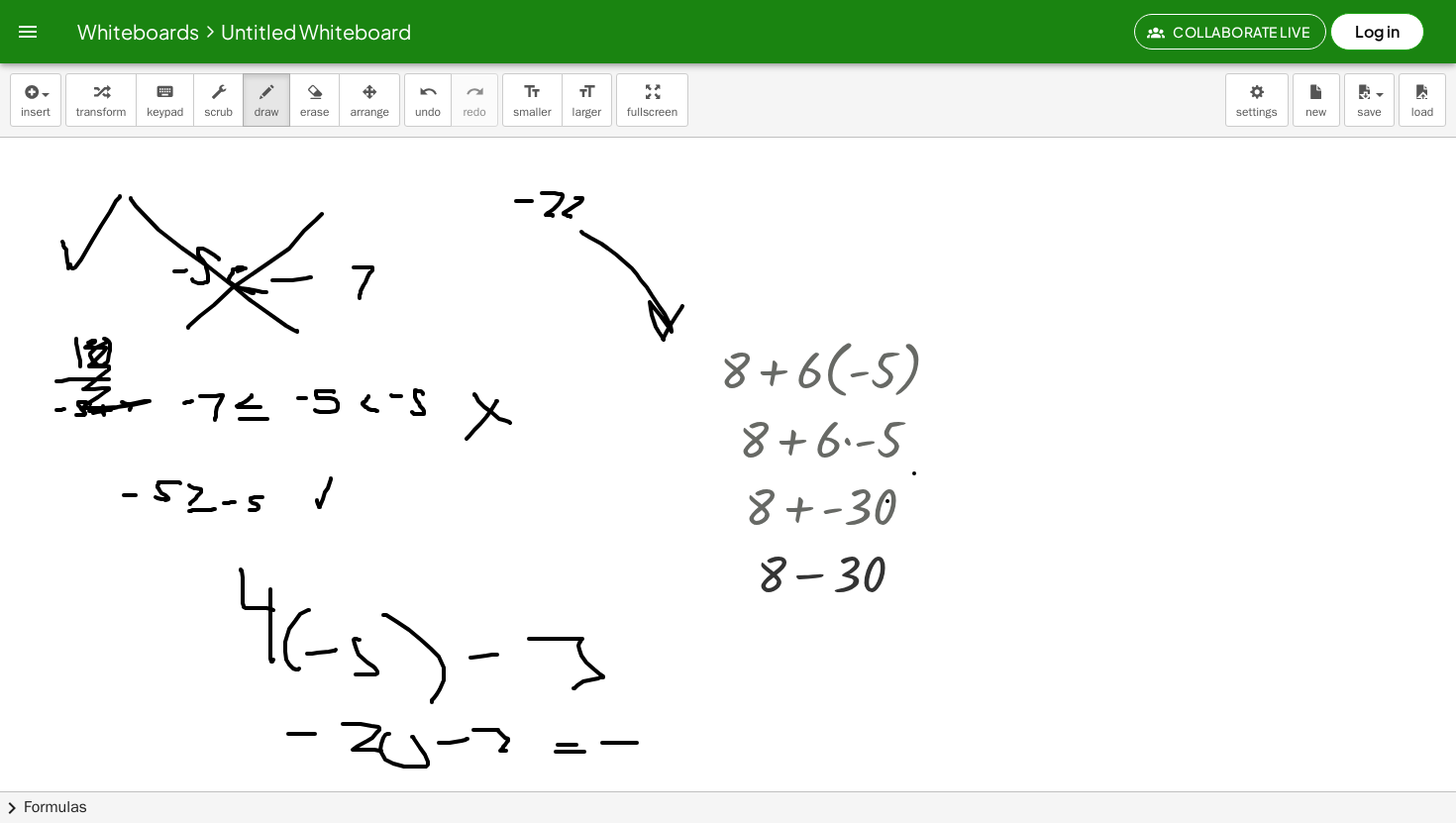 drag, startPoint x: 602, startPoint y: 743, endPoint x: 633, endPoint y: 737, distance: 31.575307 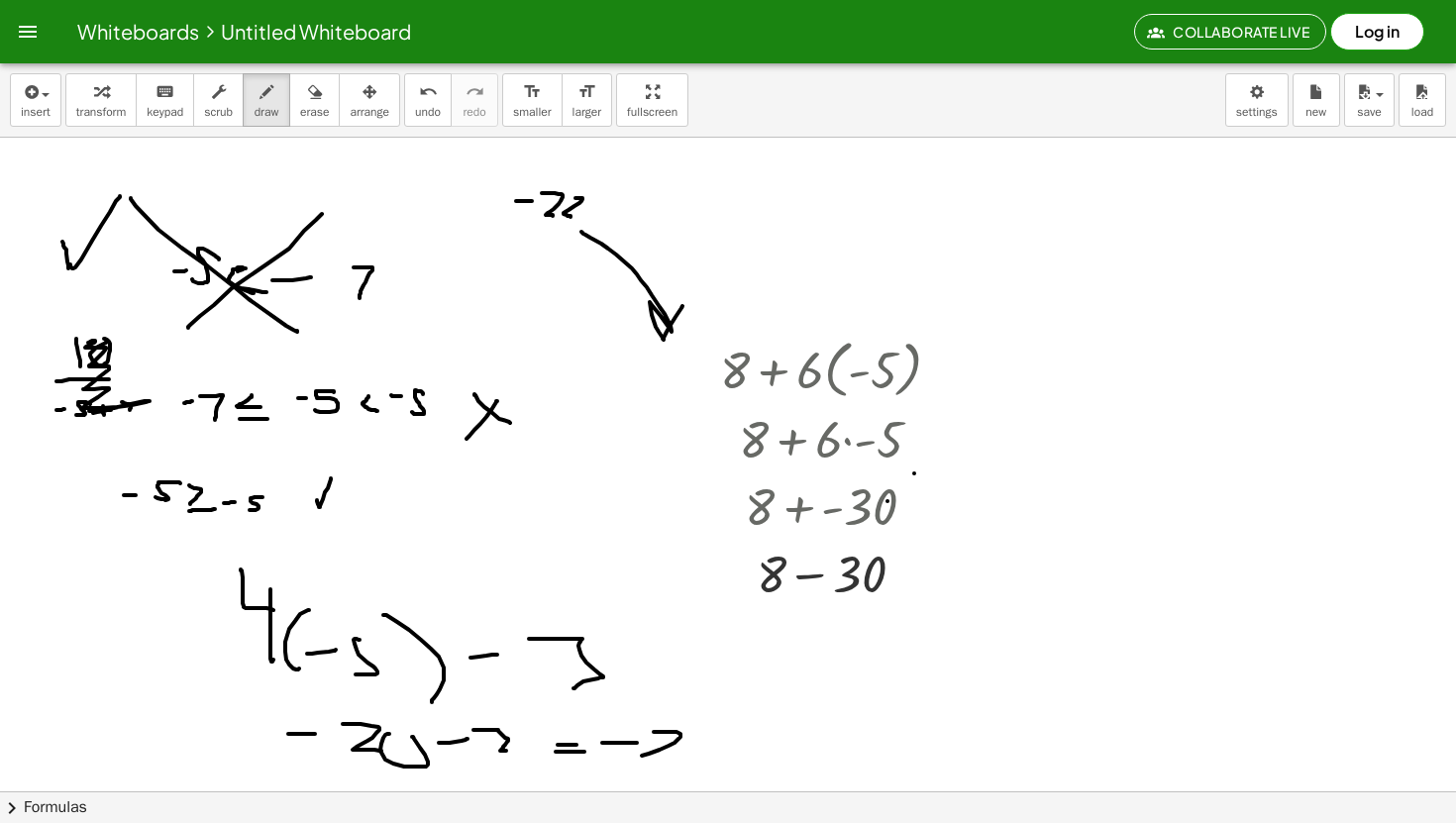 drag, startPoint x: 666, startPoint y: 732, endPoint x: 674, endPoint y: 752, distance: 21.540659 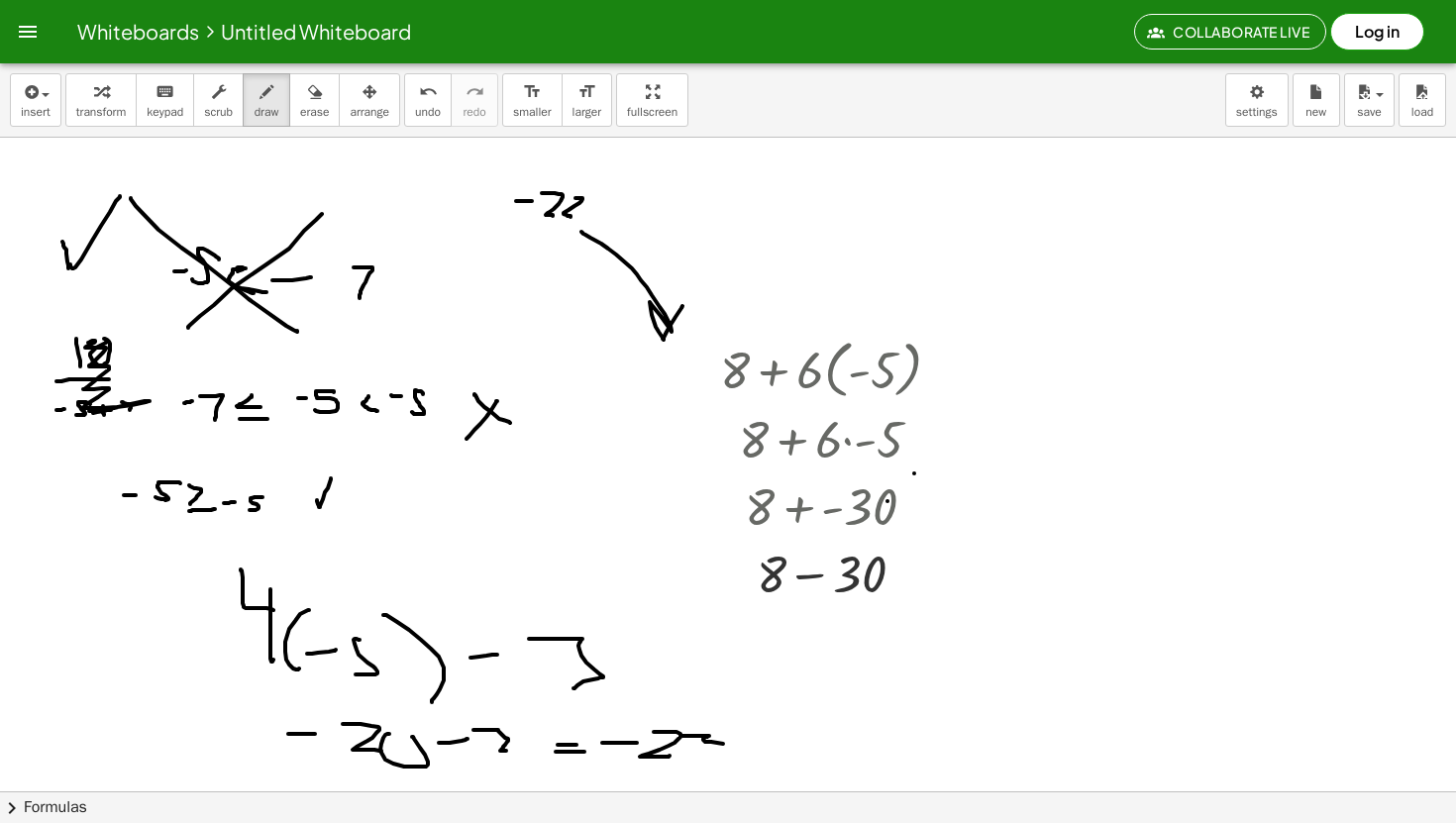 drag, startPoint x: 689, startPoint y: 736, endPoint x: 712, endPoint y: 753, distance: 28.600699 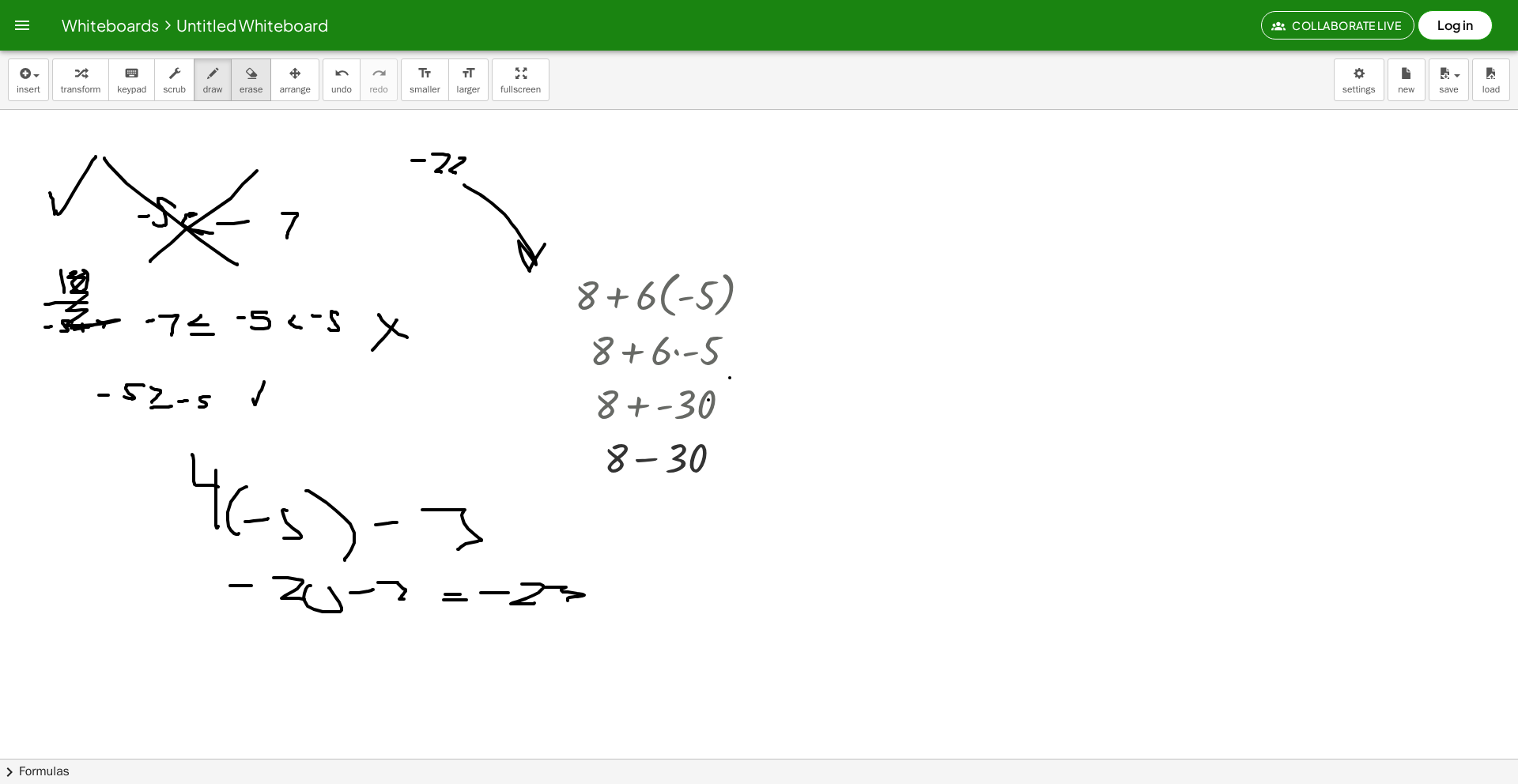 click at bounding box center [251, 73] 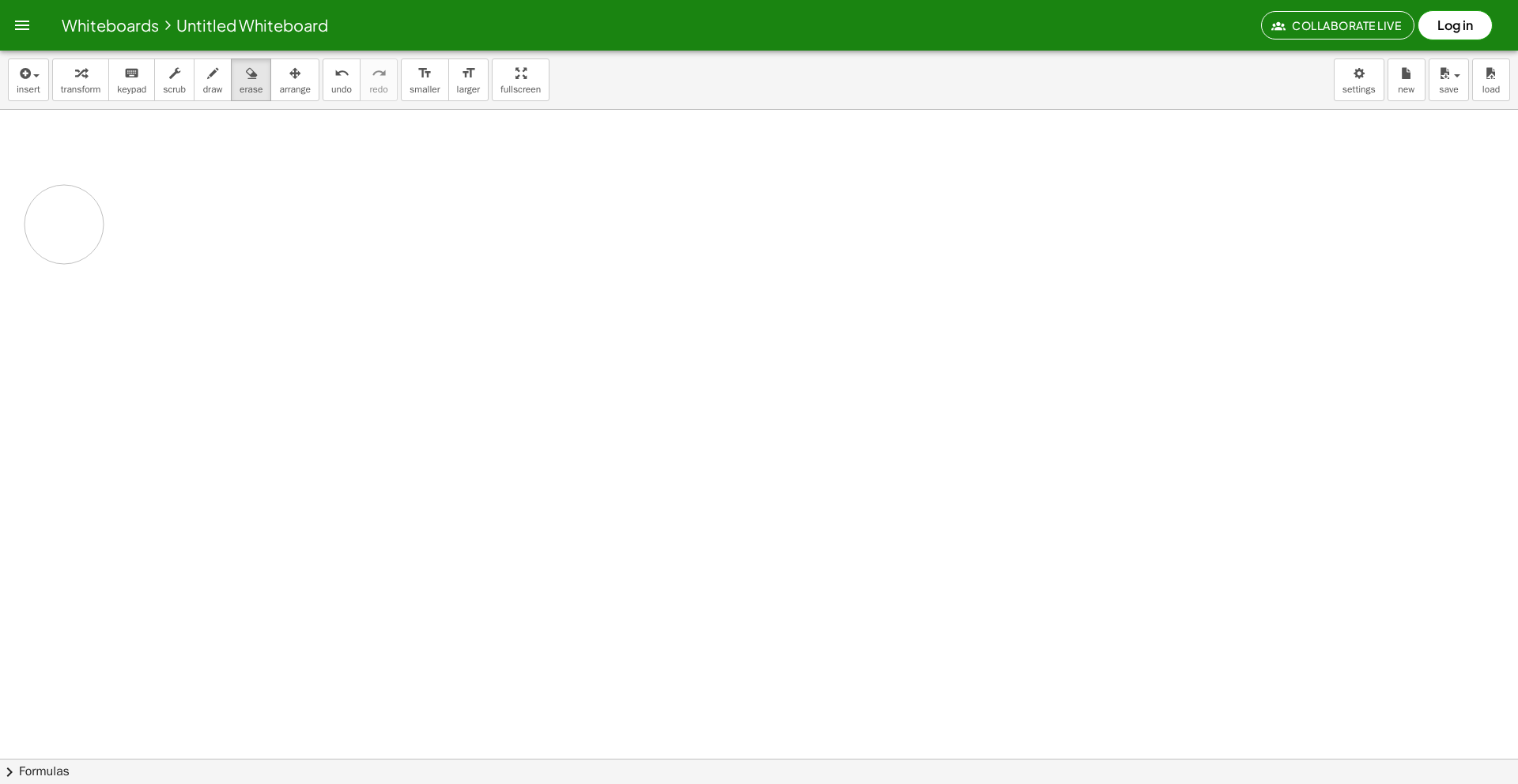 drag, startPoint x: 756, startPoint y: 254, endPoint x: 64, endPoint y: 224, distance: 692.65 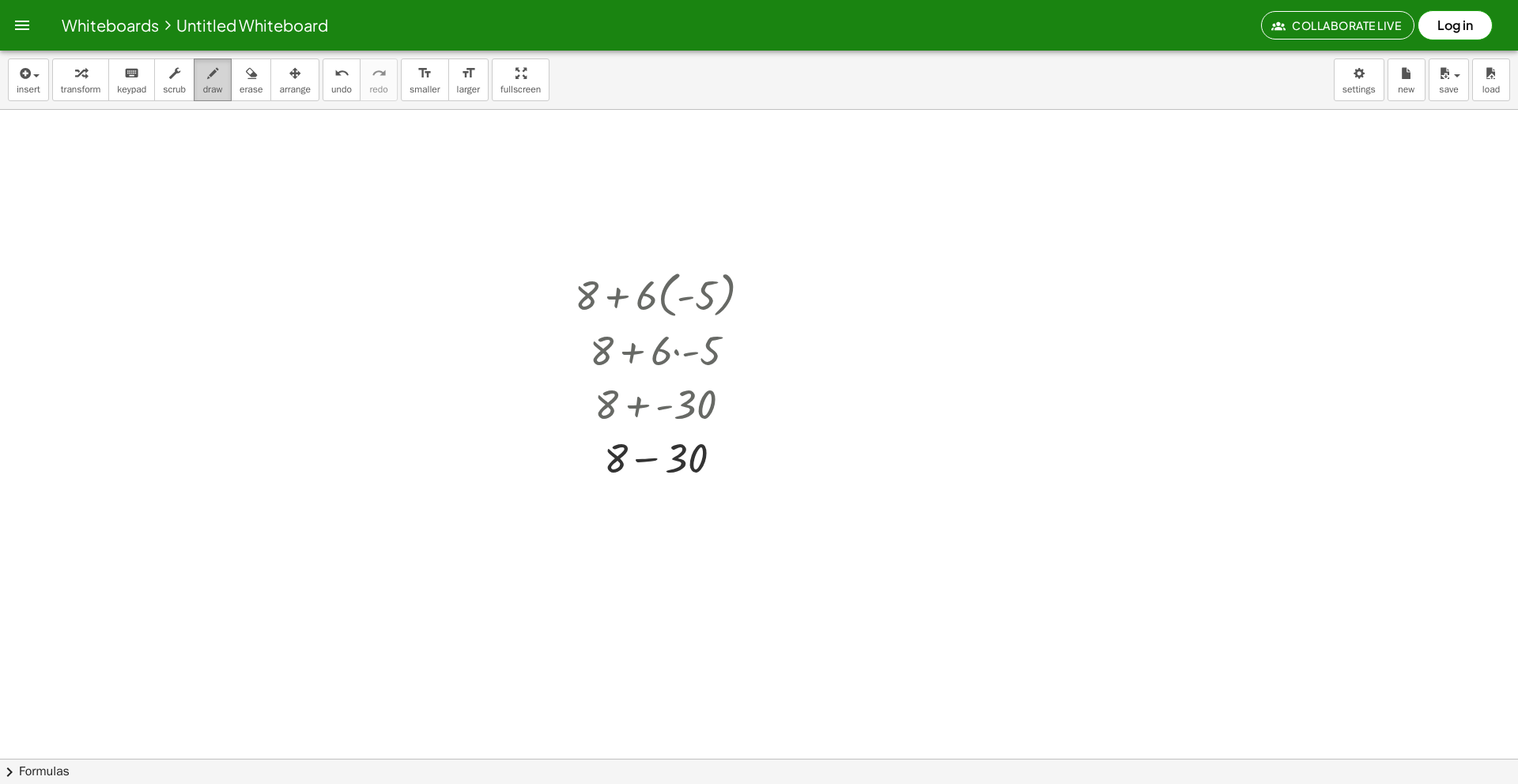 click on "draw" at bounding box center (213, 80) 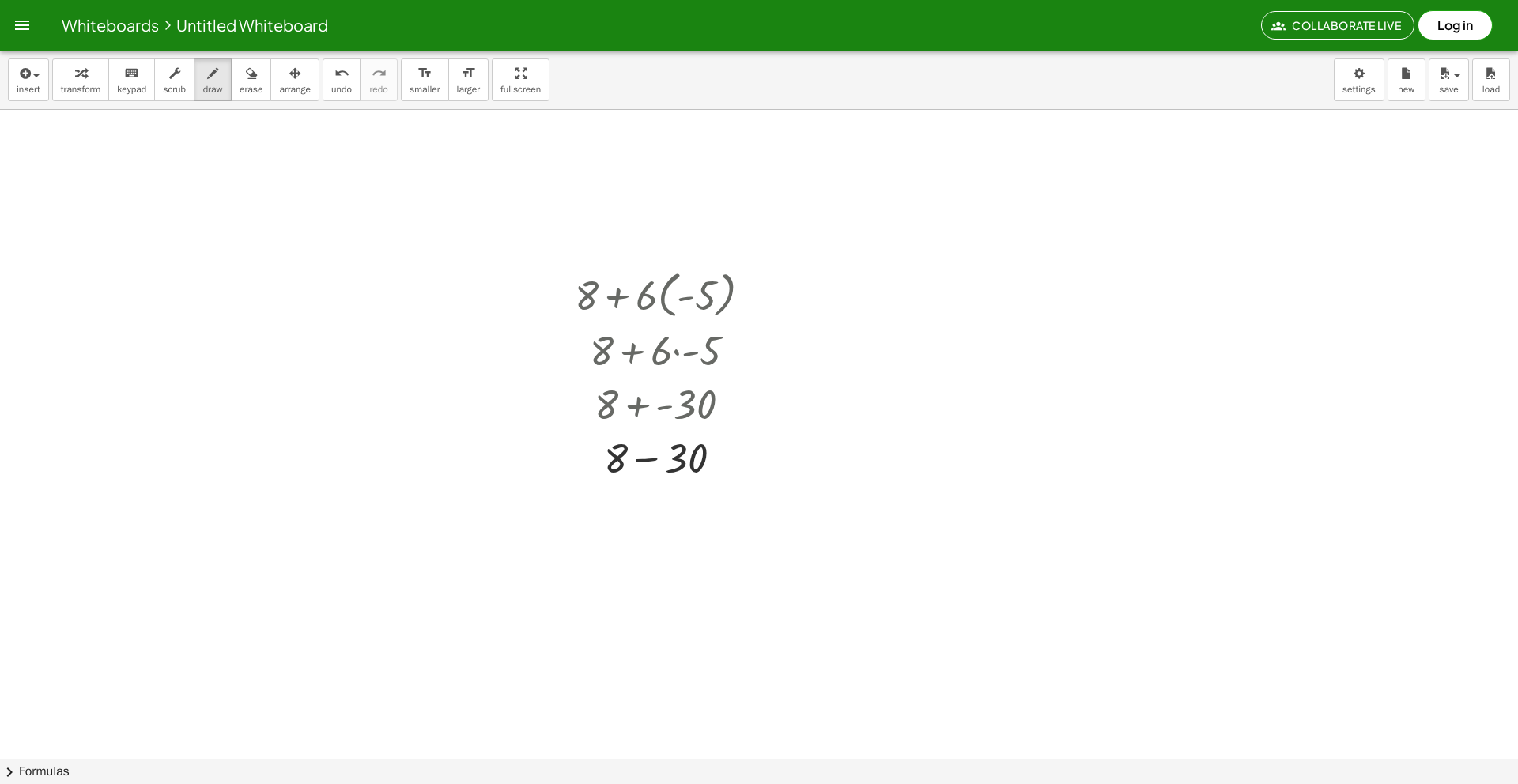 drag, startPoint x: 265, startPoint y: 68, endPoint x: 338, endPoint y: 92, distance: 76.843998 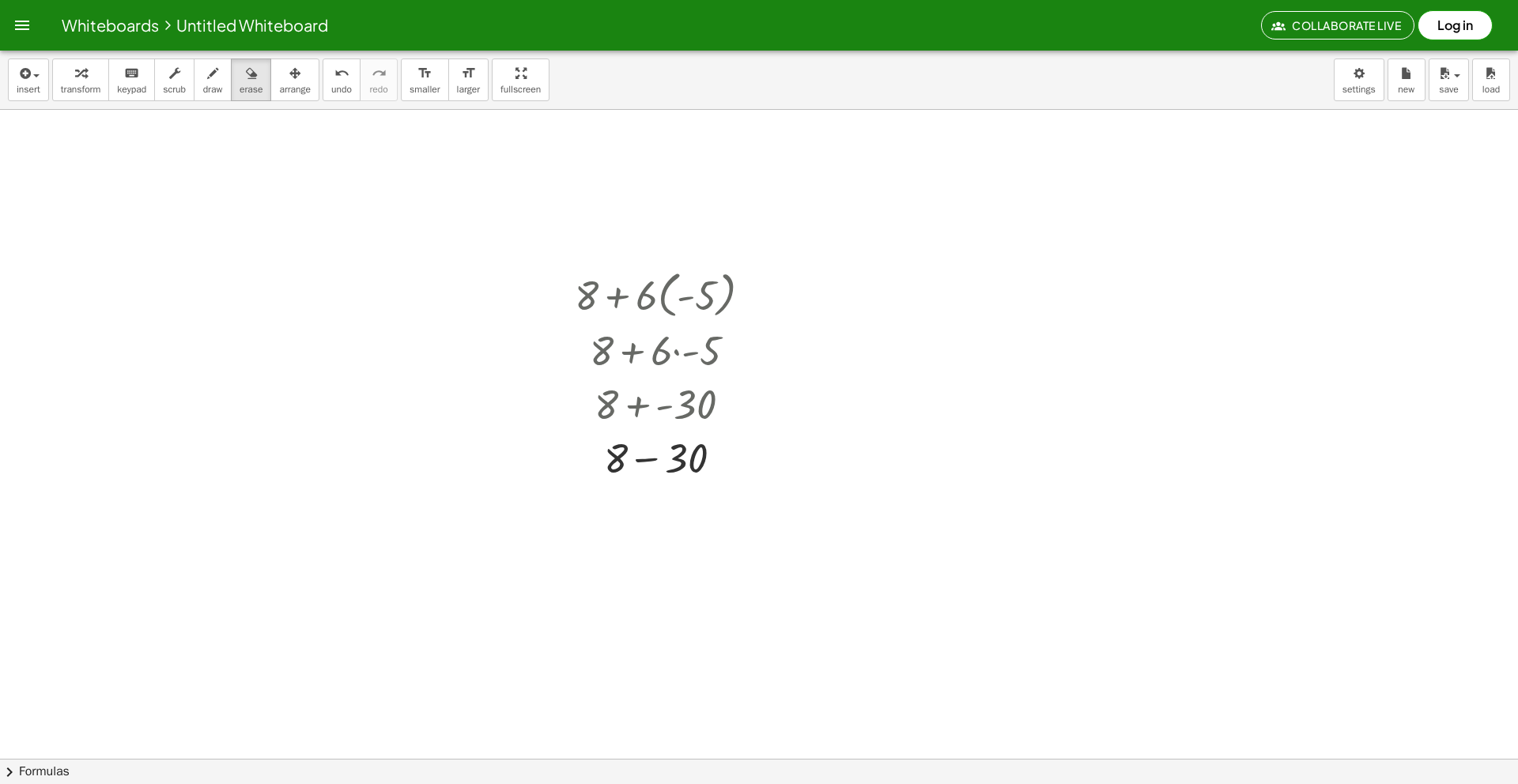 click at bounding box center (759, 759) 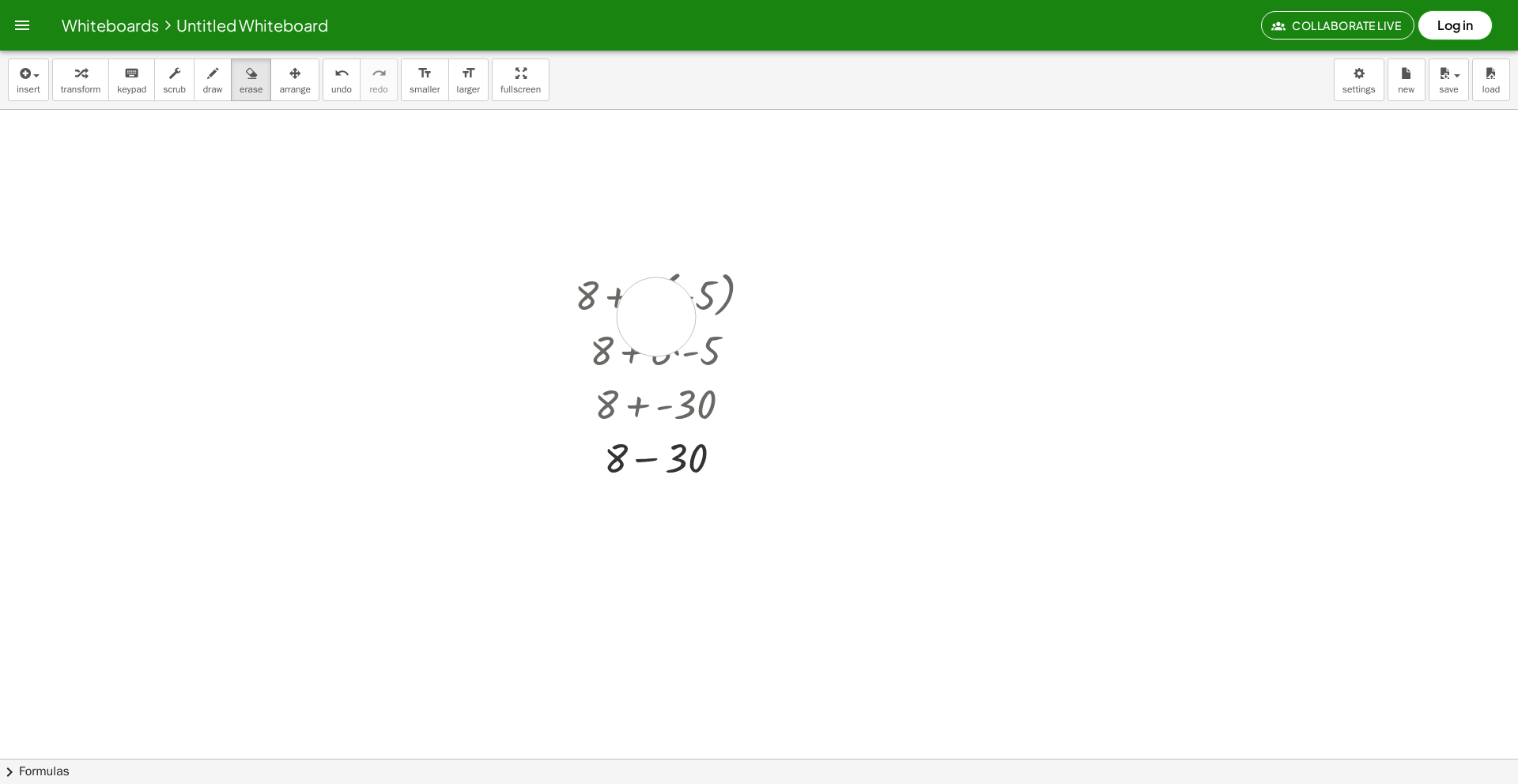 click at bounding box center (759, 759) 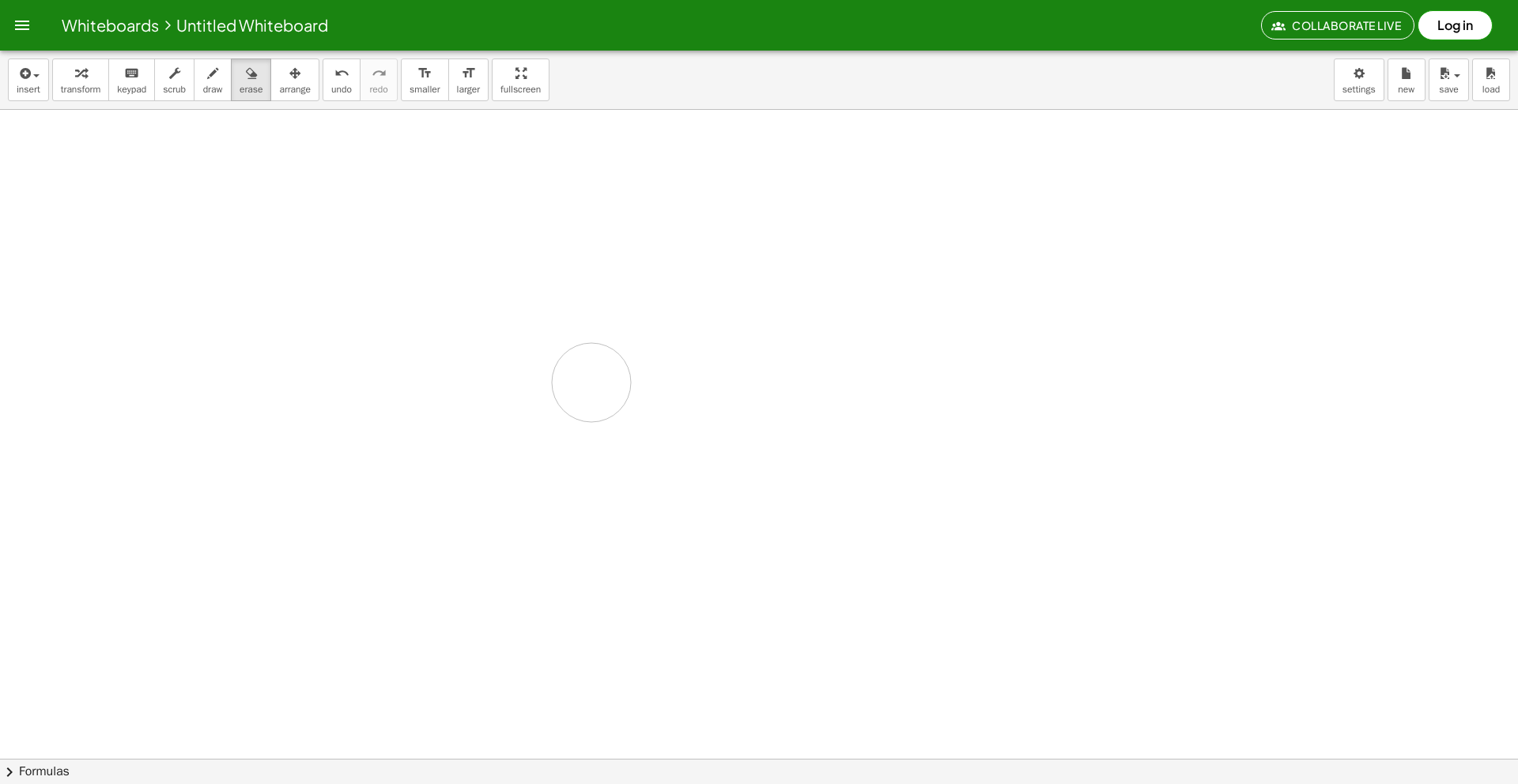 drag, startPoint x: 660, startPoint y: 293, endPoint x: 601, endPoint y: 505, distance: 220.0568 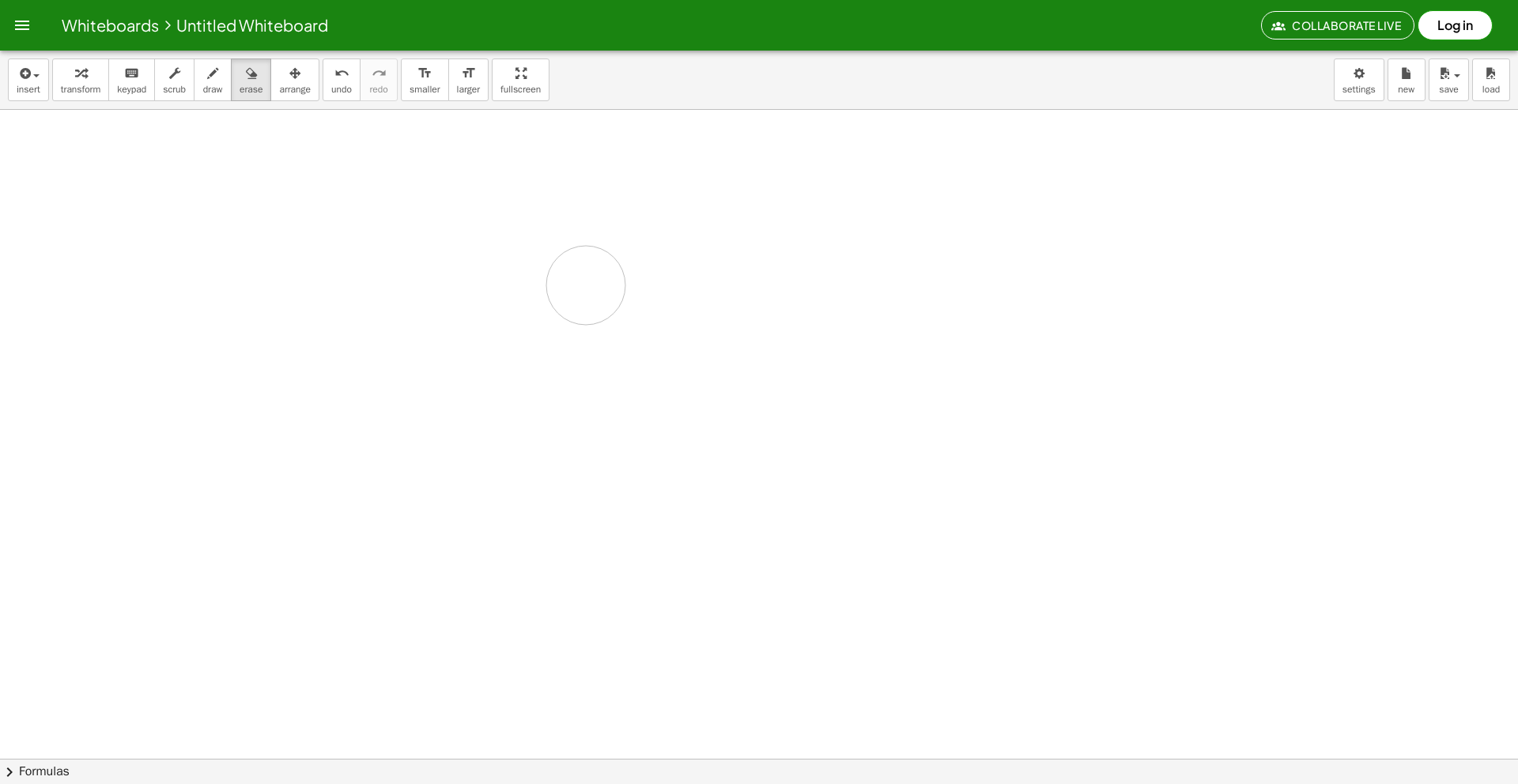 drag, startPoint x: 666, startPoint y: 333, endPoint x: 586, endPoint y: 285, distance: 93.2952 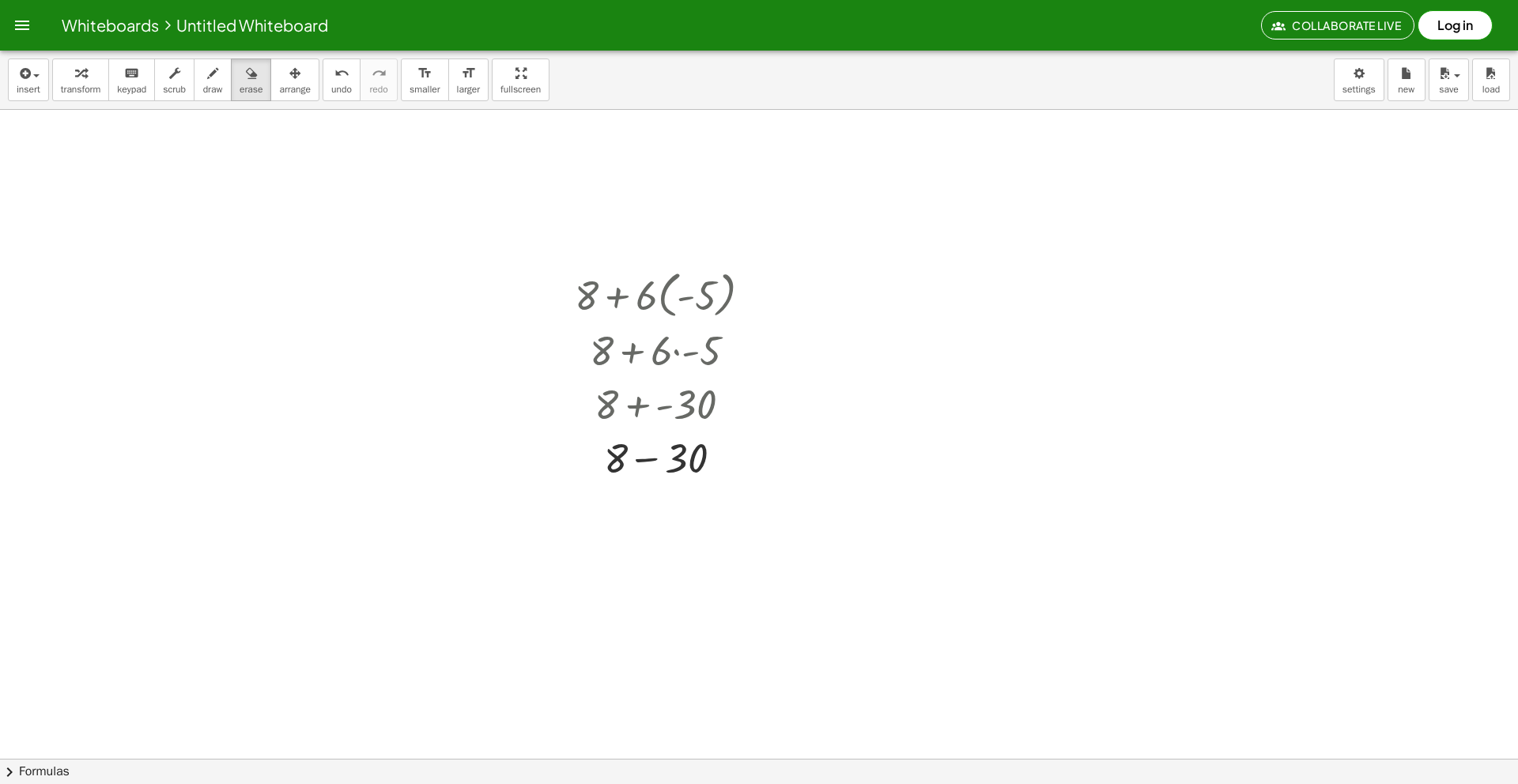 click at bounding box center (759, 759) 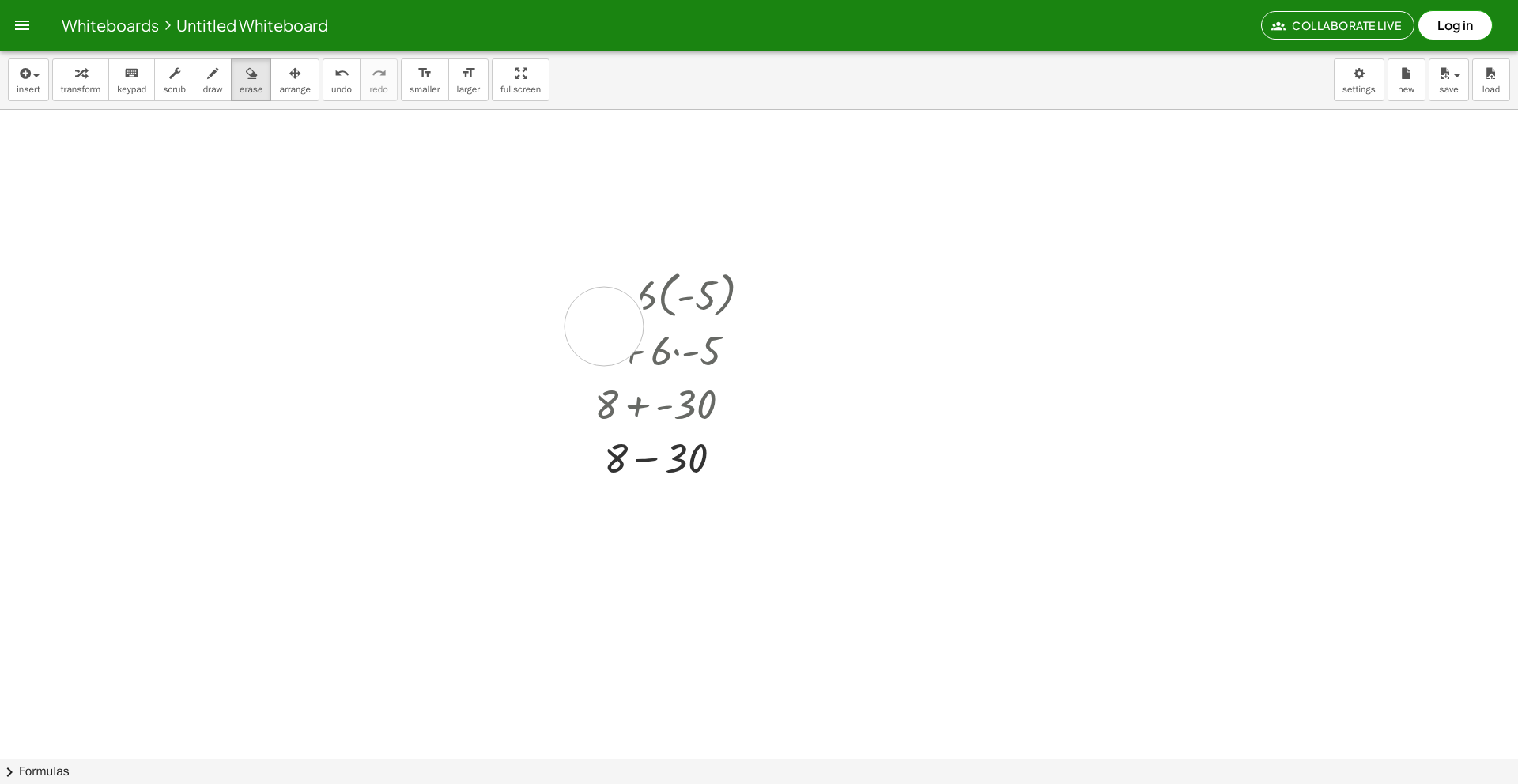 drag, startPoint x: 604, startPoint y: 326, endPoint x: 607, endPoint y: 395, distance: 69.0652 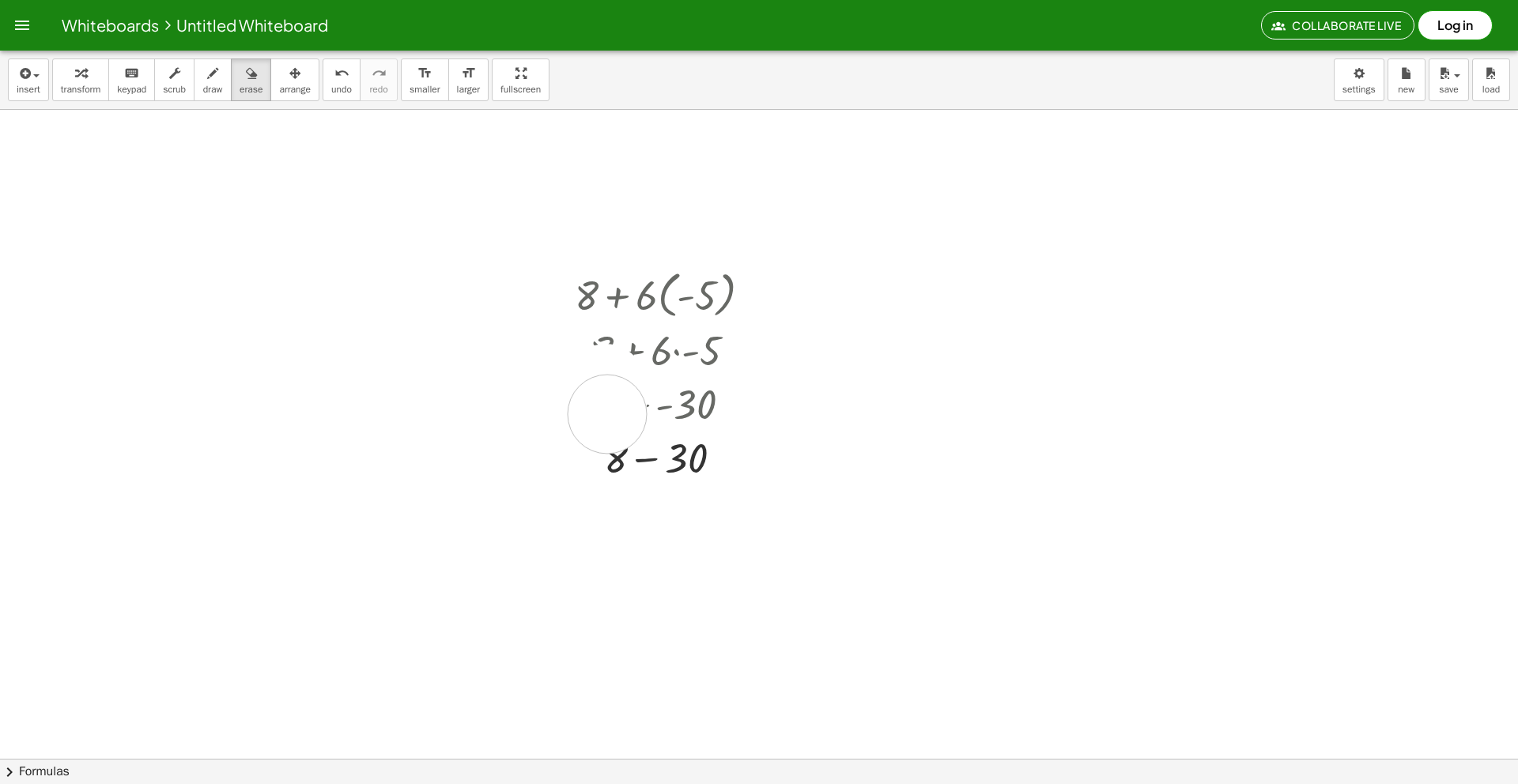 drag, startPoint x: 607, startPoint y: 395, endPoint x: 611, endPoint y: 484, distance: 89.089842 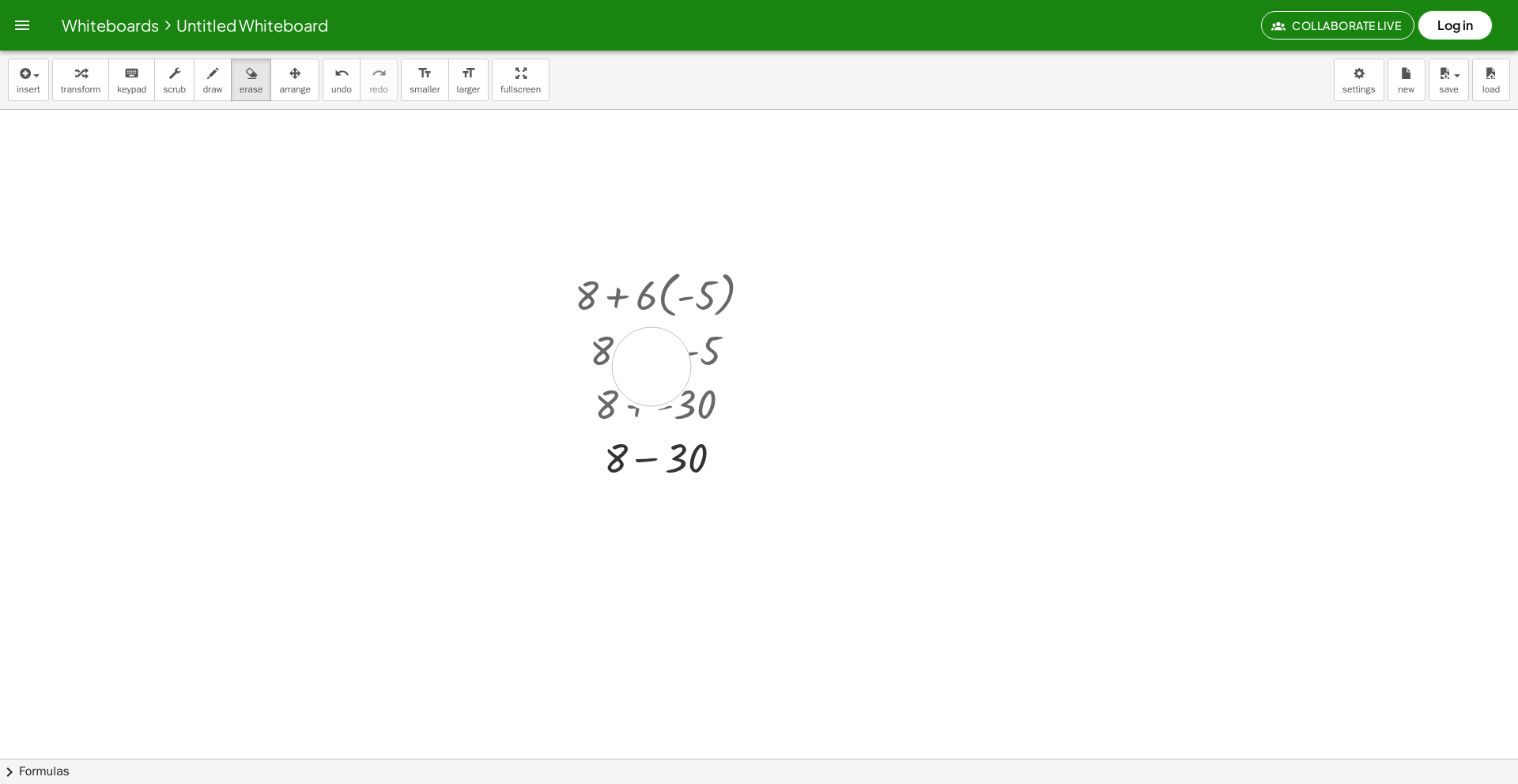 drag, startPoint x: 651, startPoint y: 370, endPoint x: 661, endPoint y: 307, distance: 63.78871 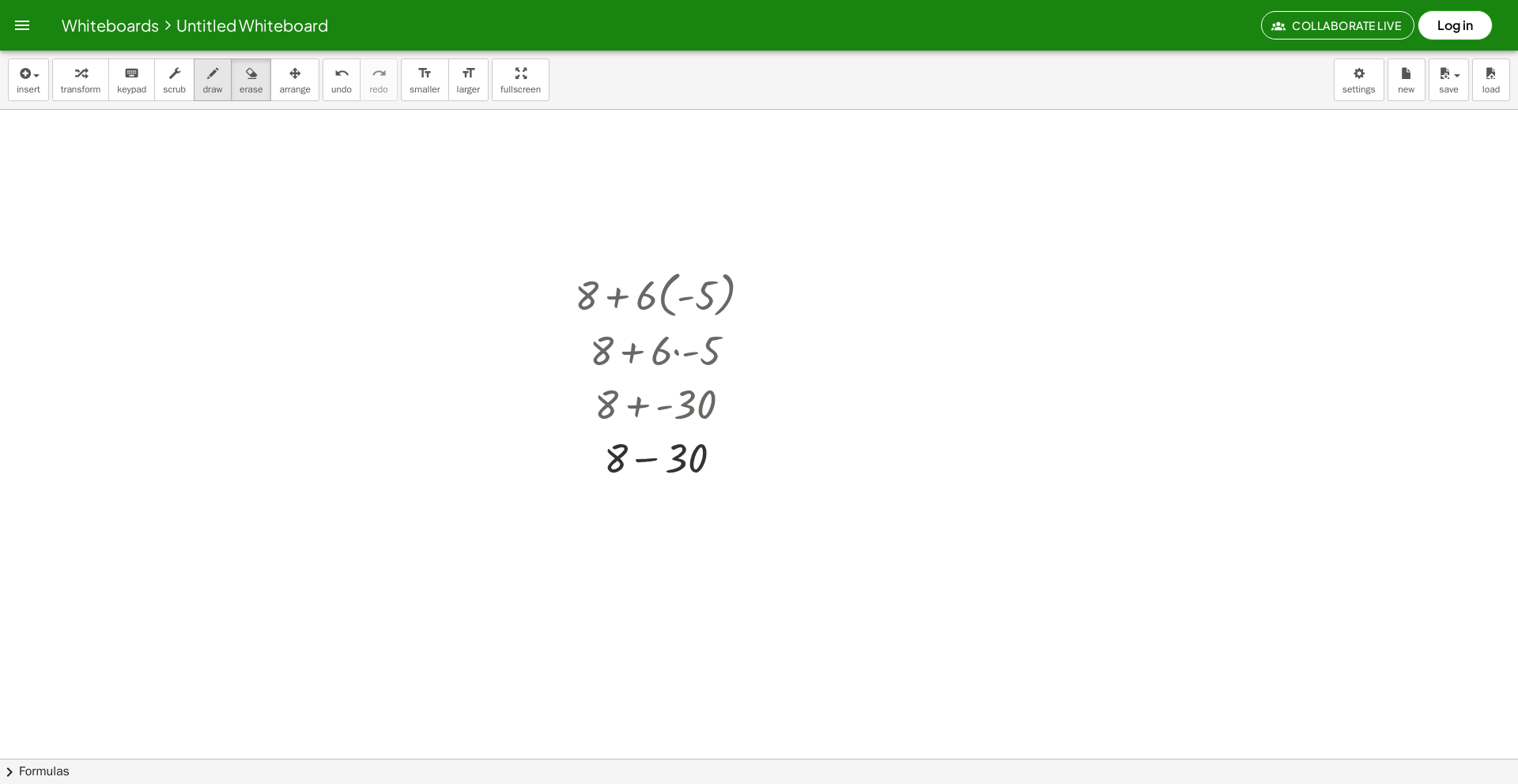 click at bounding box center (213, 73) 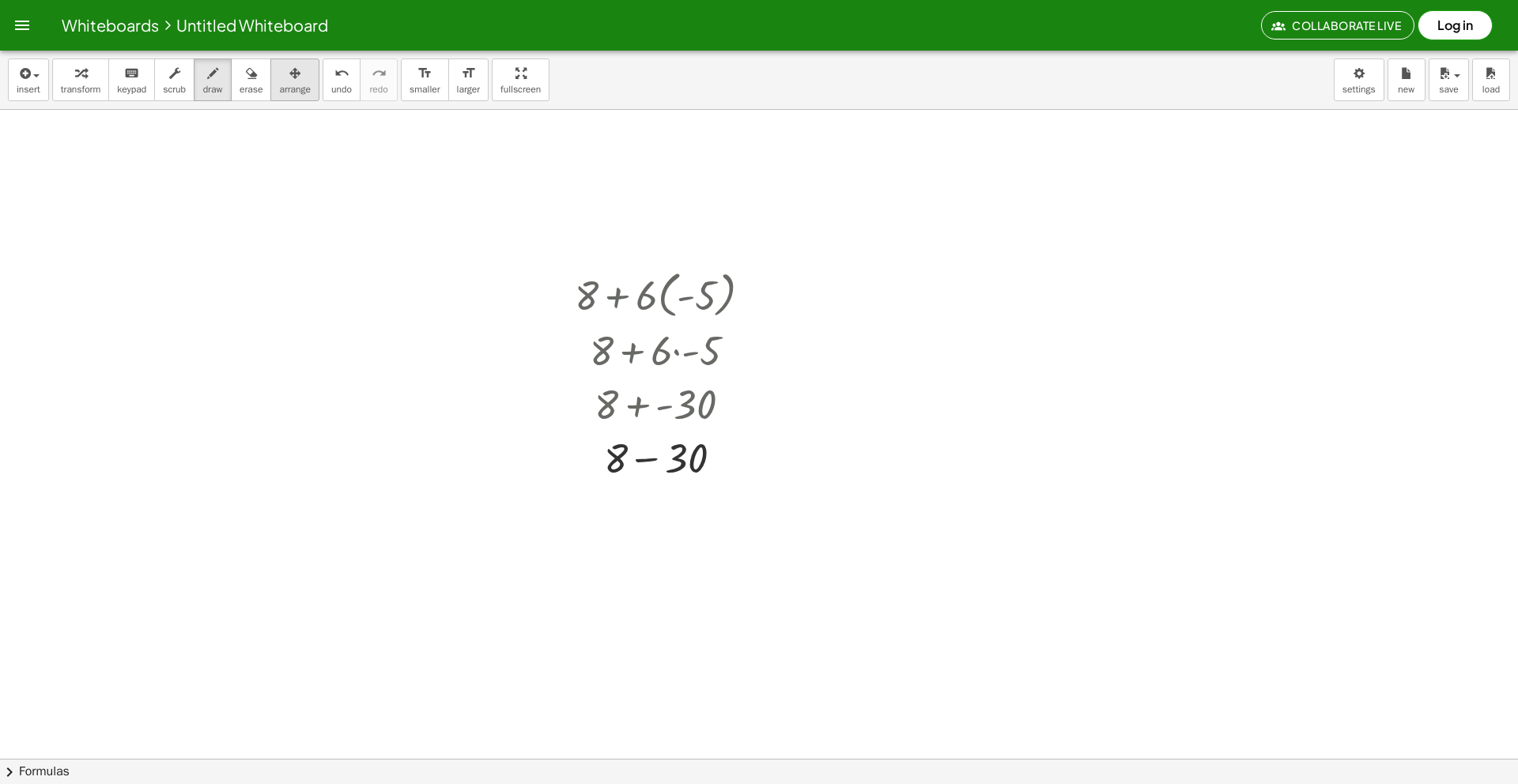 click at bounding box center [295, 74] 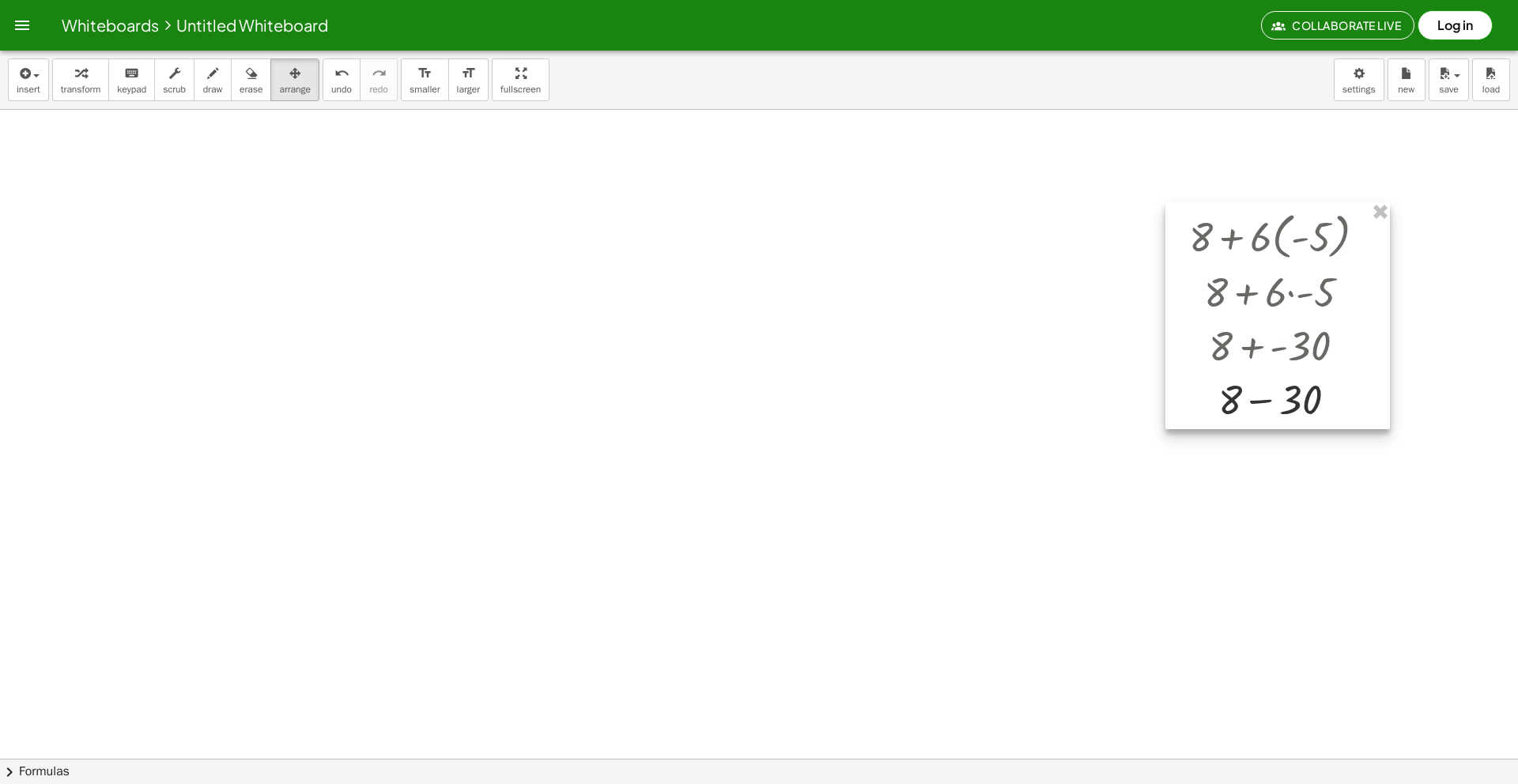 drag, startPoint x: 619, startPoint y: 306, endPoint x: 1233, endPoint y: 247, distance: 616.8282 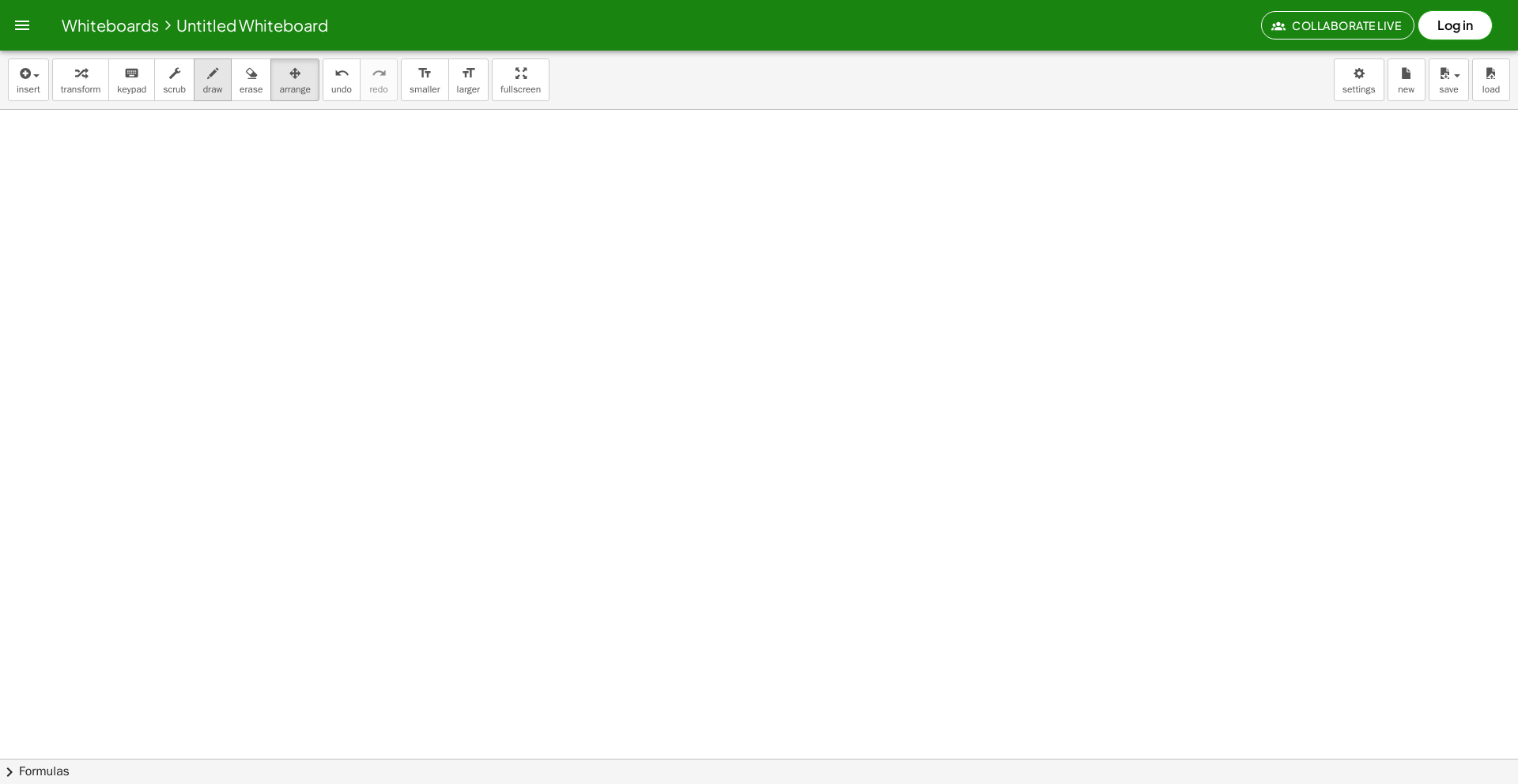 click at bounding box center [213, 74] 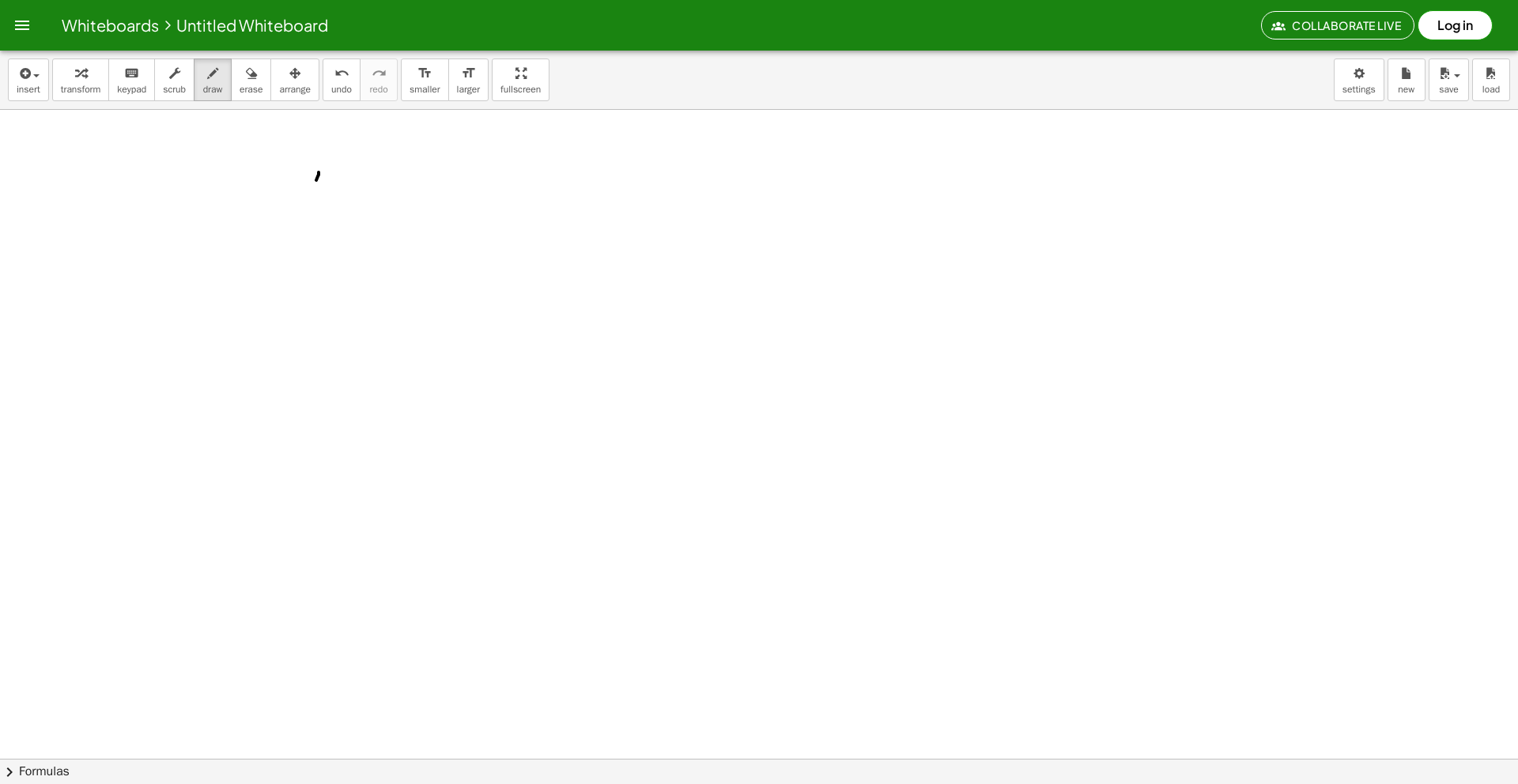 drag, startPoint x: 319, startPoint y: 172, endPoint x: 341, endPoint y: 209, distance: 43.046487 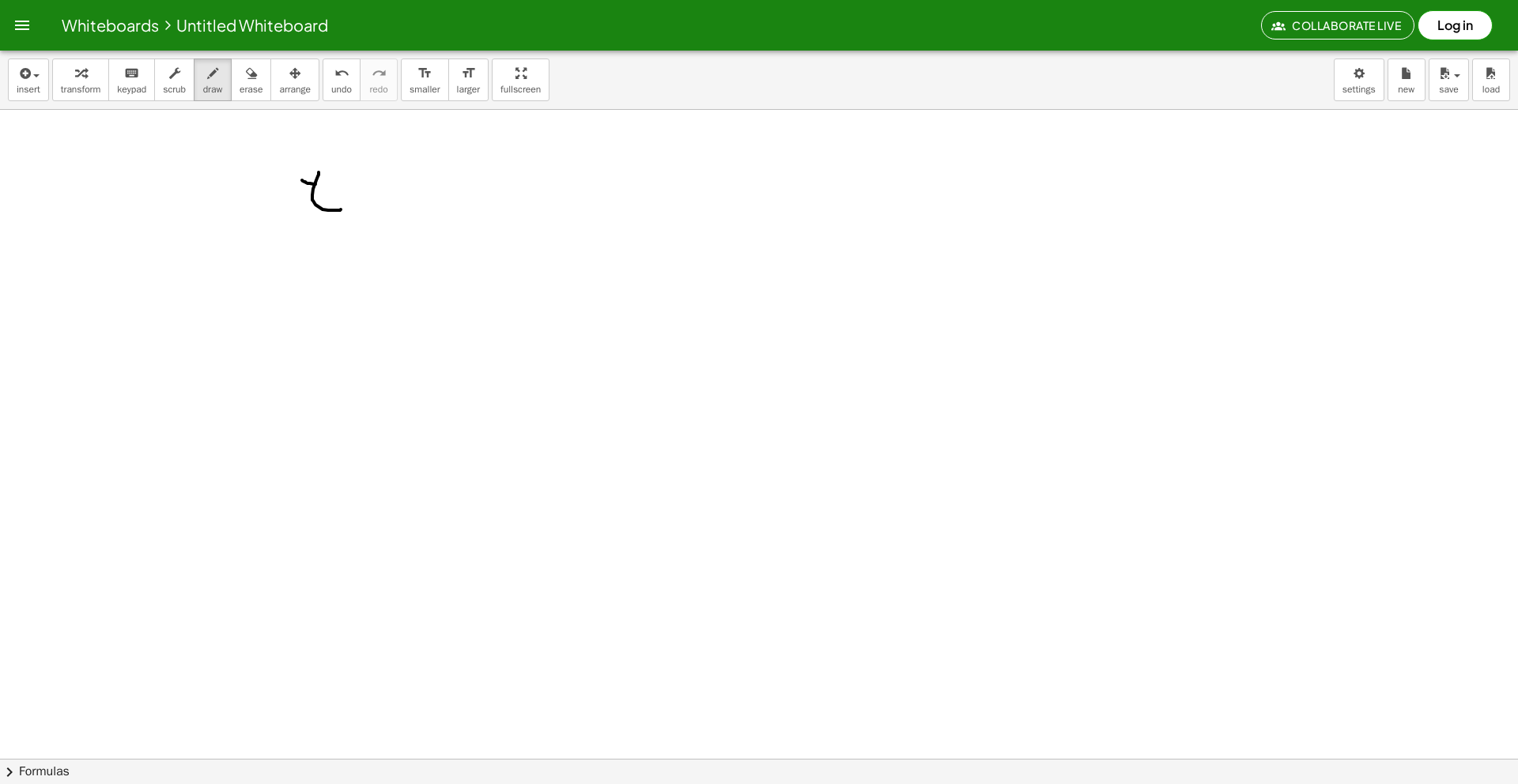 drag, startPoint x: 306, startPoint y: 183, endPoint x: 331, endPoint y: 184, distance: 25.01999 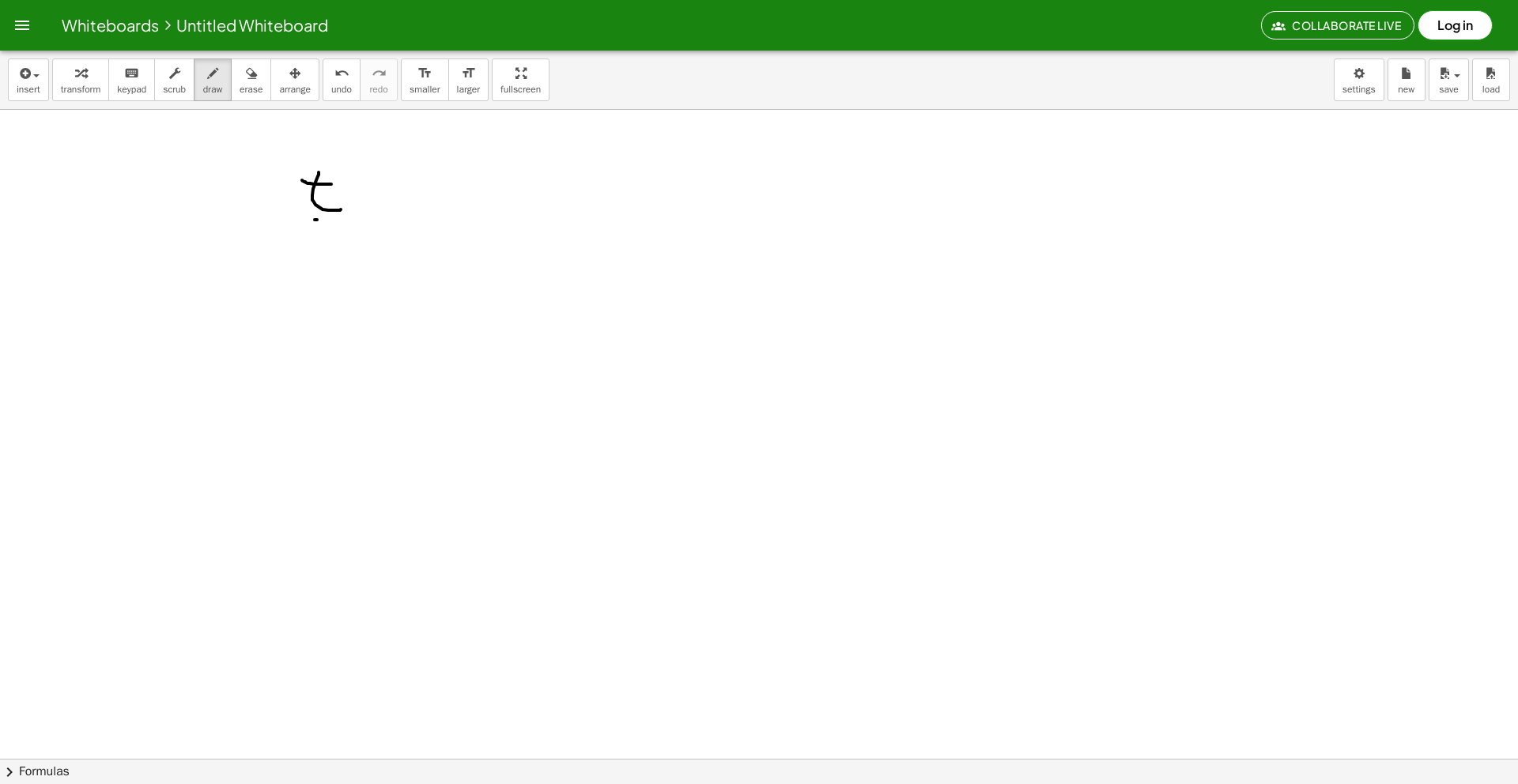 drag, startPoint x: 315, startPoint y: 220, endPoint x: 353, endPoint y: 223, distance: 38.118237 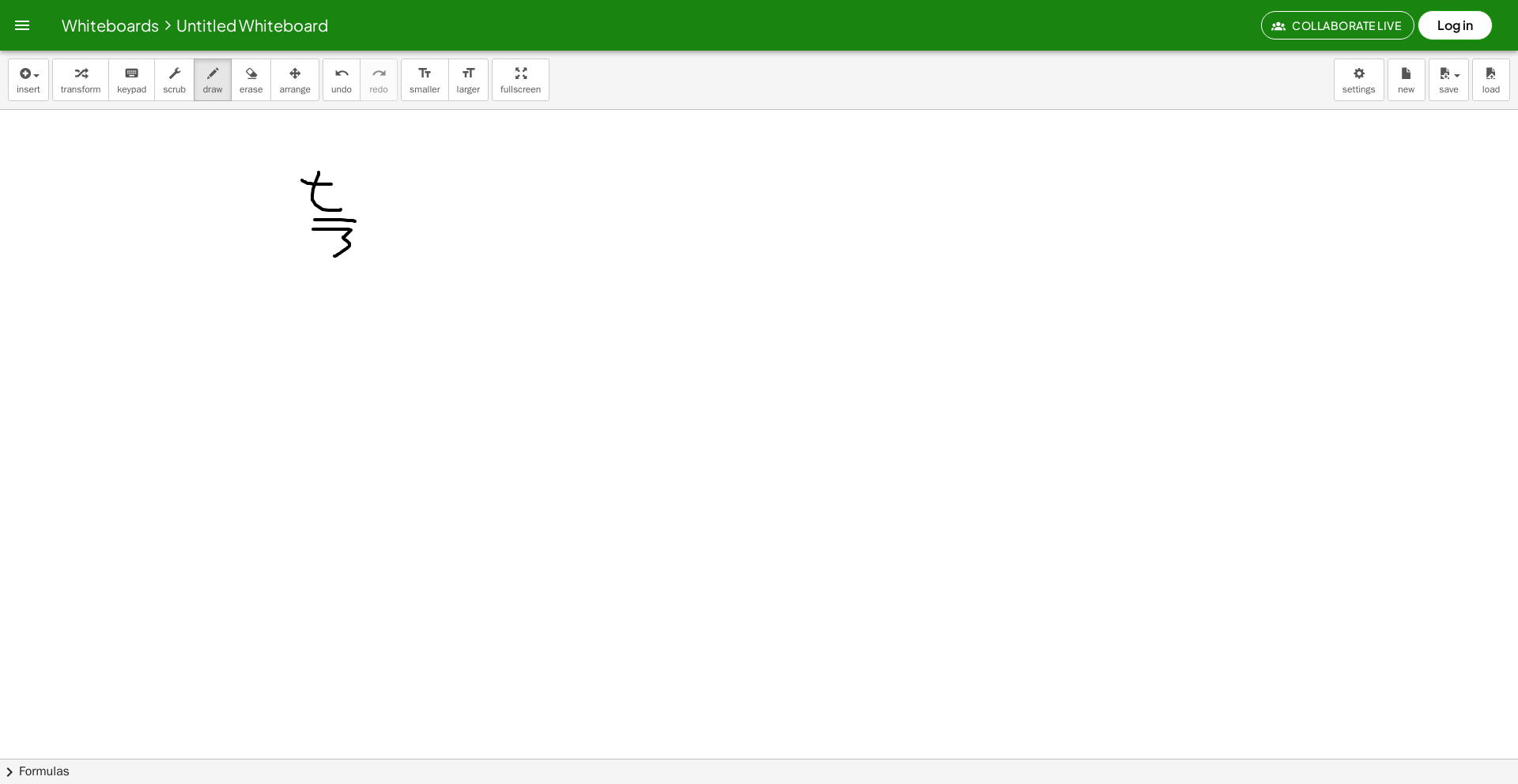 drag, startPoint x: 313, startPoint y: 229, endPoint x: 336, endPoint y: 257, distance: 36.235342 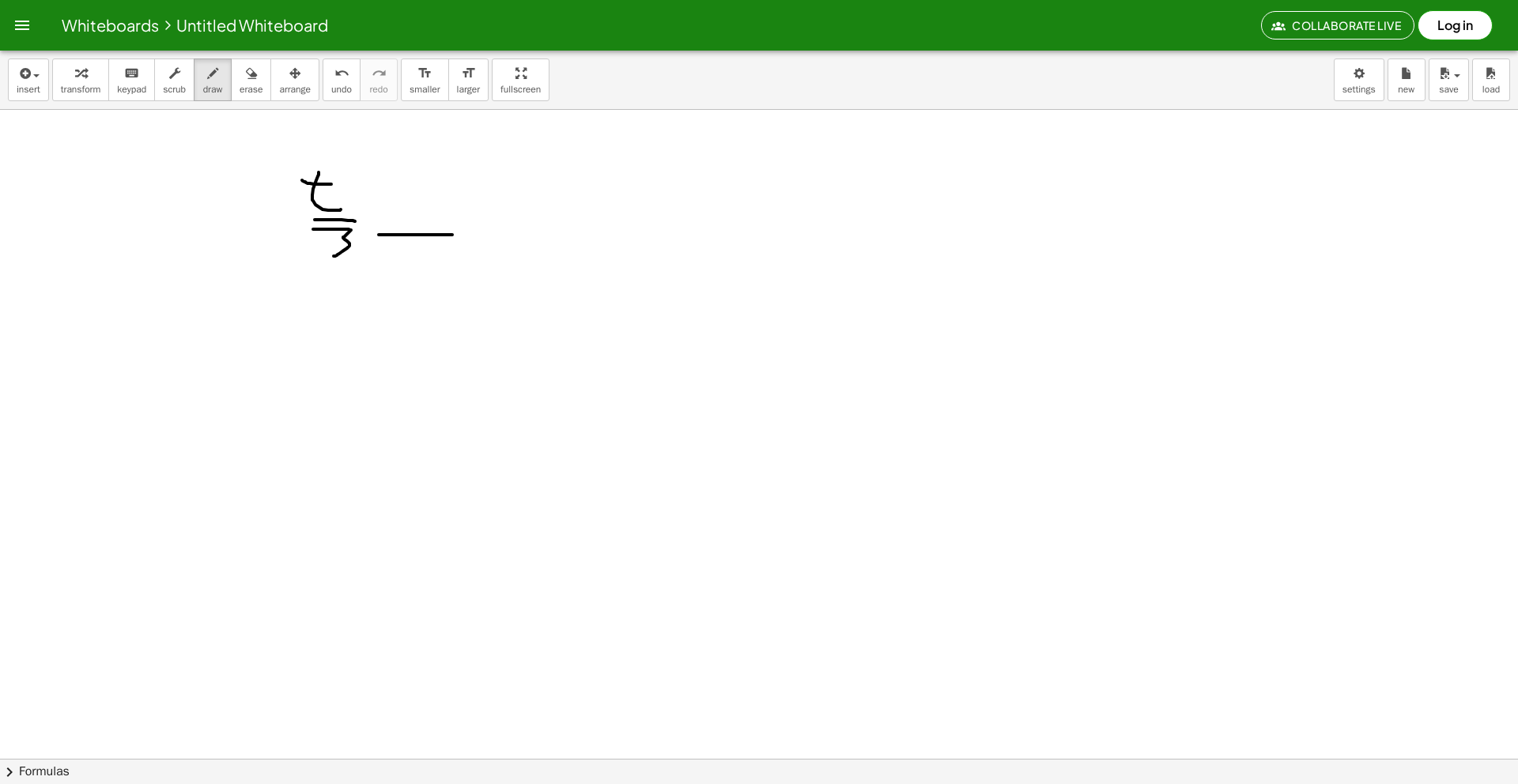 drag, startPoint x: 379, startPoint y: 235, endPoint x: 452, endPoint y: 235, distance: 73 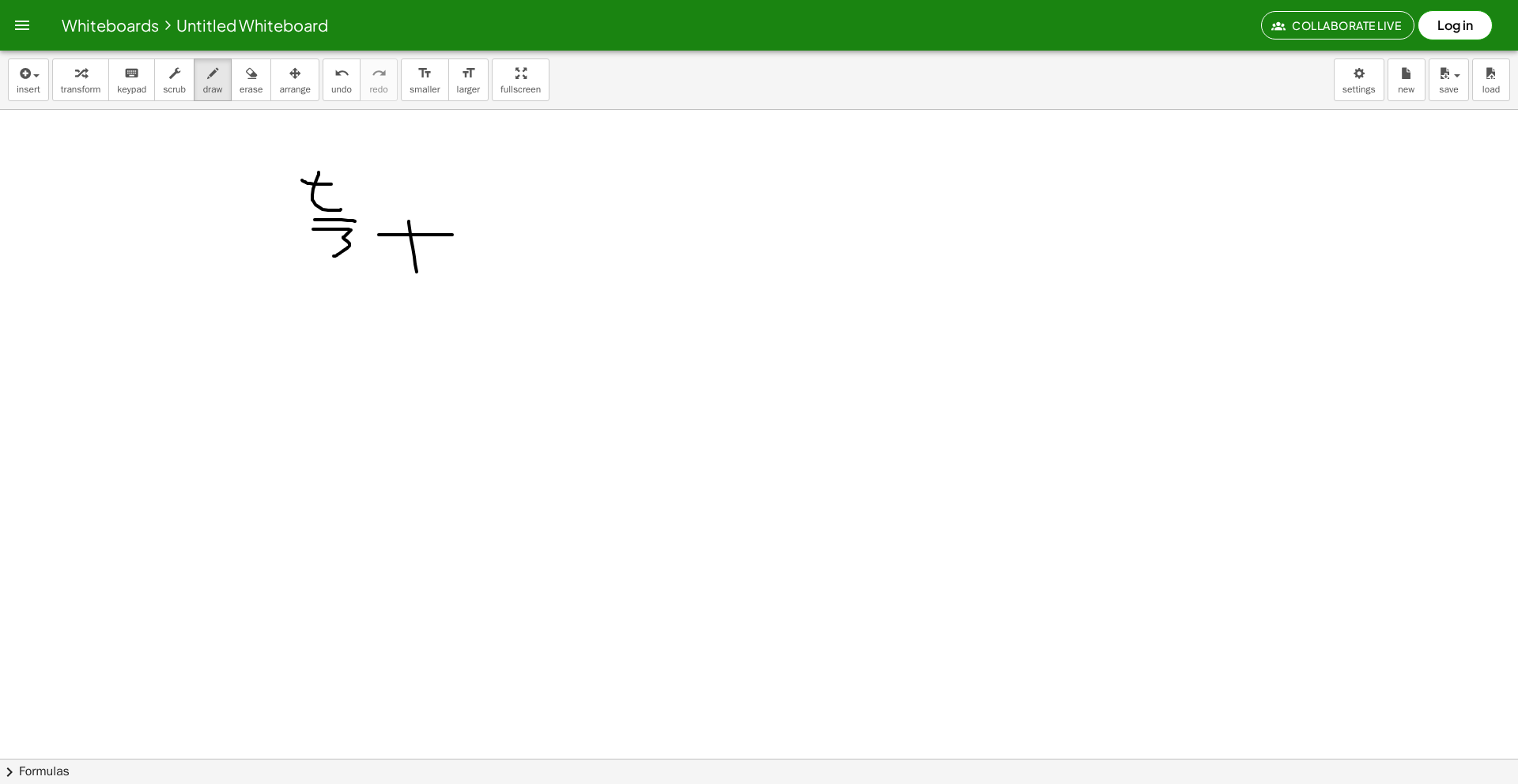 drag, startPoint x: 409, startPoint y: 221, endPoint x: 470, endPoint y: 231, distance: 61.81424 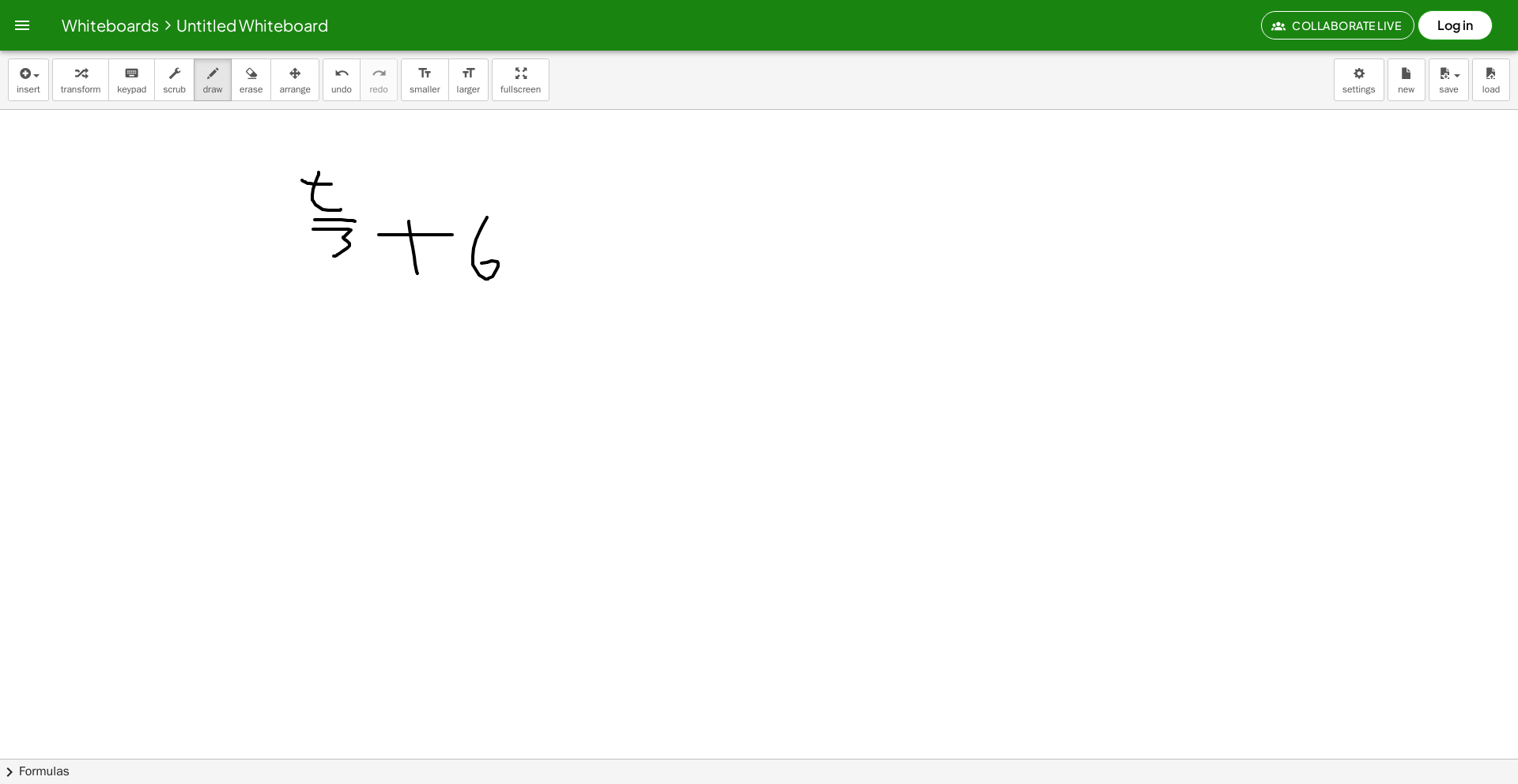drag, startPoint x: 487, startPoint y: 217, endPoint x: 457, endPoint y: 266, distance: 57.45433 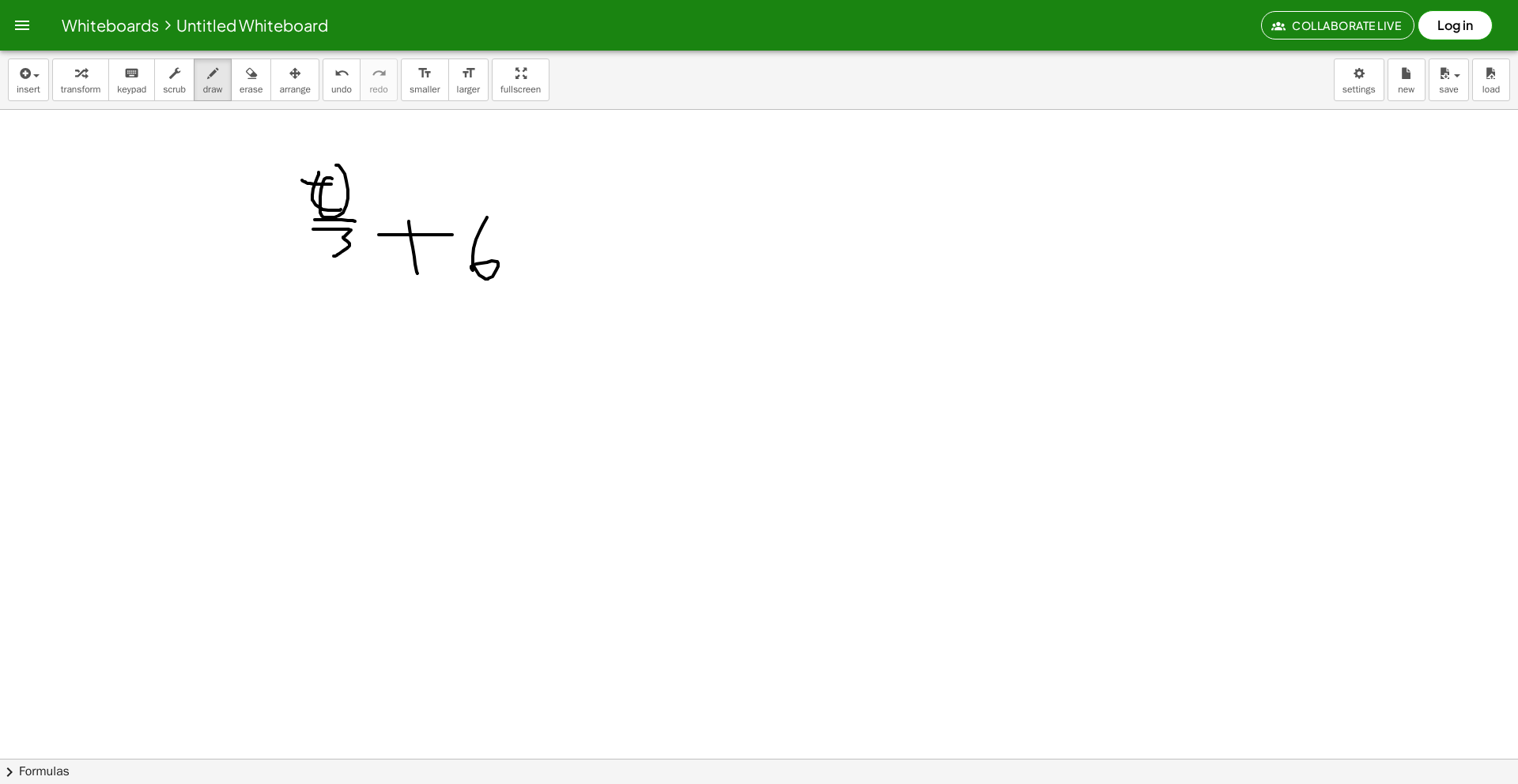 drag, startPoint x: 330, startPoint y: 178, endPoint x: 386, endPoint y: 189, distance: 57.07013 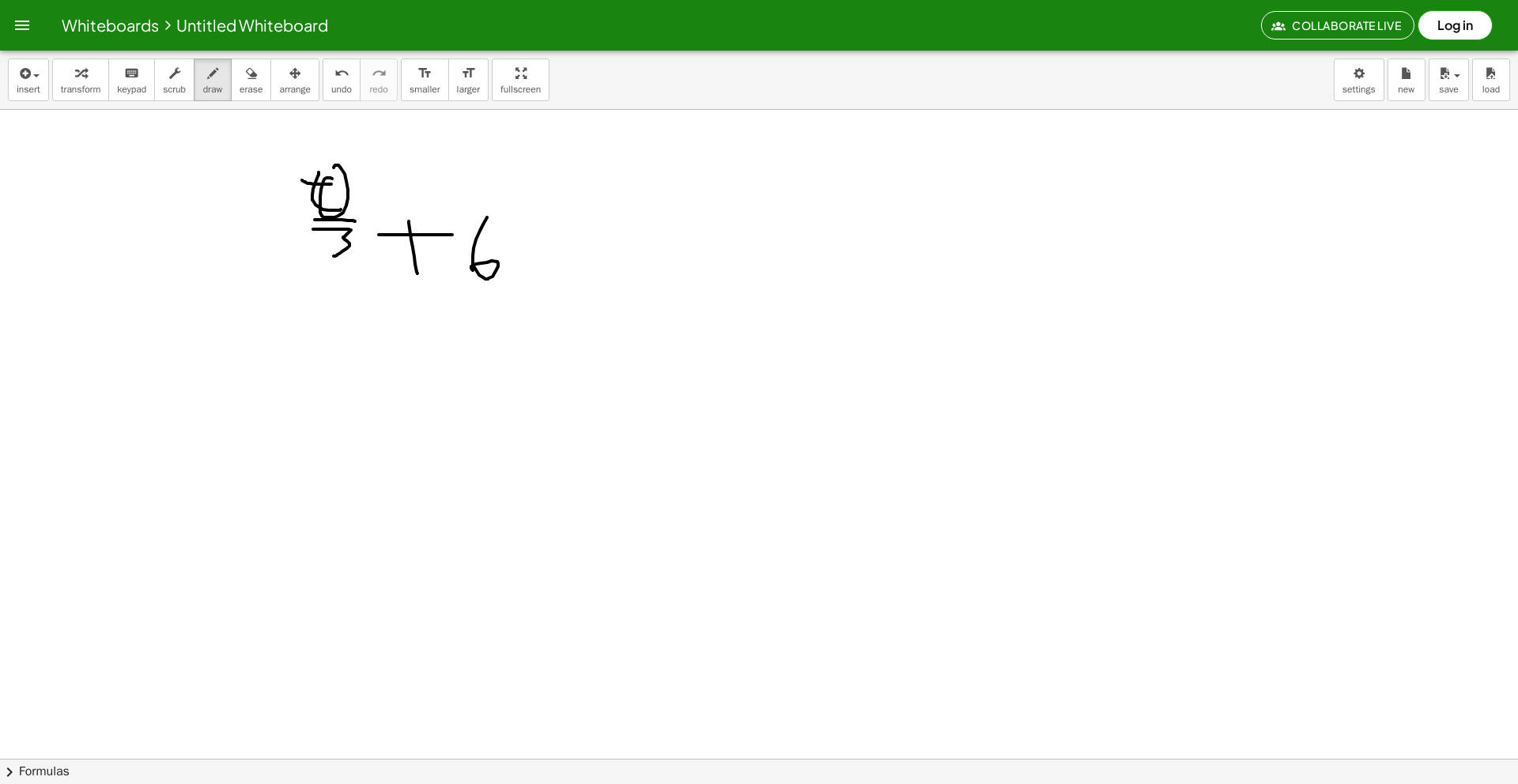 drag, startPoint x: 528, startPoint y: 243, endPoint x: 552, endPoint y: 246, distance: 24.186773 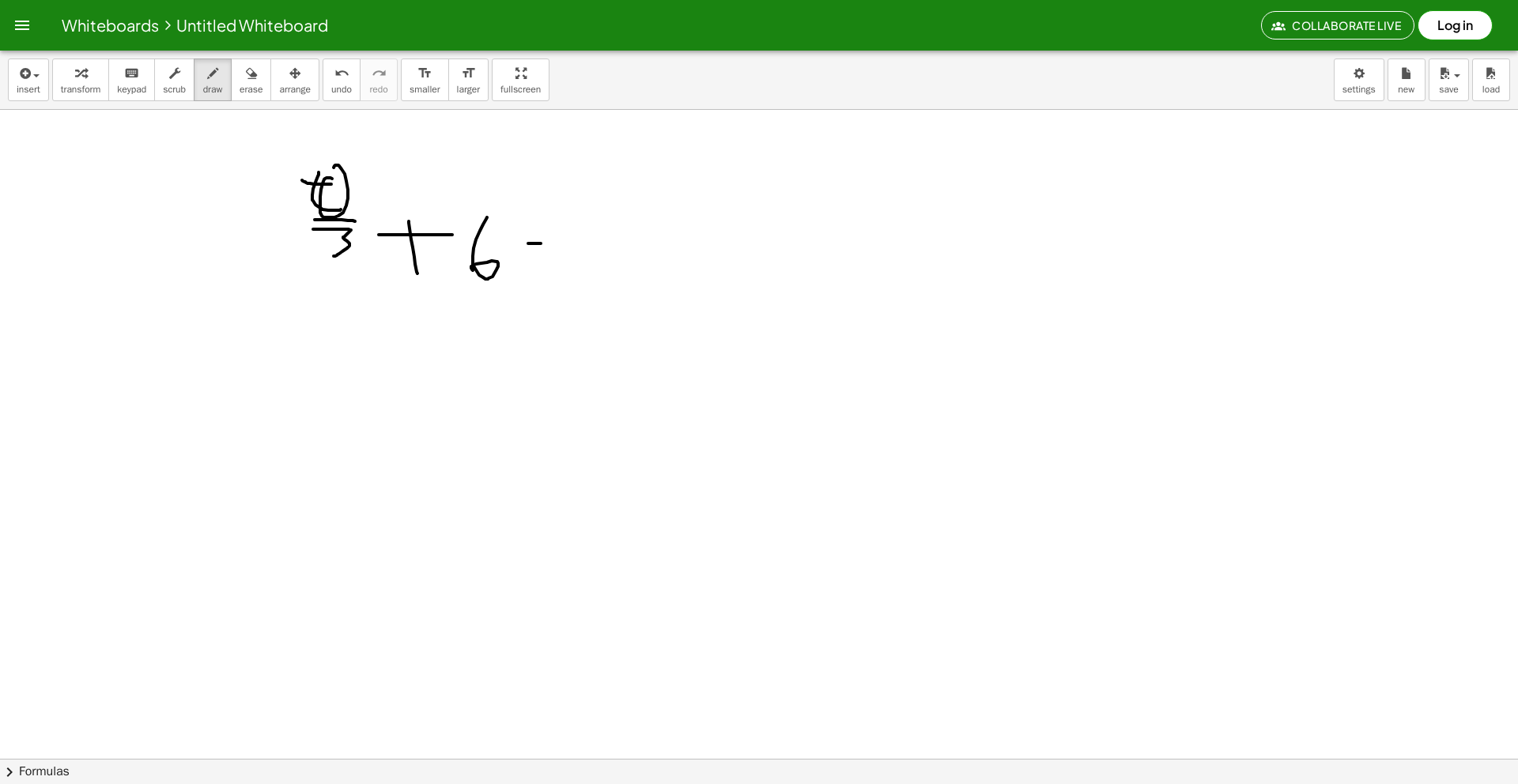 drag, startPoint x: 526, startPoint y: 254, endPoint x: 550, endPoint y: 253, distance: 24.020824 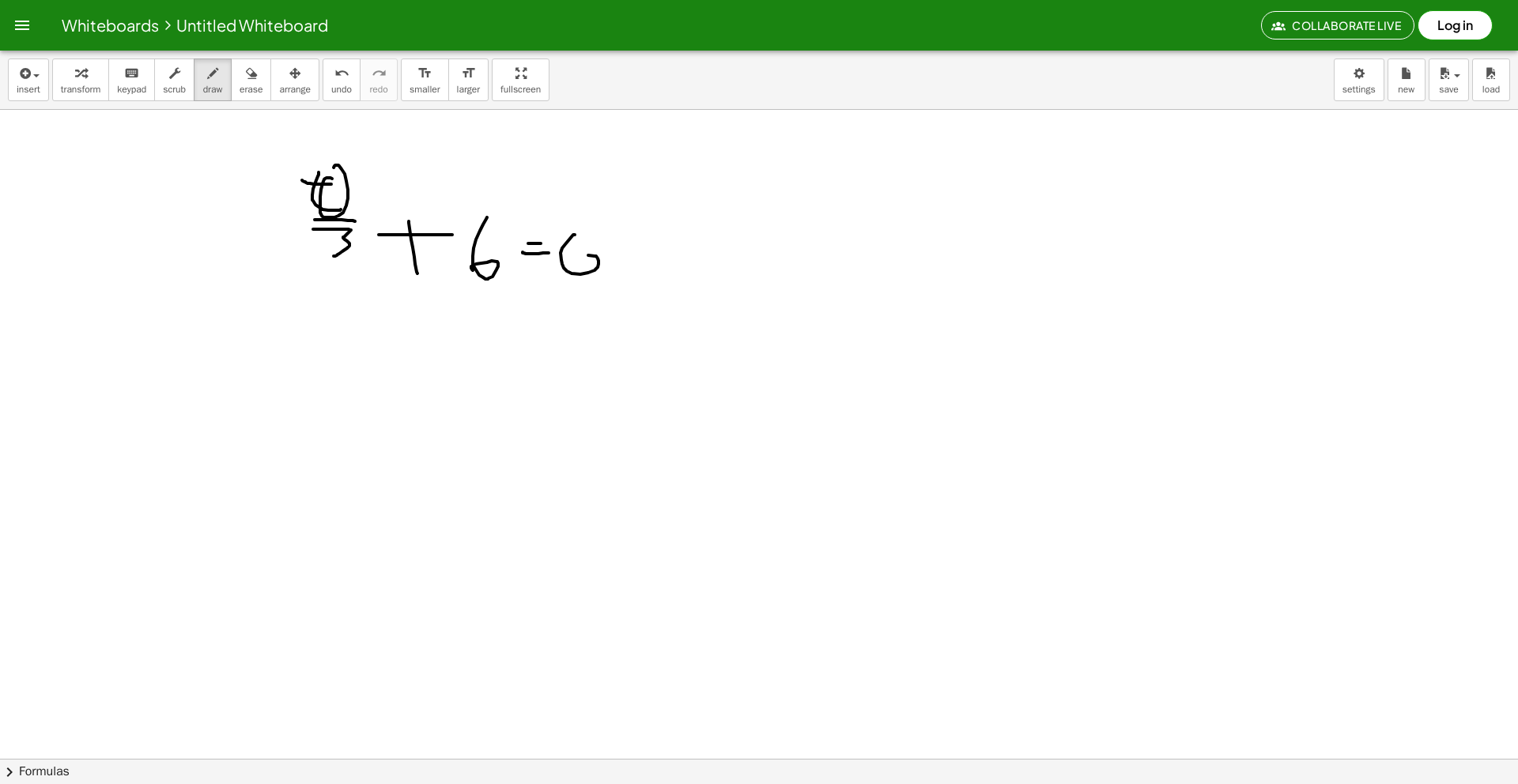 drag, startPoint x: 575, startPoint y: 235, endPoint x: 572, endPoint y: 274, distance: 39.115214 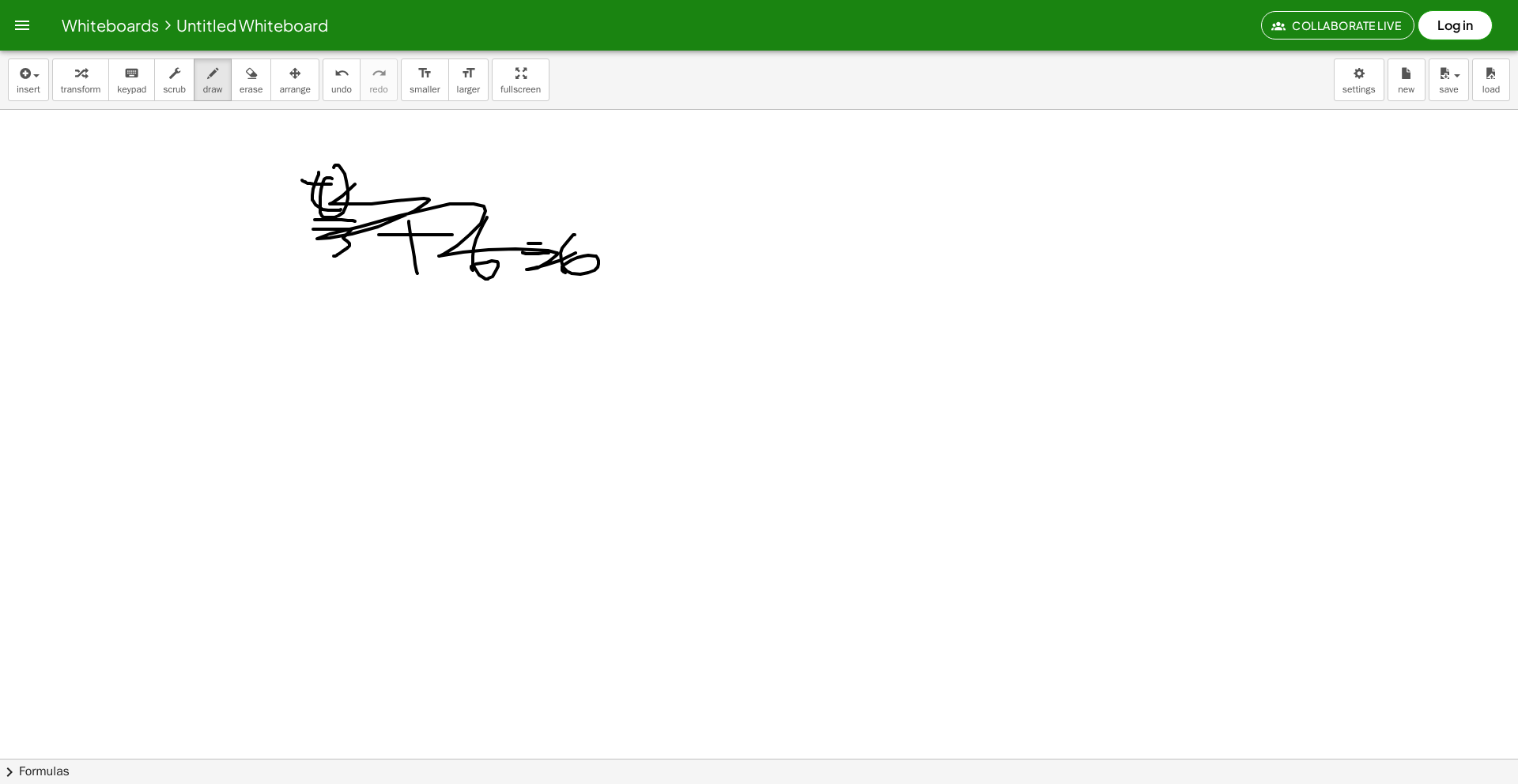 drag, startPoint x: 576, startPoint y: 253, endPoint x: 352, endPoint y: 127, distance: 257.00584 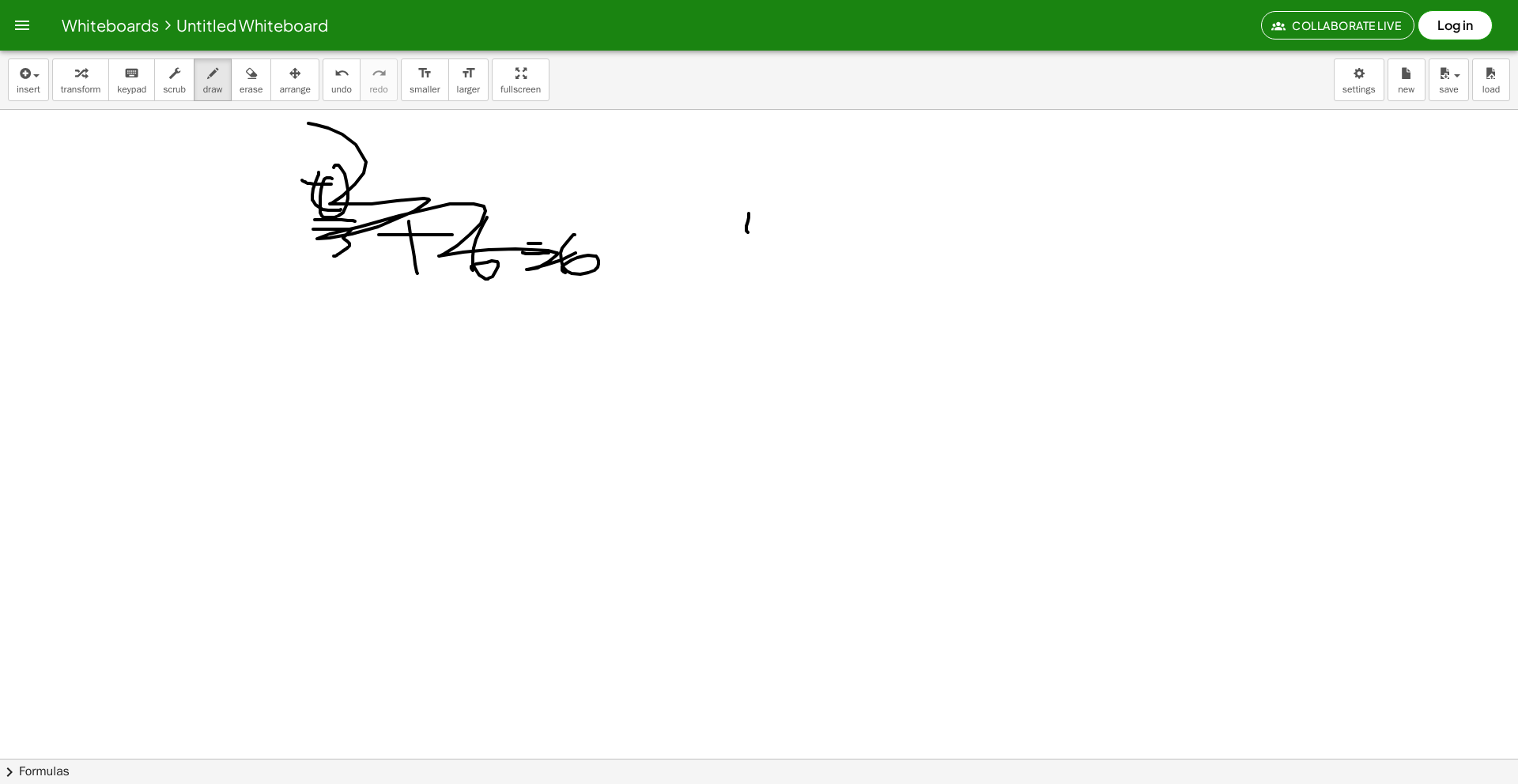 drag, startPoint x: 749, startPoint y: 213, endPoint x: 753, endPoint y: 227, distance: 14.56022 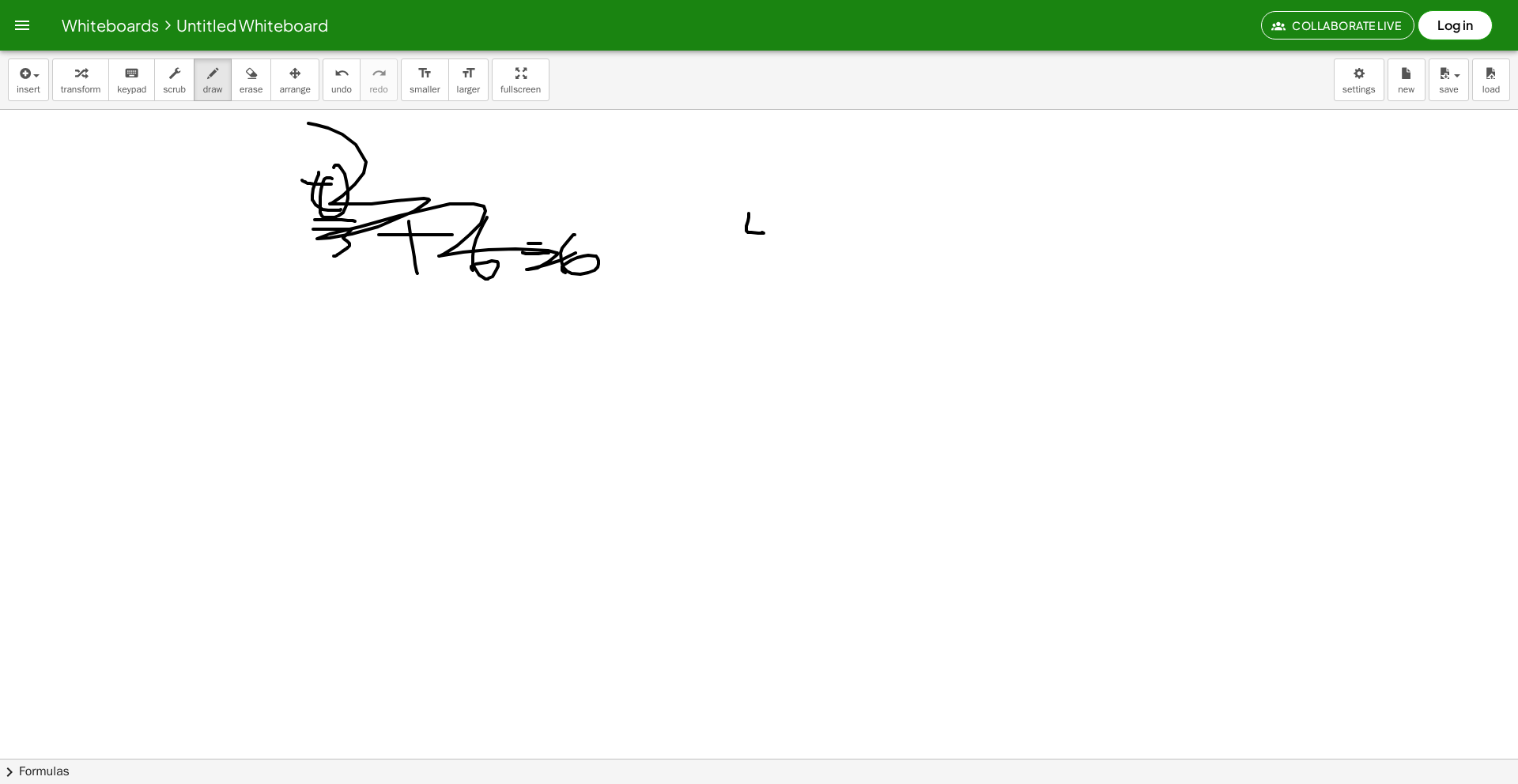 drag, startPoint x: 745, startPoint y: 221, endPoint x: 769, endPoint y: 221, distance: 24 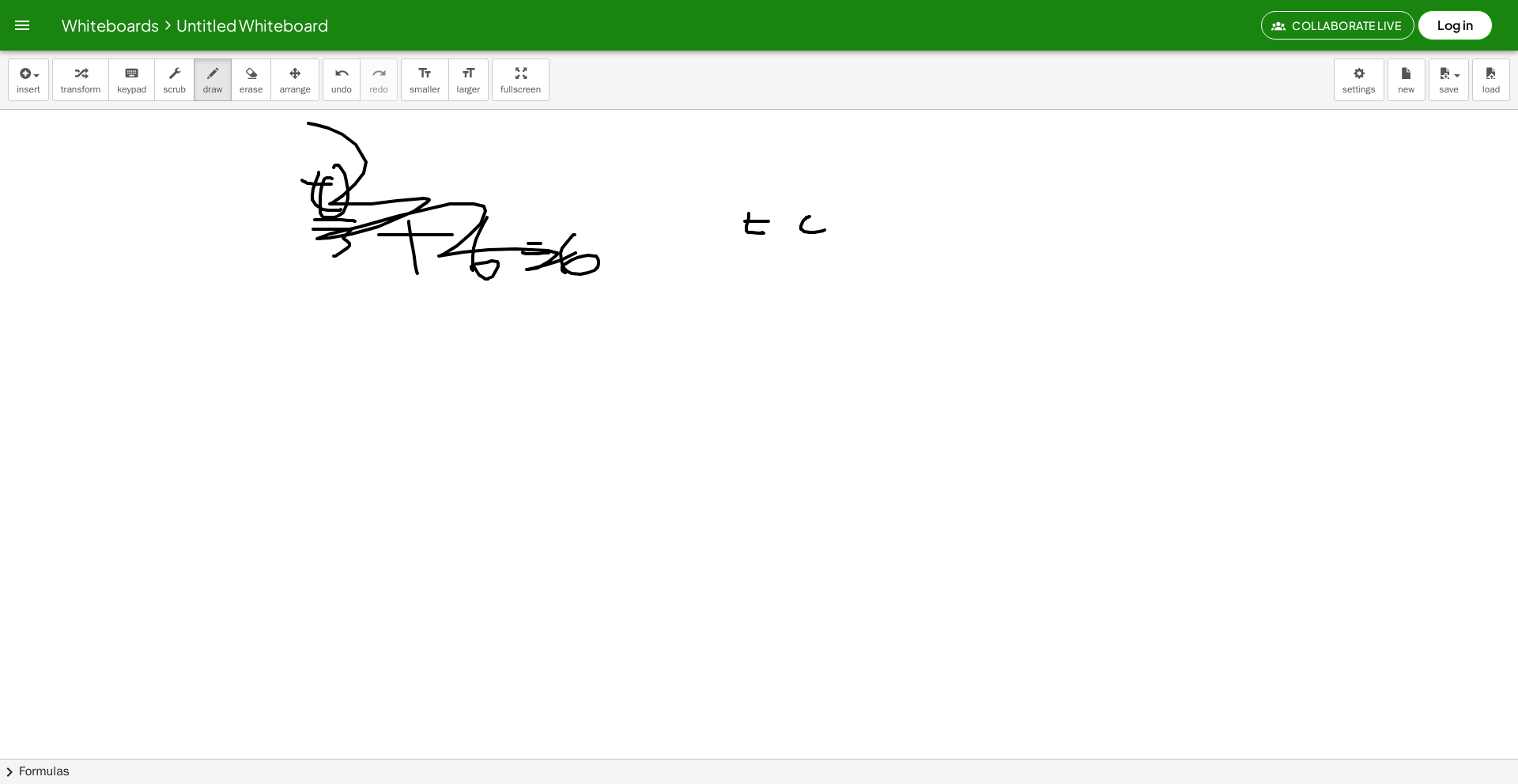 drag, startPoint x: 810, startPoint y: 217, endPoint x: 825, endPoint y: 230, distance: 19.849433 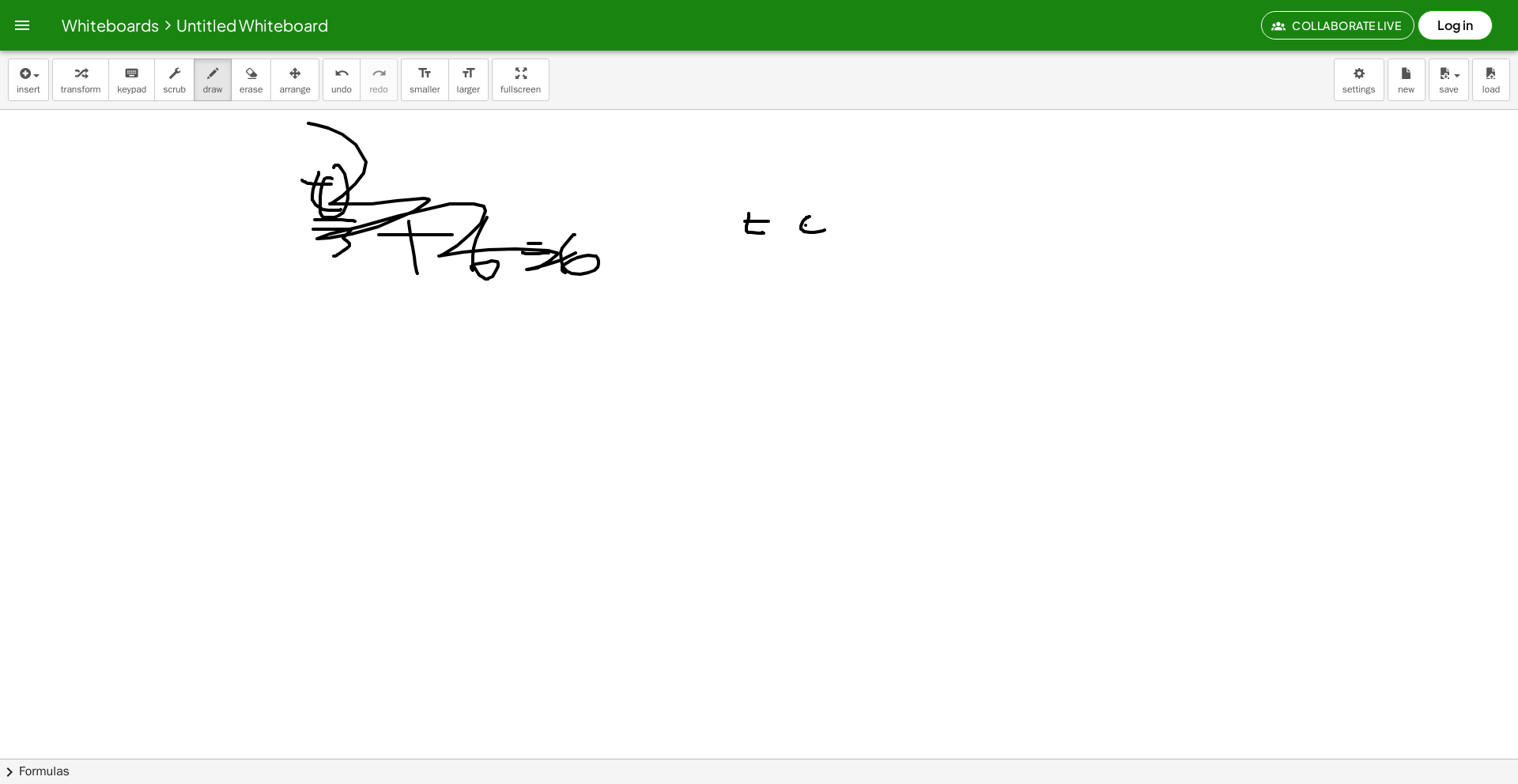 drag, startPoint x: 806, startPoint y: 225, endPoint x: 819, endPoint y: 225, distance: 13 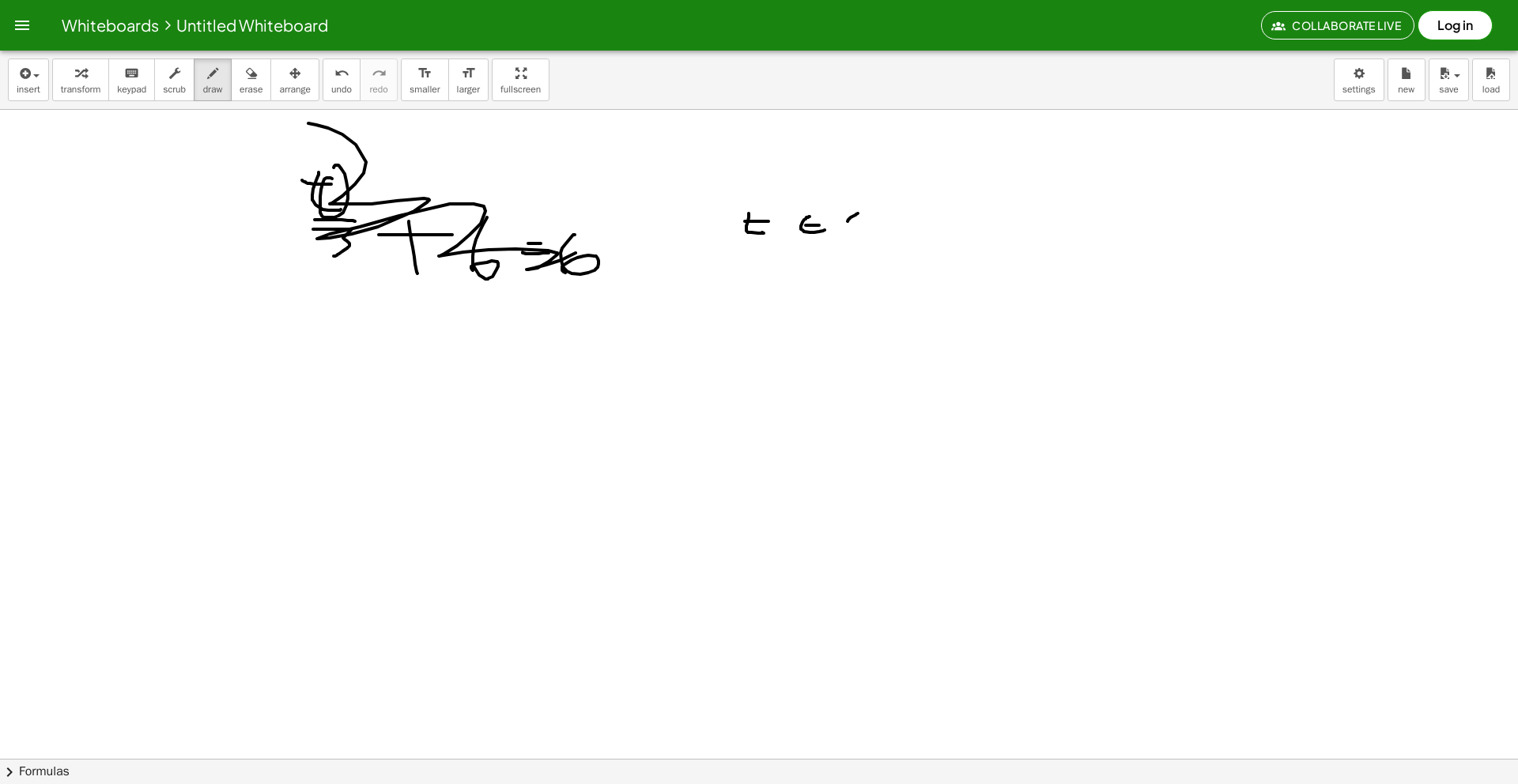 drag, startPoint x: 858, startPoint y: 213, endPoint x: 855, endPoint y: 236, distance: 23.19483 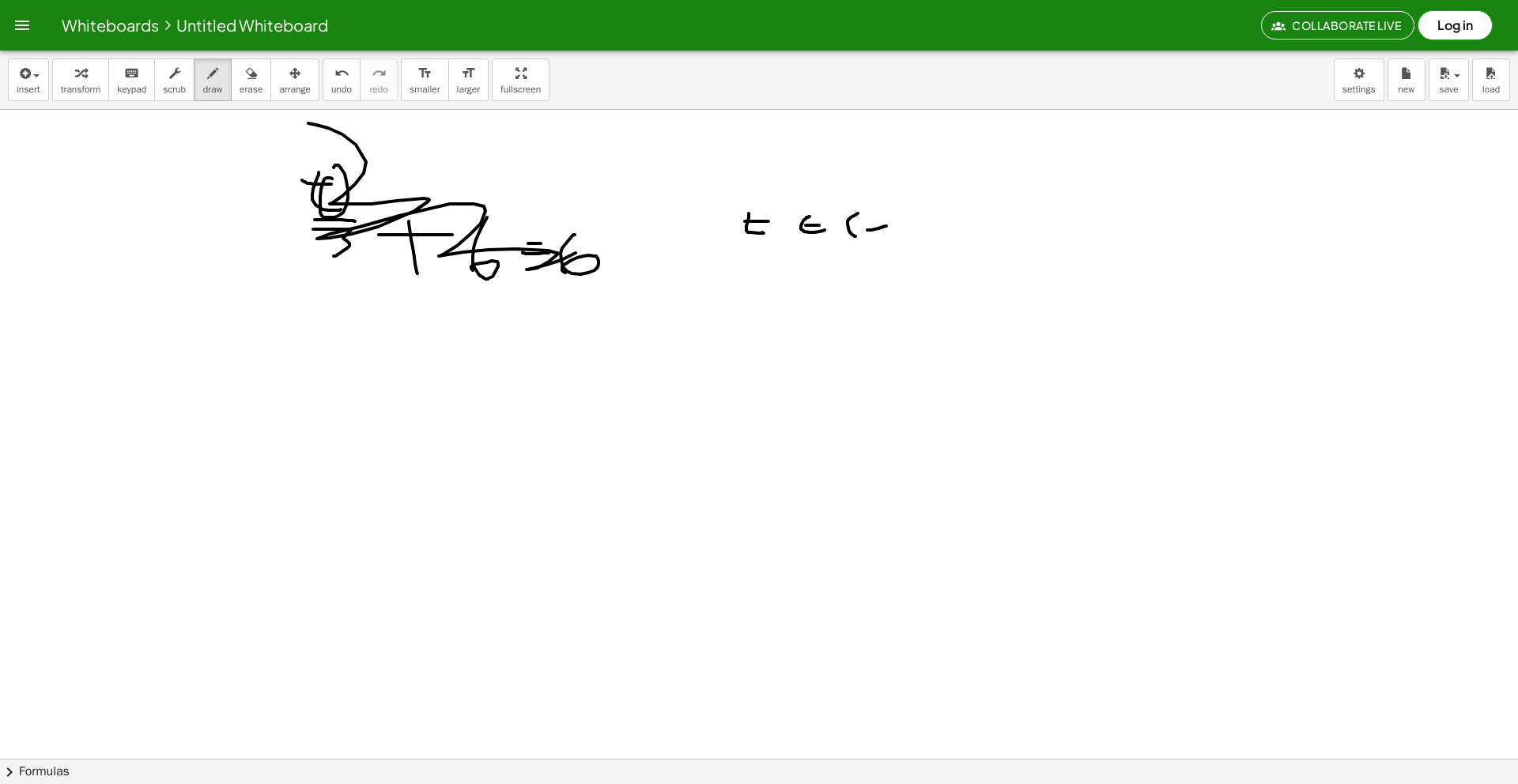 drag, startPoint x: 867, startPoint y: 230, endPoint x: 886, endPoint y: 226, distance: 19.4165 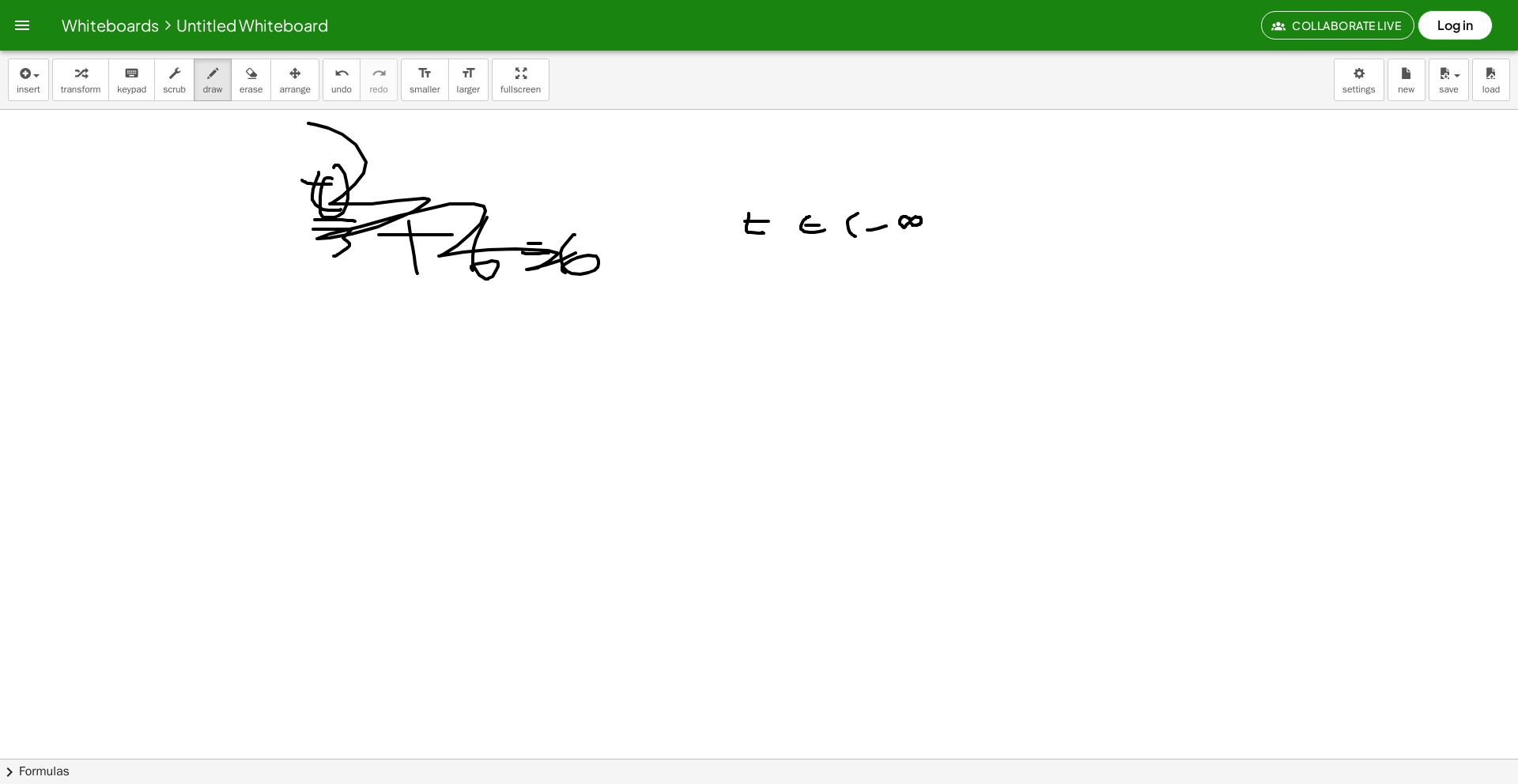 drag, startPoint x: 909, startPoint y: 219, endPoint x: 917, endPoint y: 223, distance: 8.94427 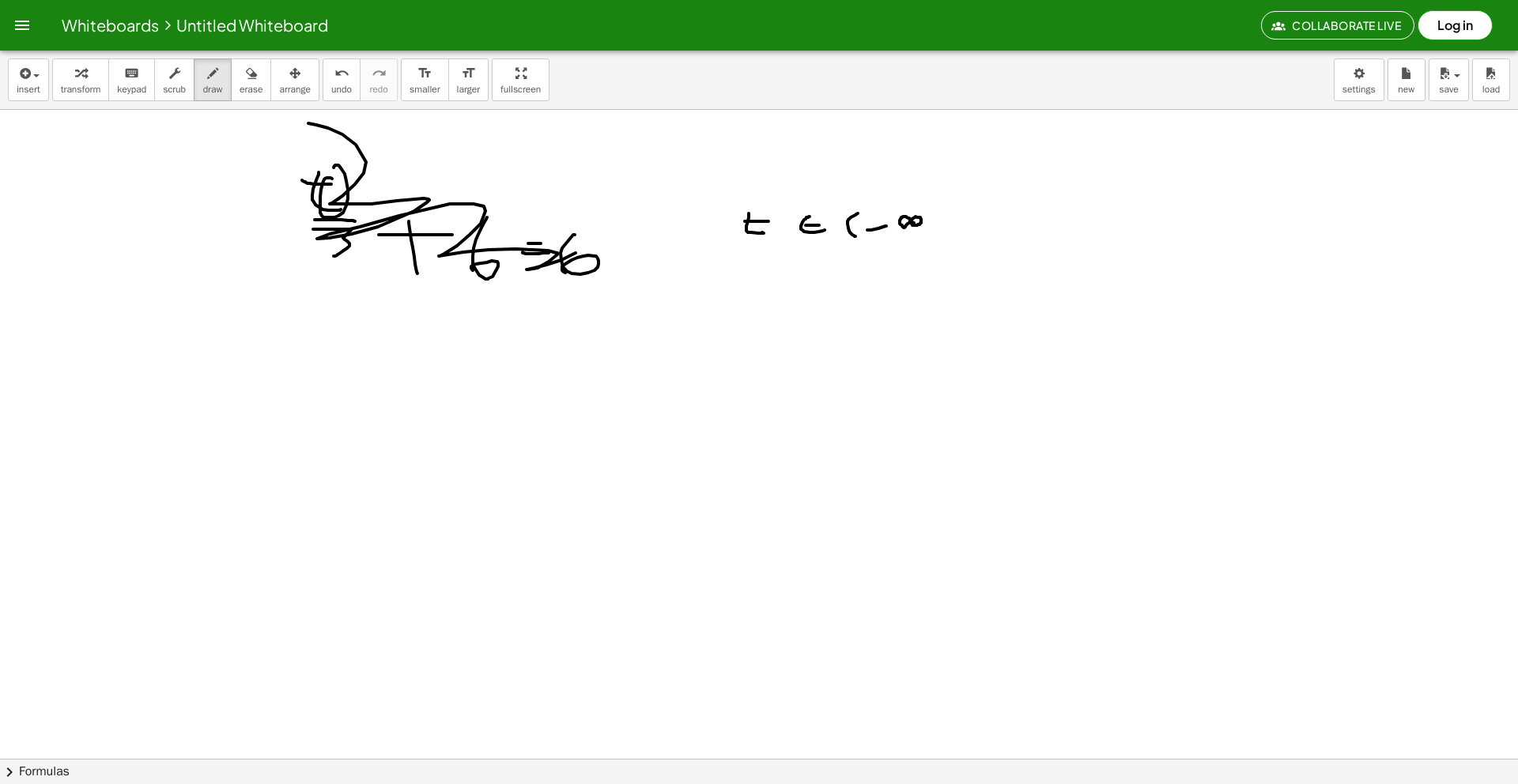click at bounding box center (759, 759) 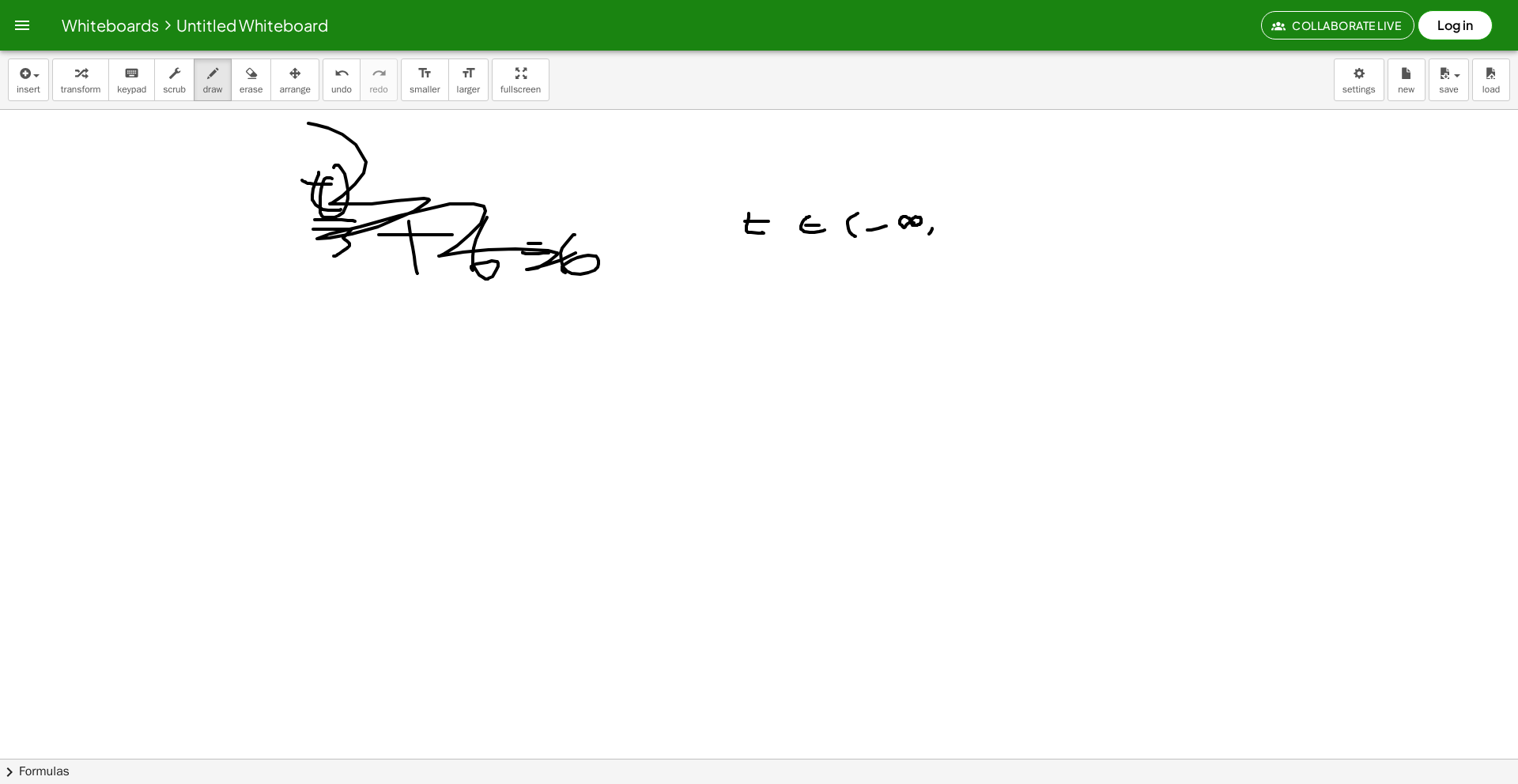 drag, startPoint x: 943, startPoint y: 224, endPoint x: 957, endPoint y: 224, distance: 14 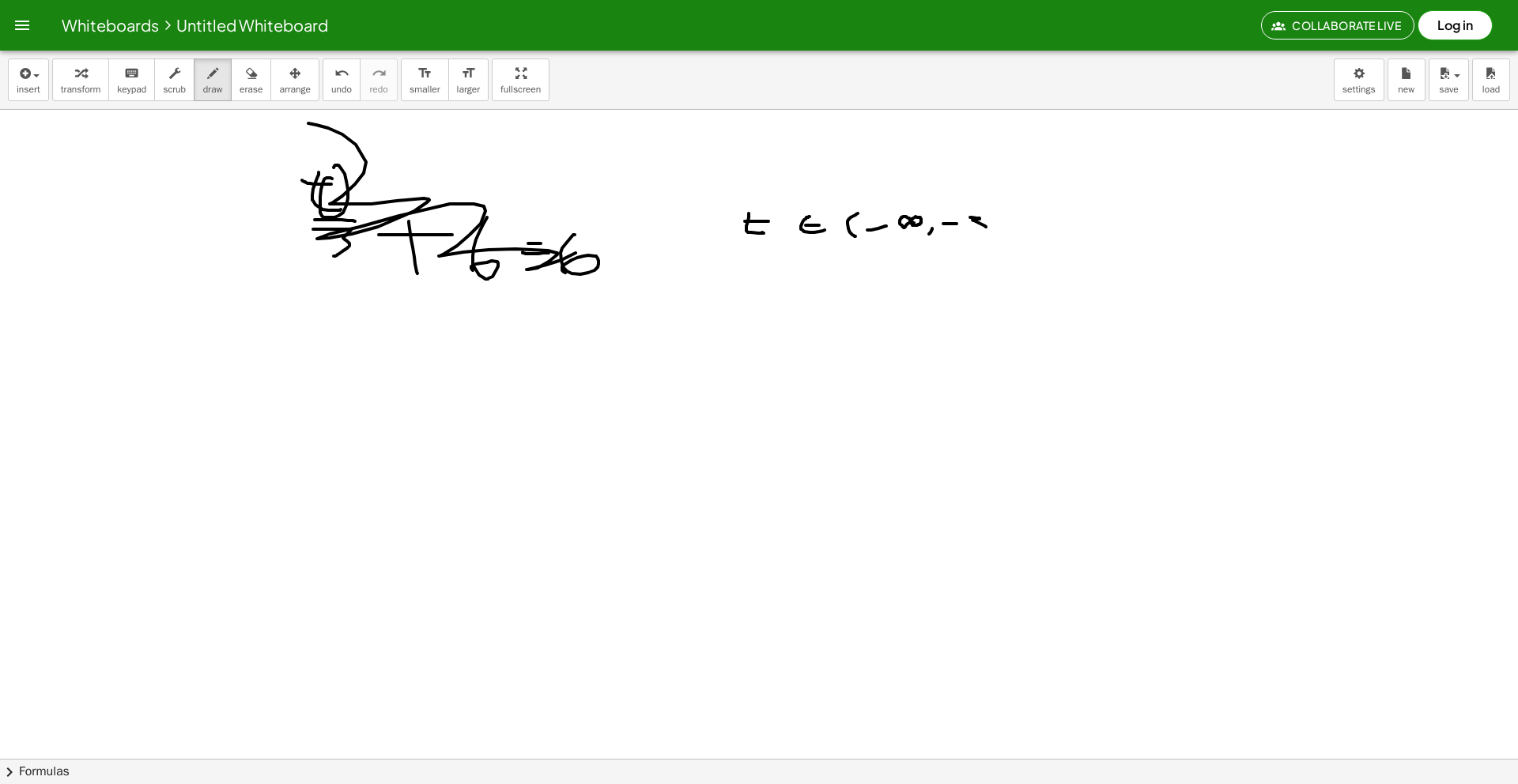 drag, startPoint x: 980, startPoint y: 218, endPoint x: 986, endPoint y: 224, distance: 8.485281 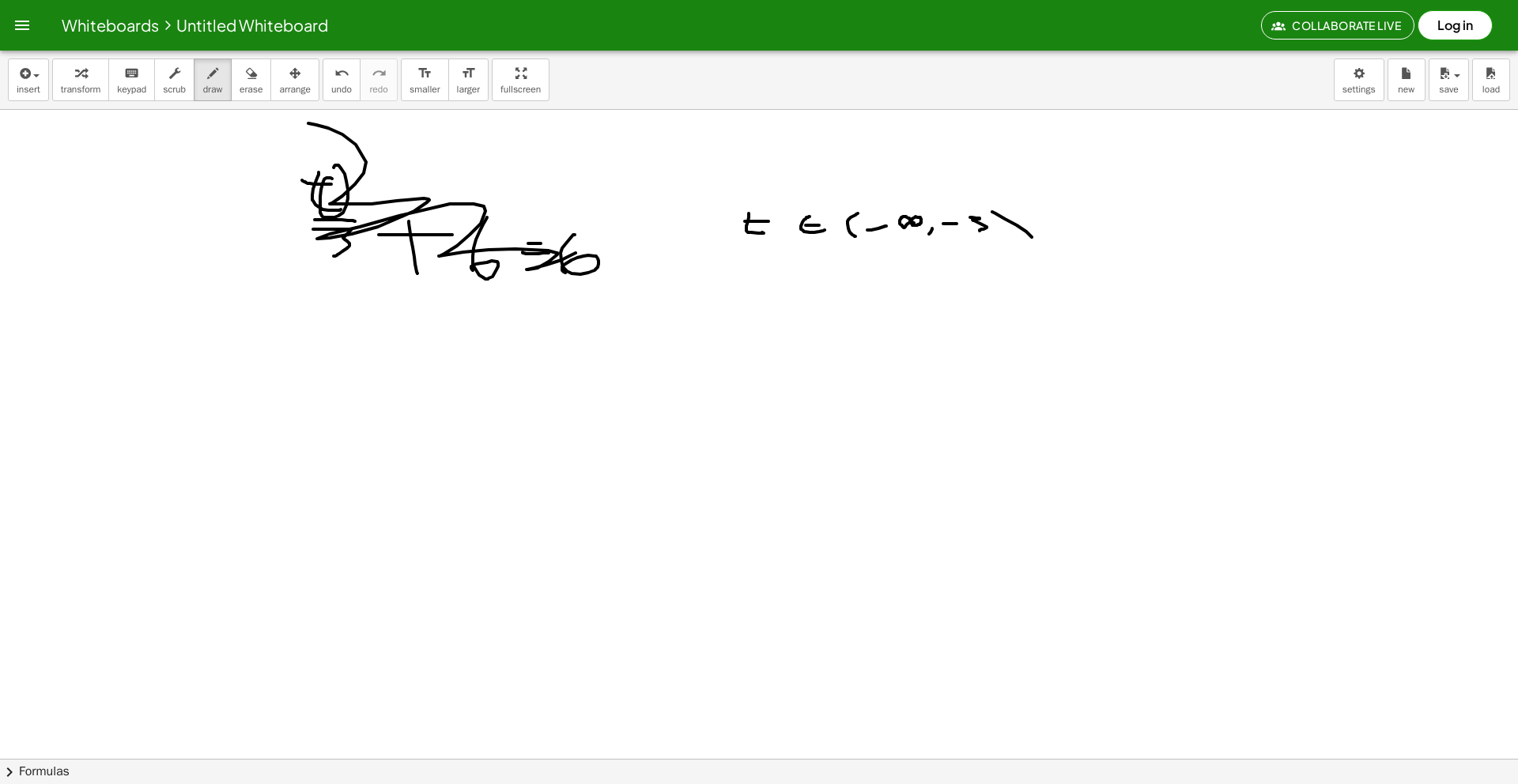 drag, startPoint x: 1032, startPoint y: 237, endPoint x: 1019, endPoint y: 252, distance: 19.849433 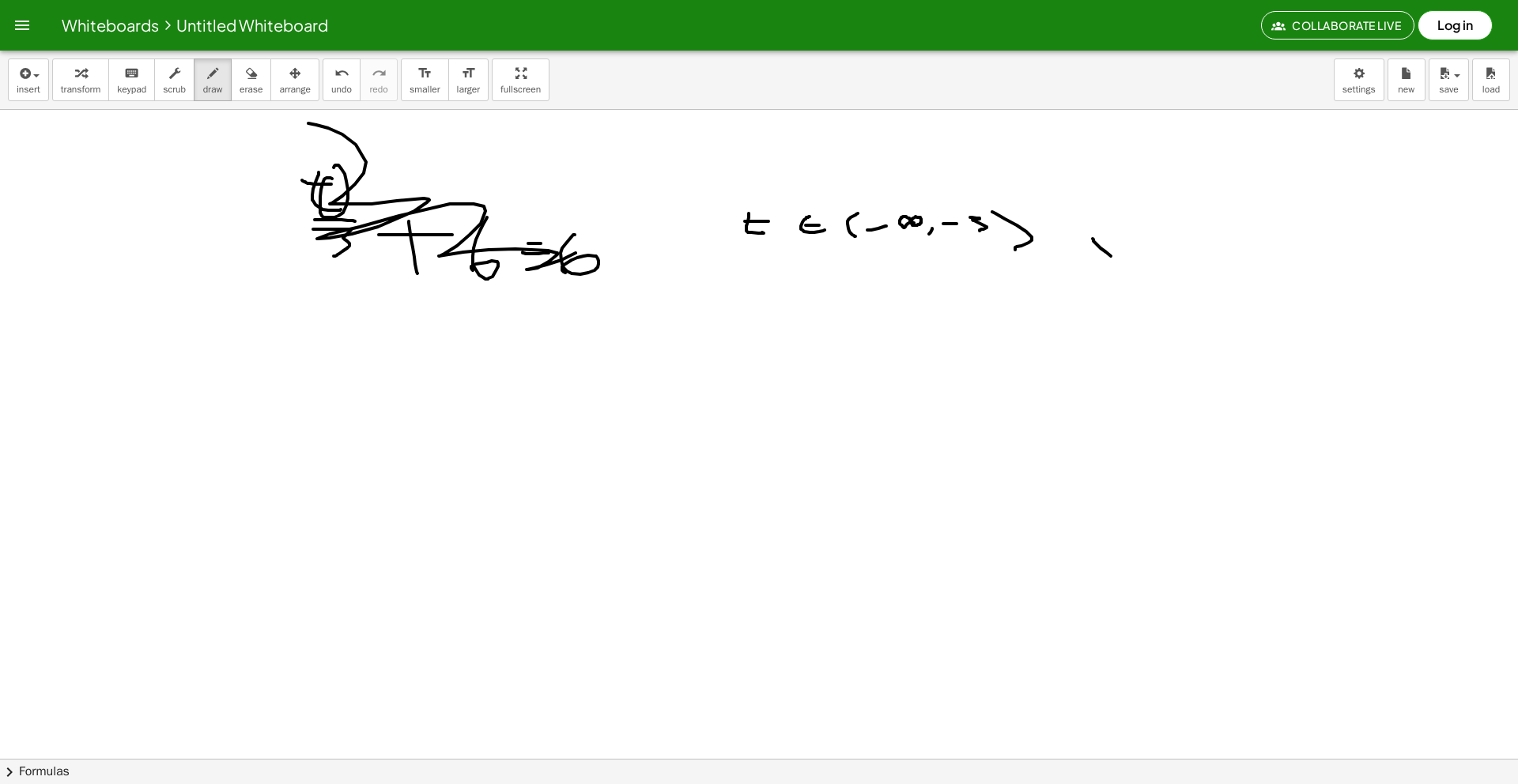 drag, startPoint x: 1093, startPoint y: 239, endPoint x: 1177, endPoint y: 183, distance: 100.95544 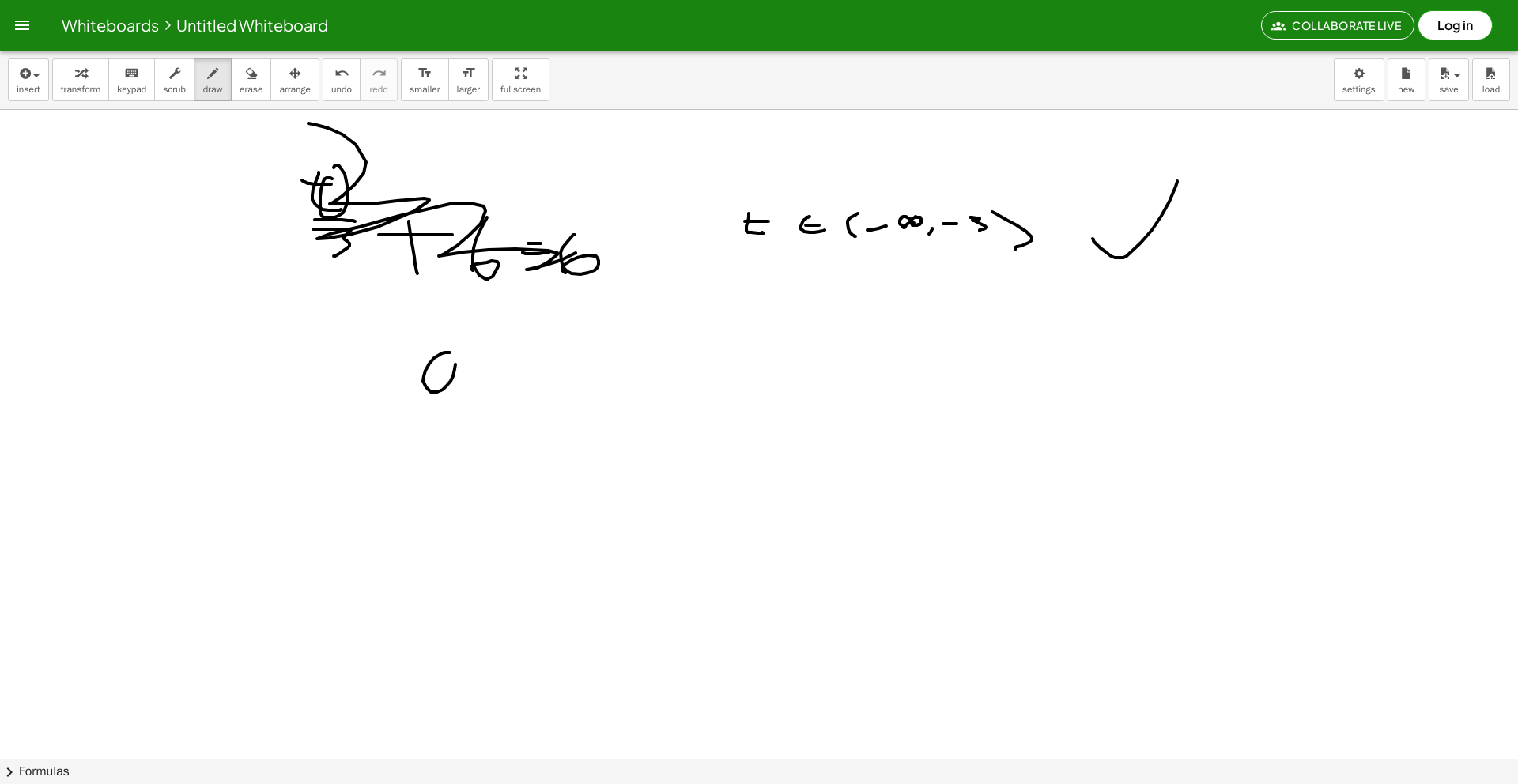 drag, startPoint x: 434, startPoint y: 358, endPoint x: 452, endPoint y: 355, distance: 18.248288 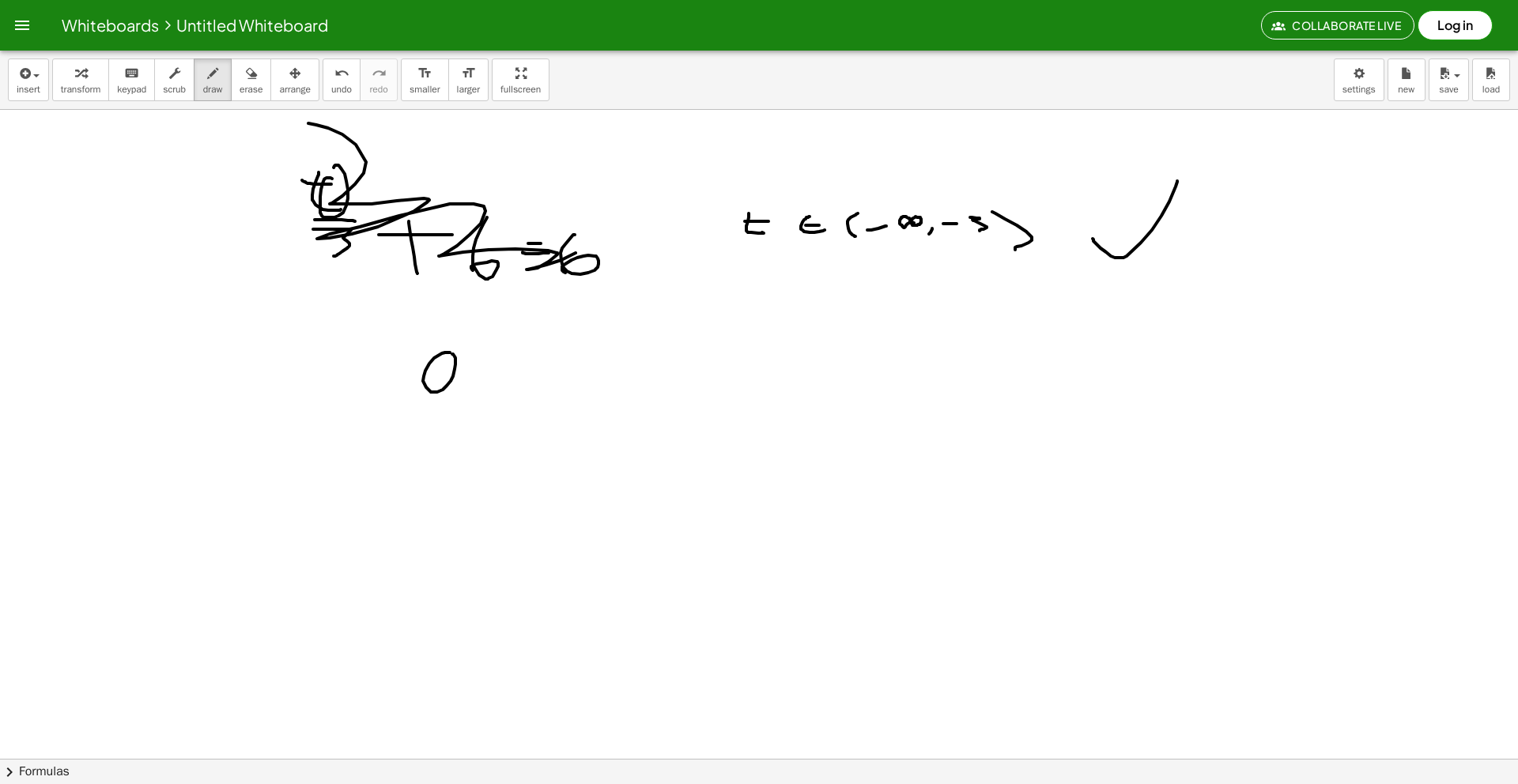drag, startPoint x: 405, startPoint y: 428, endPoint x: 488, endPoint y: 420, distance: 83.38465 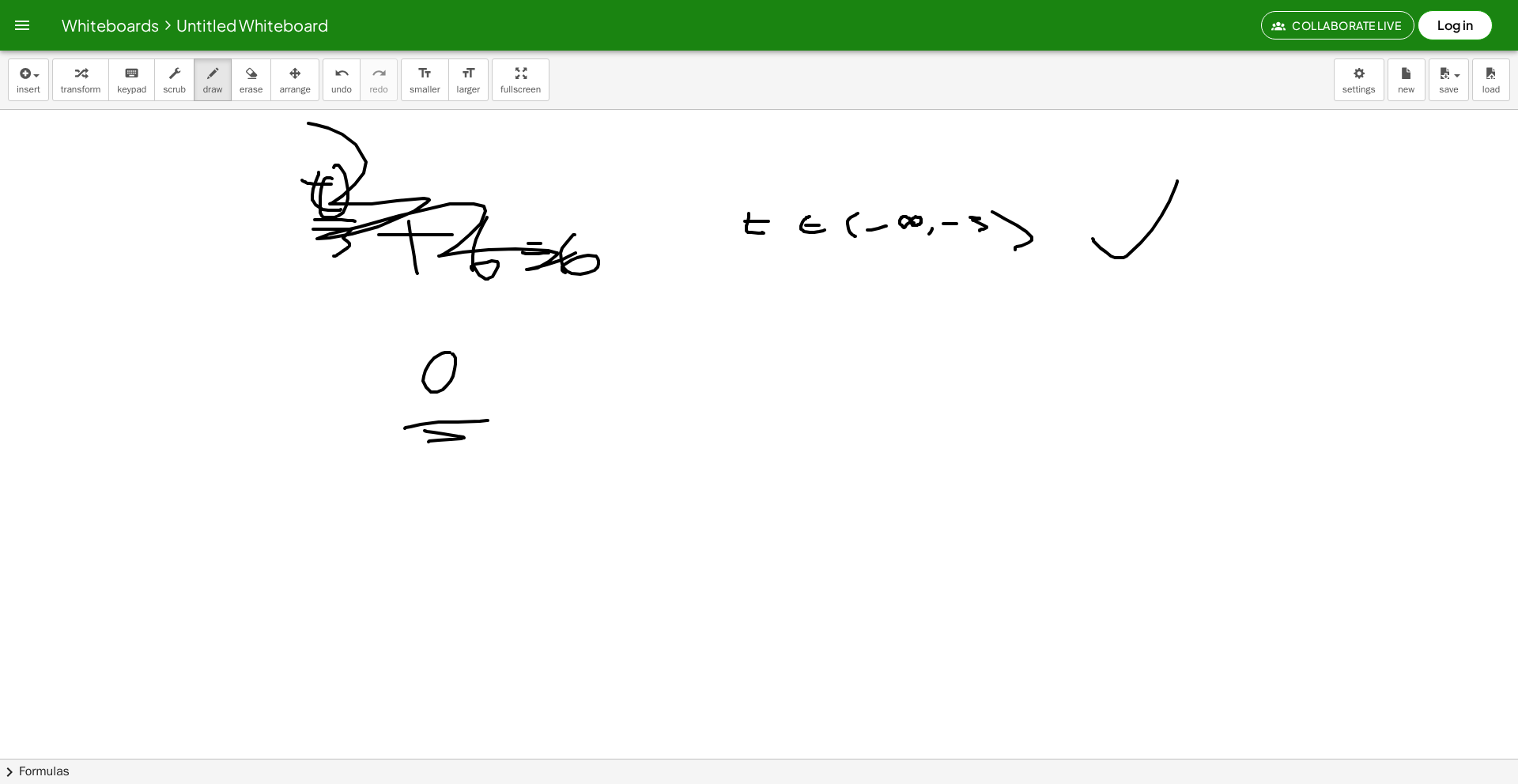 drag, startPoint x: 427, startPoint y: 432, endPoint x: 417, endPoint y: 451, distance: 21.470911 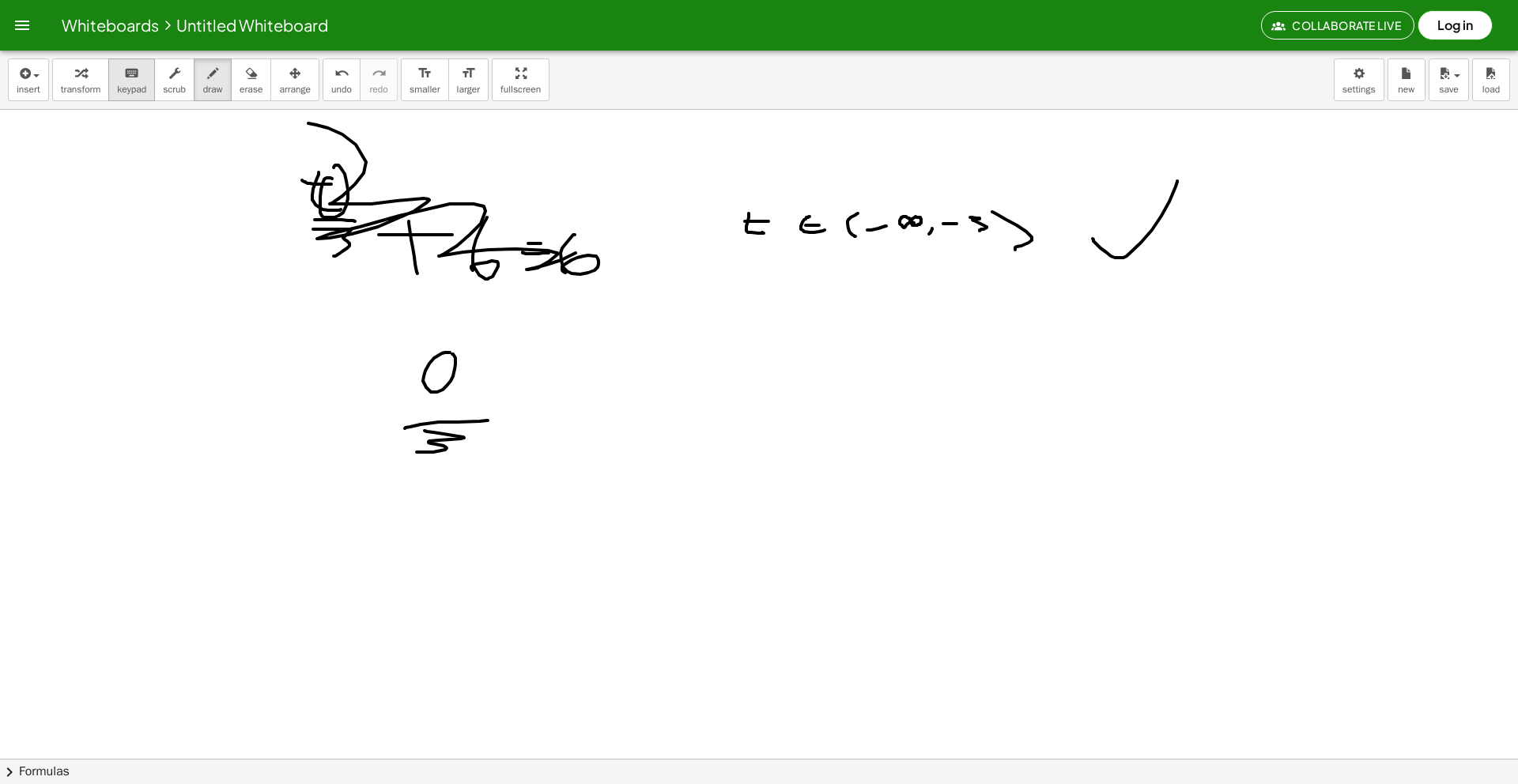 click on "keypad" at bounding box center [131, 89] 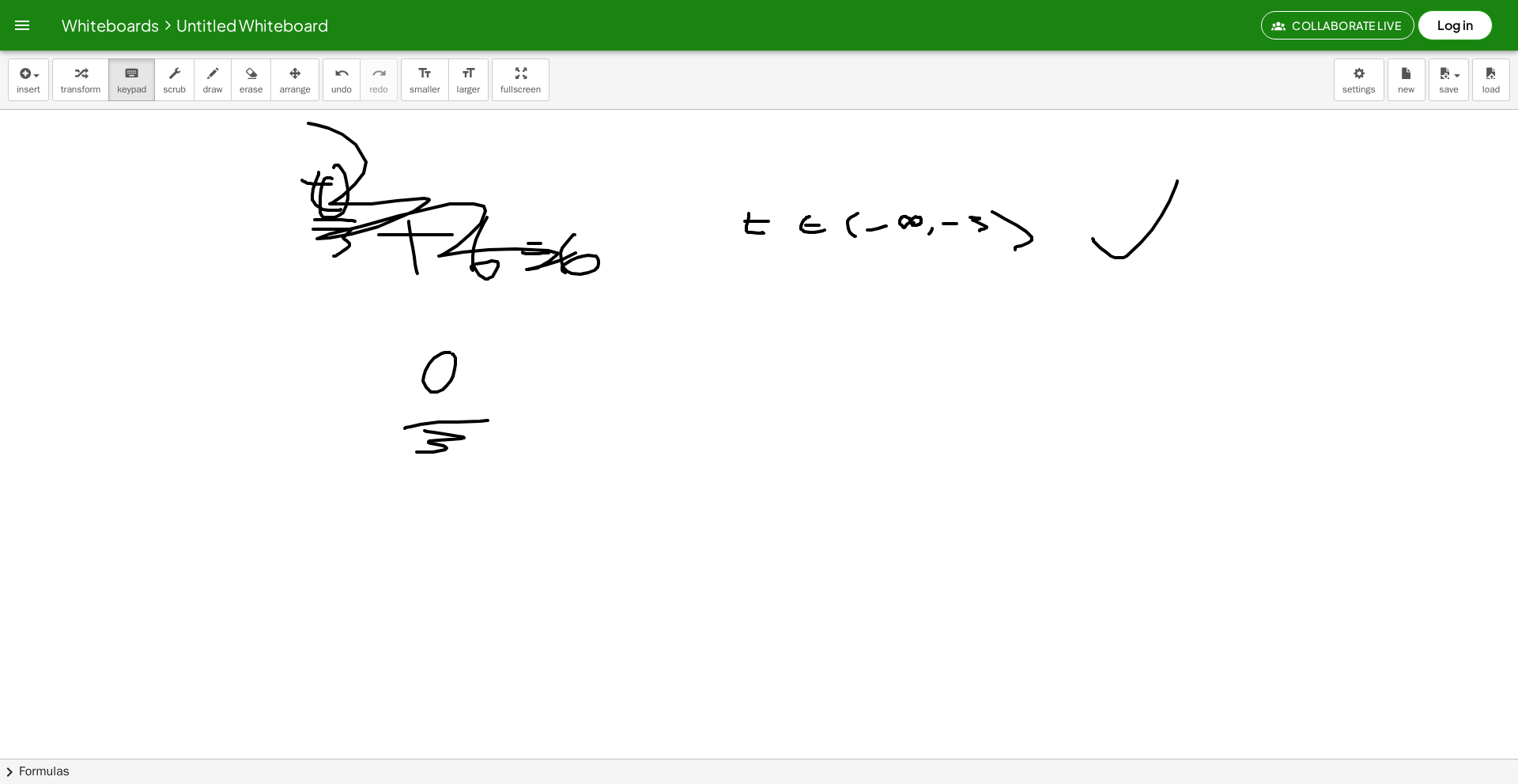 click at bounding box center [759, 759] 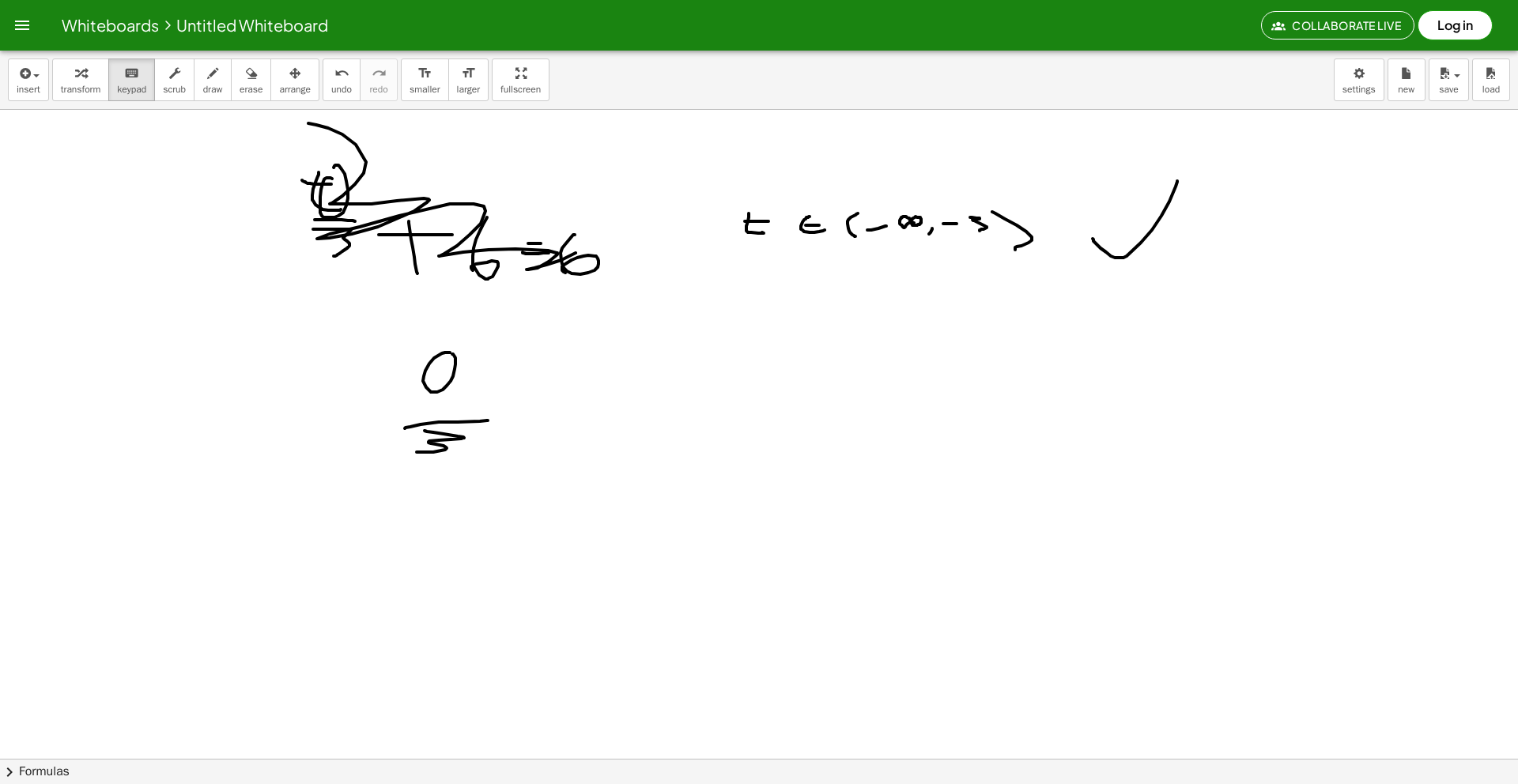 click at bounding box center [759, 759] 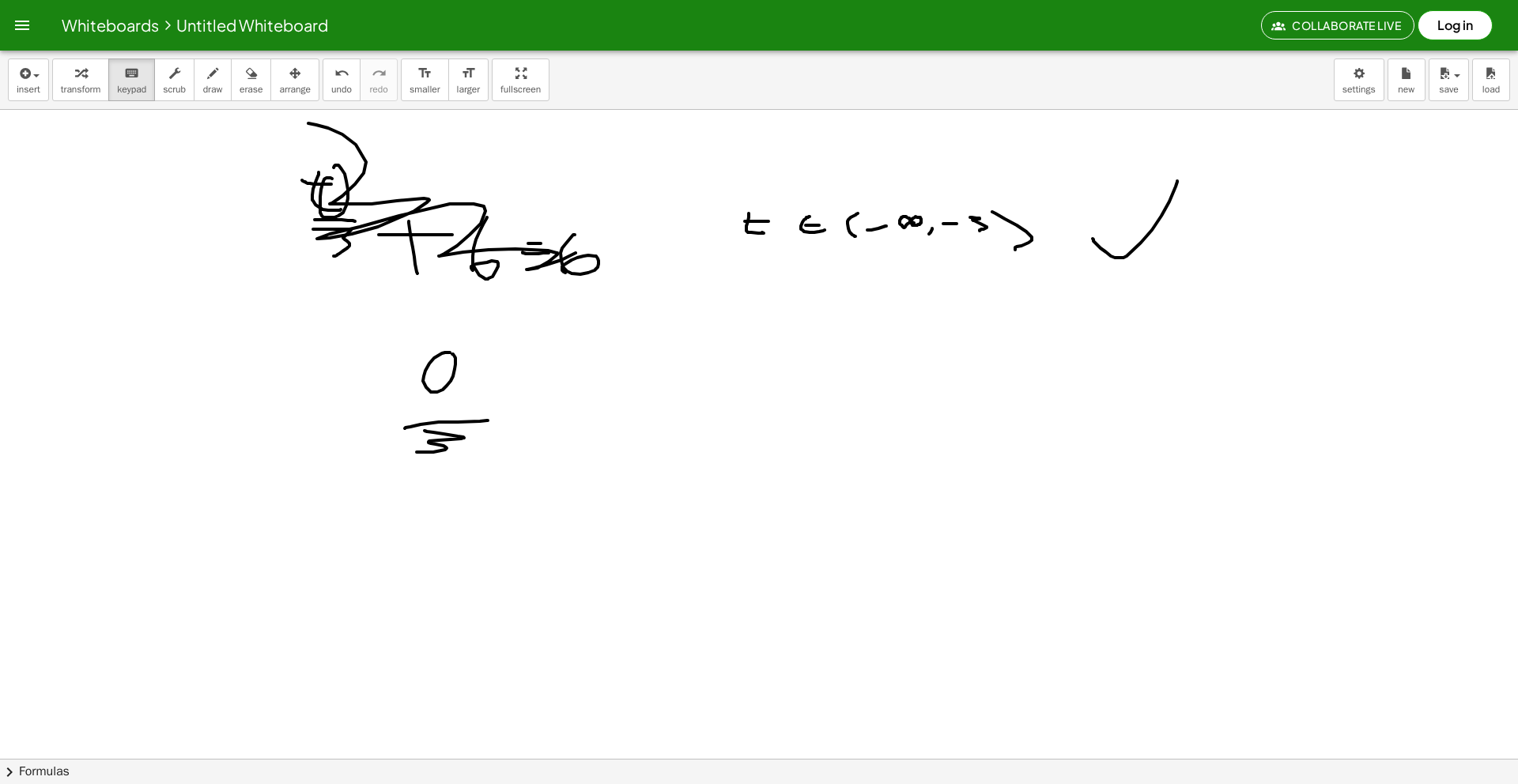 drag, startPoint x: 789, startPoint y: 507, endPoint x: 980, endPoint y: 594, distance: 209.88092 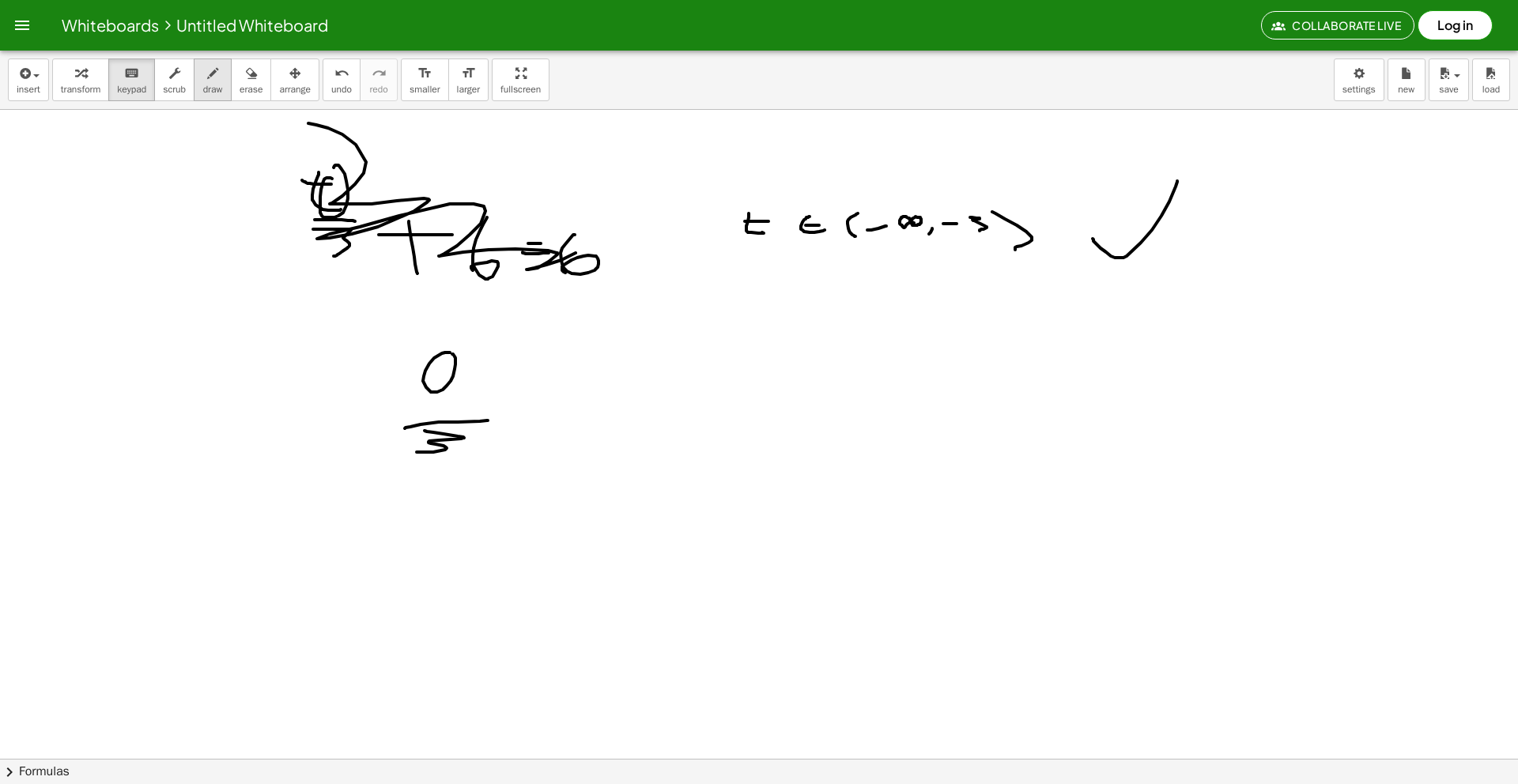 click at bounding box center [213, 74] 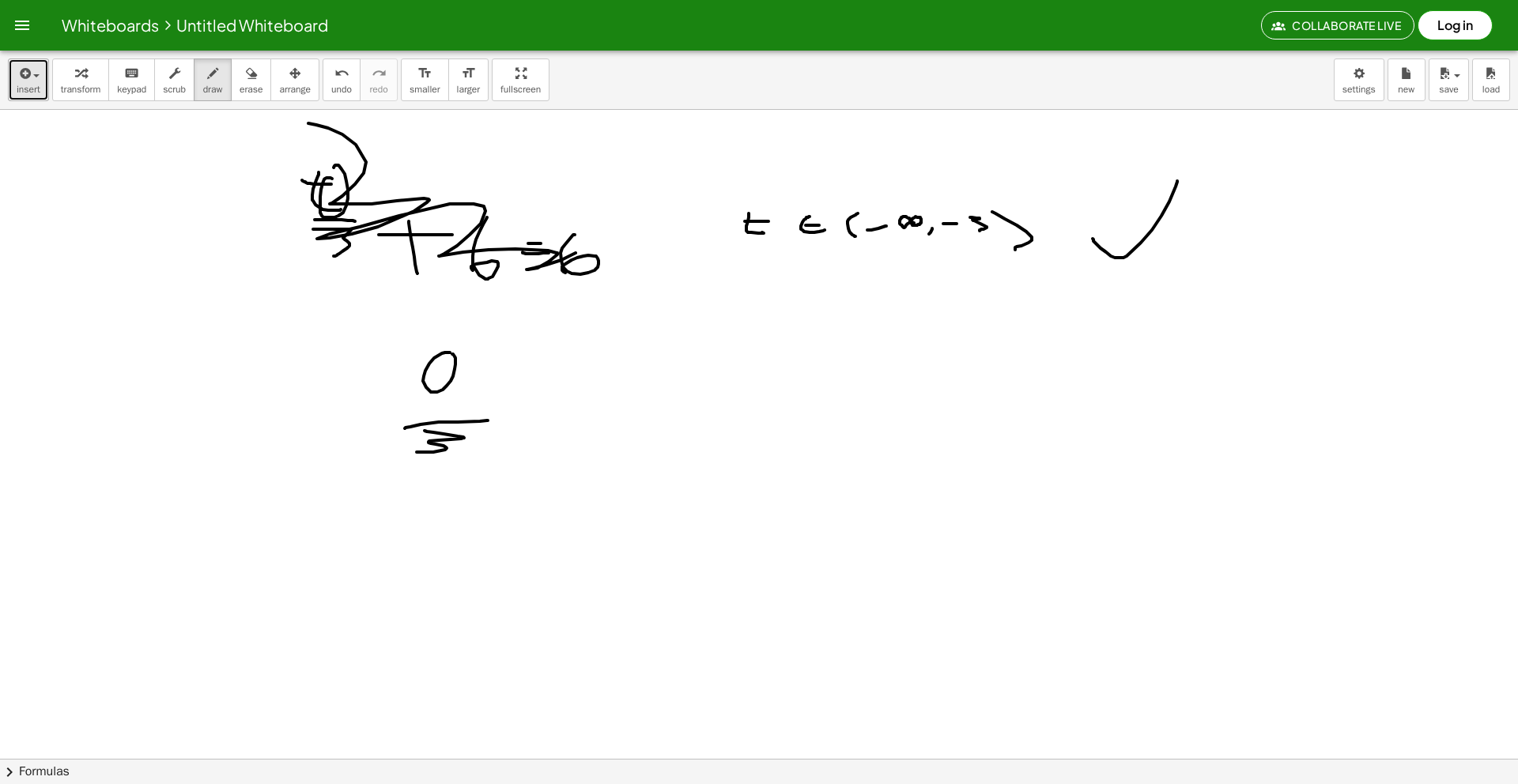 click on "insert" at bounding box center (28, 80) 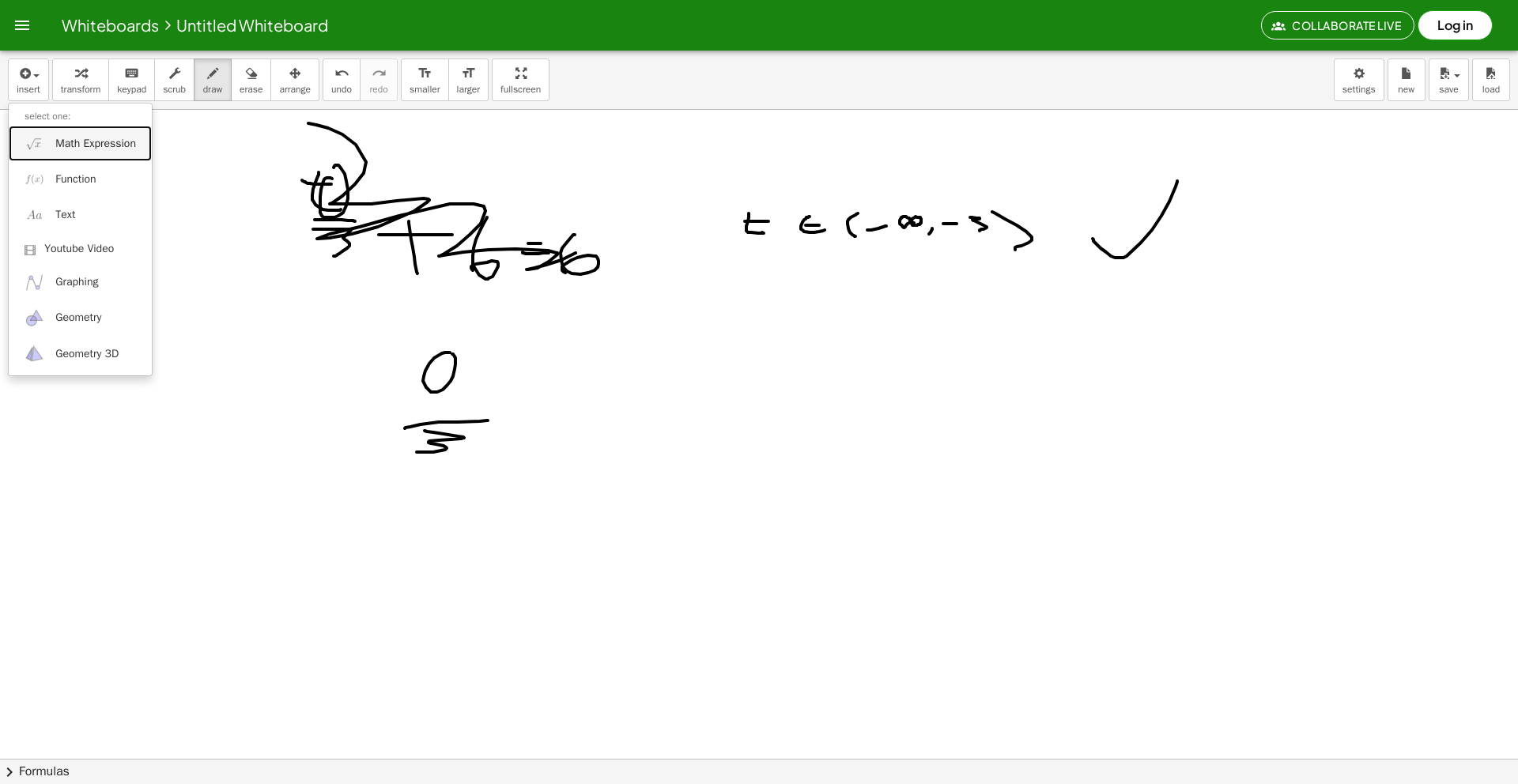 click on "Math Expression" at bounding box center (96, 144) 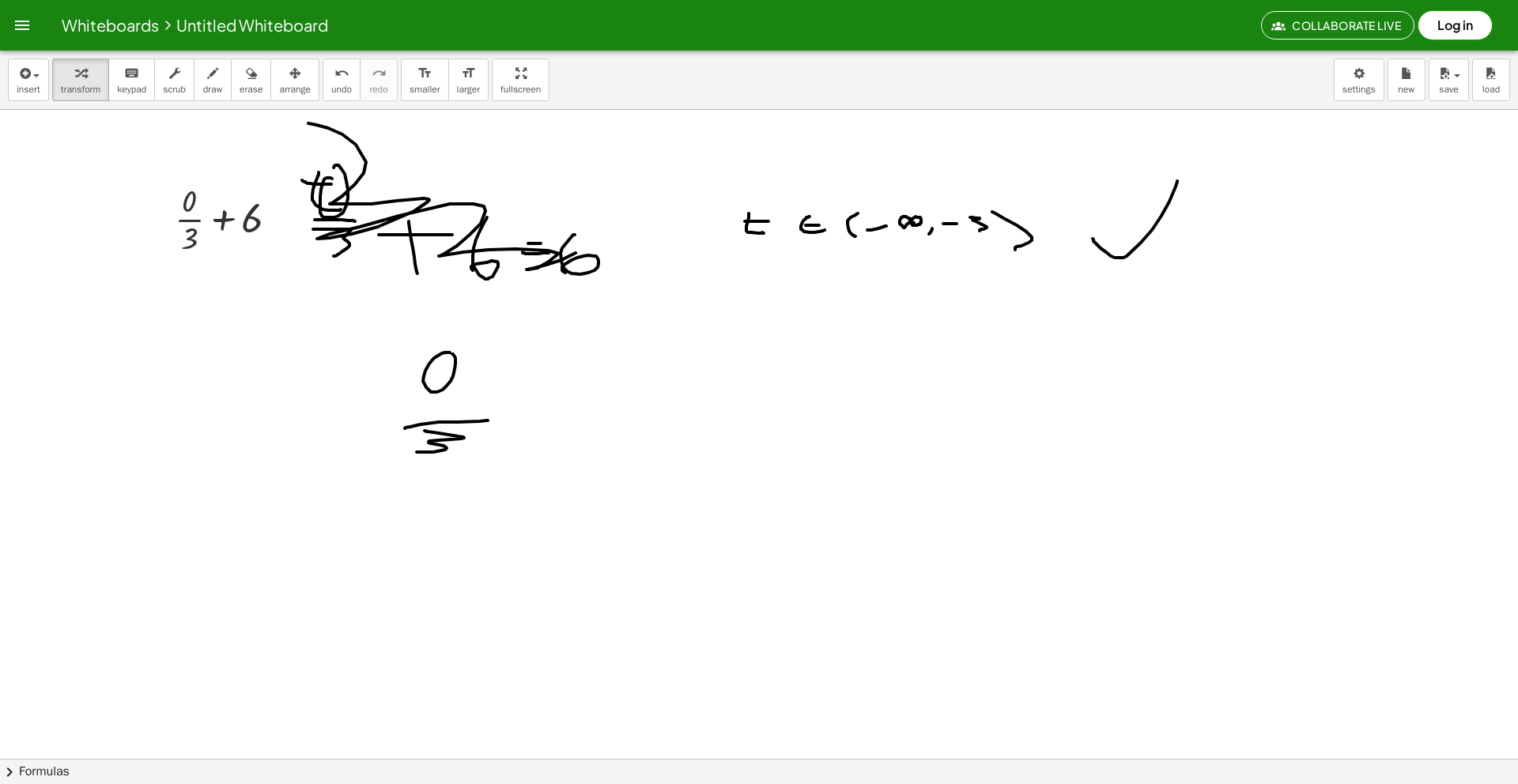 drag, startPoint x: 747, startPoint y: 424, endPoint x: 734, endPoint y: 318, distance: 106.79419 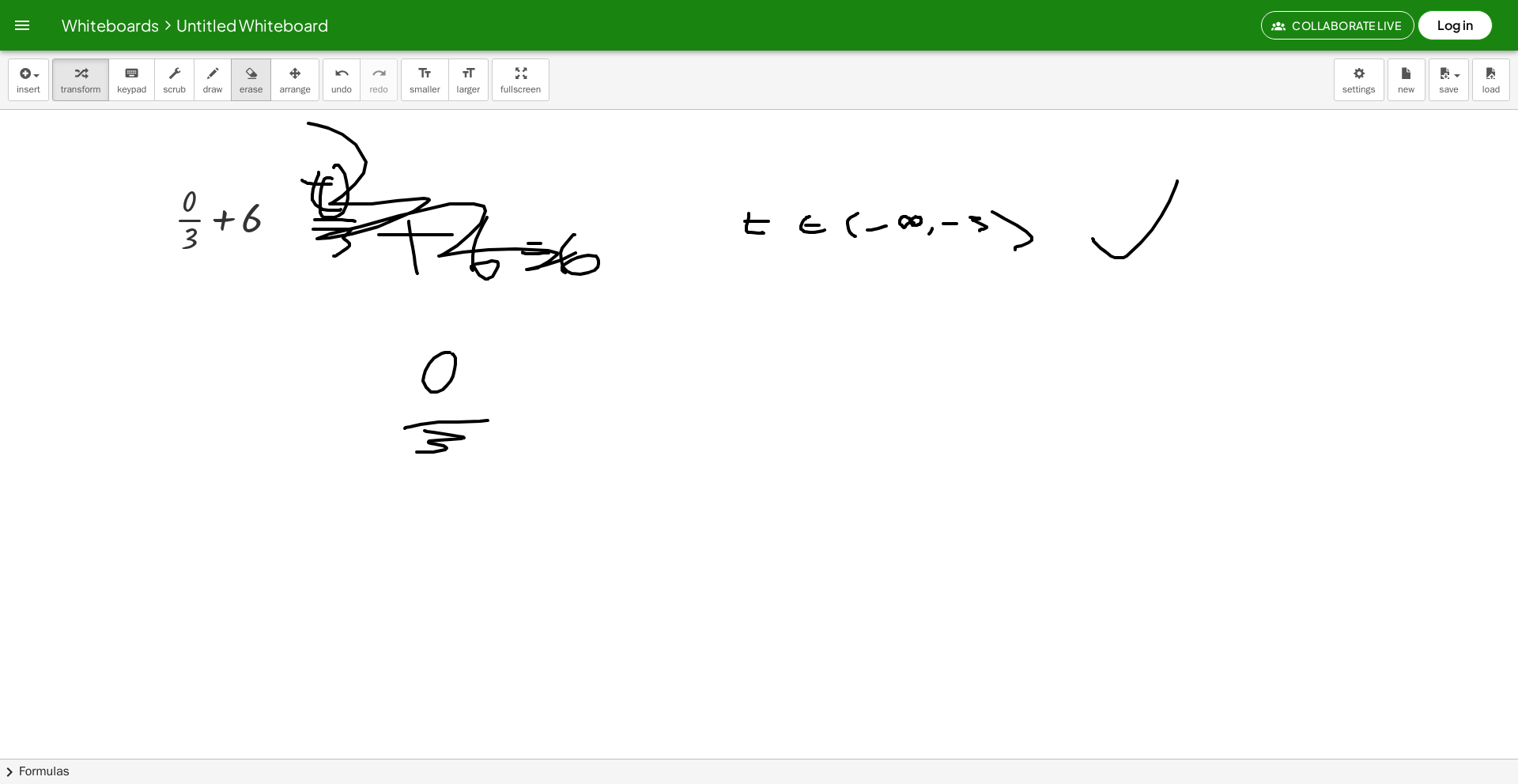 click on "draw" at bounding box center (213, 89) 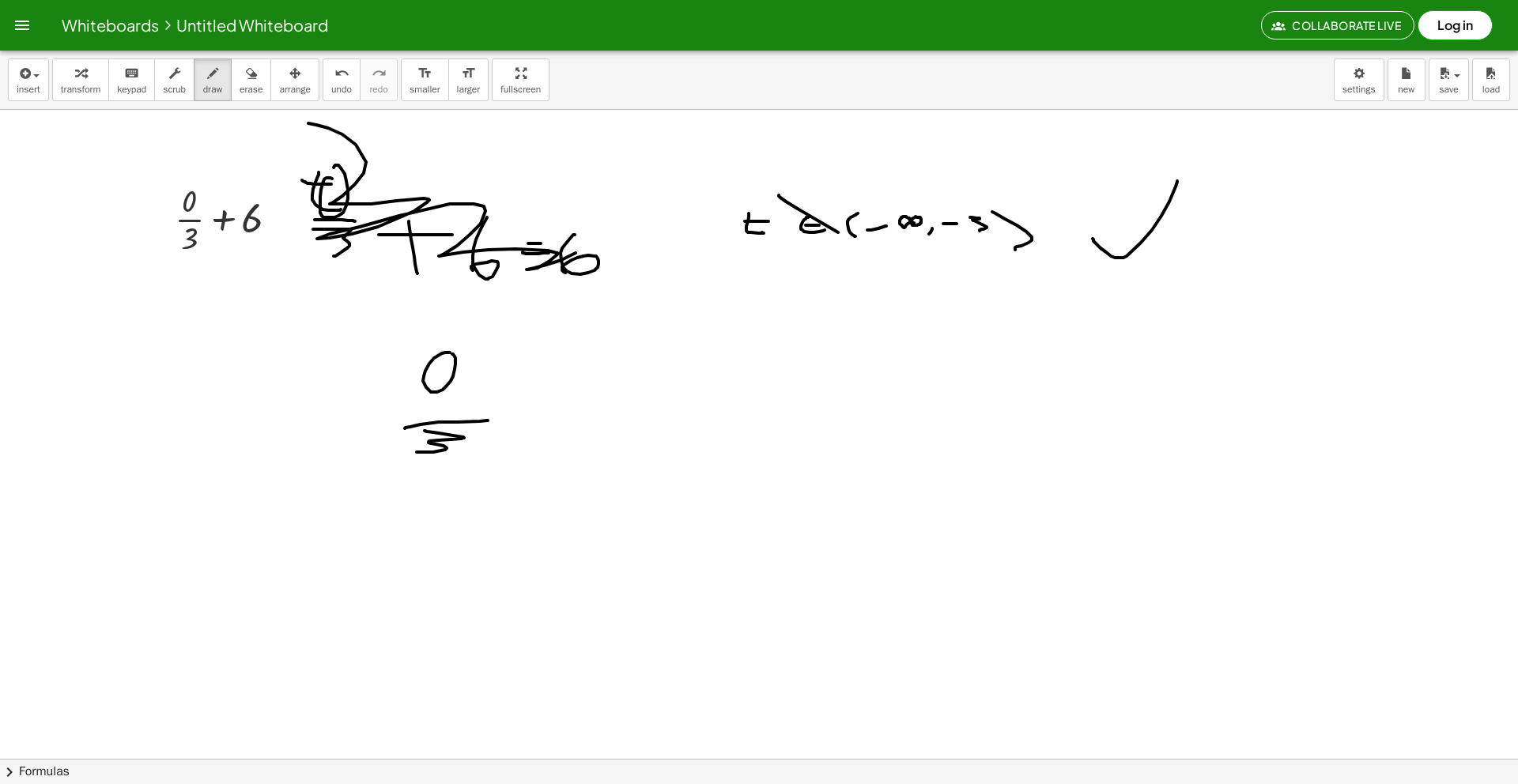 drag, startPoint x: 838, startPoint y: 232, endPoint x: 953, endPoint y: 256, distance: 117.47766 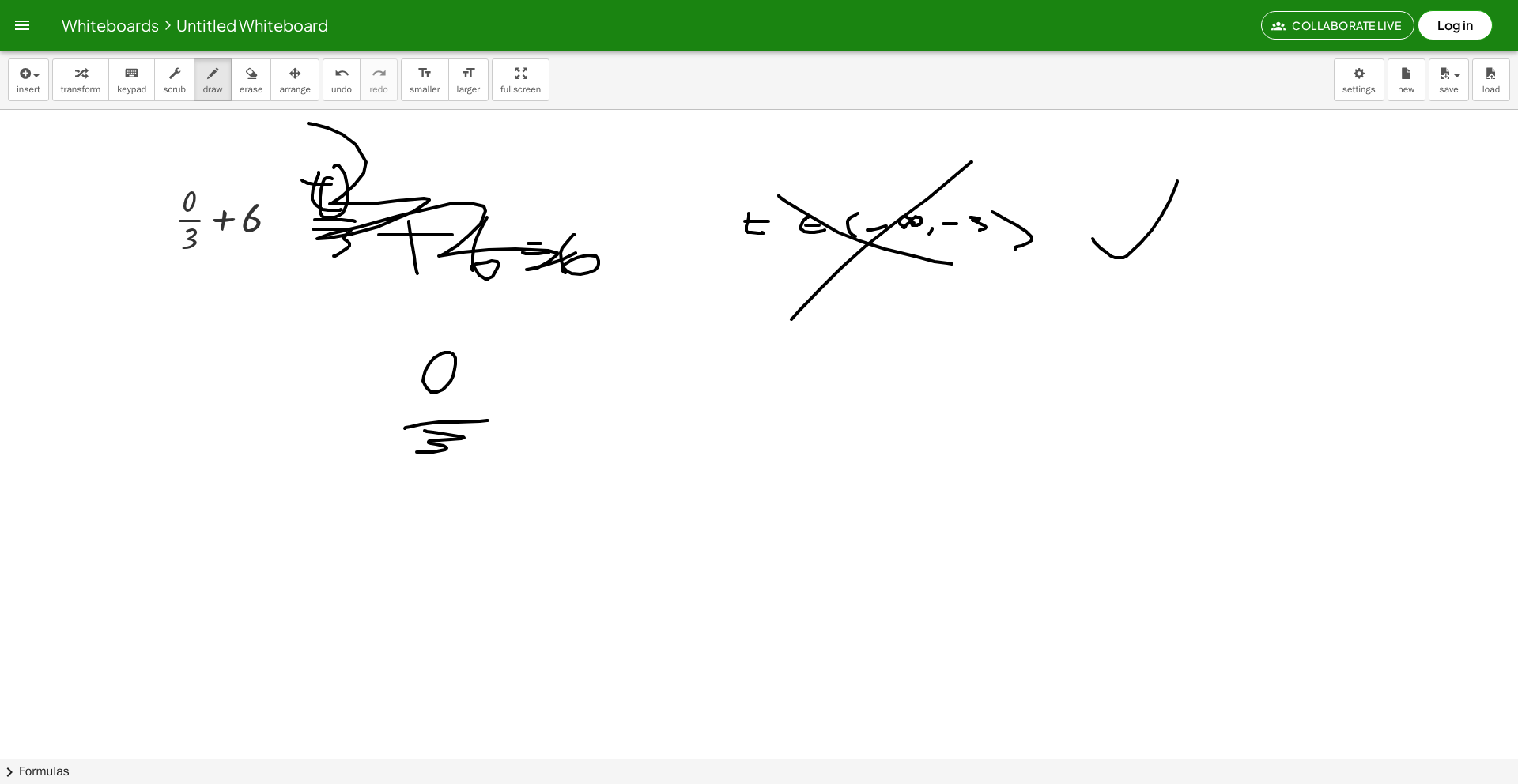 drag, startPoint x: 972, startPoint y: 162, endPoint x: 789, endPoint y: 325, distance: 245.0673 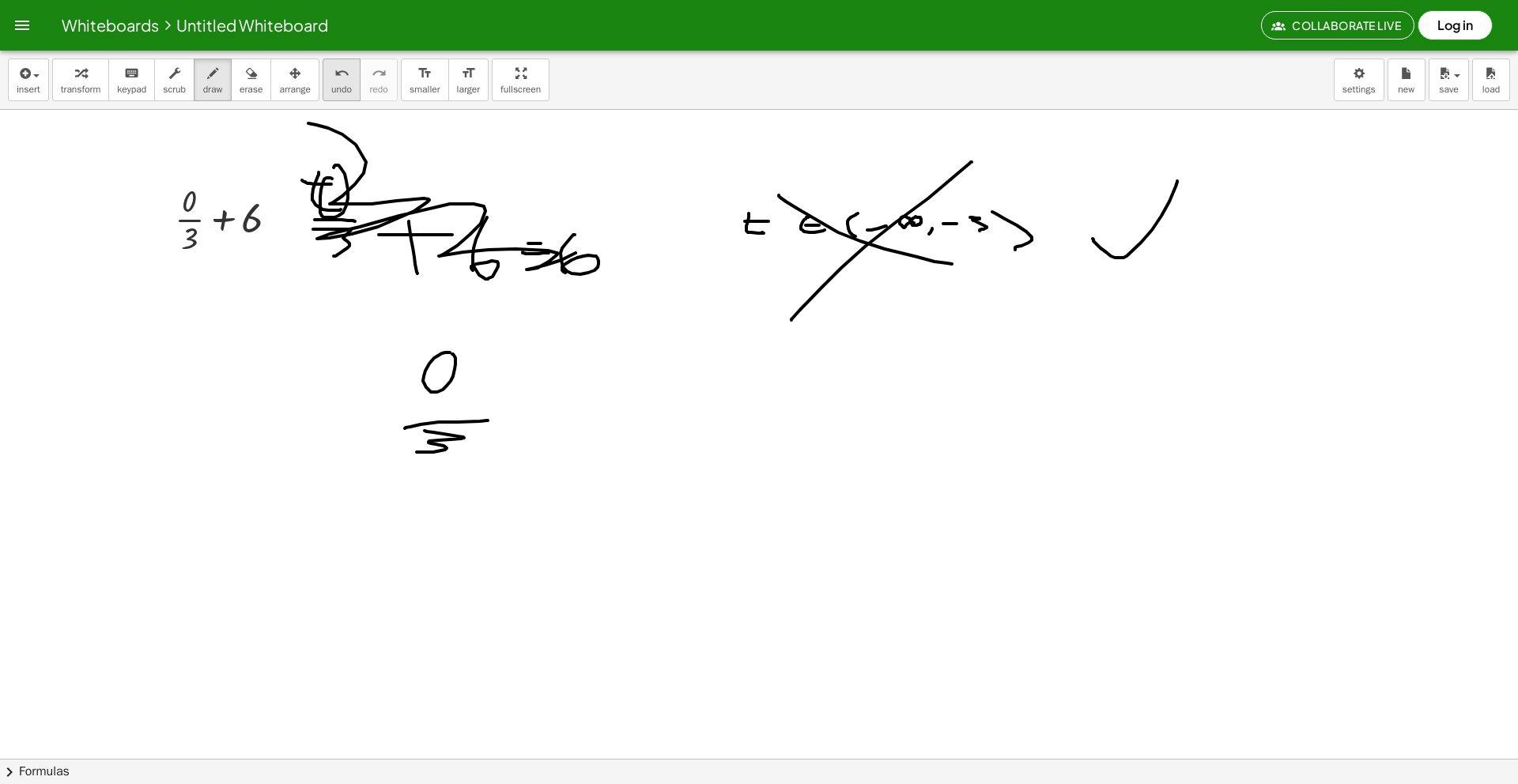 click on "undo" at bounding box center (342, 74) 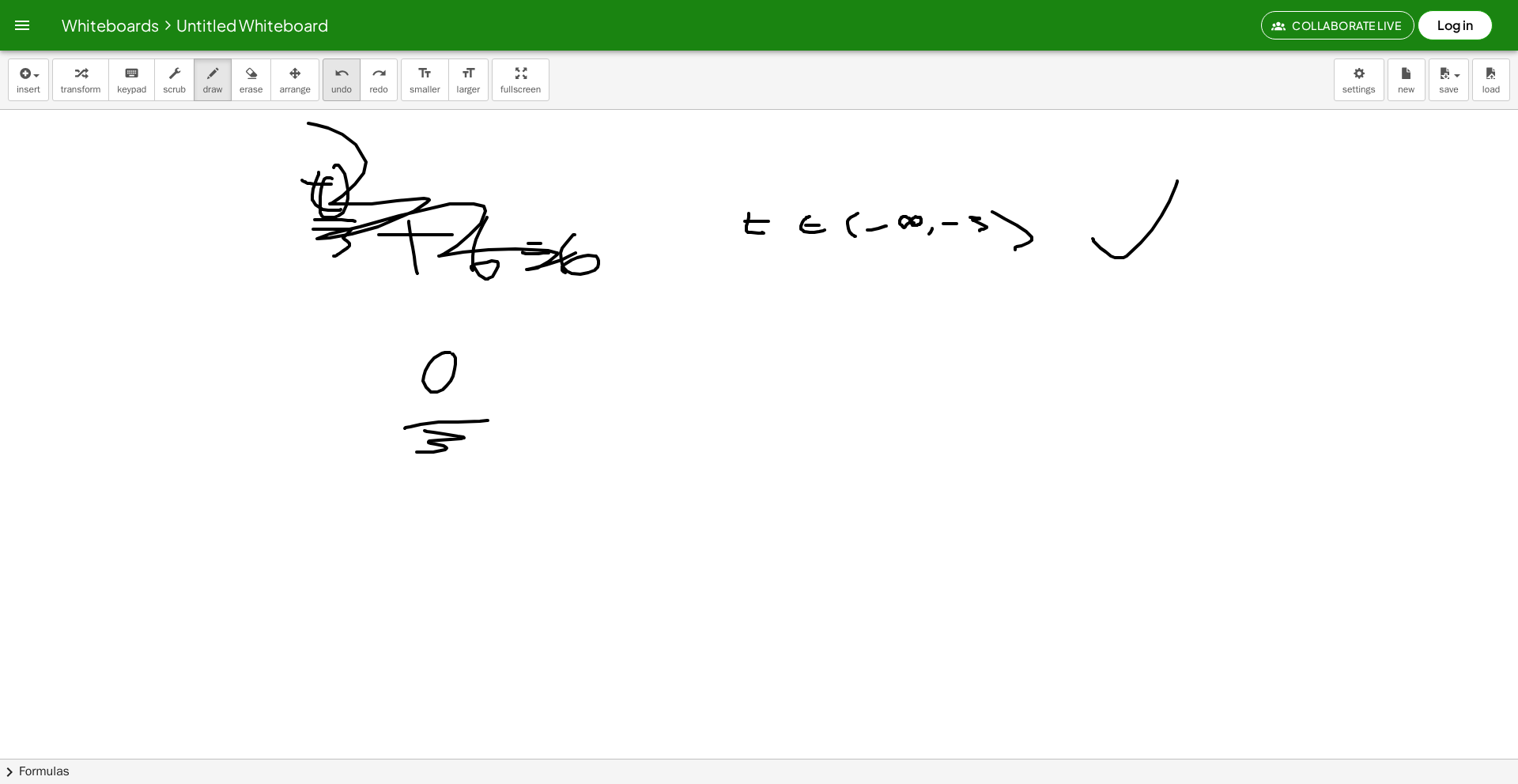 click on "undo" at bounding box center (342, 74) 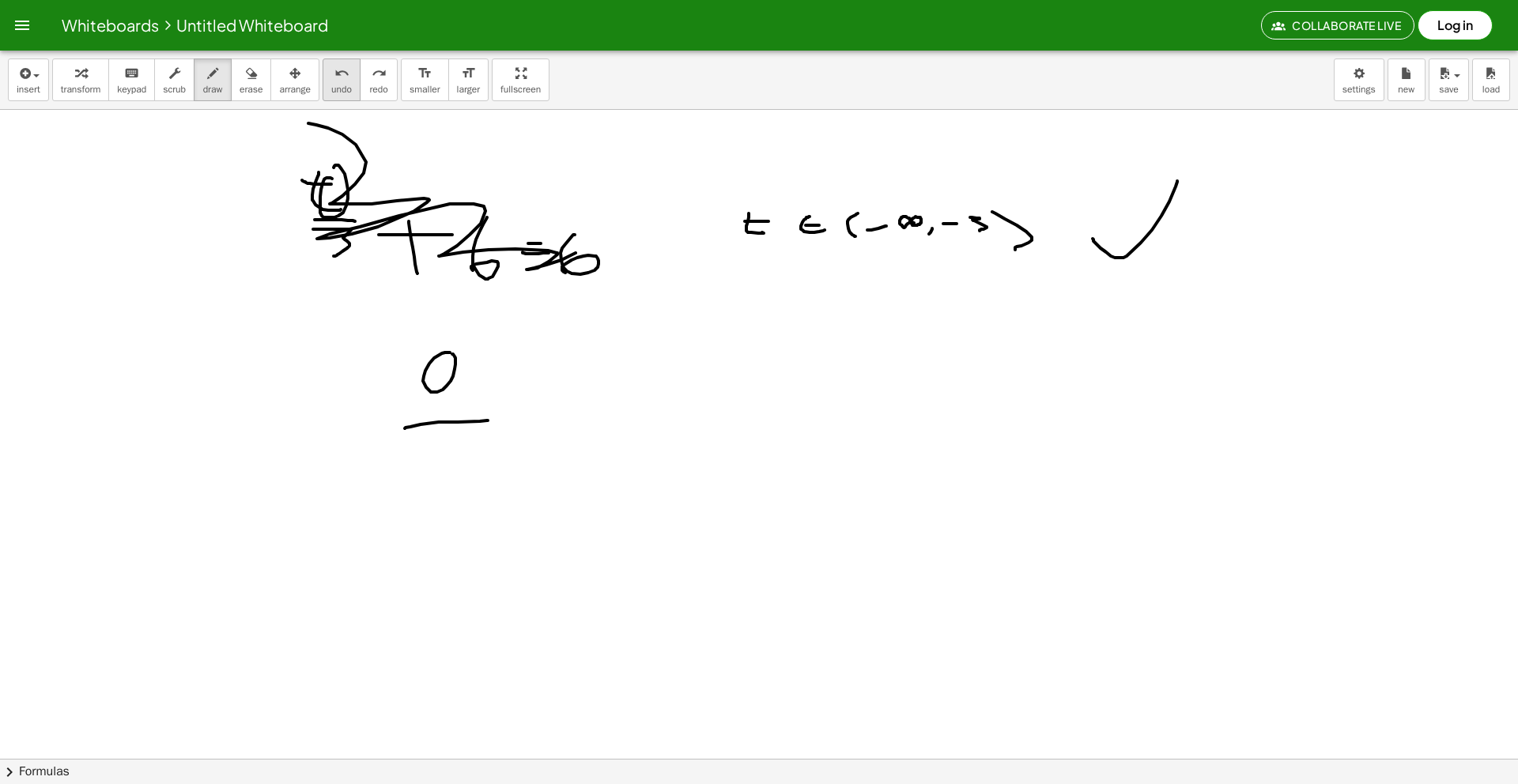 click on "undo" at bounding box center (342, 74) 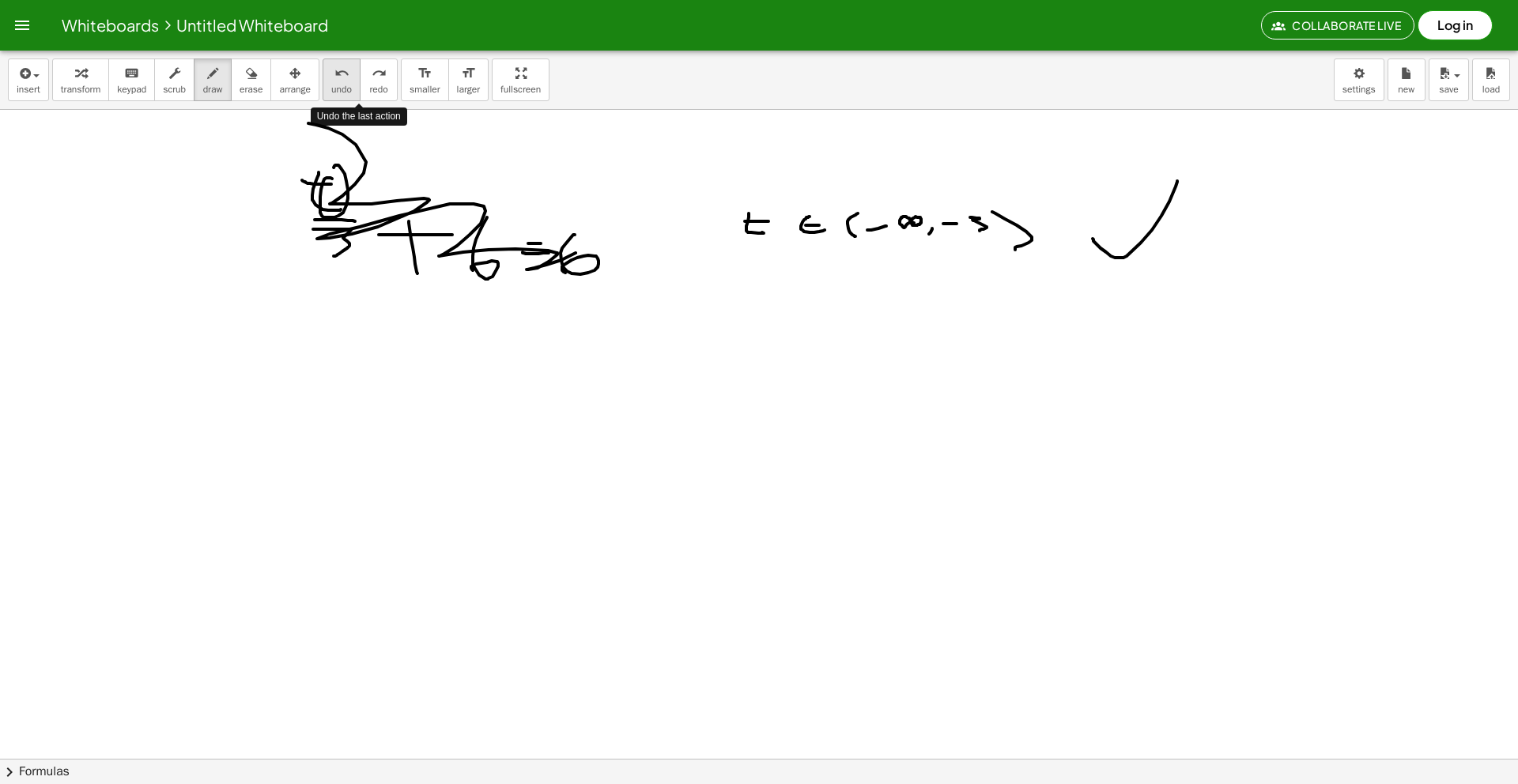 click on "undo" at bounding box center (342, 74) 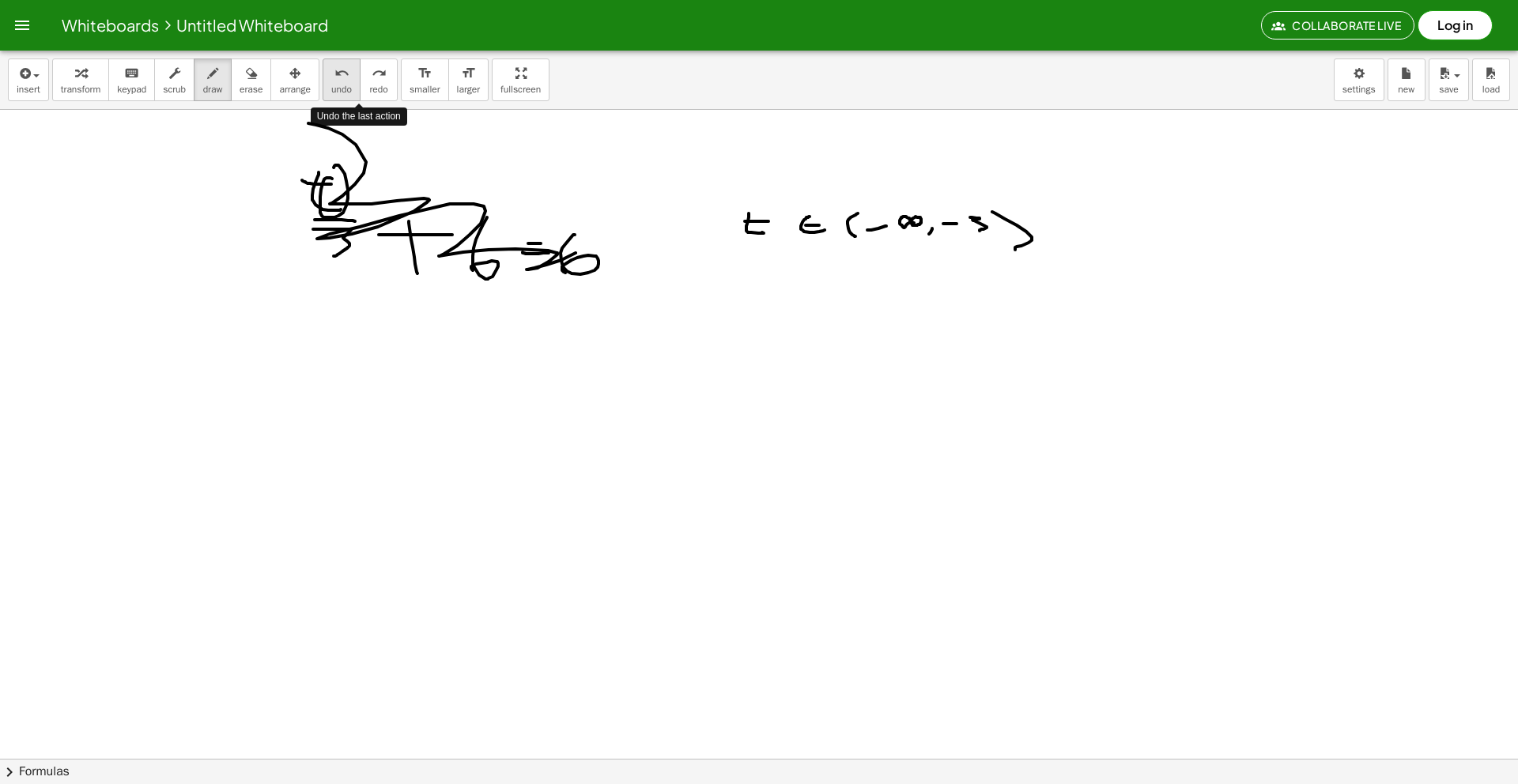 click on "undo" at bounding box center (342, 74) 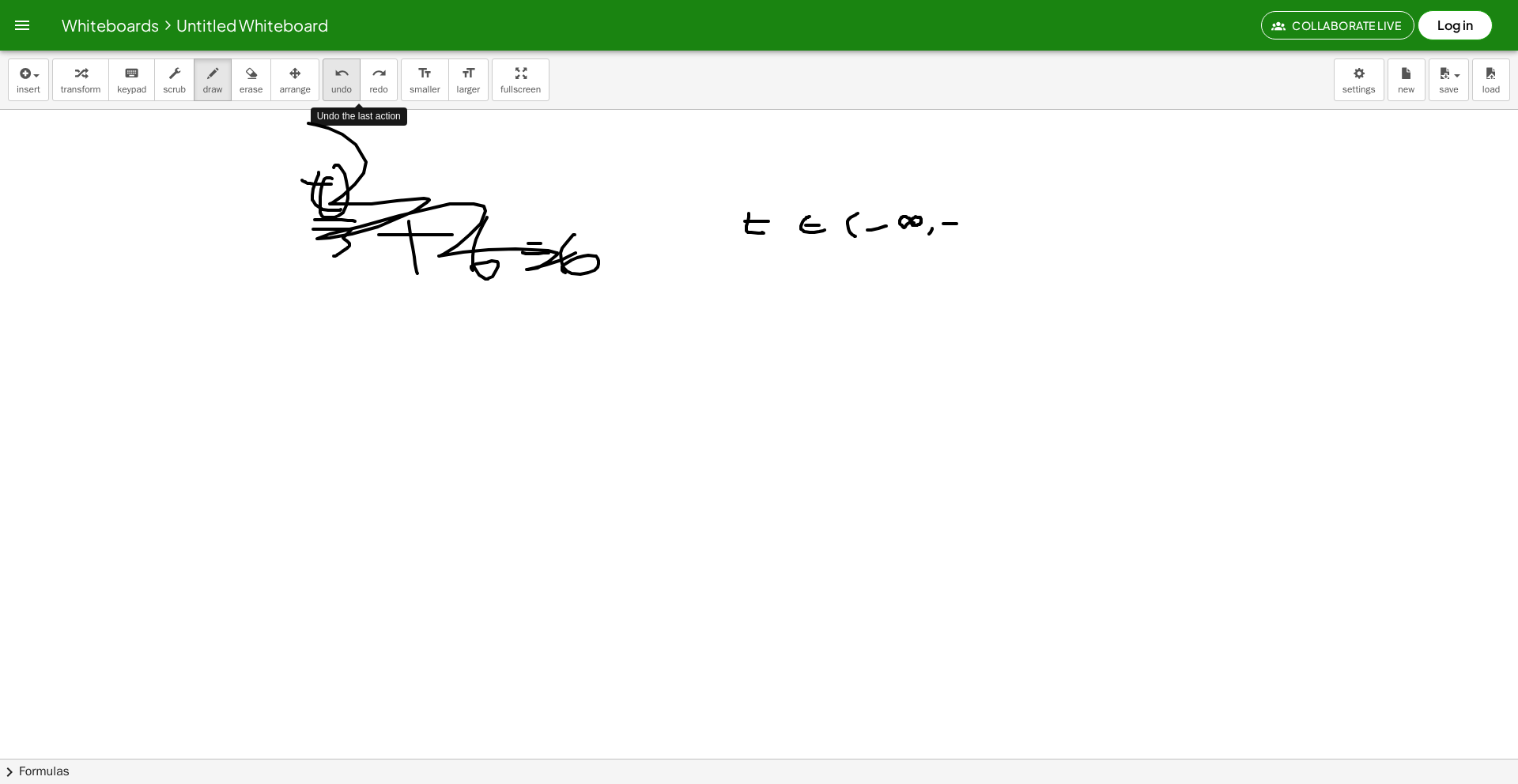 click on "undo" at bounding box center [342, 74] 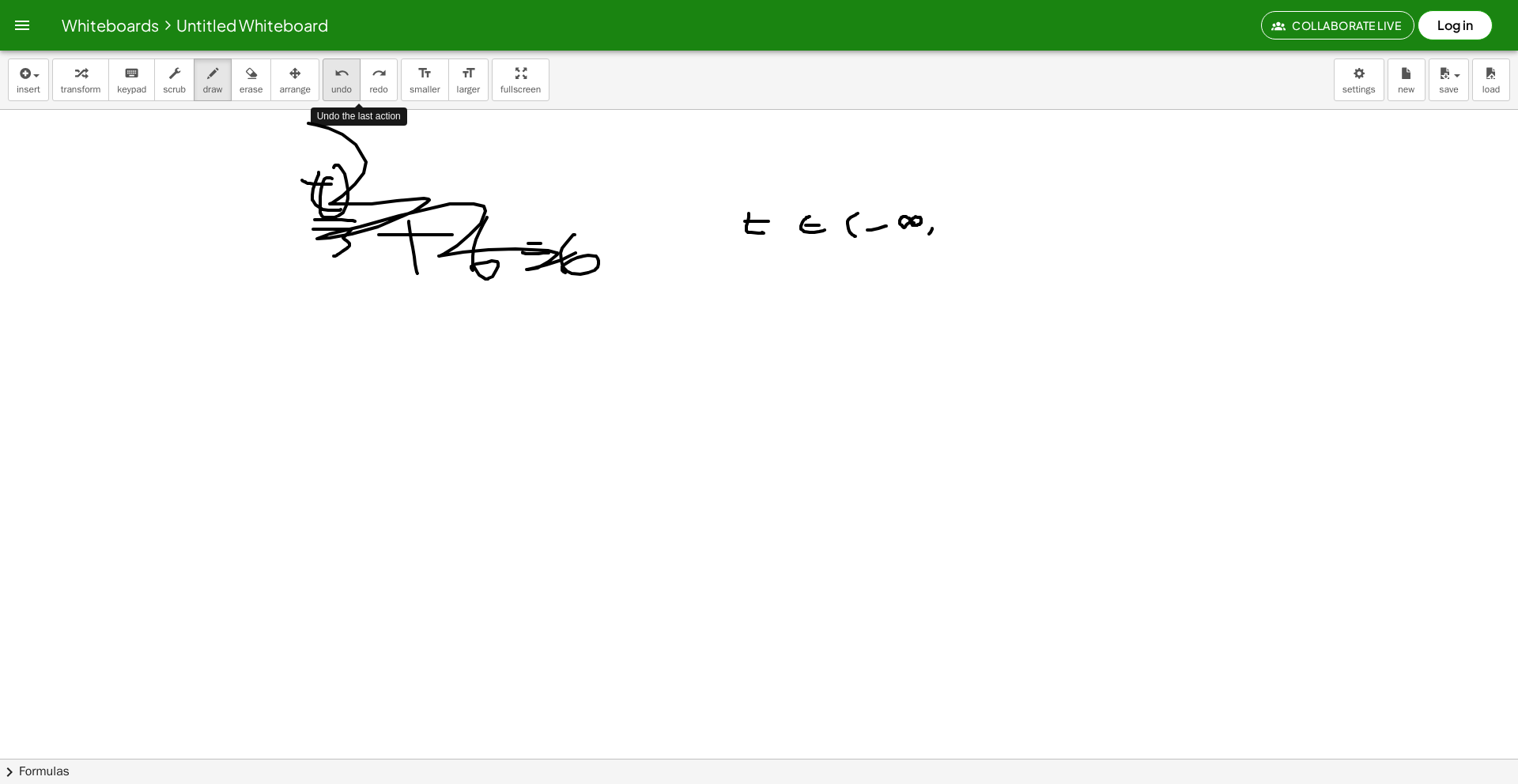 click on "undo" at bounding box center [342, 74] 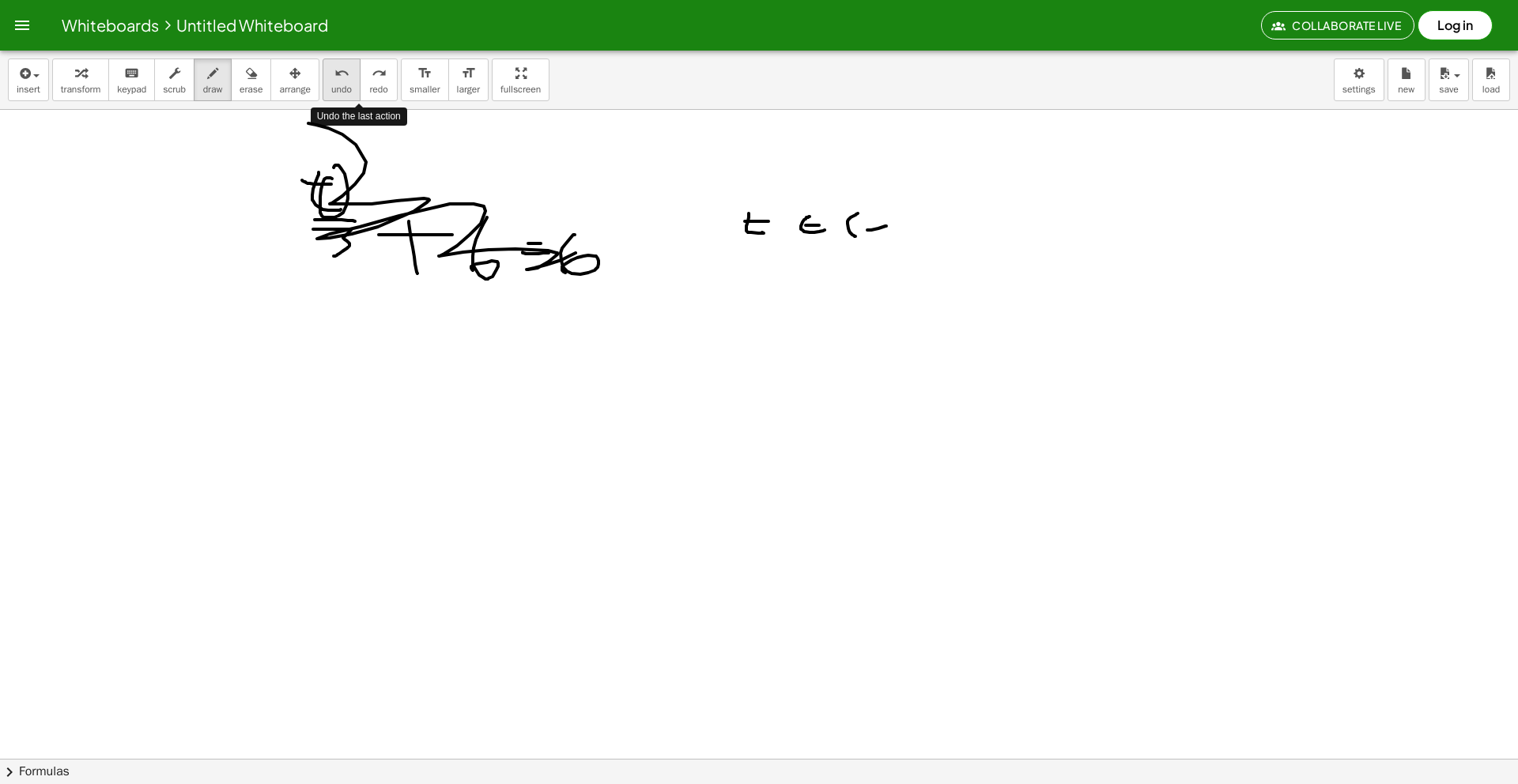 click on "undo" at bounding box center [342, 74] 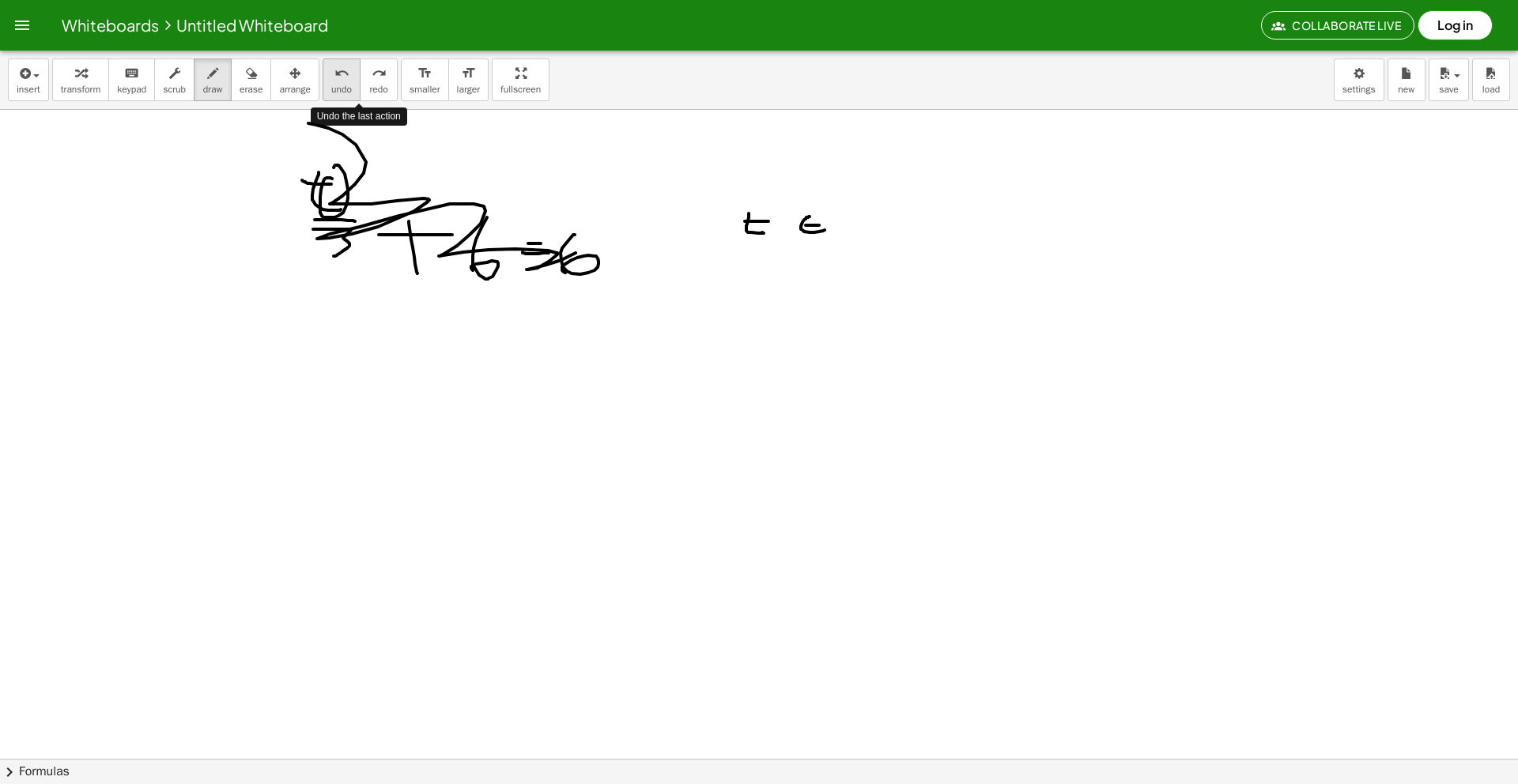 click on "undo" at bounding box center (342, 74) 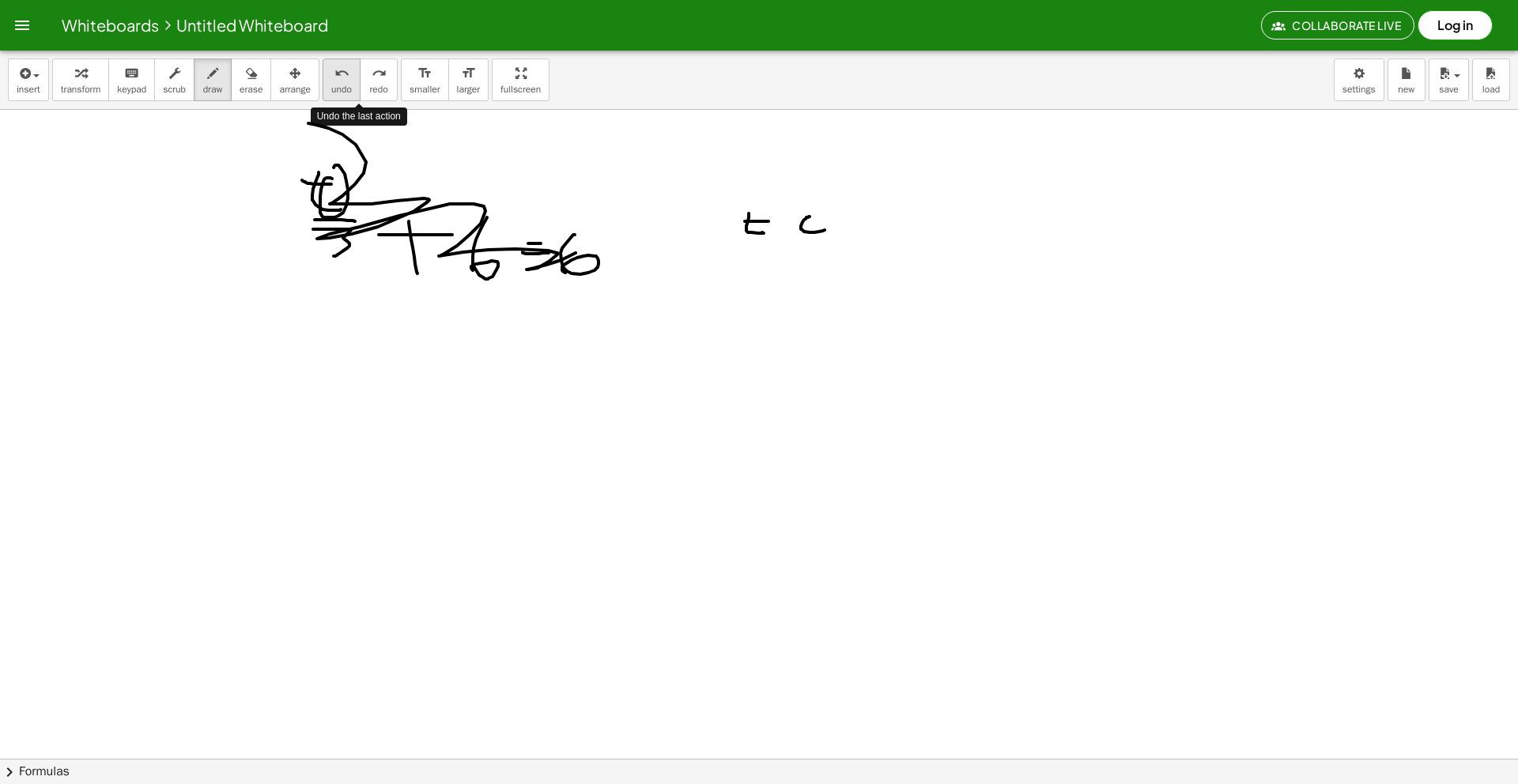 click on "undo" at bounding box center (342, 74) 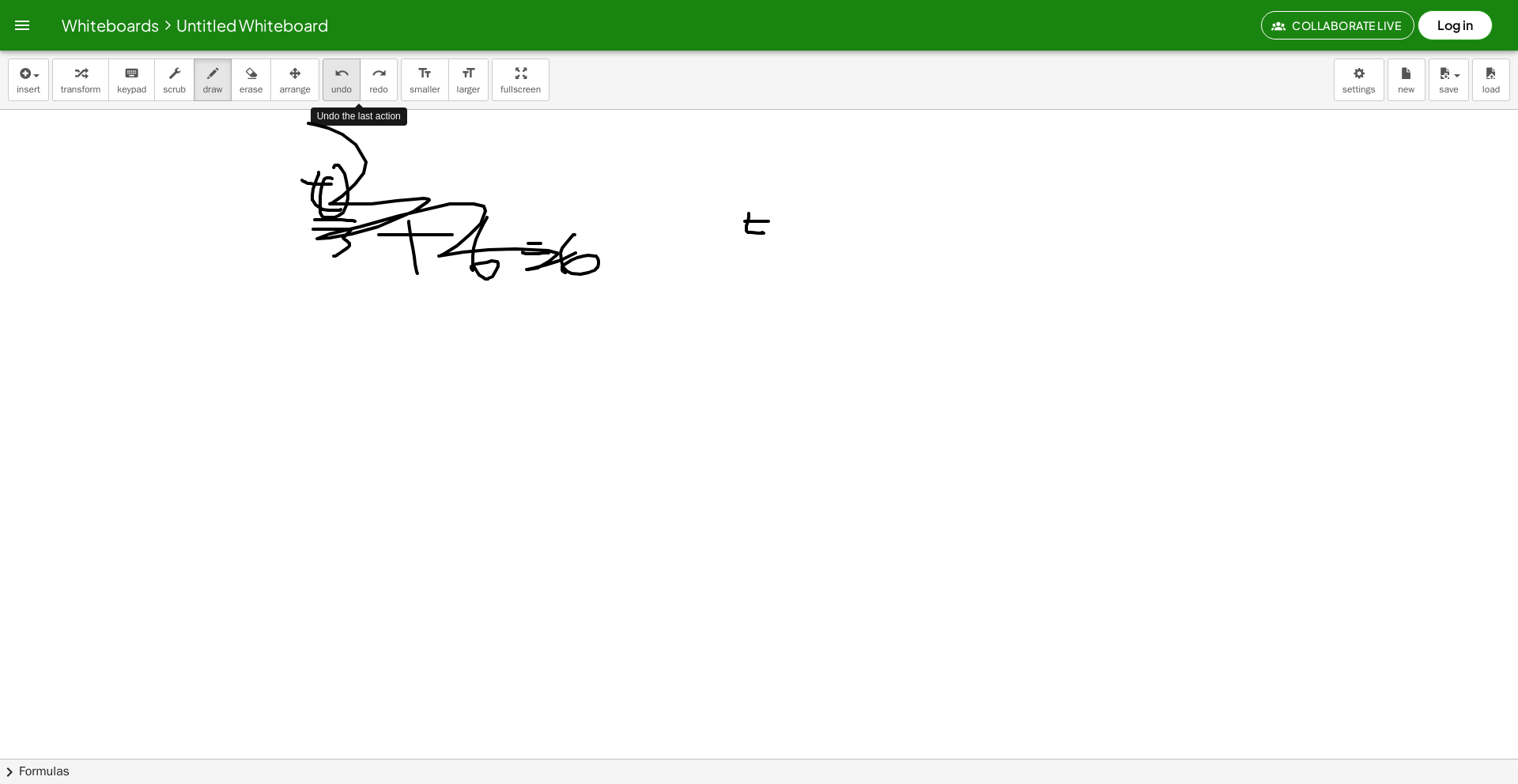 click on "undo" at bounding box center [342, 74] 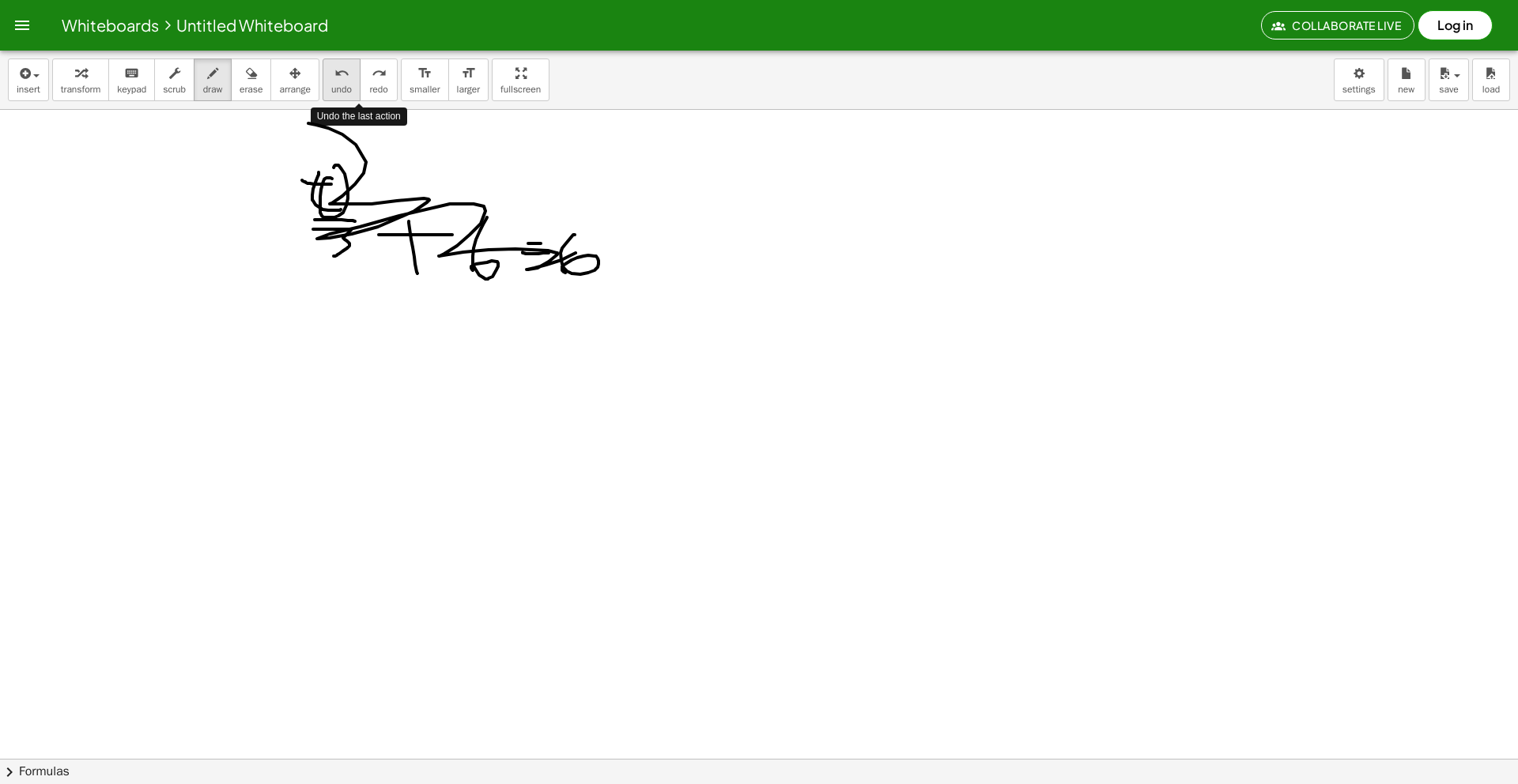 click on "undo" at bounding box center [342, 74] 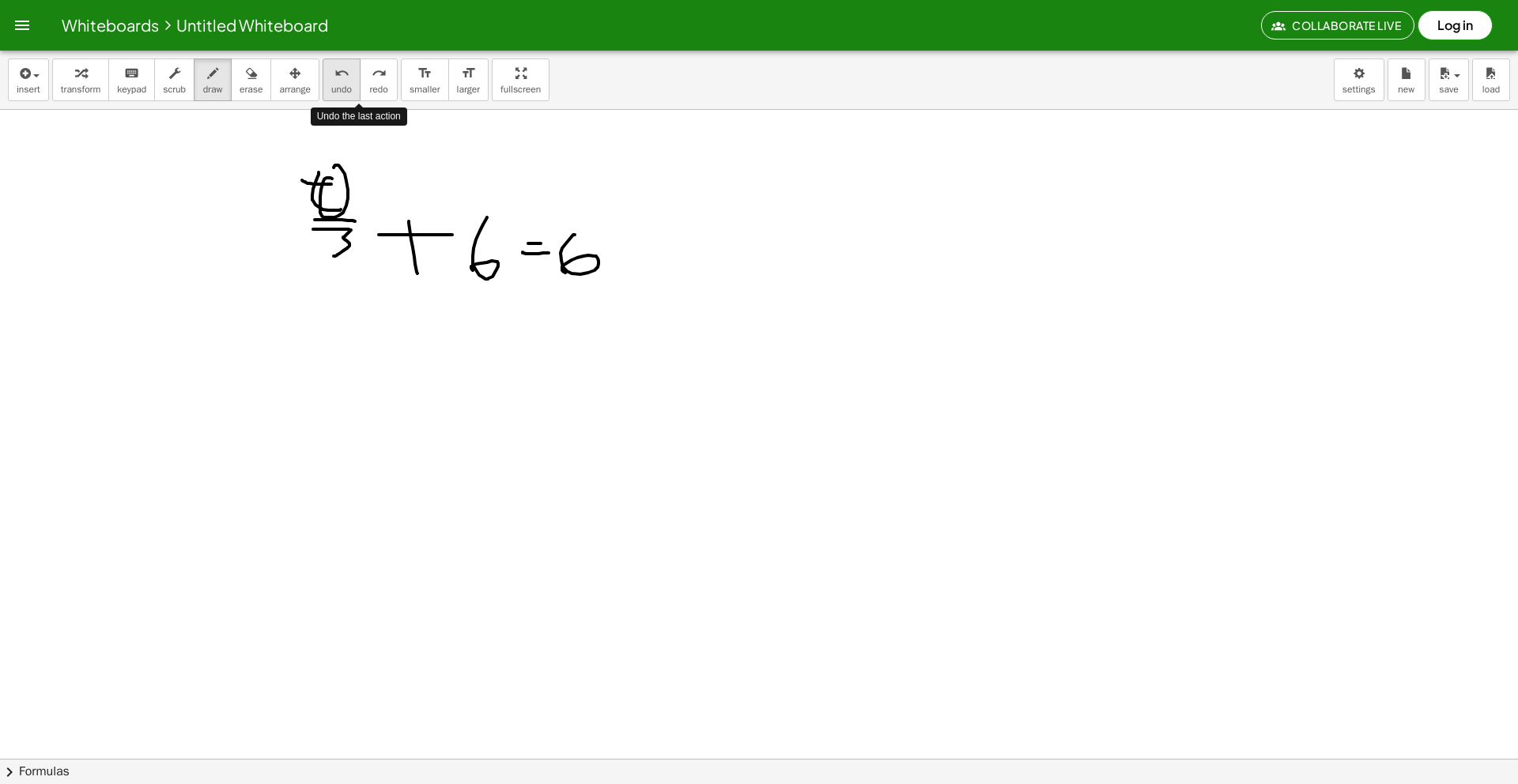 click on "undo" at bounding box center [342, 74] 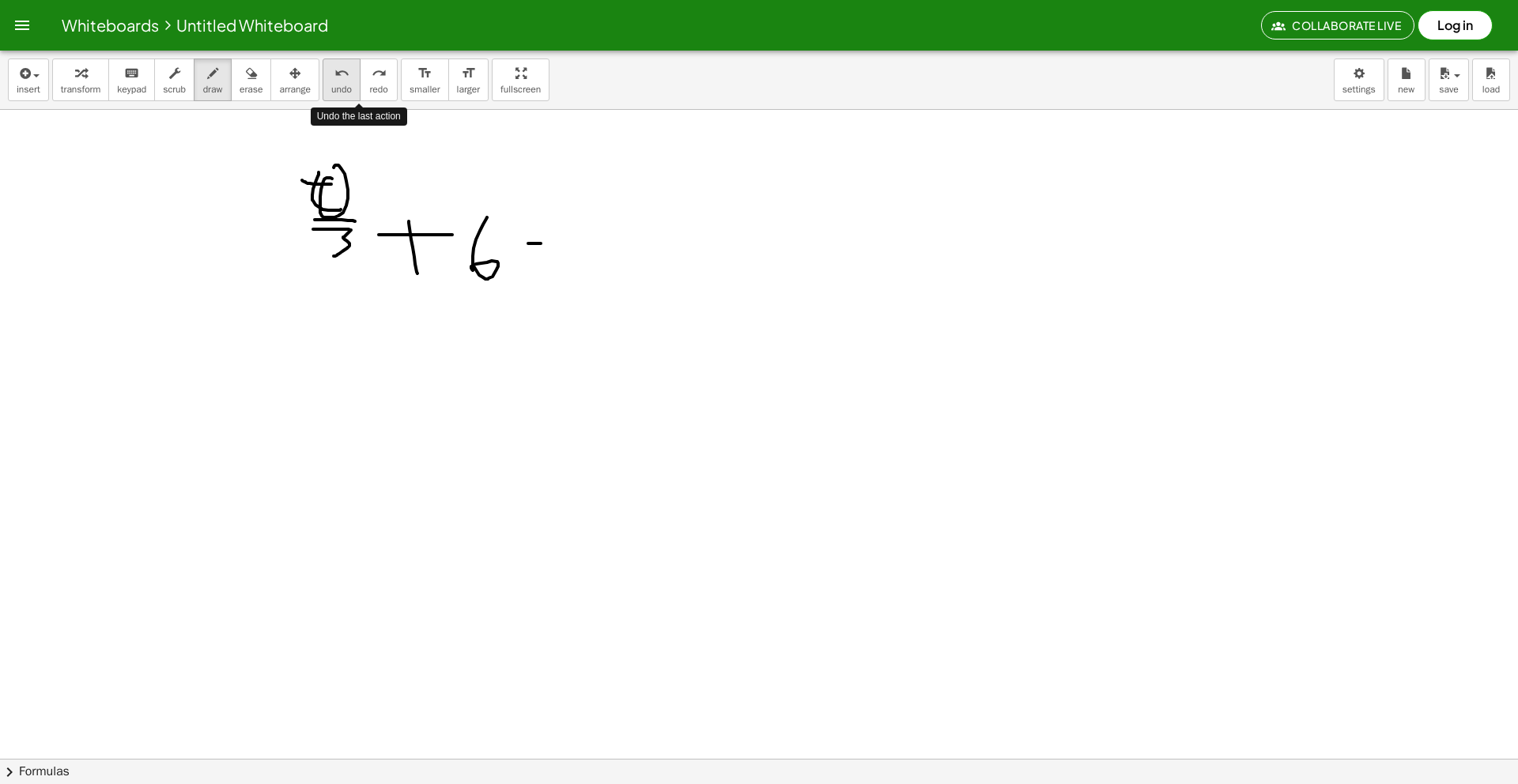 click on "undo" at bounding box center [342, 74] 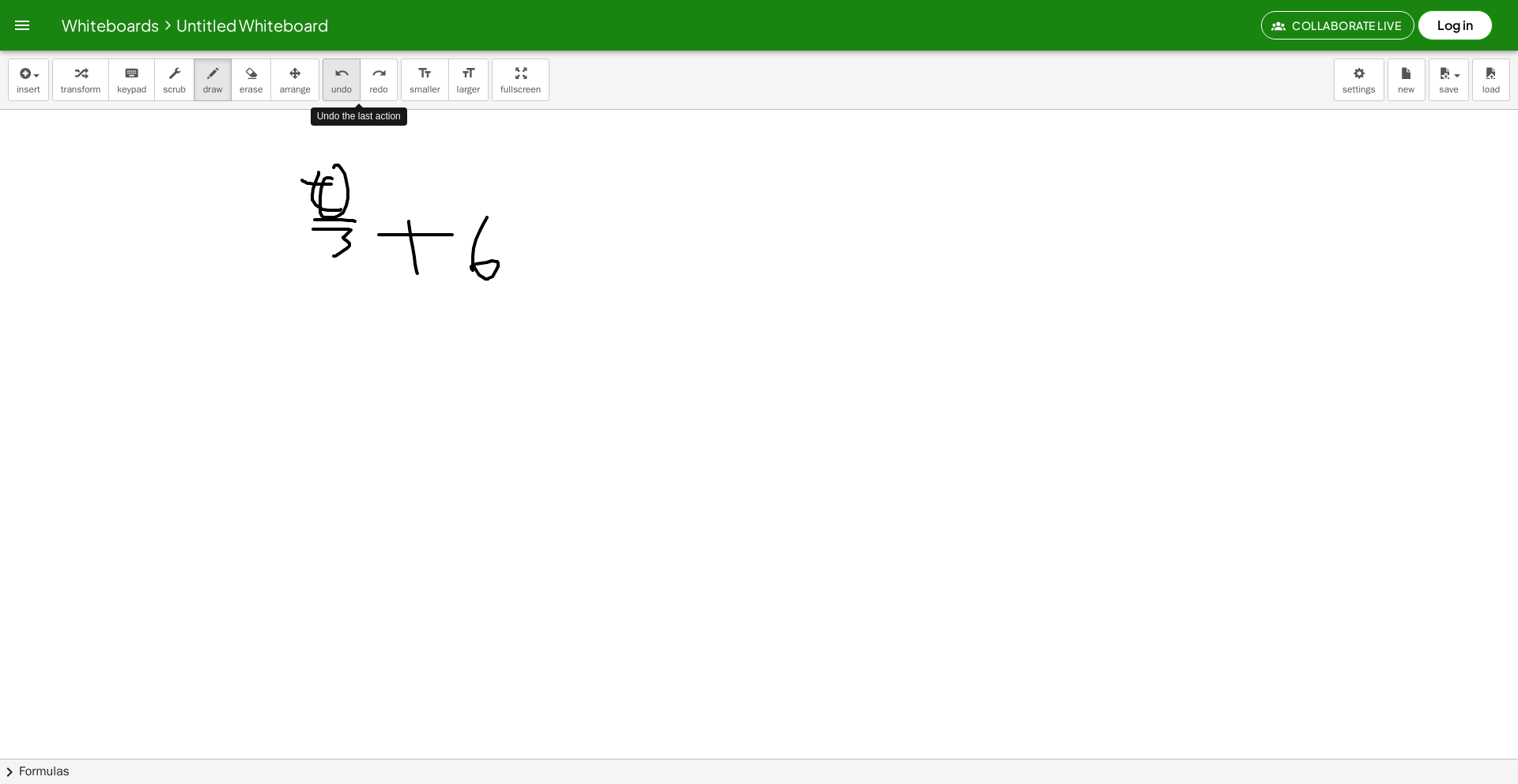 click on "undo" at bounding box center [342, 74] 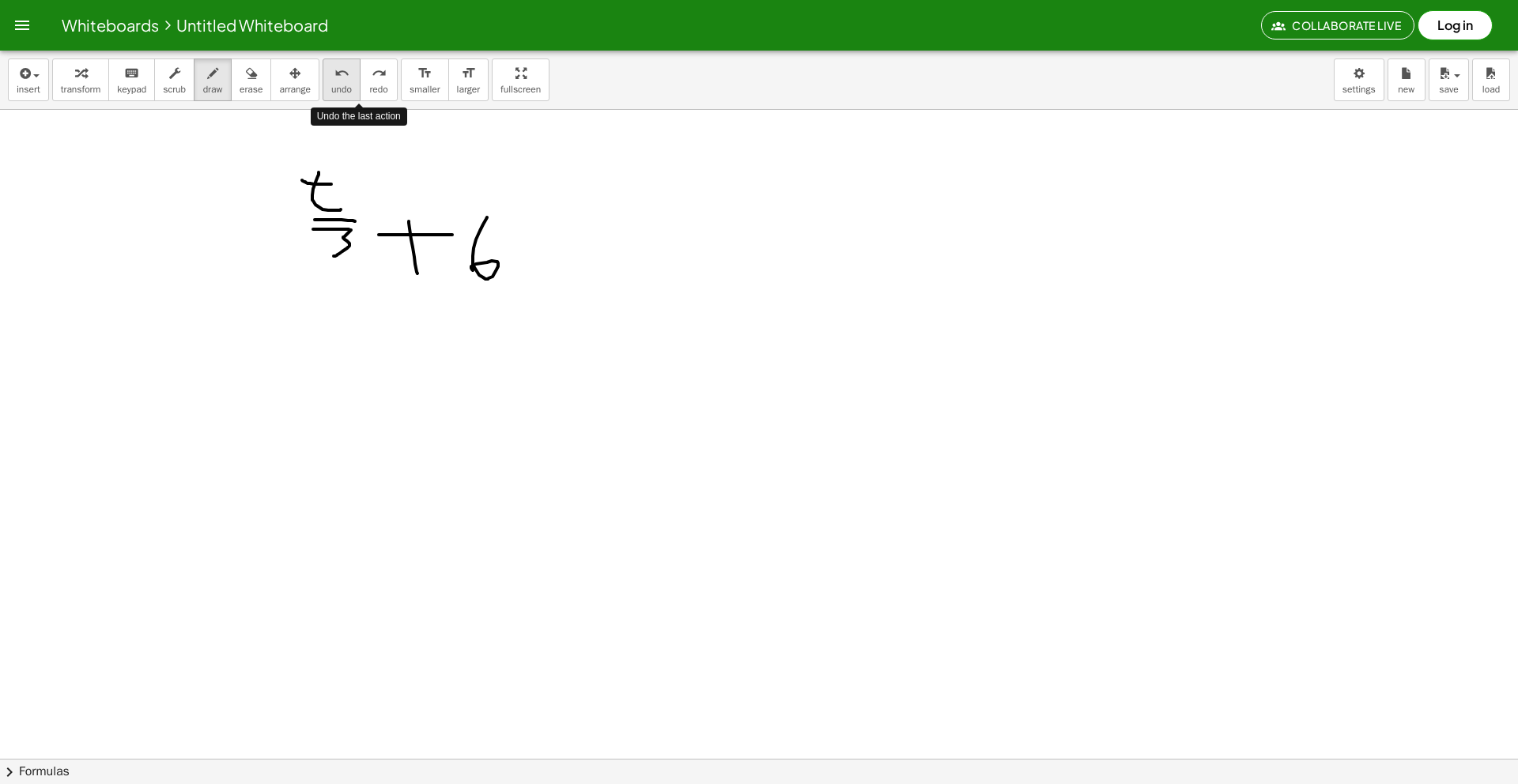 click on "undo" at bounding box center [342, 74] 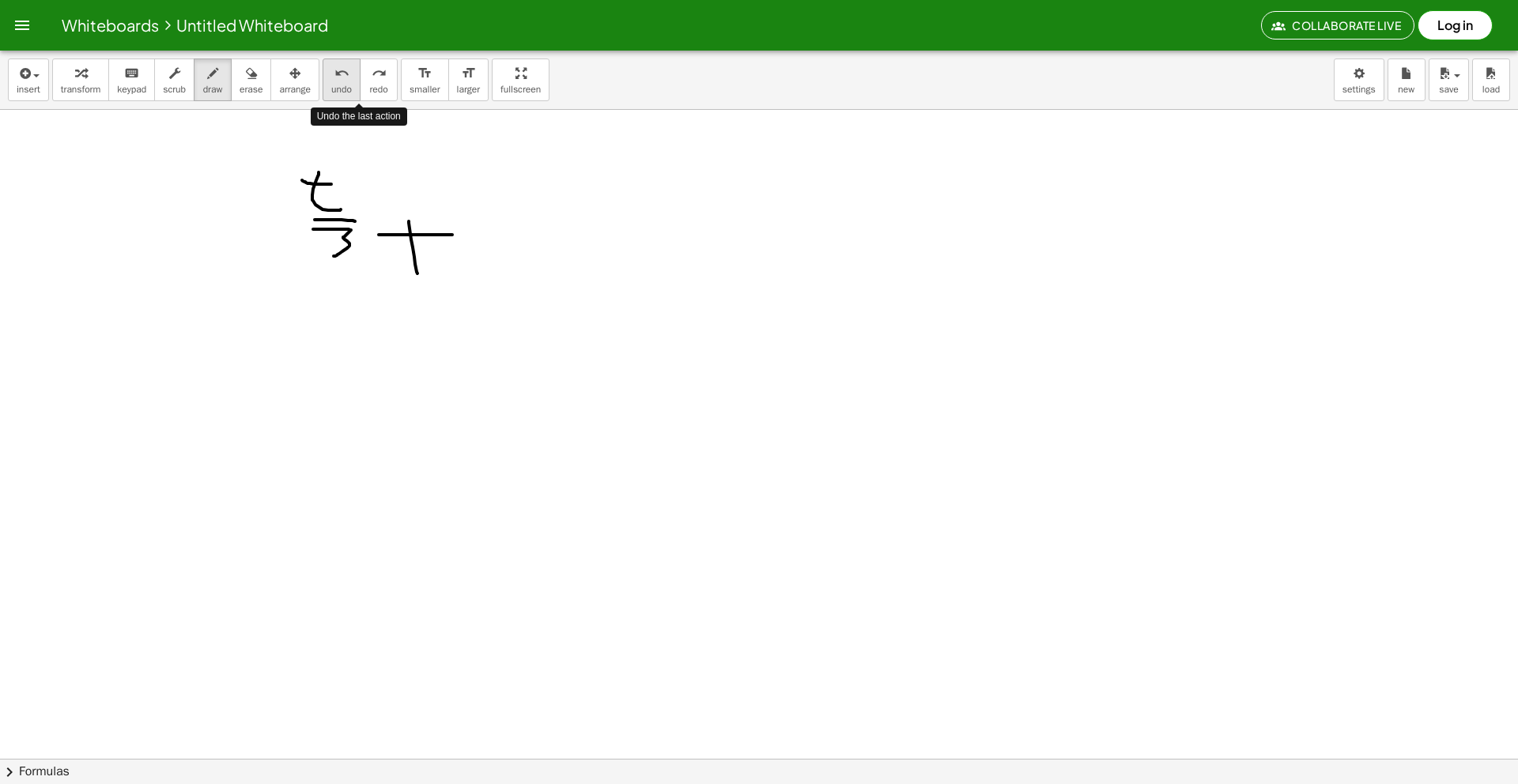 click on "undo" at bounding box center (342, 74) 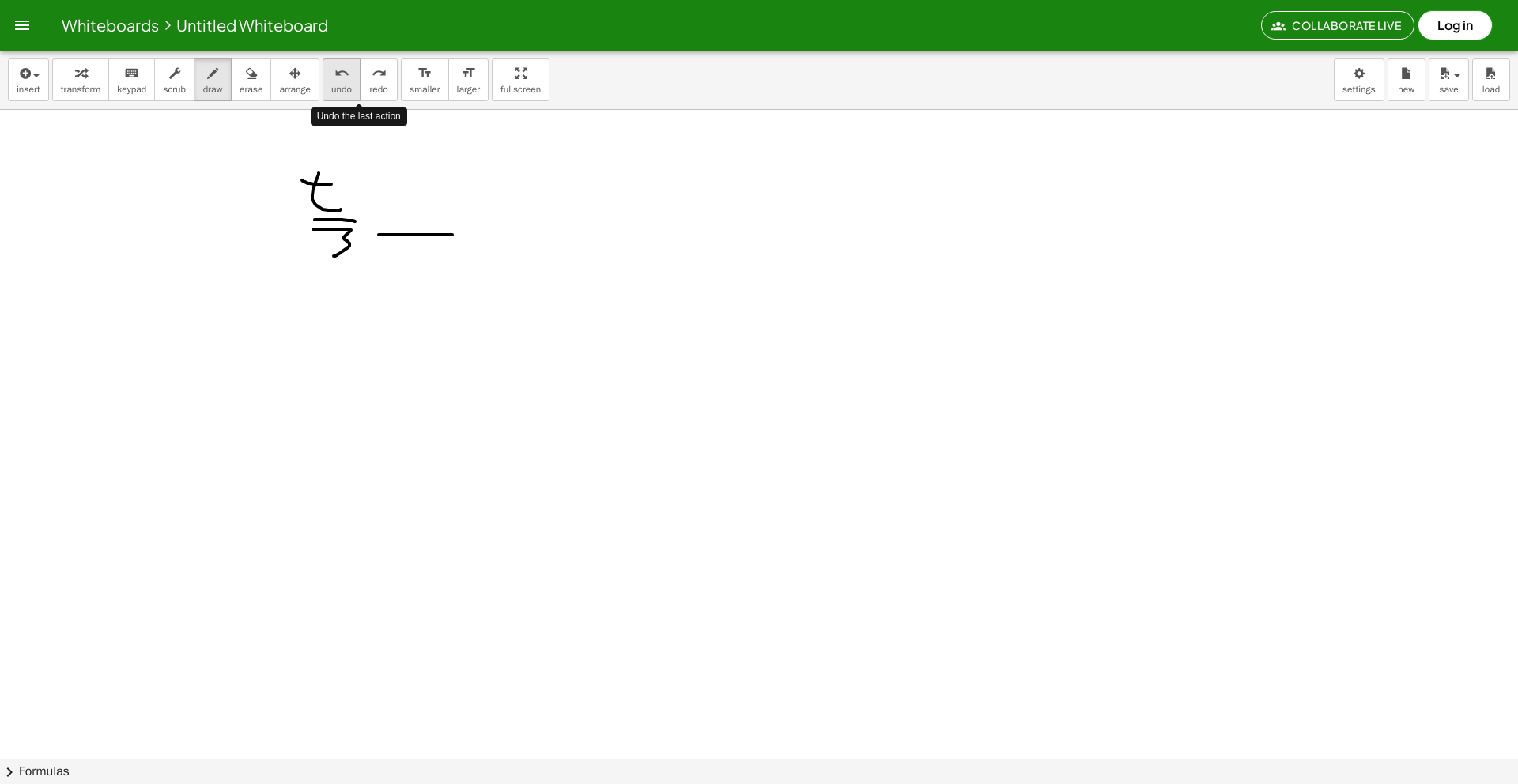 click on "undo" at bounding box center [342, 74] 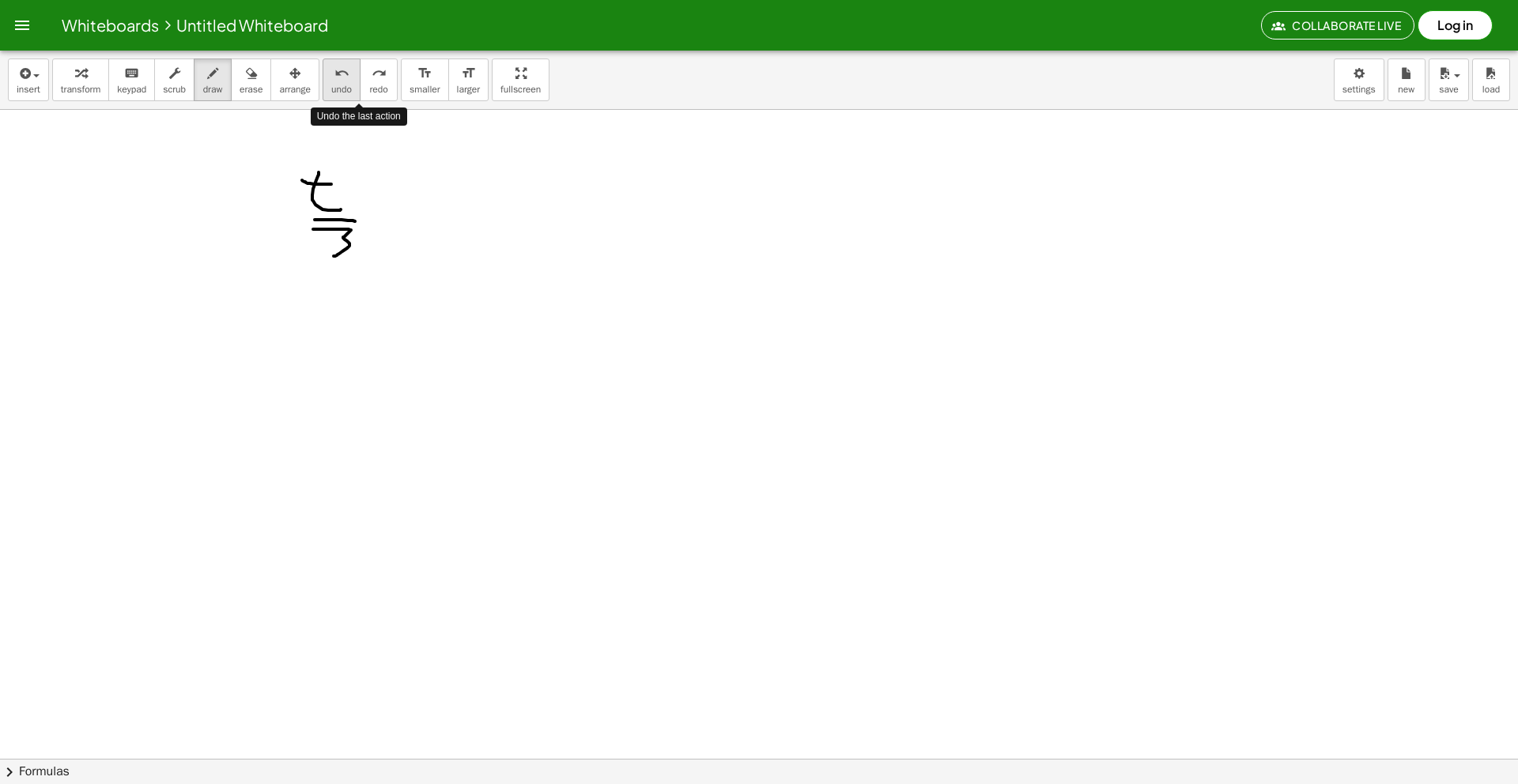 click on "undo" at bounding box center [342, 74] 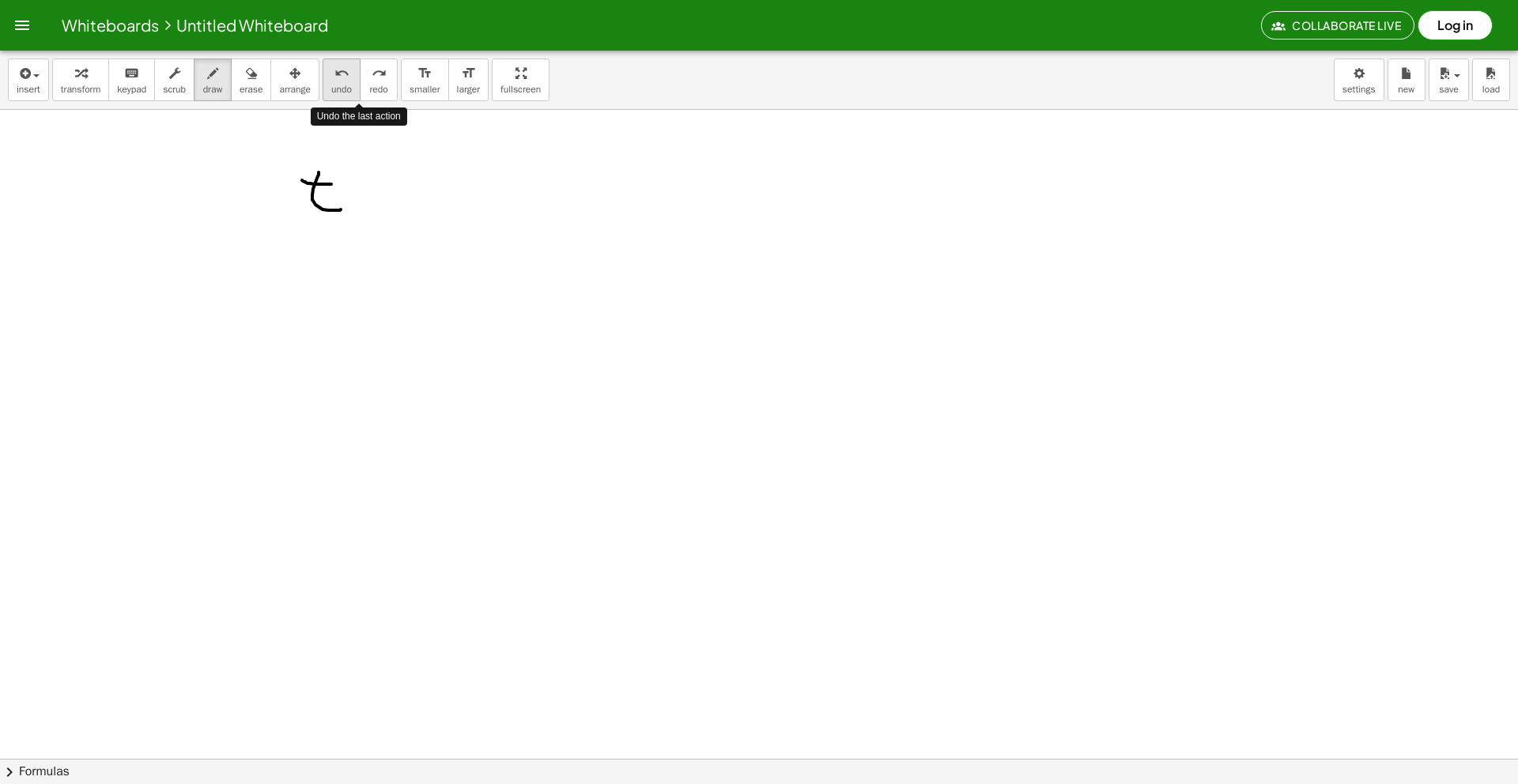 click on "undo" at bounding box center [342, 74] 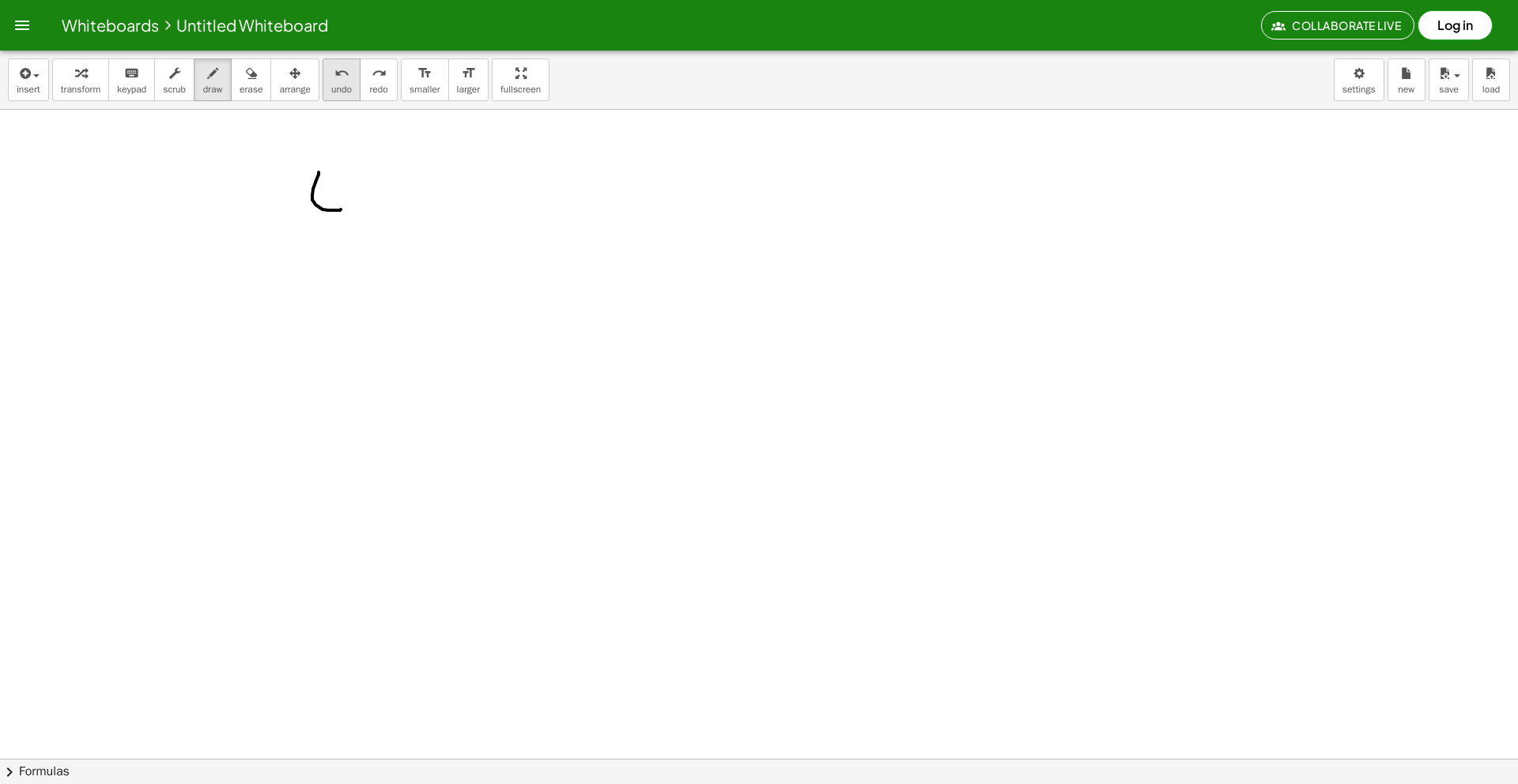 click on "undo undo" at bounding box center [342, 80] 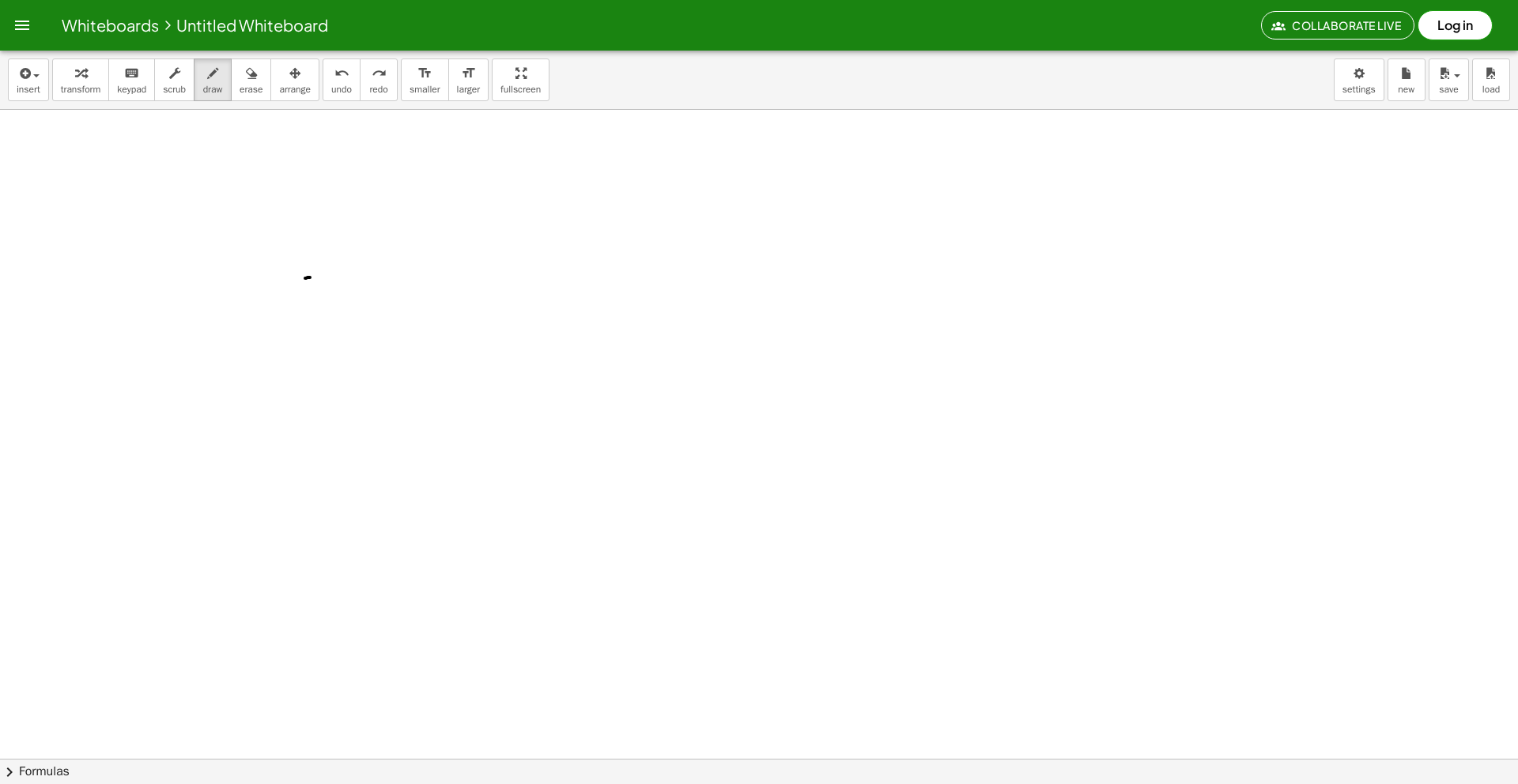 click at bounding box center (759, 759) 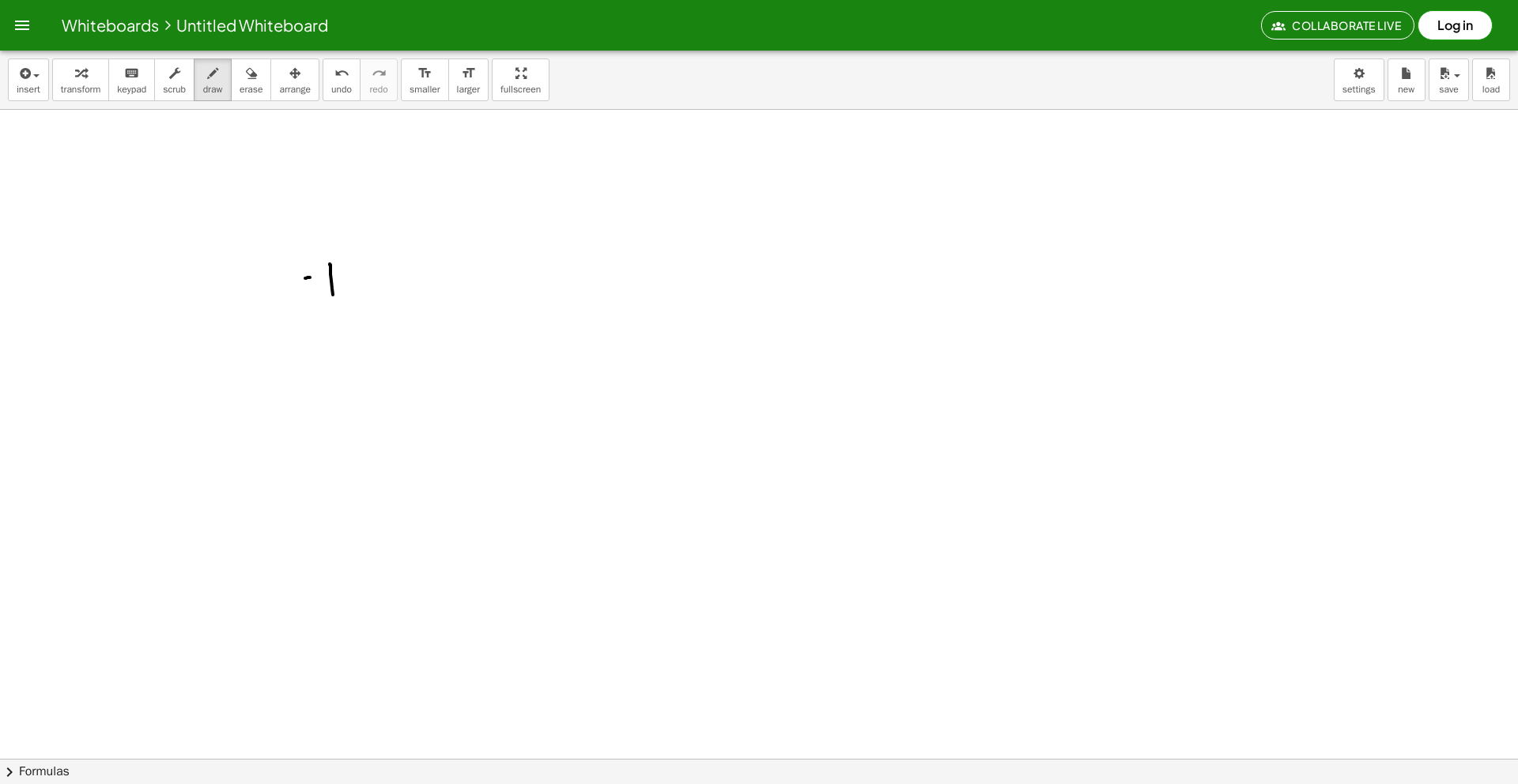 drag, startPoint x: 330, startPoint y: 266, endPoint x: 334, endPoint y: 303, distance: 37.215588 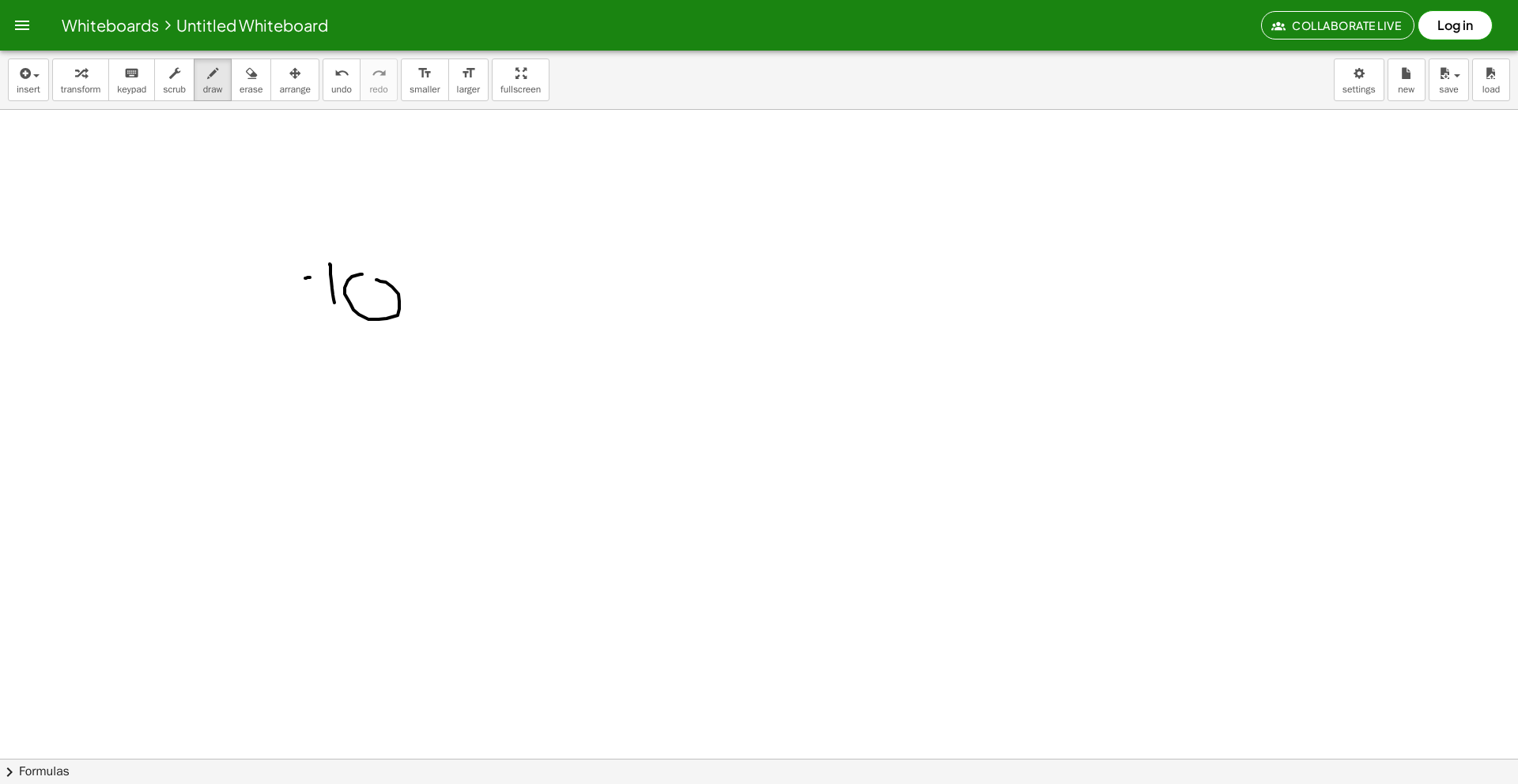 drag, startPoint x: 361, startPoint y: 274, endPoint x: 380, endPoint y: 281, distance: 20.248457 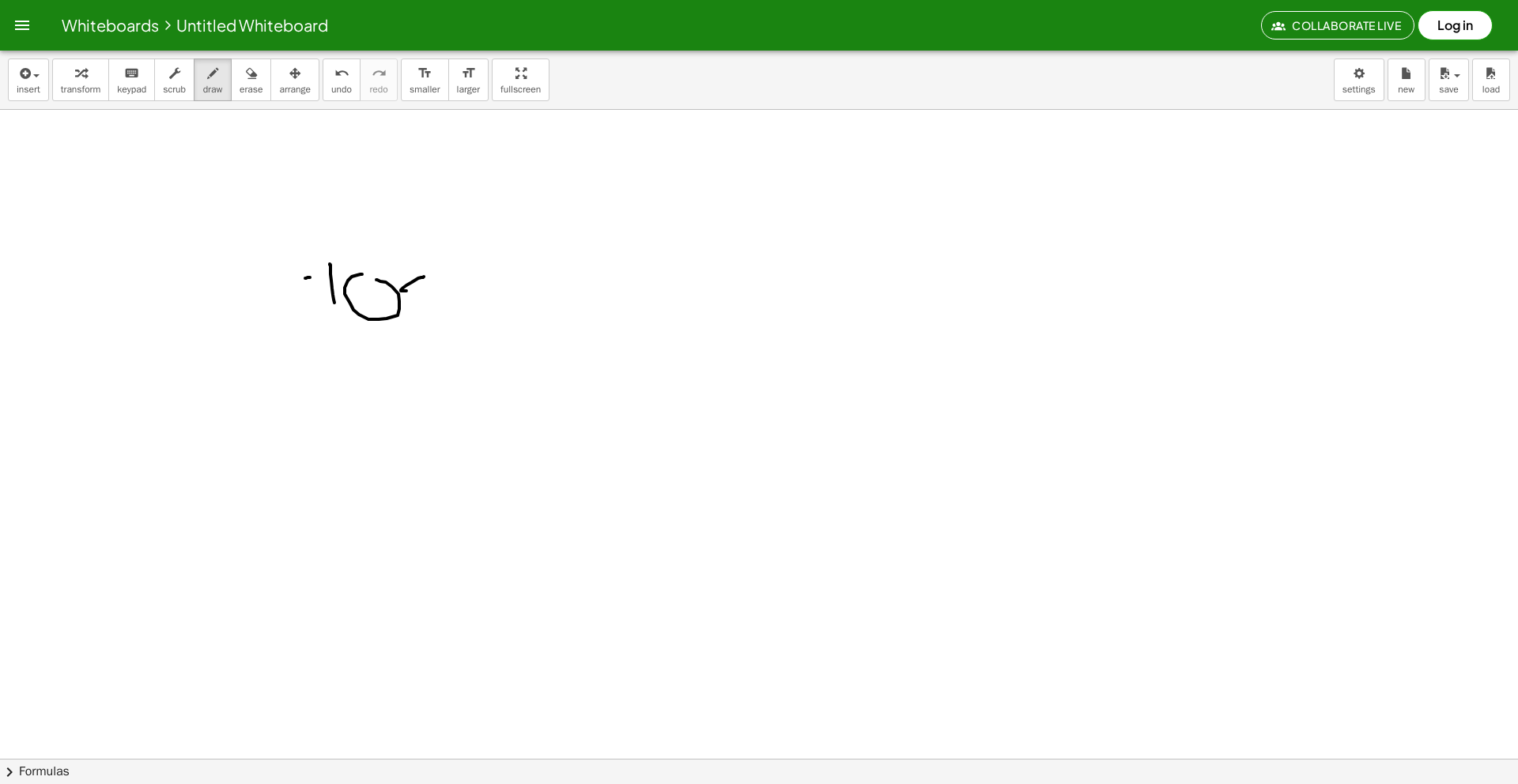 drag, startPoint x: 424, startPoint y: 277, endPoint x: 444, endPoint y: 292, distance: 25 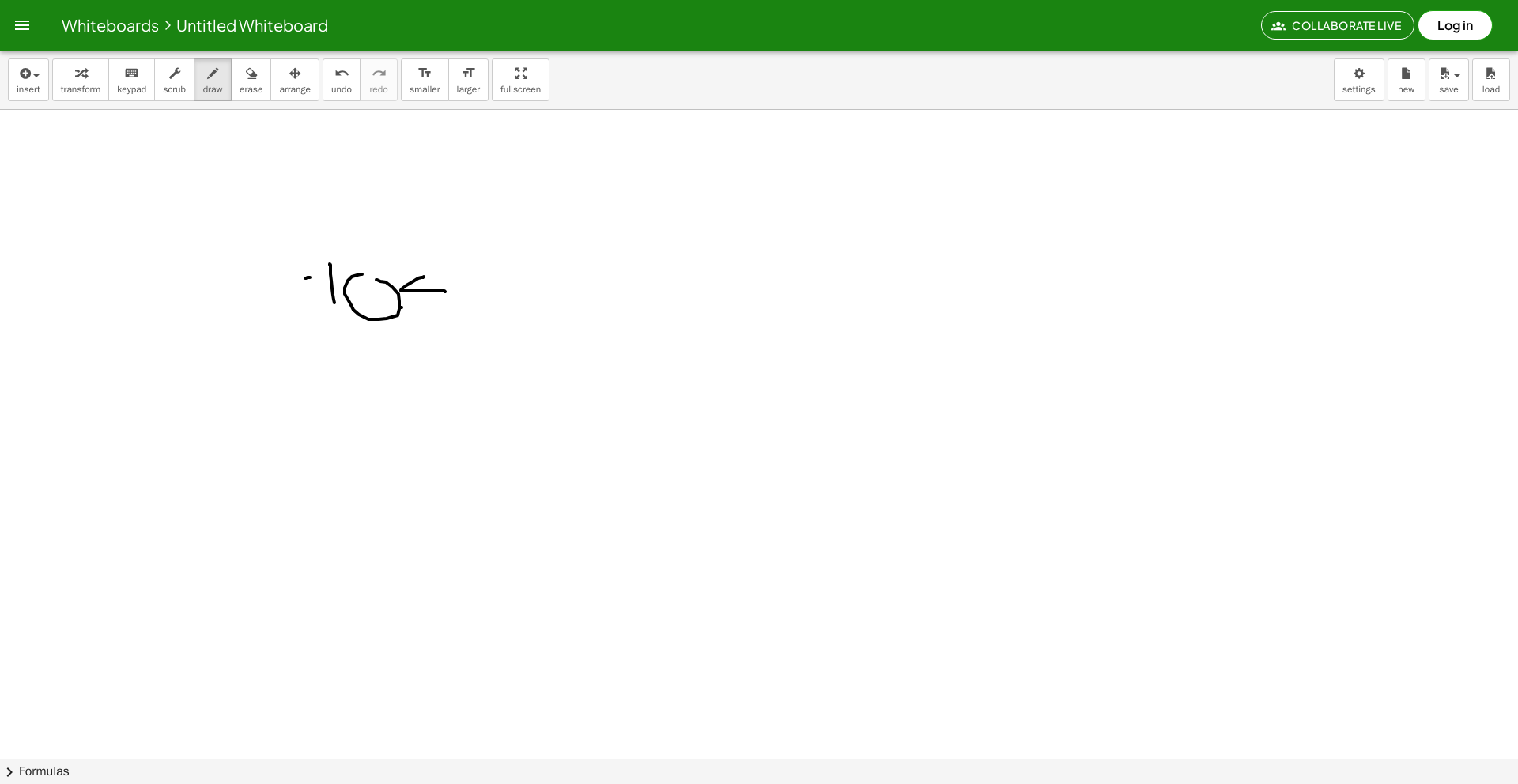 drag, startPoint x: 402, startPoint y: 307, endPoint x: 451, endPoint y: 307, distance: 49 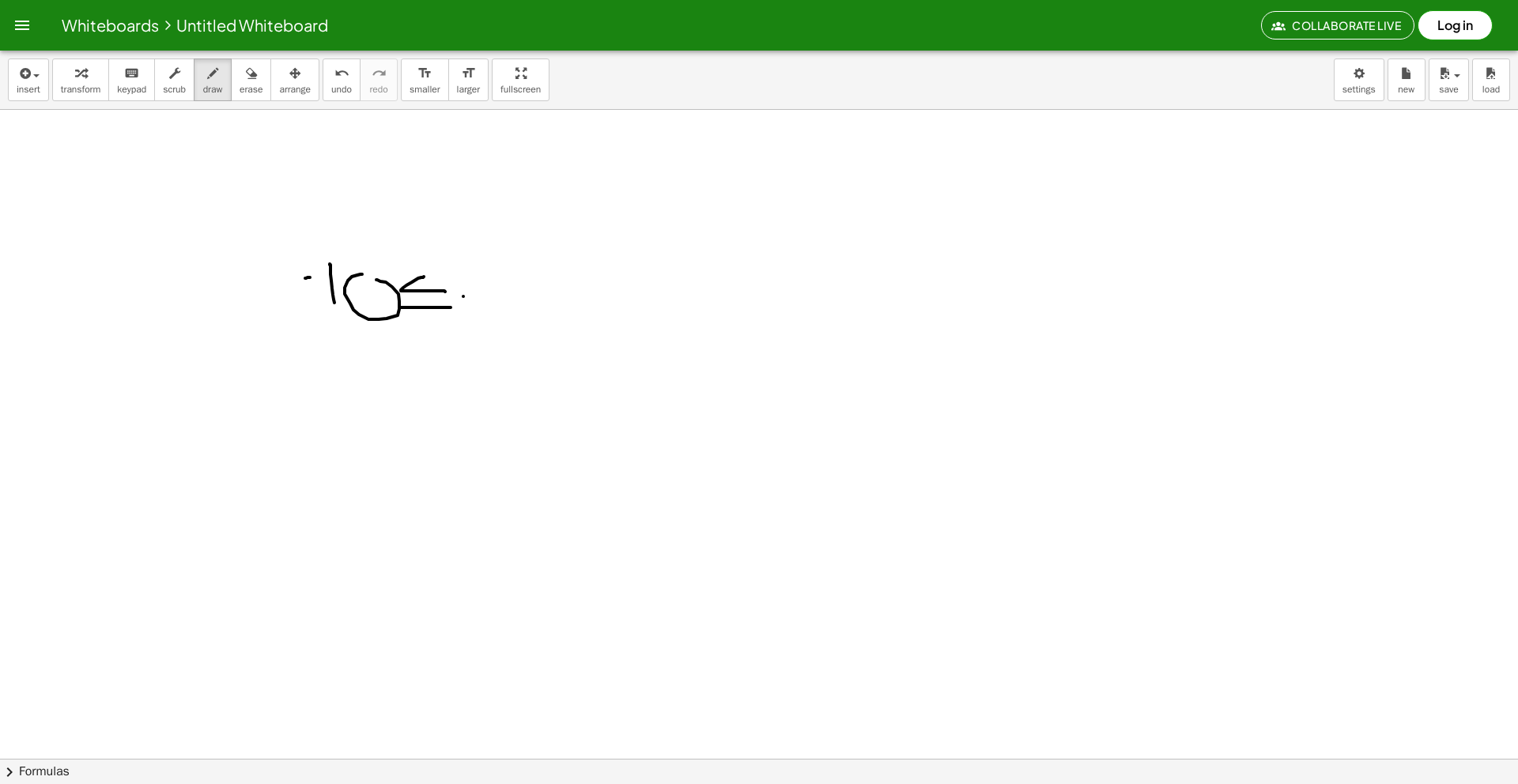 drag, startPoint x: 463, startPoint y: 296, endPoint x: 476, endPoint y: 296, distance: 13 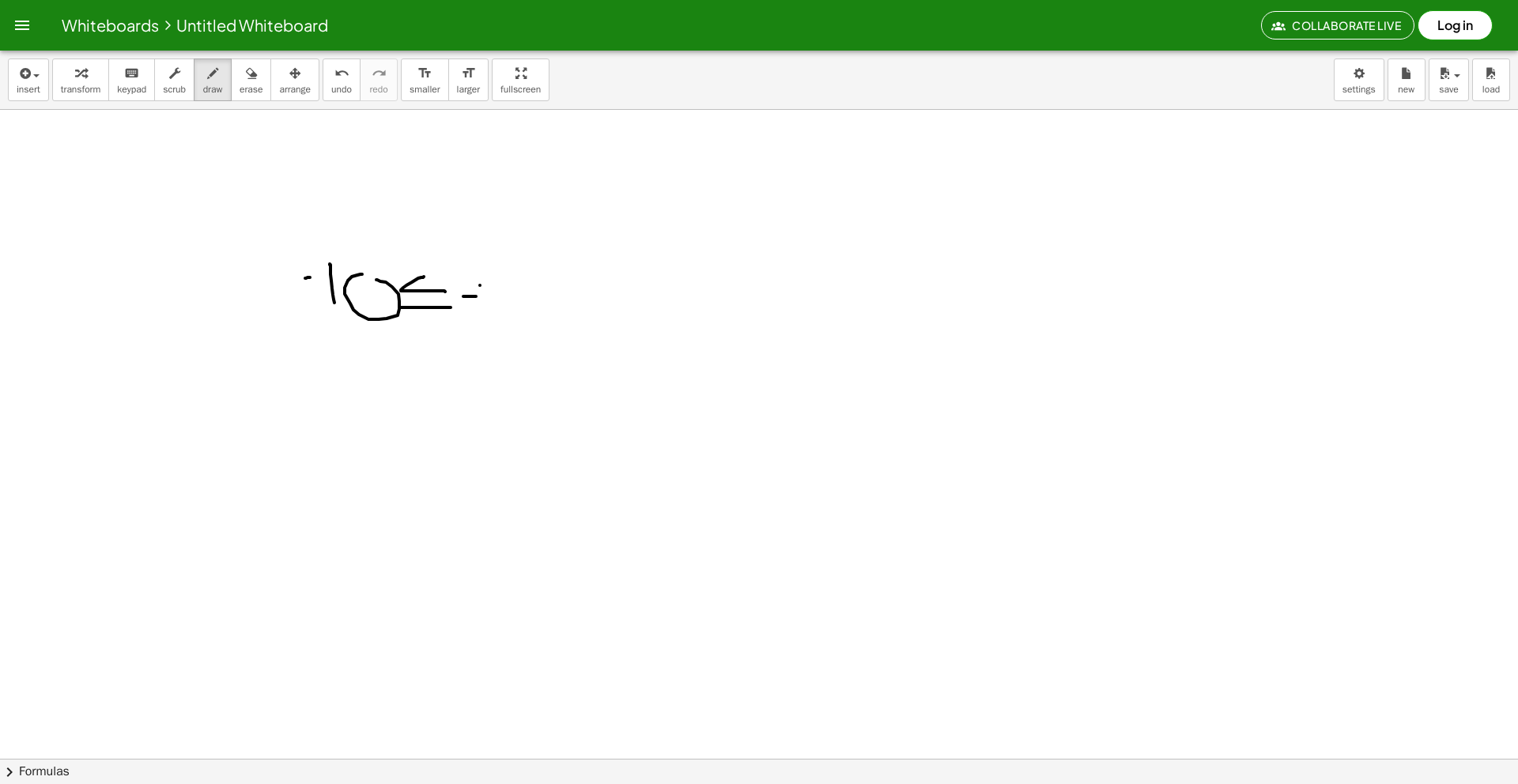 drag, startPoint x: 480, startPoint y: 285, endPoint x: 501, endPoint y: 310, distance: 32.649655 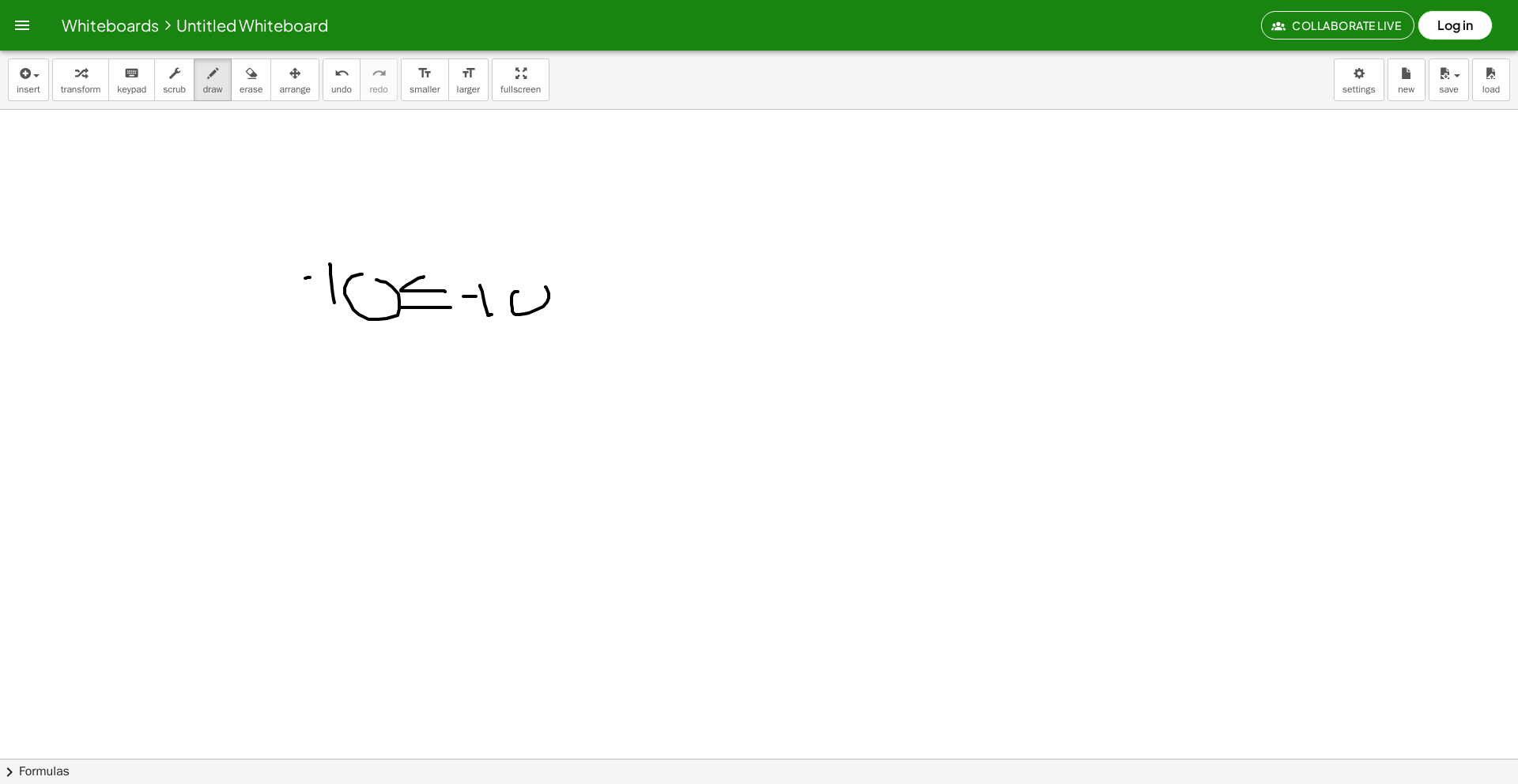 drag, startPoint x: 514, startPoint y: 292, endPoint x: 573, endPoint y: 294, distance: 59.033889 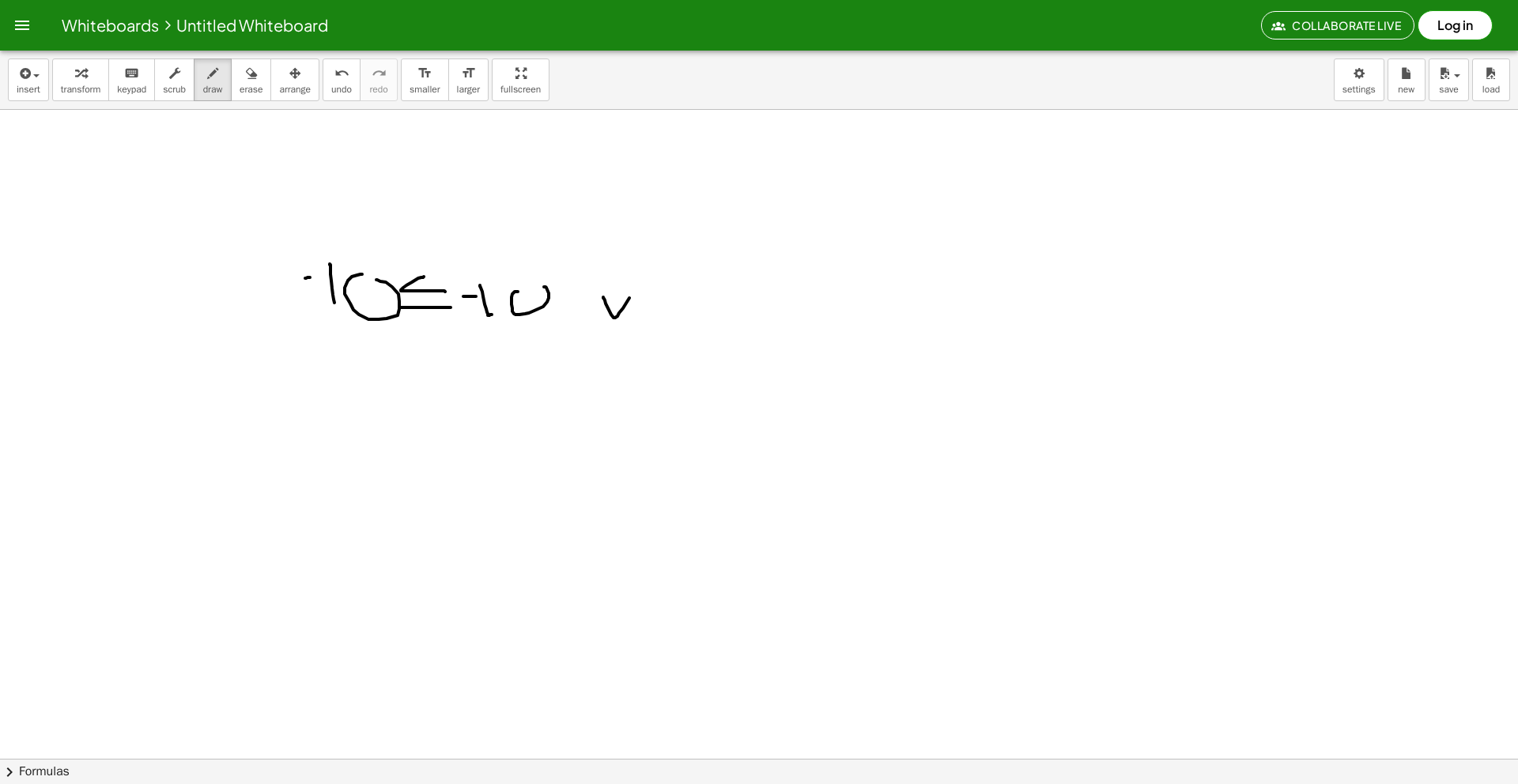 drag, startPoint x: 603, startPoint y: 297, endPoint x: 641, endPoint y: 270, distance: 46.615448 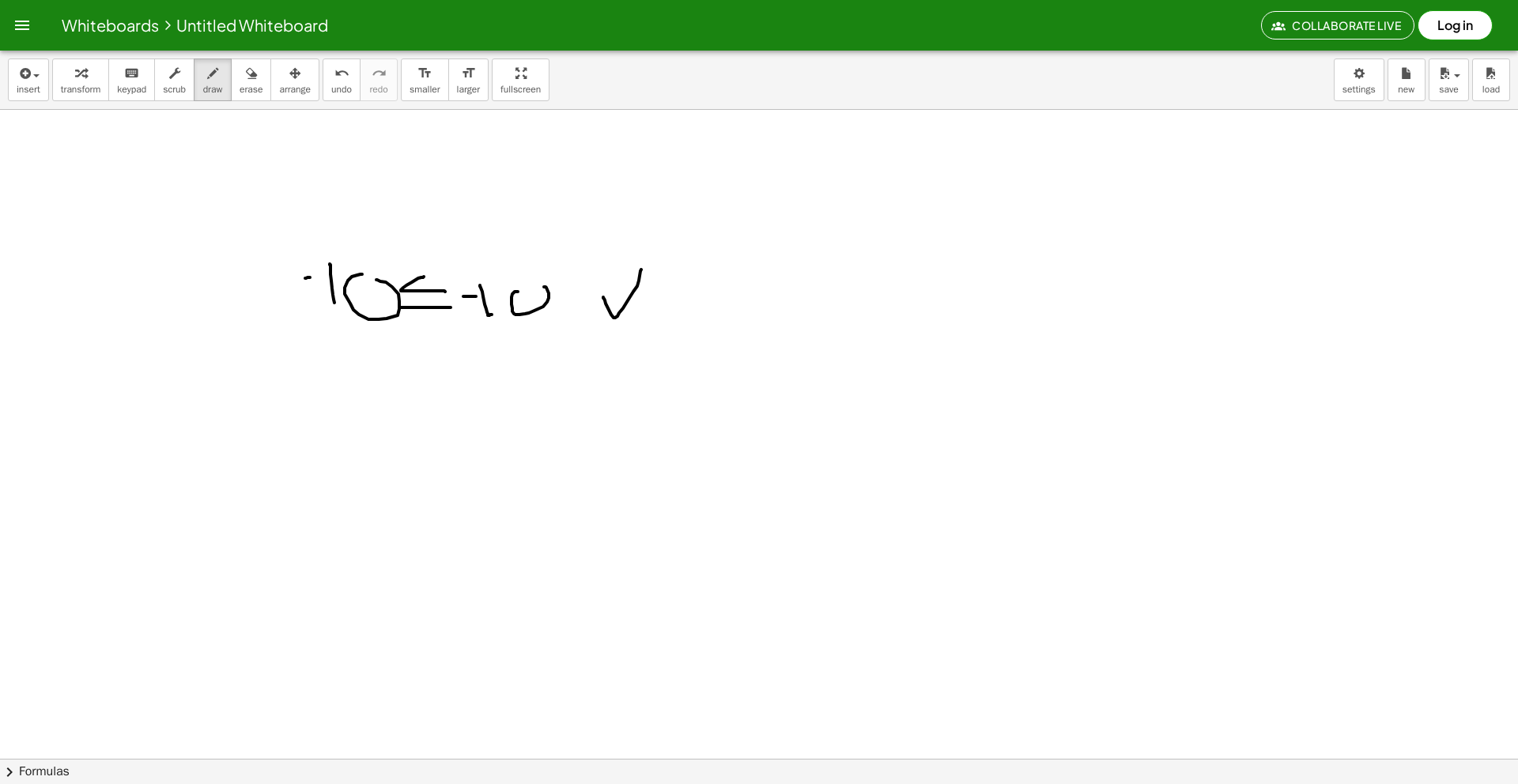 drag, startPoint x: 497, startPoint y: 409, endPoint x: 544, endPoint y: 446, distance: 59.81639 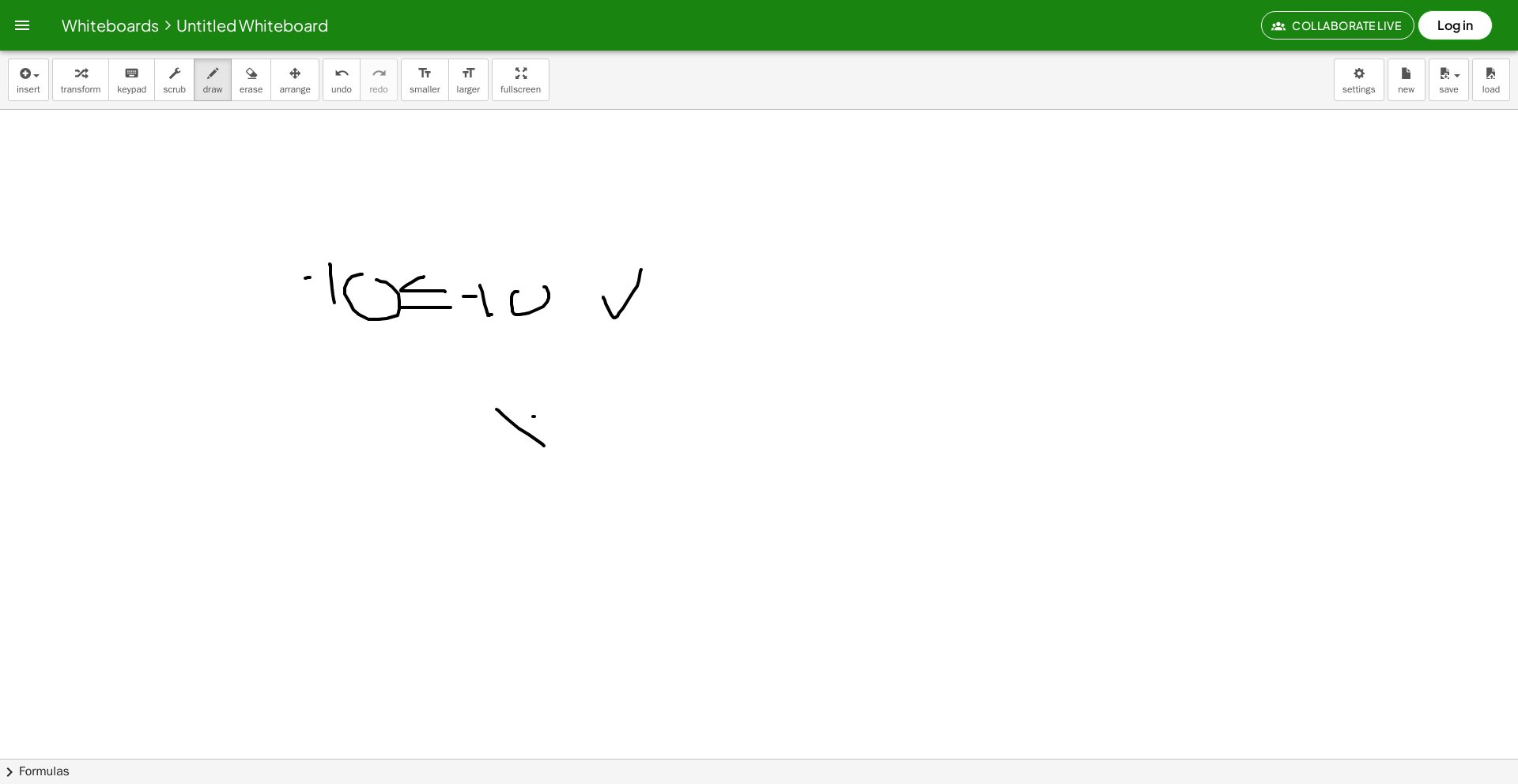 drag, startPoint x: 533, startPoint y: 416, endPoint x: 497, endPoint y: 445, distance: 46.227697 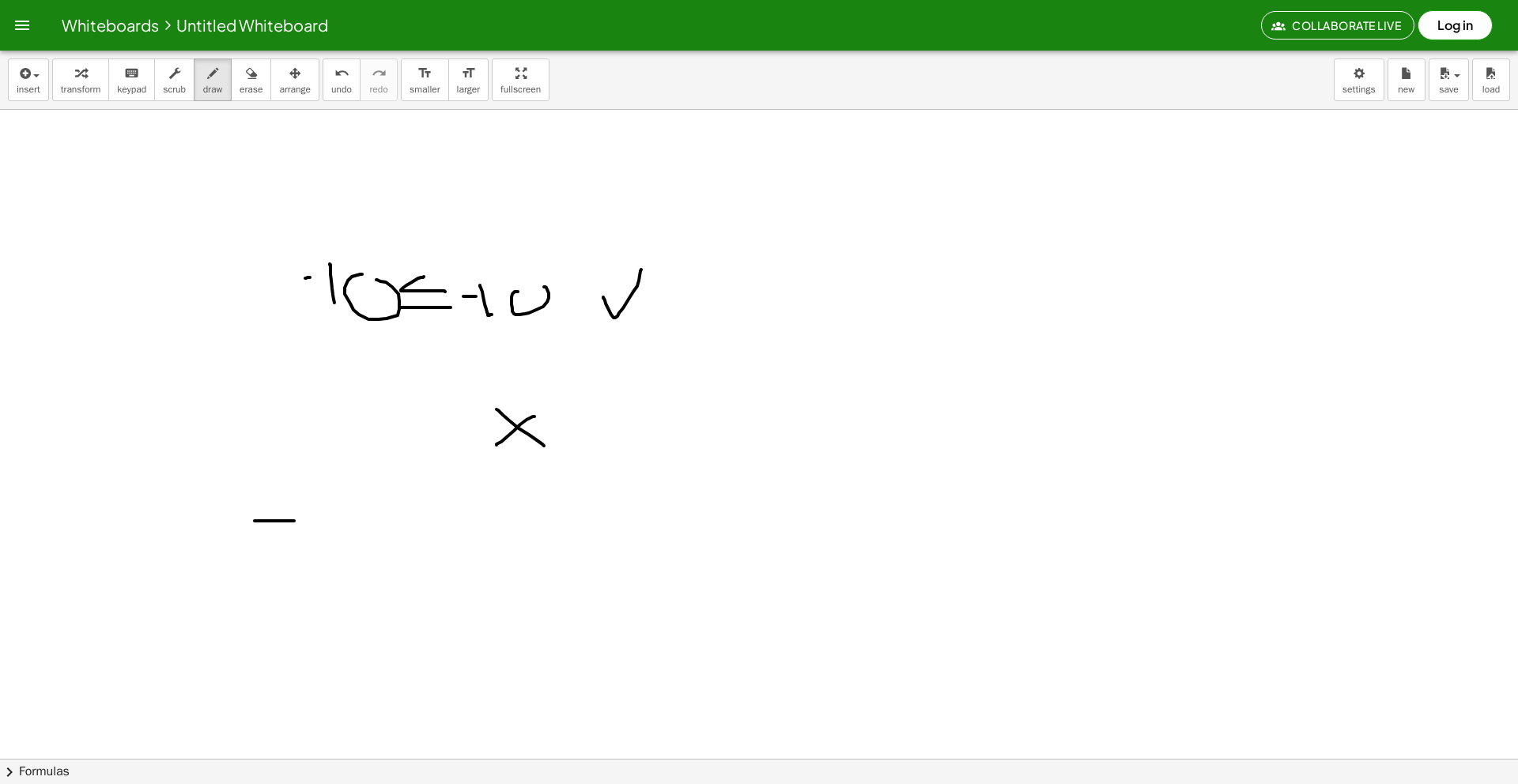drag, startPoint x: 255, startPoint y: 521, endPoint x: 294, endPoint y: 521, distance: 39 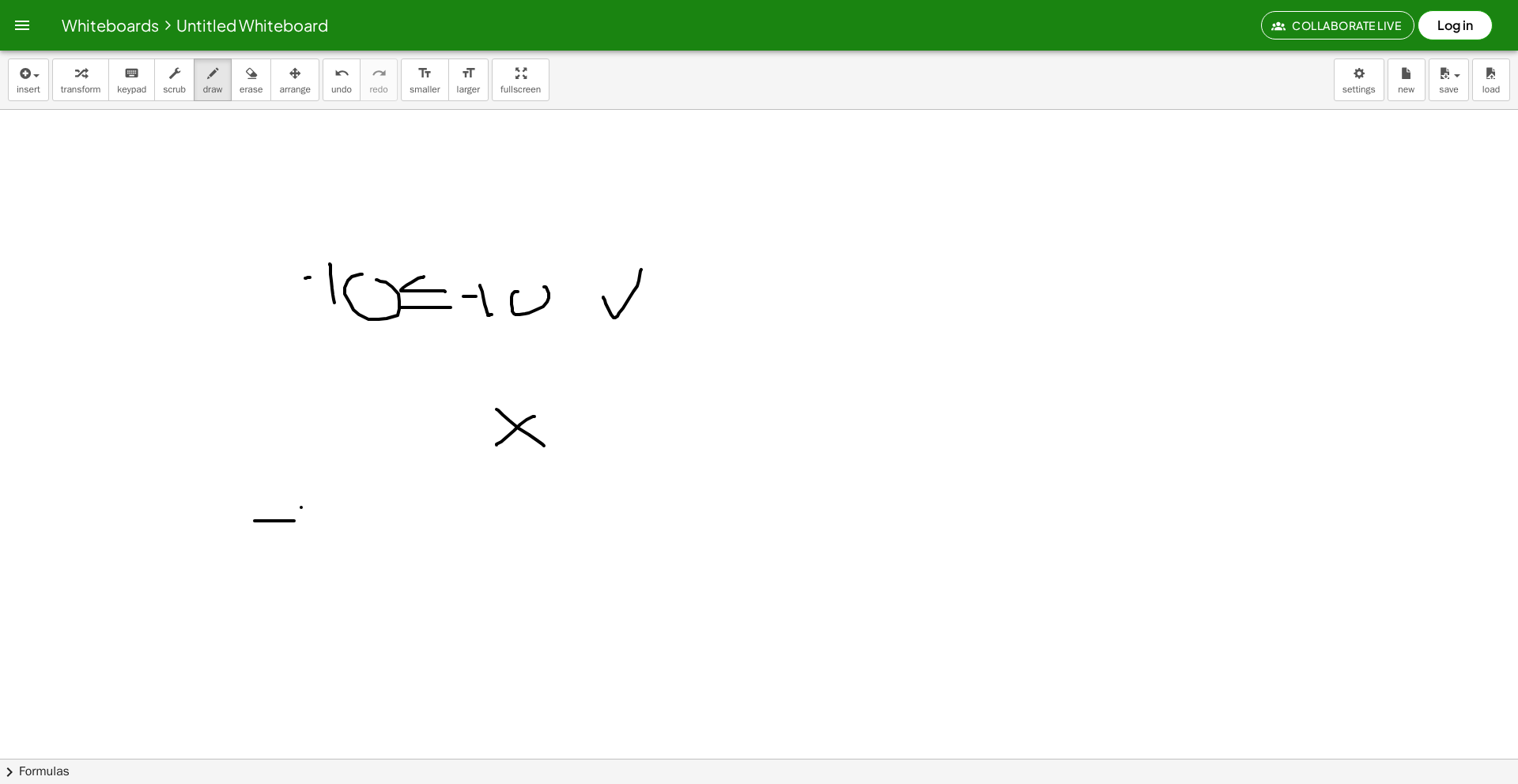 drag, startPoint x: 301, startPoint y: 507, endPoint x: 305, endPoint y: 528, distance: 21.377558 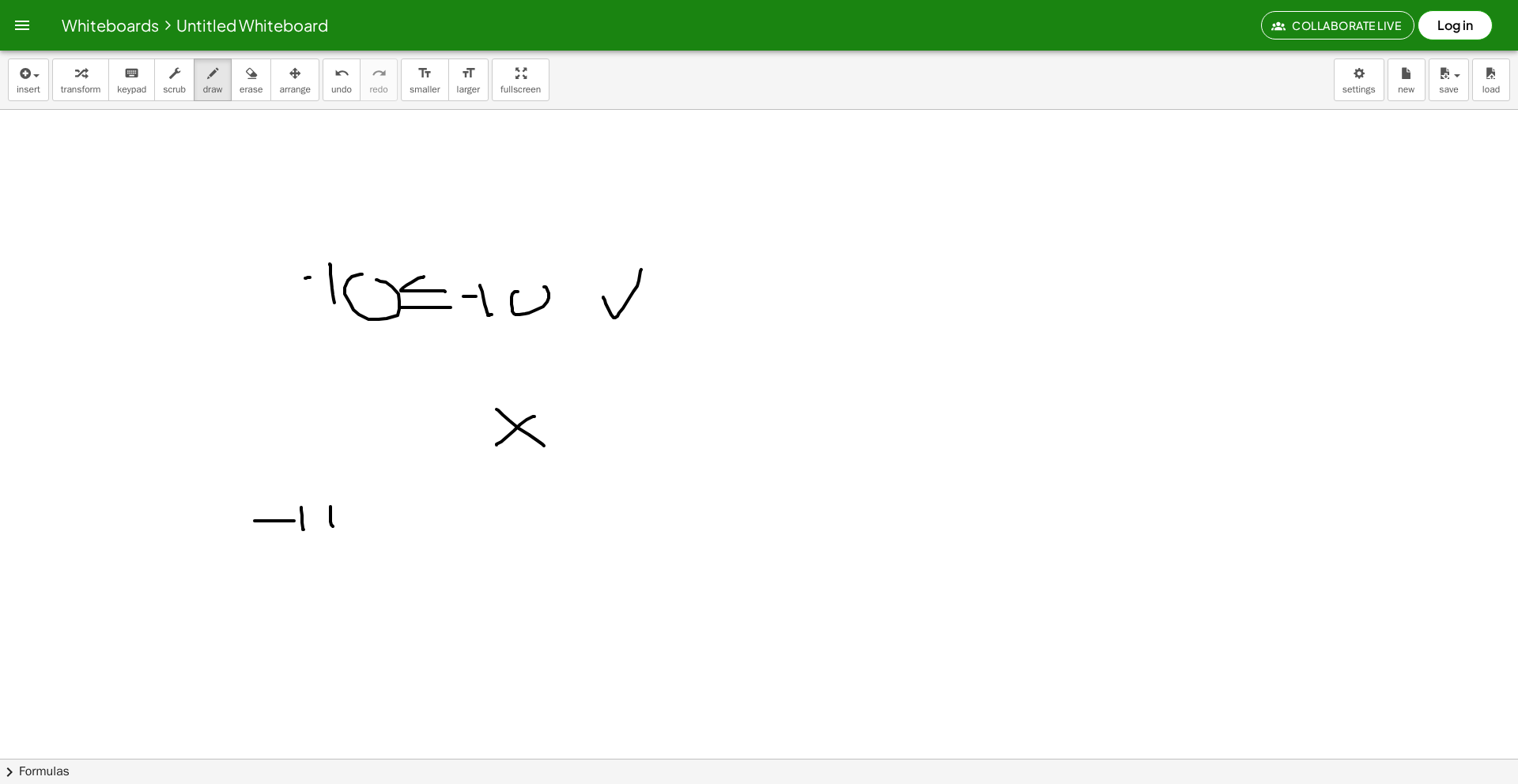 drag, startPoint x: 330, startPoint y: 507, endPoint x: 332, endPoint y: 498, distance: 9.21954 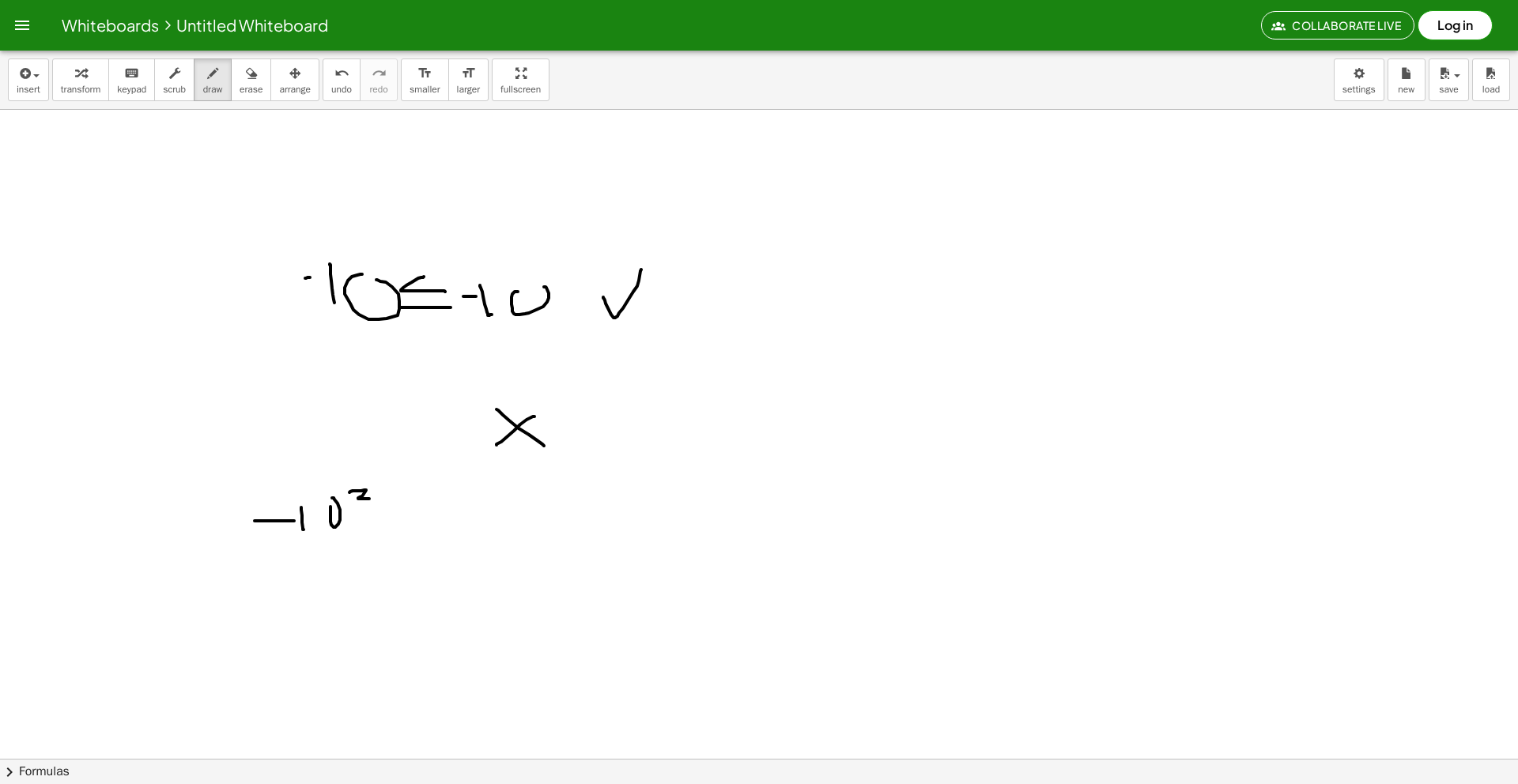 drag, startPoint x: 361, startPoint y: 491, endPoint x: 368, endPoint y: 499, distance: 10.63015 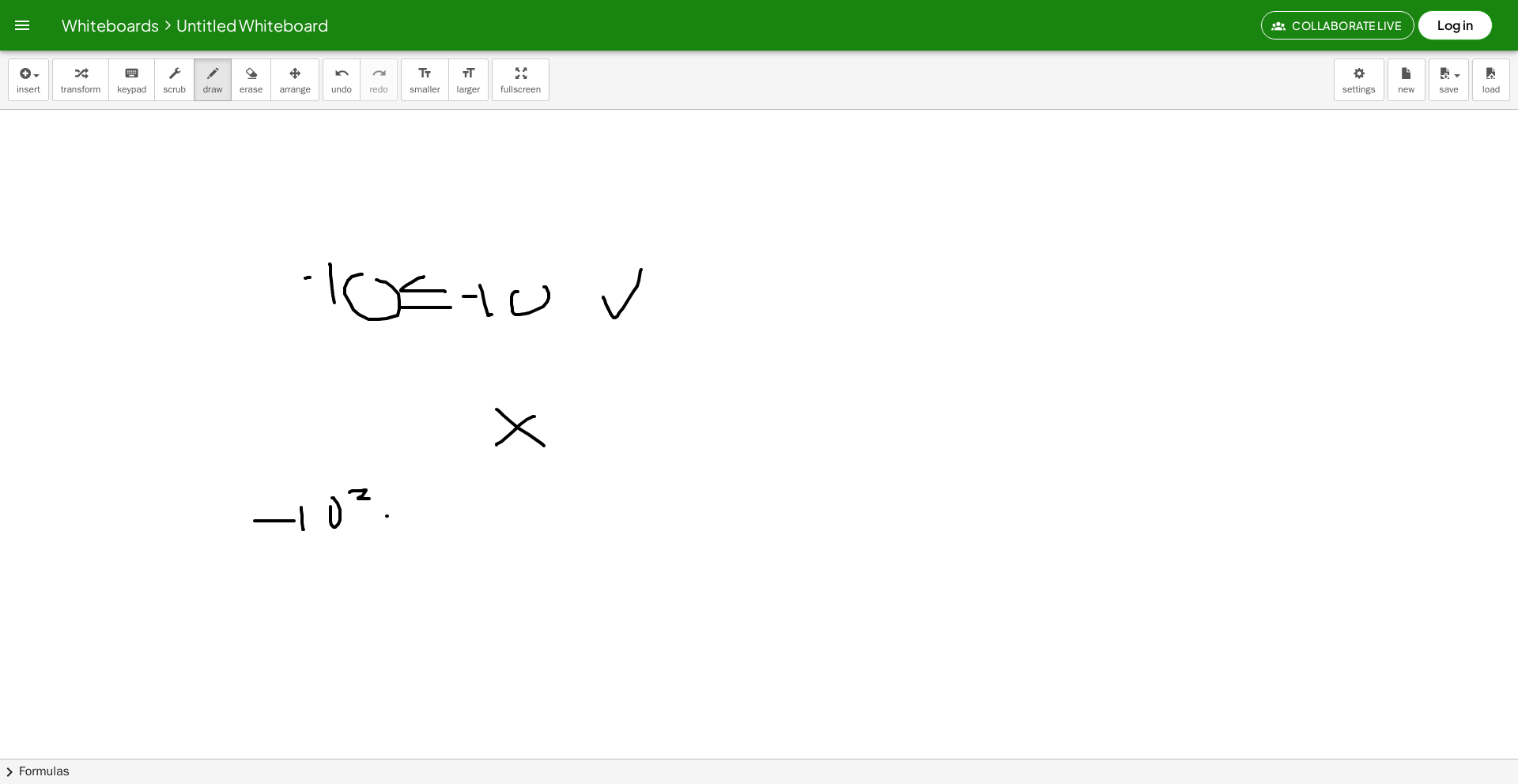 drag, startPoint x: 387, startPoint y: 516, endPoint x: 400, endPoint y: 517, distance: 13.0384 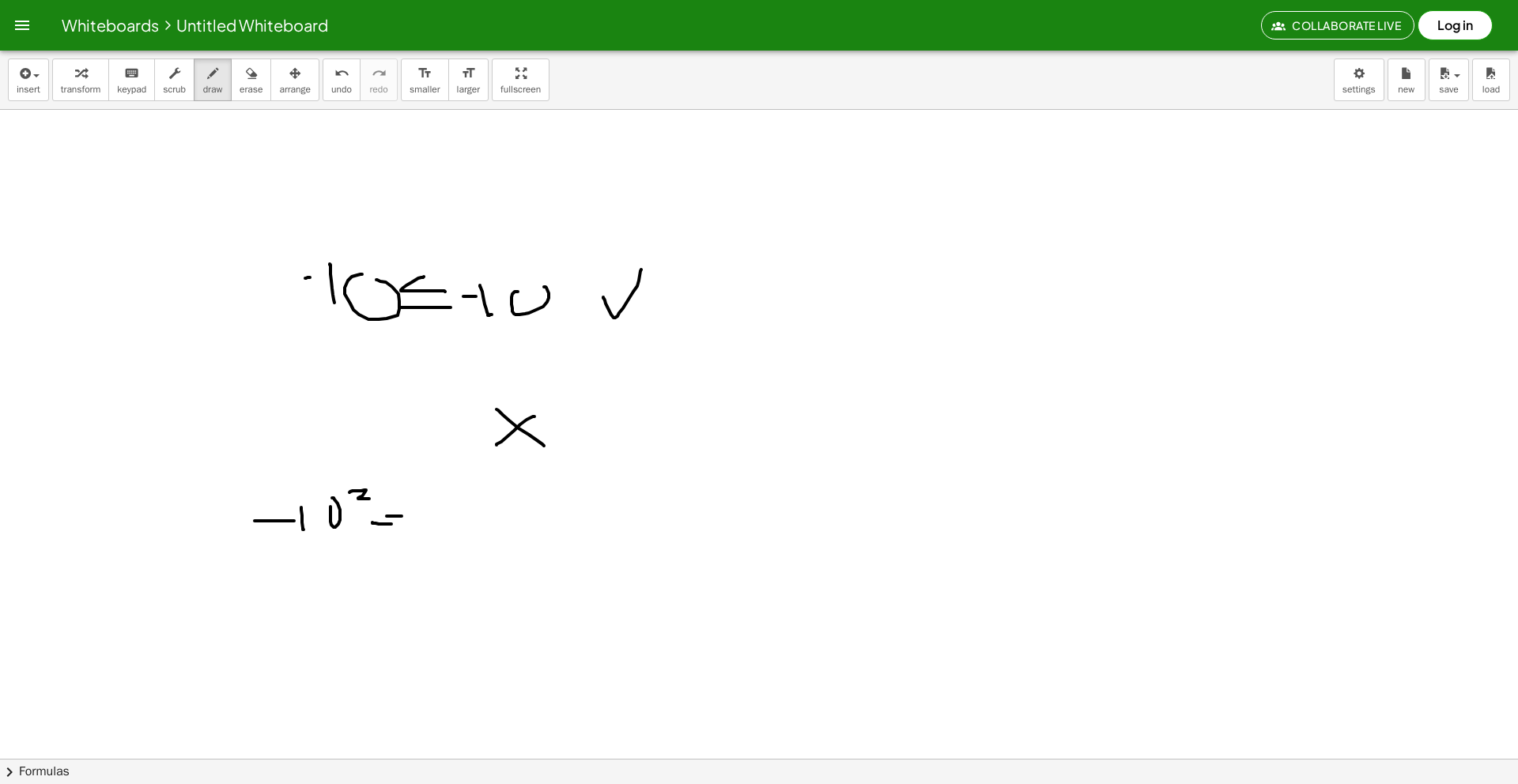 drag, startPoint x: 373, startPoint y: 523, endPoint x: 402, endPoint y: 524, distance: 29.017236 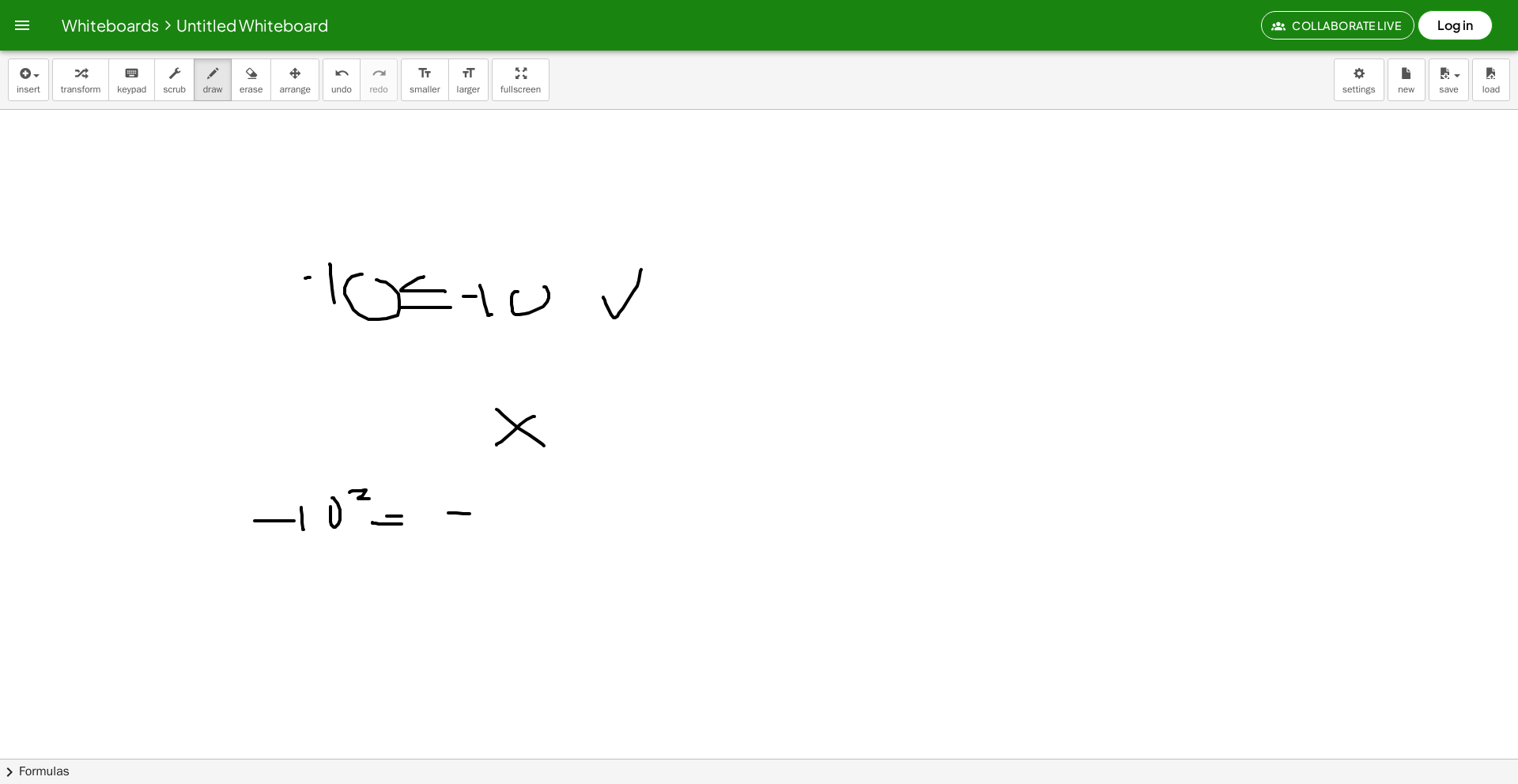 drag, startPoint x: 448, startPoint y: 513, endPoint x: 480, endPoint y: 510, distance: 32.1403 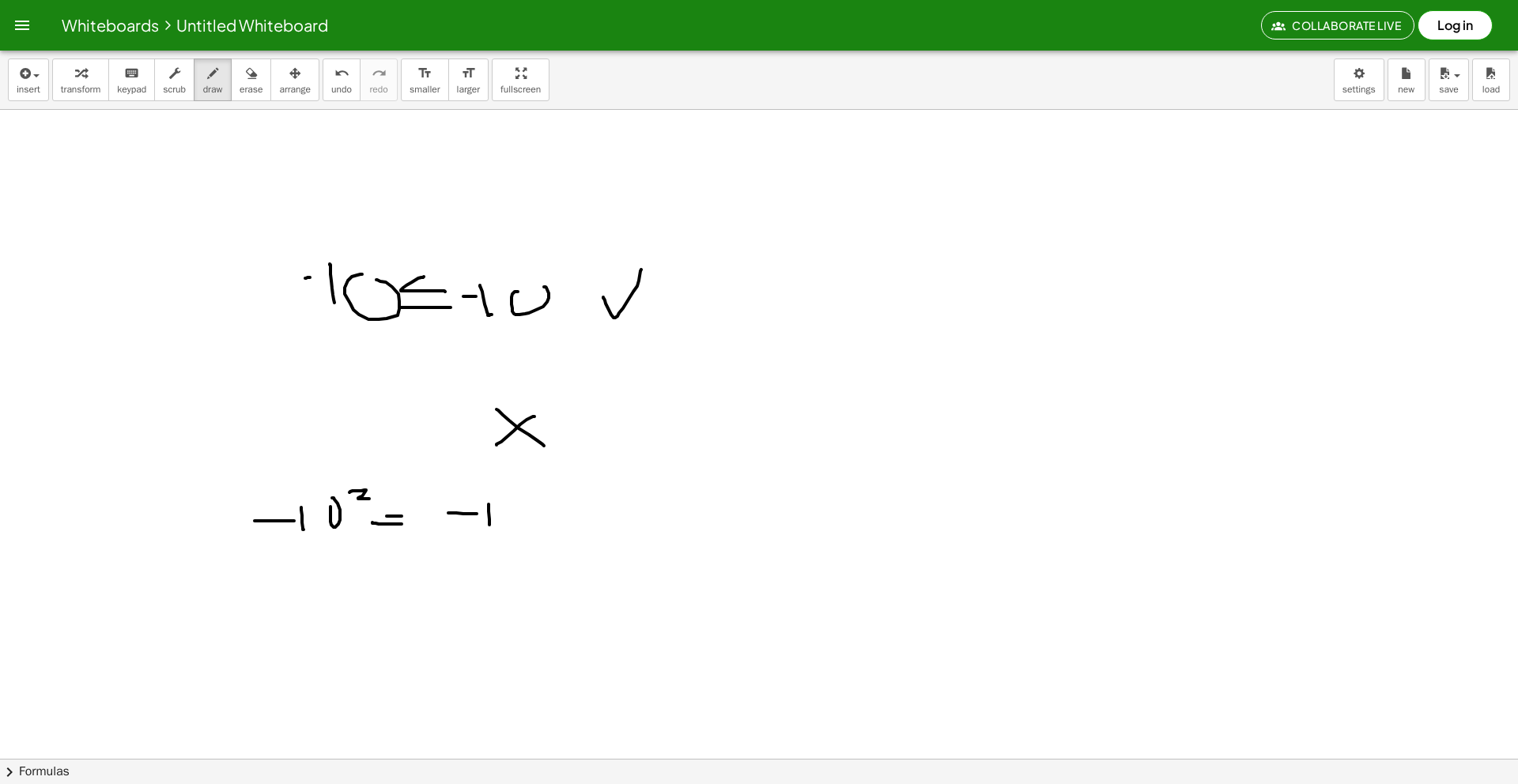 drag, startPoint x: 489, startPoint y: 504, endPoint x: 490, endPoint y: 530, distance: 26.01922 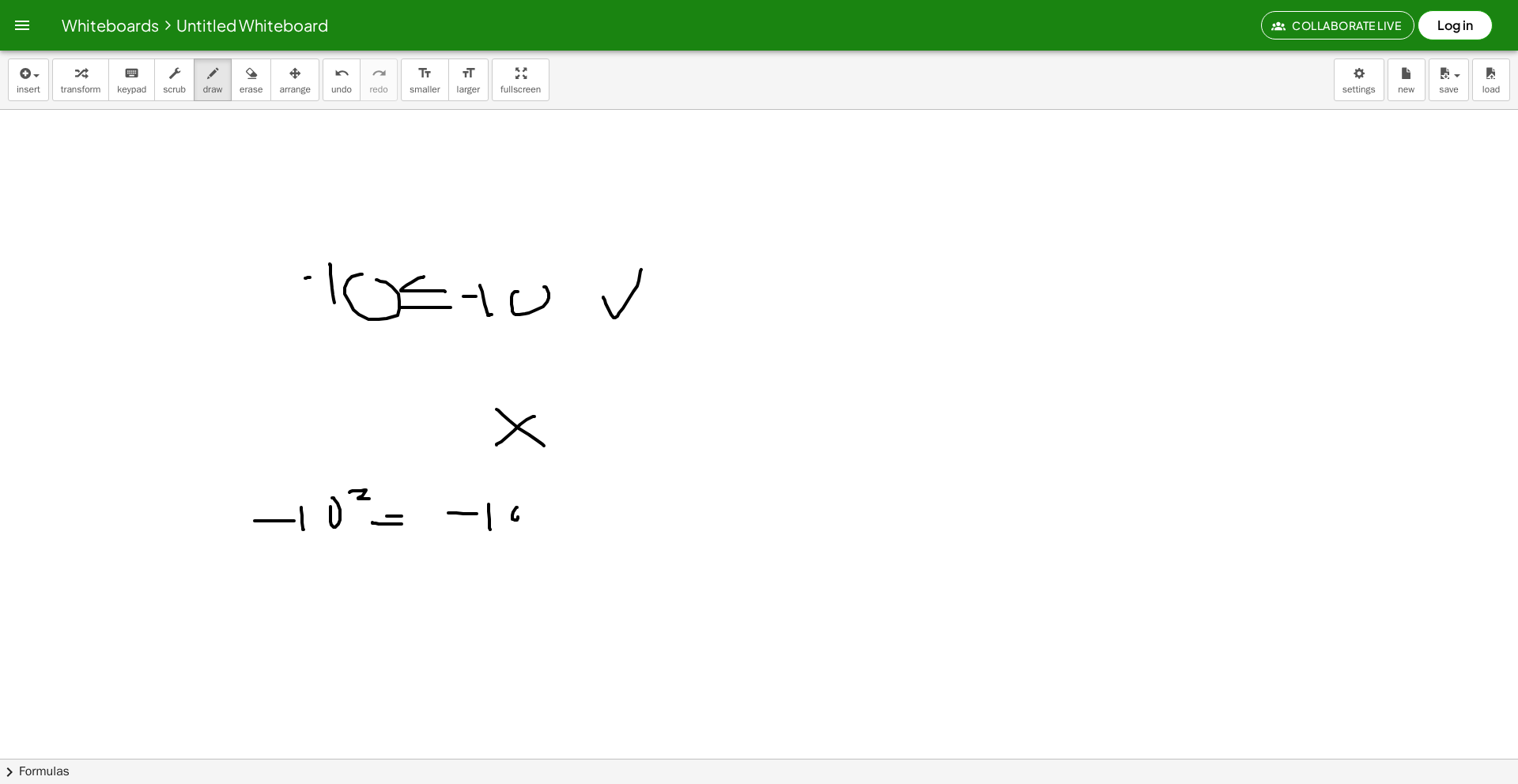 drag, startPoint x: 512, startPoint y: 518, endPoint x: 515, endPoint y: 503, distance: 15.297059 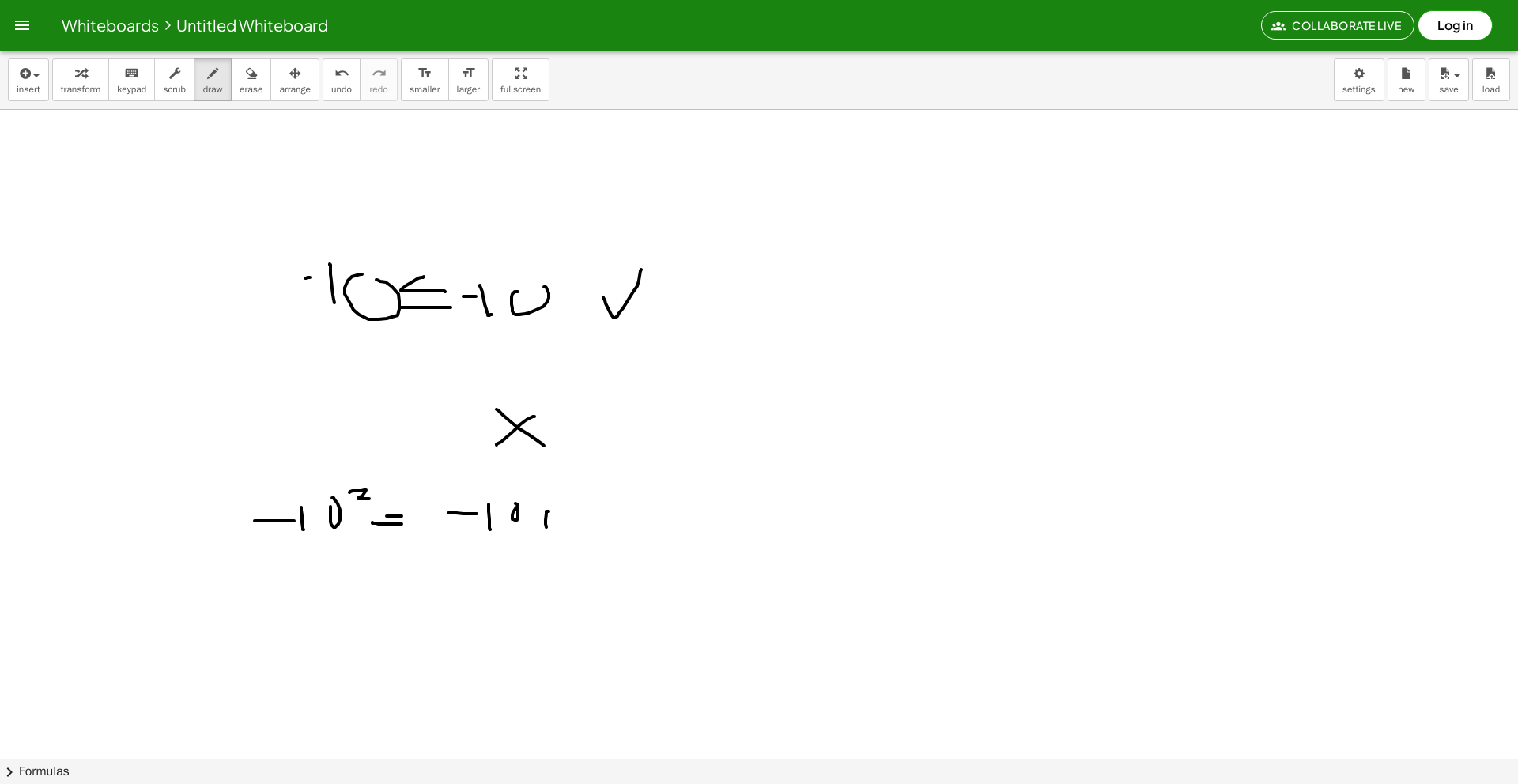 click at bounding box center [759, 759] 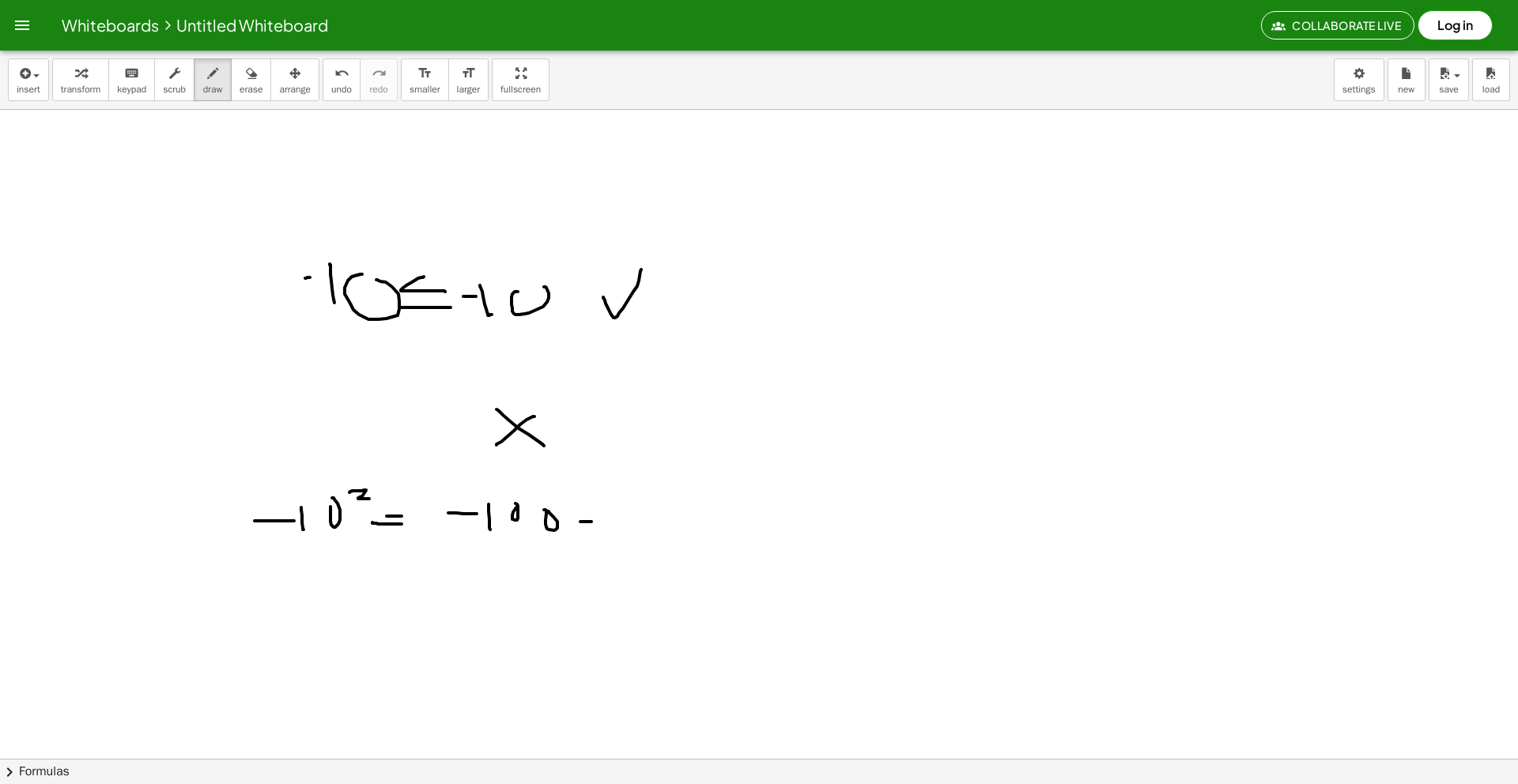 drag, startPoint x: 580, startPoint y: 522, endPoint x: 598, endPoint y: 522, distance: 18 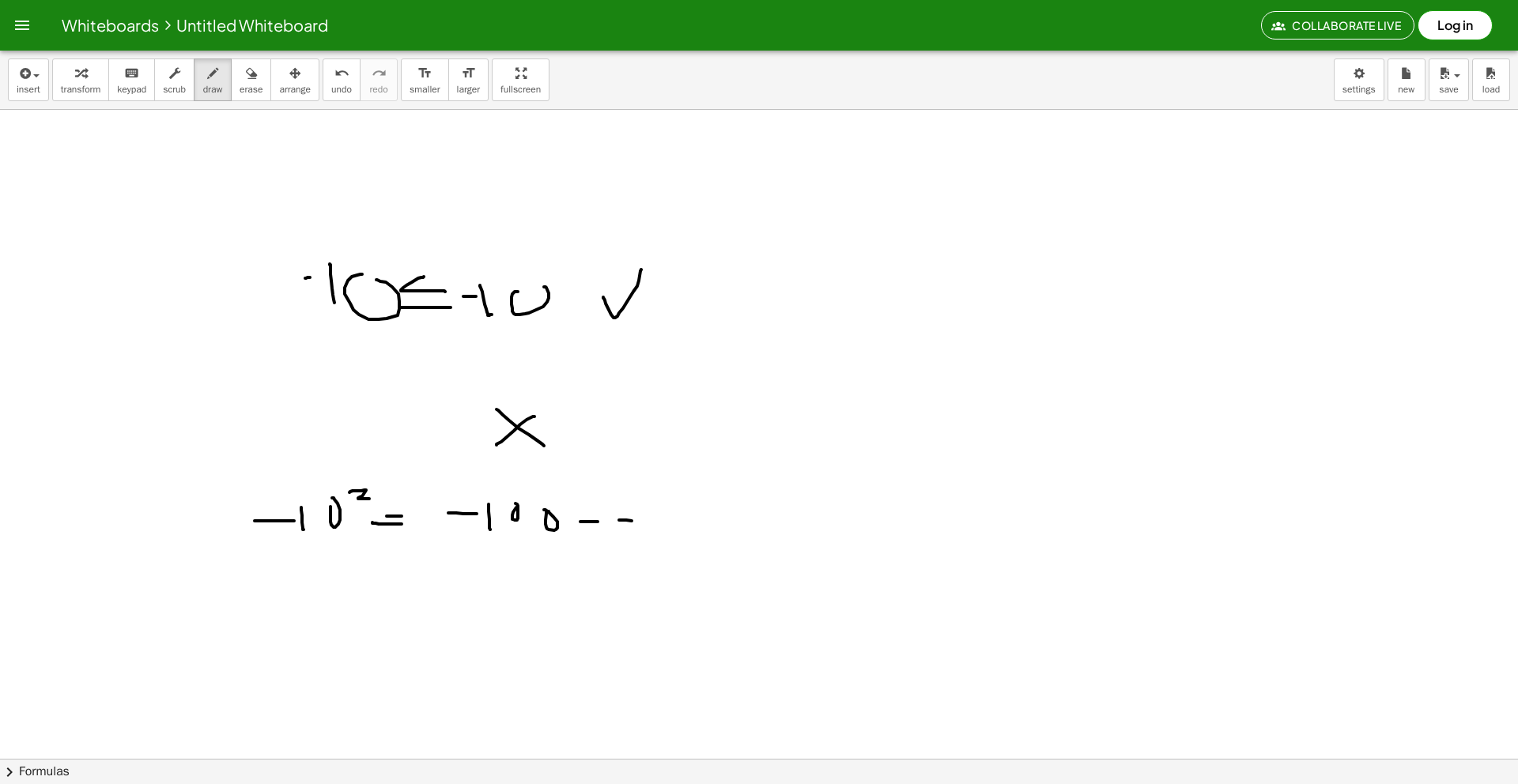 drag, startPoint x: 619, startPoint y: 520, endPoint x: 635, endPoint y: 522, distance: 16.12452 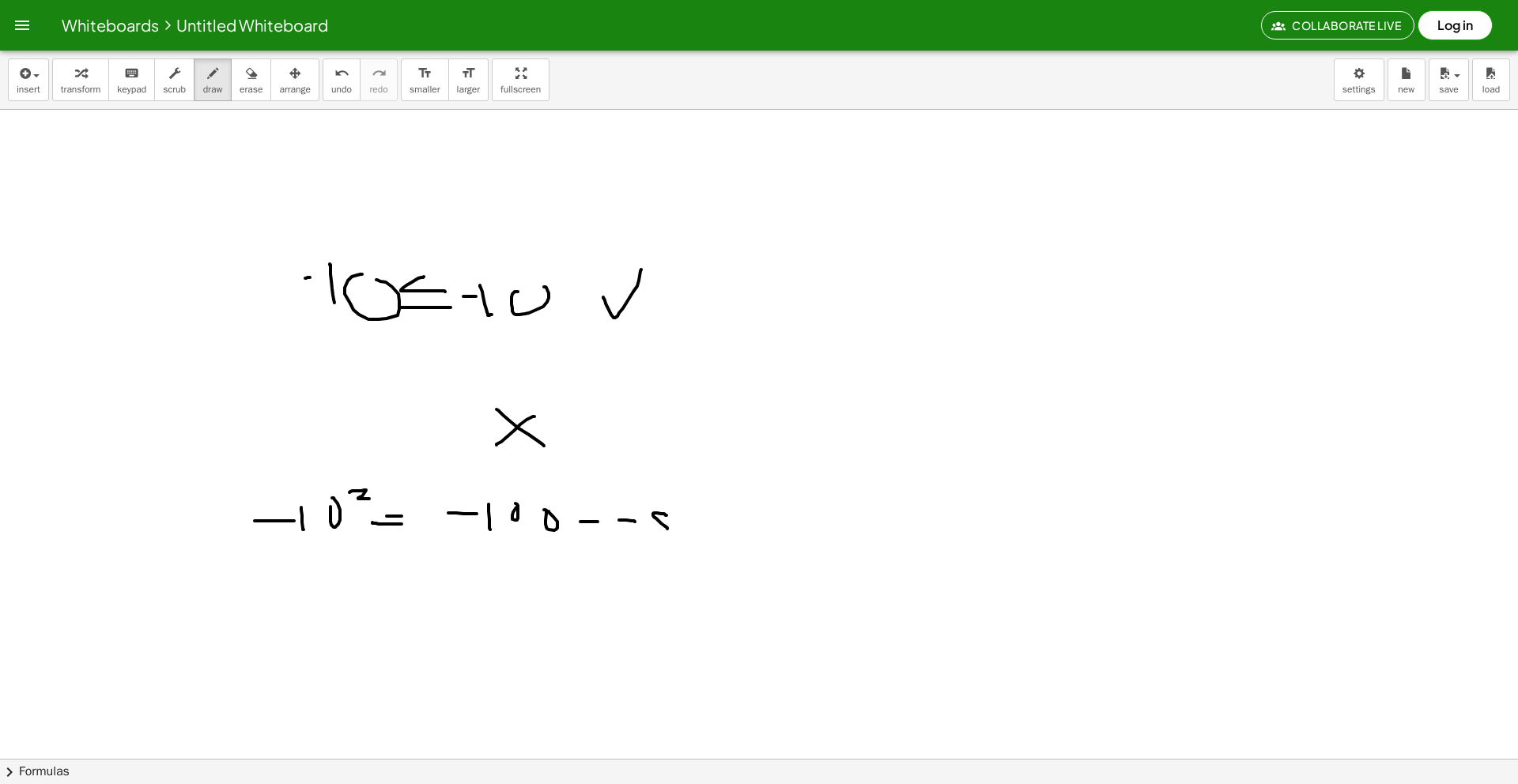 drag, startPoint x: 661, startPoint y: 514, endPoint x: 670, endPoint y: 522, distance: 12.041595 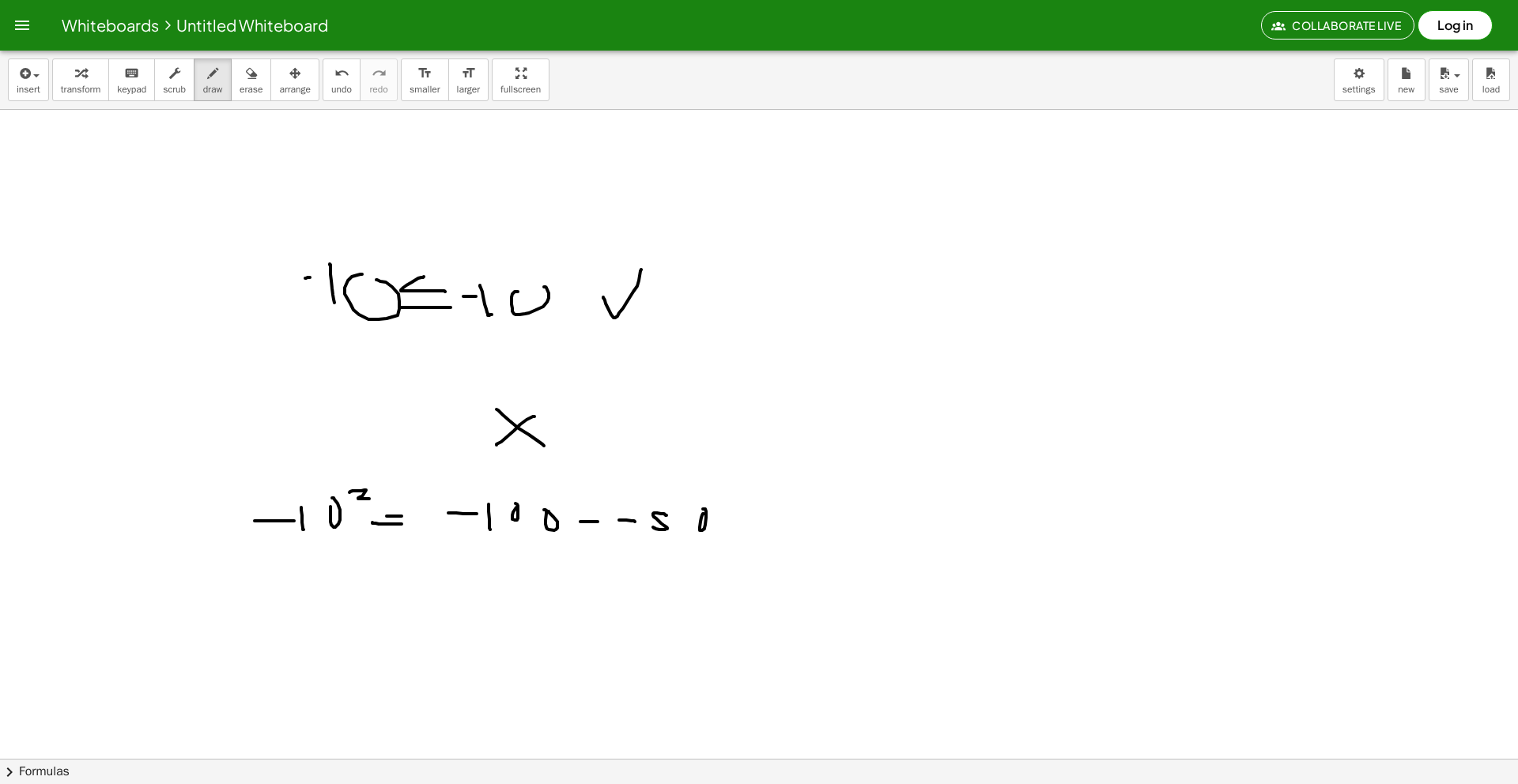 drag, startPoint x: 700, startPoint y: 527, endPoint x: 695, endPoint y: 513, distance: 14.866069 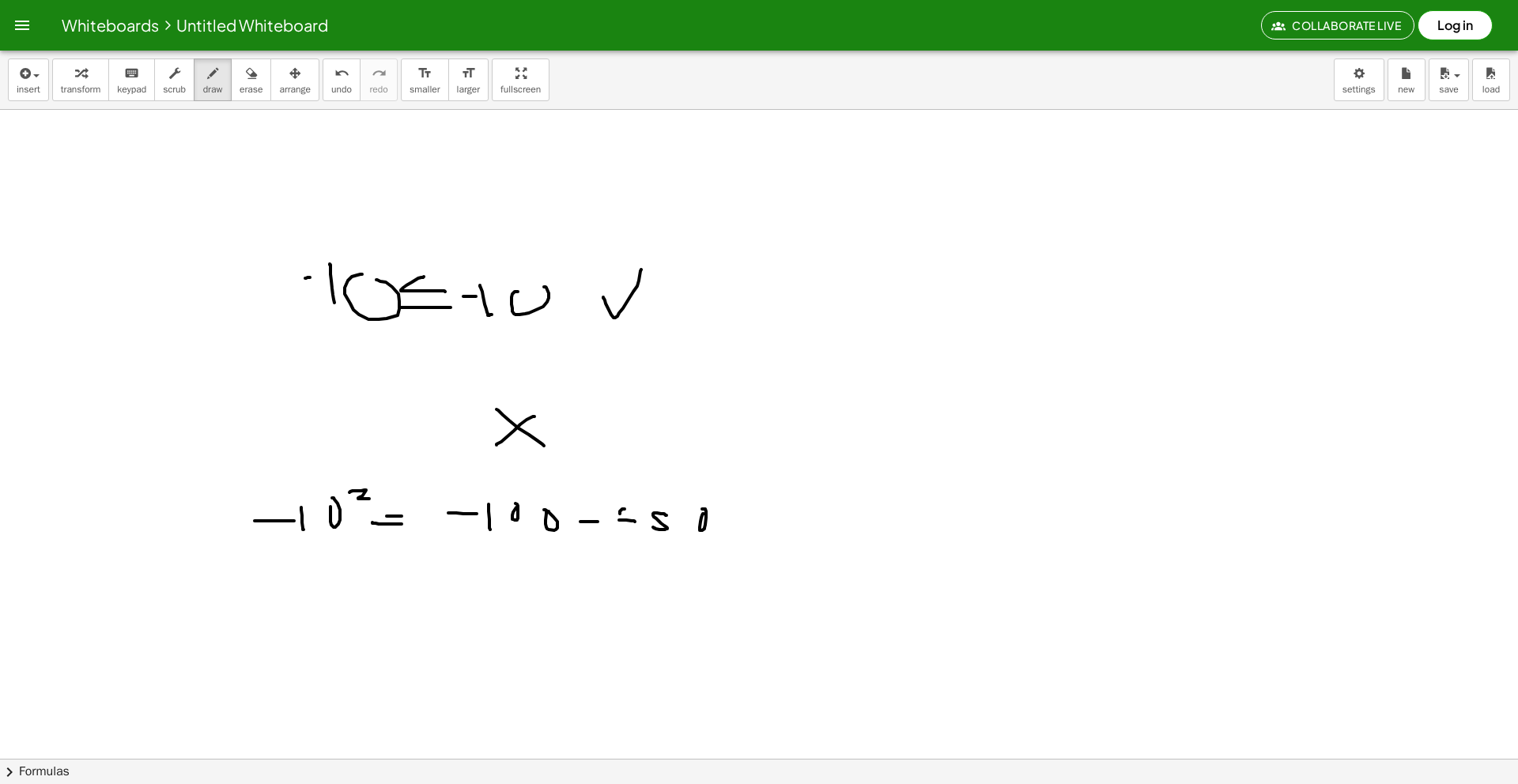 drag, startPoint x: 620, startPoint y: 511, endPoint x: 643, endPoint y: 519, distance: 24.351591 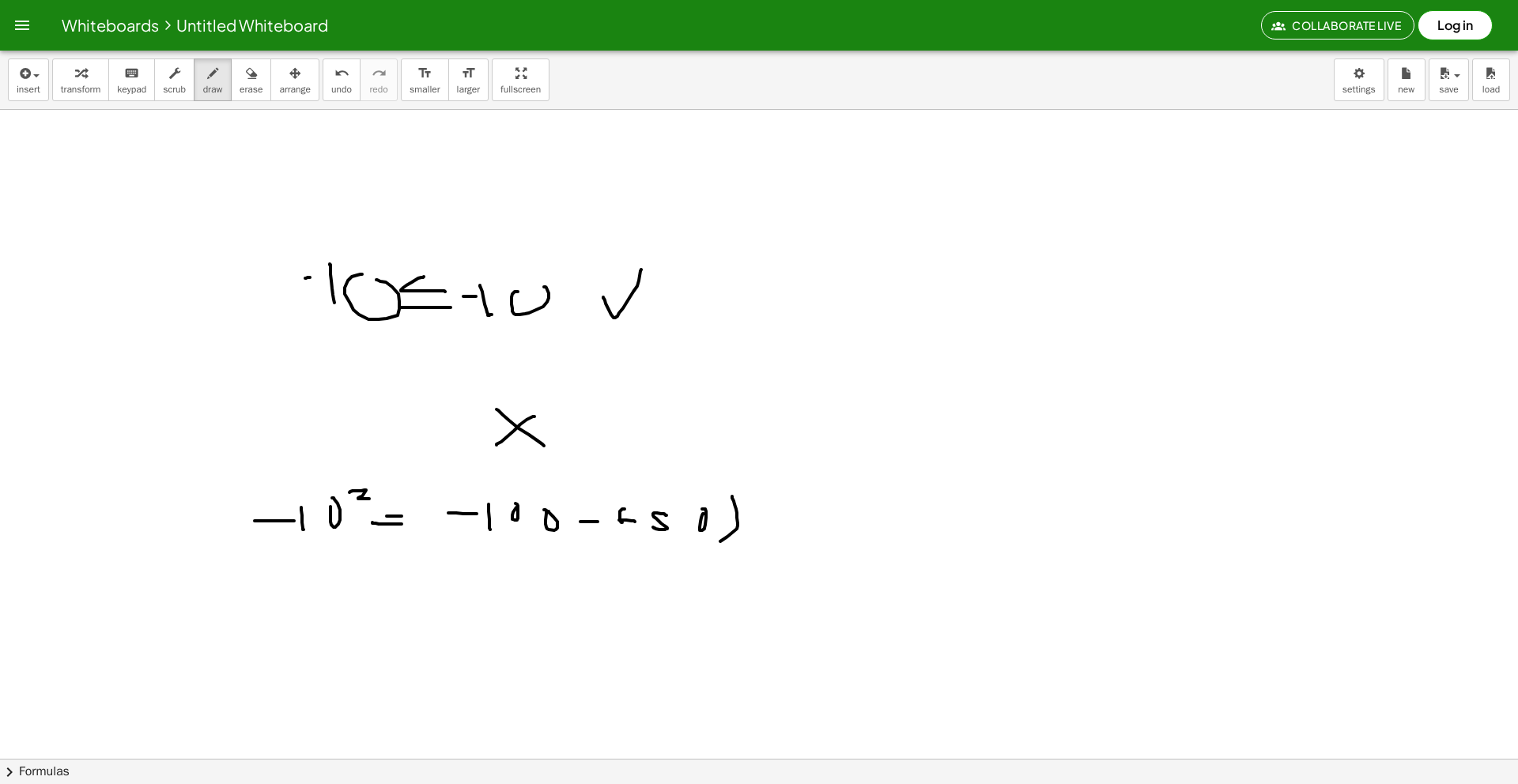 drag, startPoint x: 732, startPoint y: 496, endPoint x: 719, endPoint y: 542, distance: 47.801674 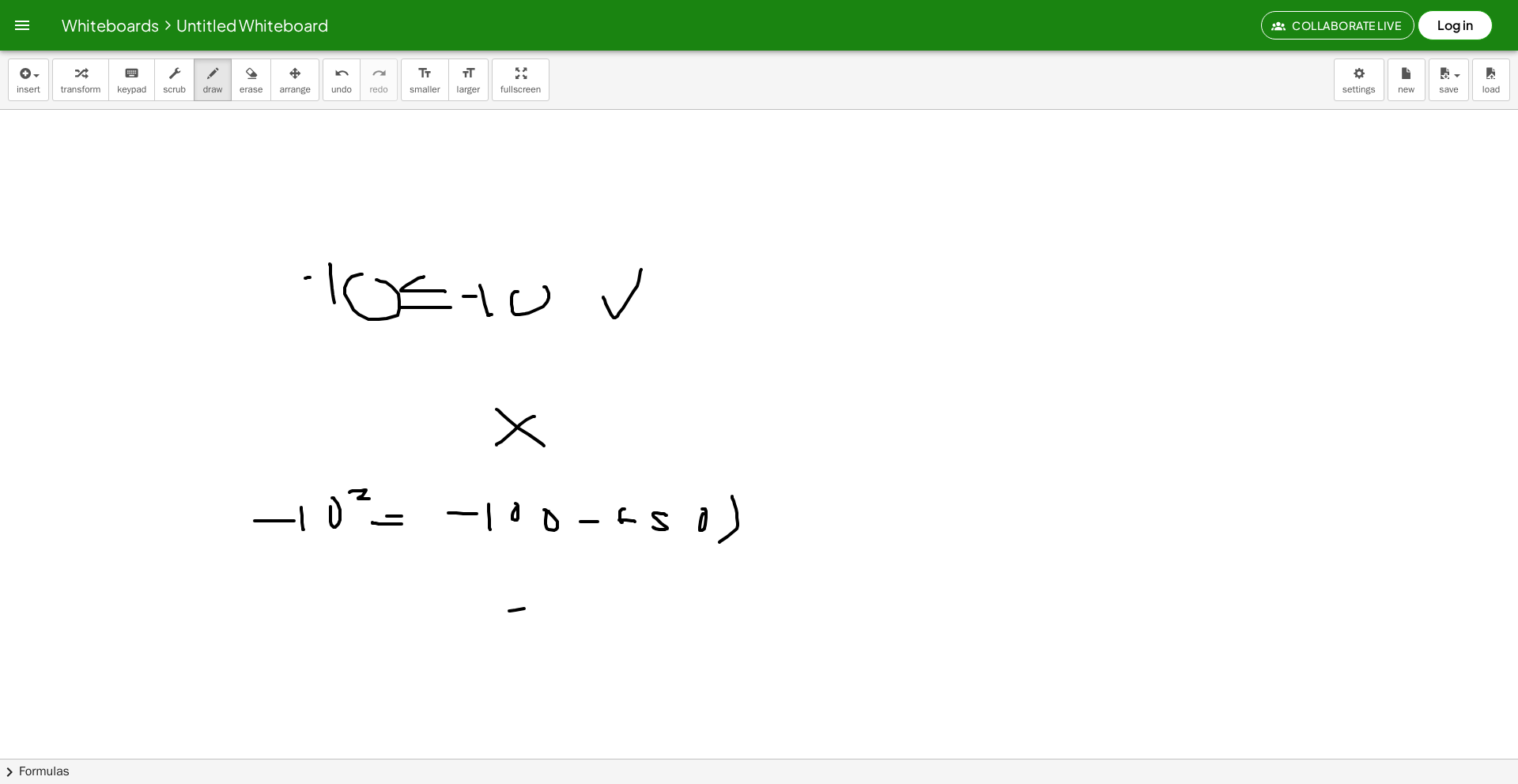 drag, startPoint x: 510, startPoint y: 611, endPoint x: 545, endPoint y: 609, distance: 35.057096 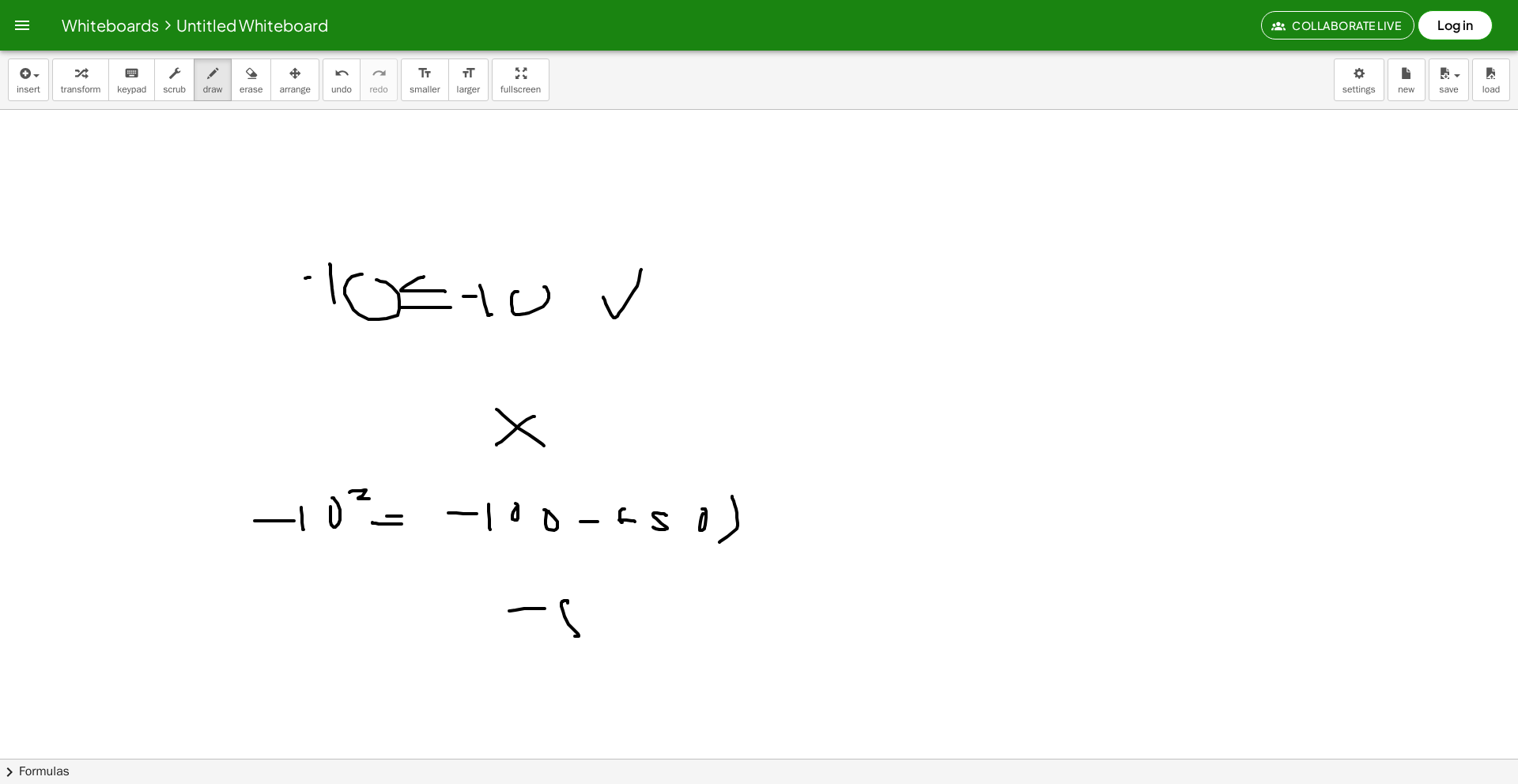 drag, startPoint x: 568, startPoint y: 603, endPoint x: 572, endPoint y: 634, distance: 31.257 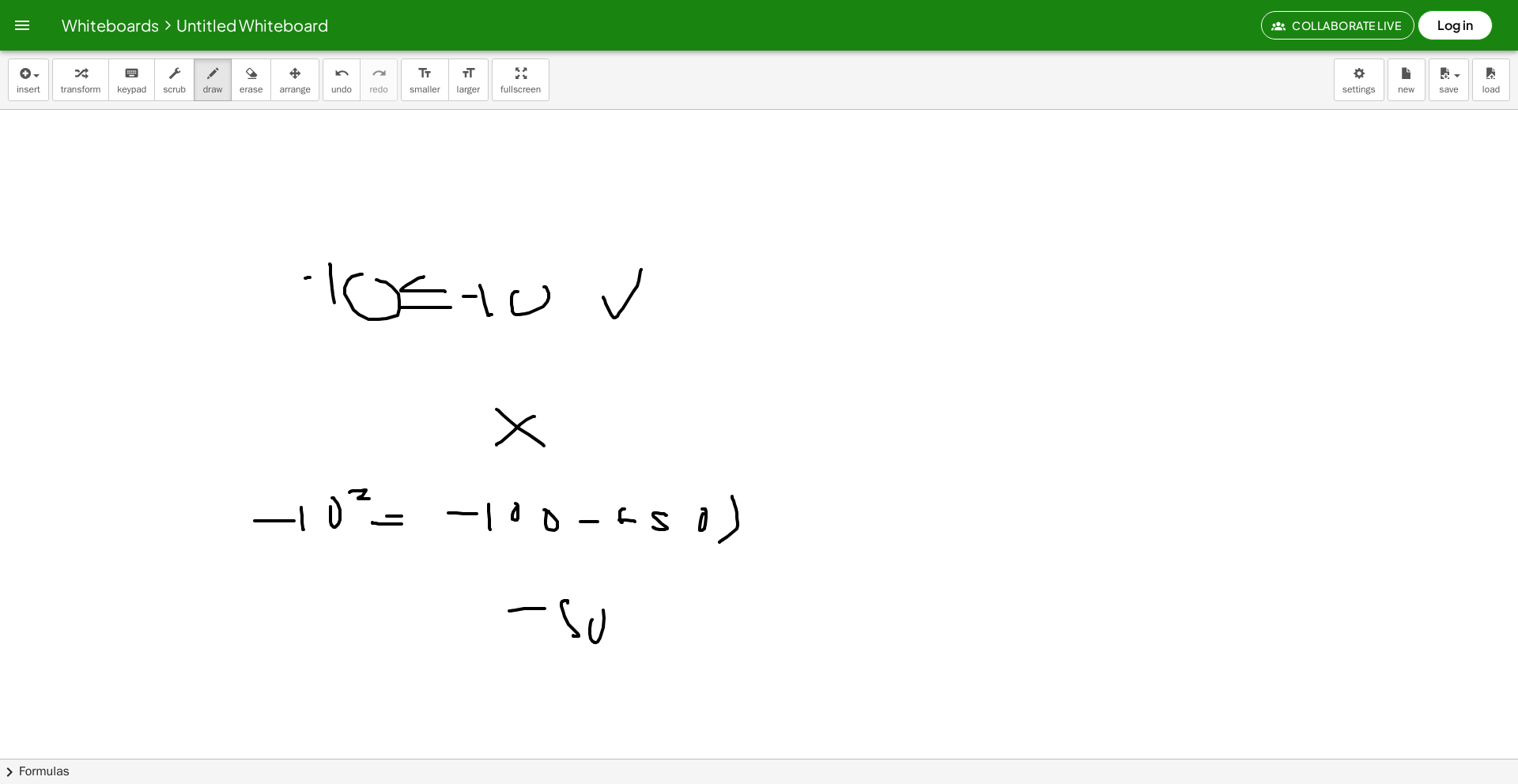 drag, startPoint x: 592, startPoint y: 620, endPoint x: 599, endPoint y: 605, distance: 16.552945 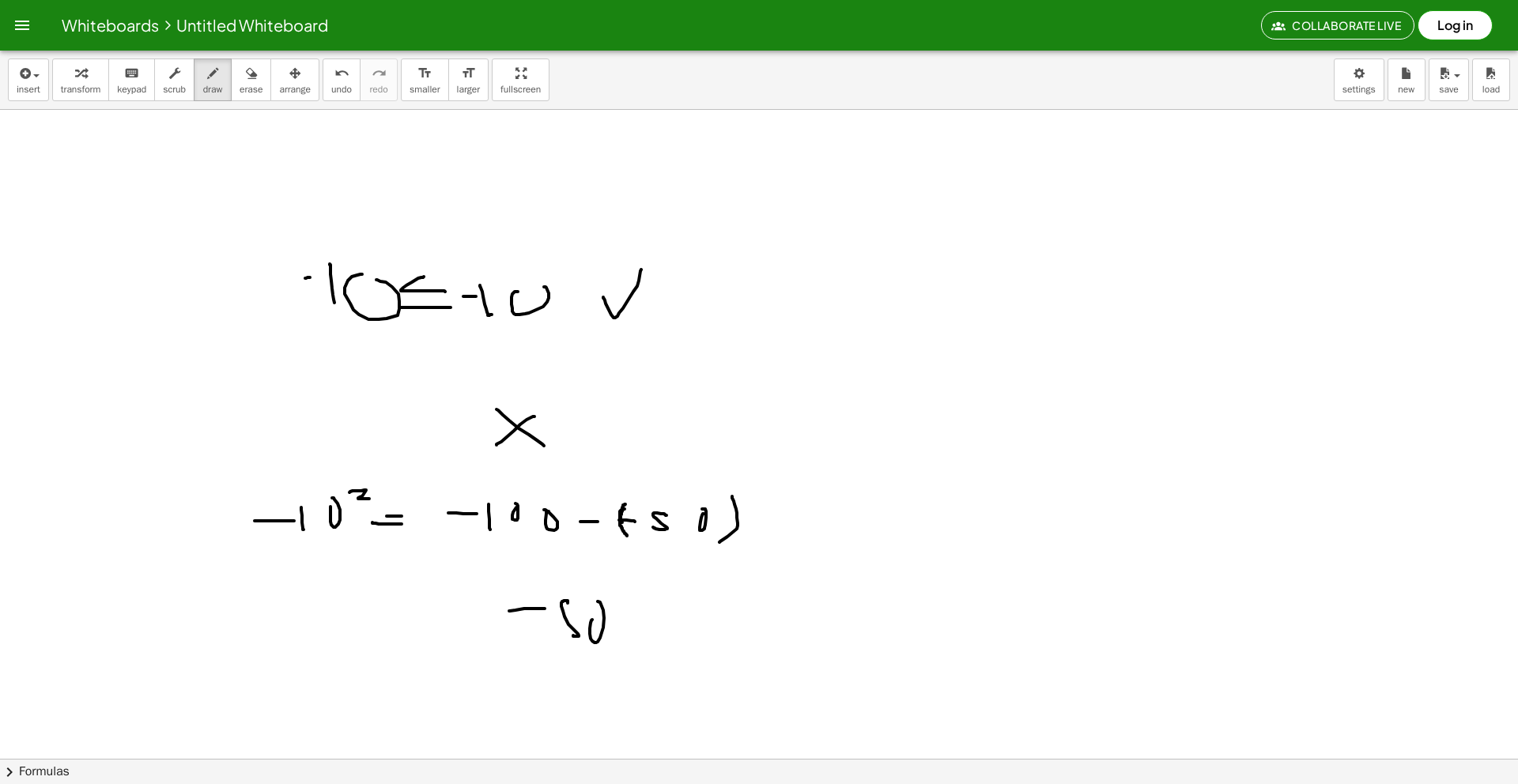 drag, startPoint x: 625, startPoint y: 504, endPoint x: 627, endPoint y: 536, distance: 32.06244 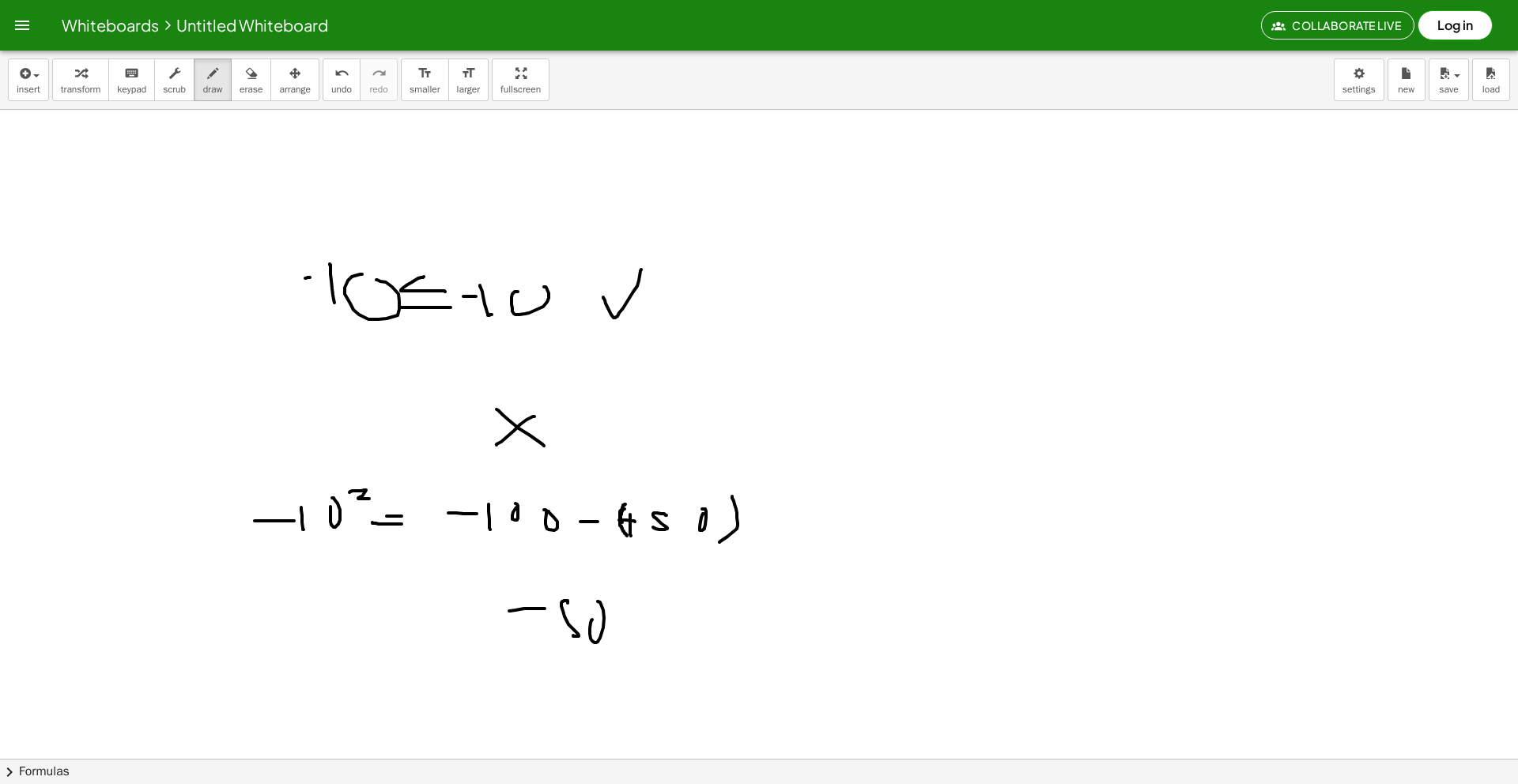 drag, startPoint x: 630, startPoint y: 514, endPoint x: 631, endPoint y: 536, distance: 22.022716 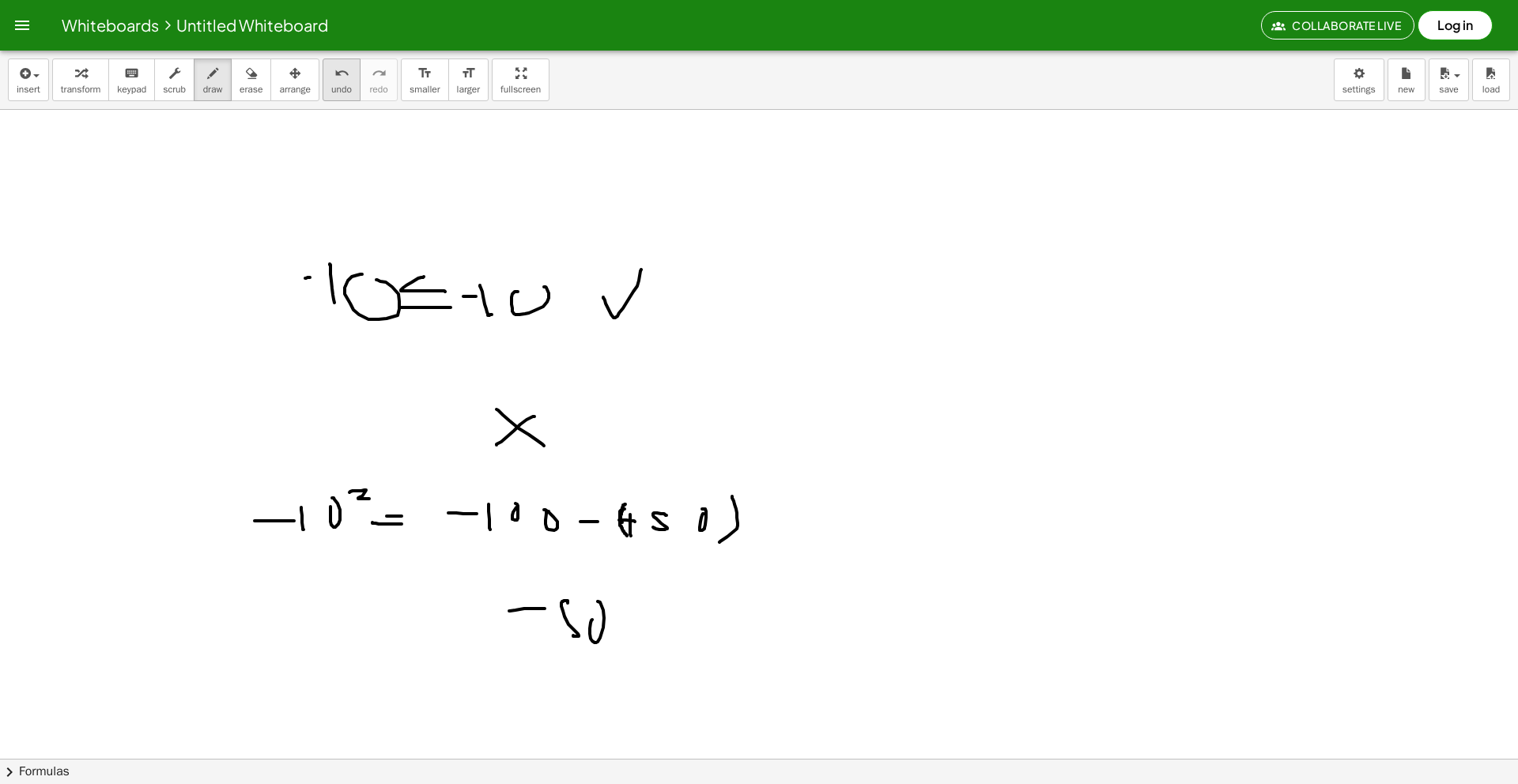 click on "undo" at bounding box center [342, 73] 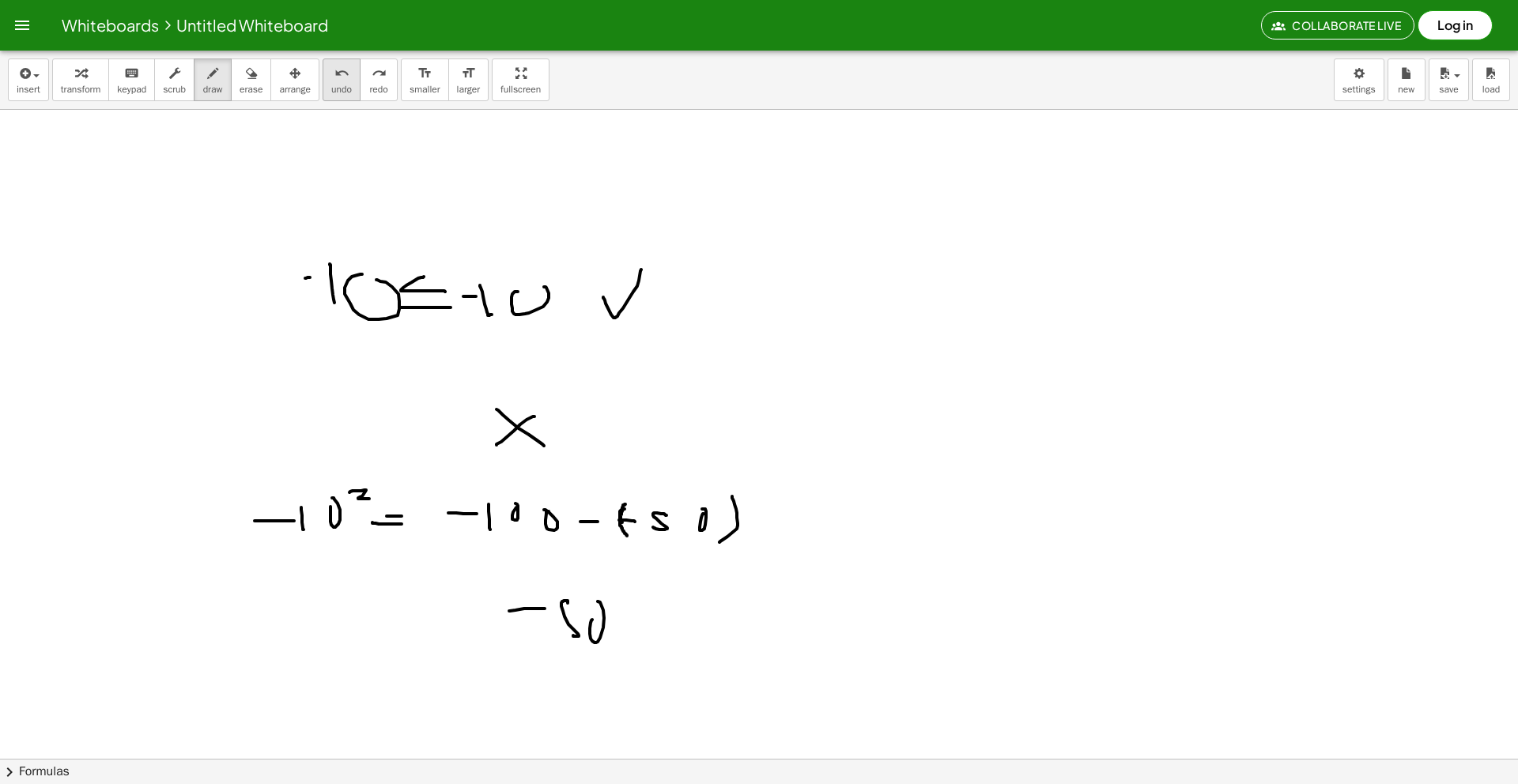 click on "undo" at bounding box center (342, 73) 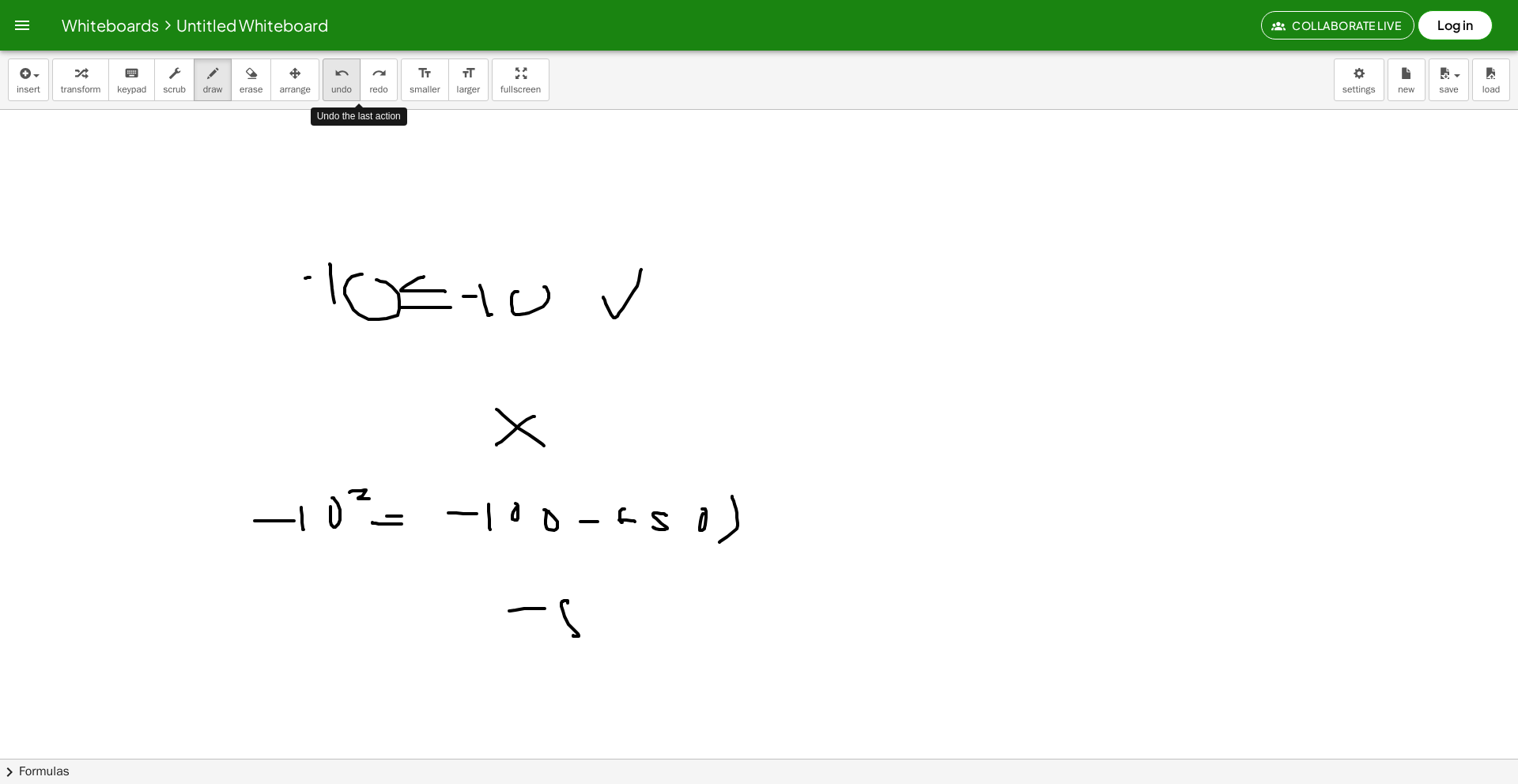 click on "undo" at bounding box center [342, 73] 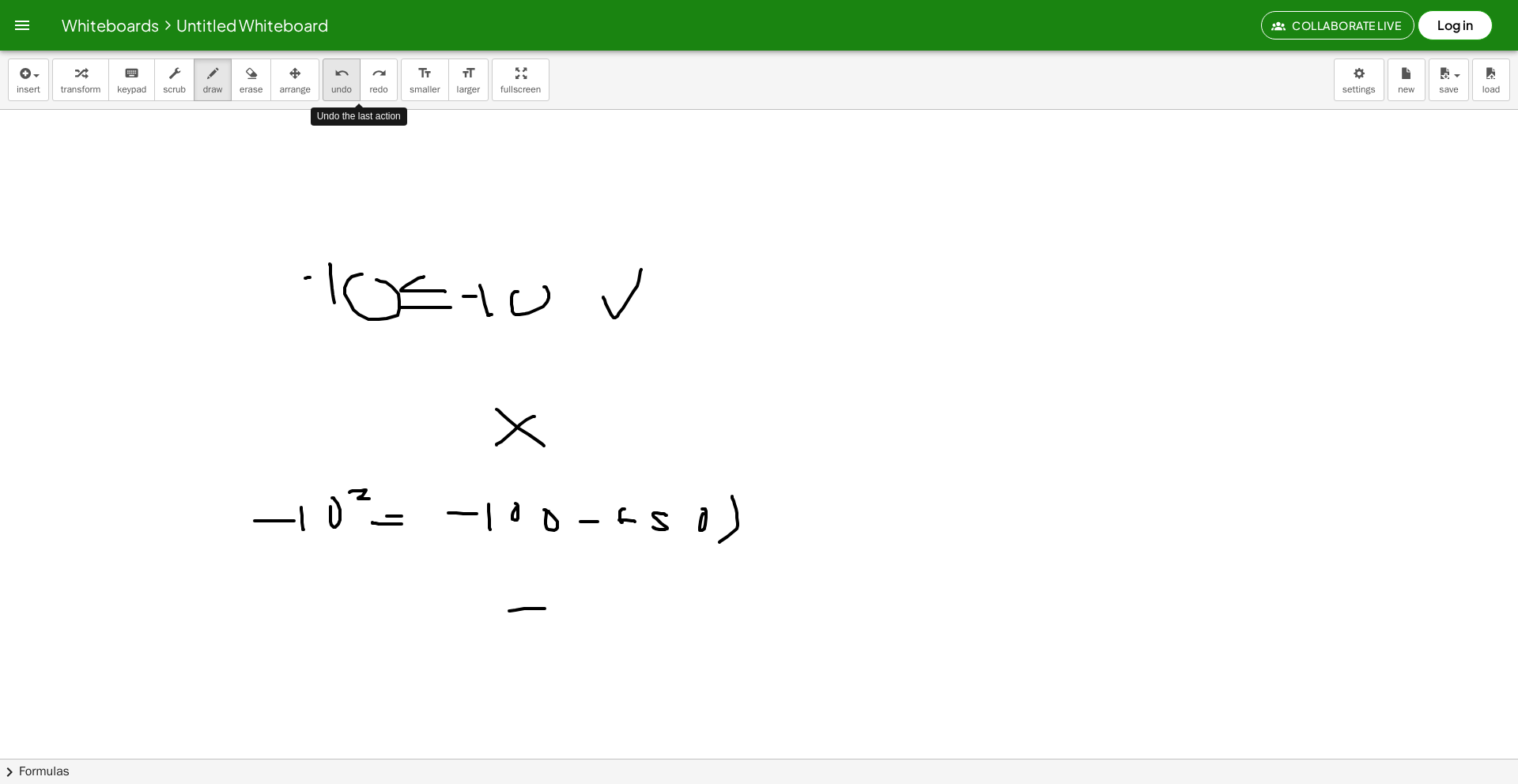 click on "undo" at bounding box center [342, 73] 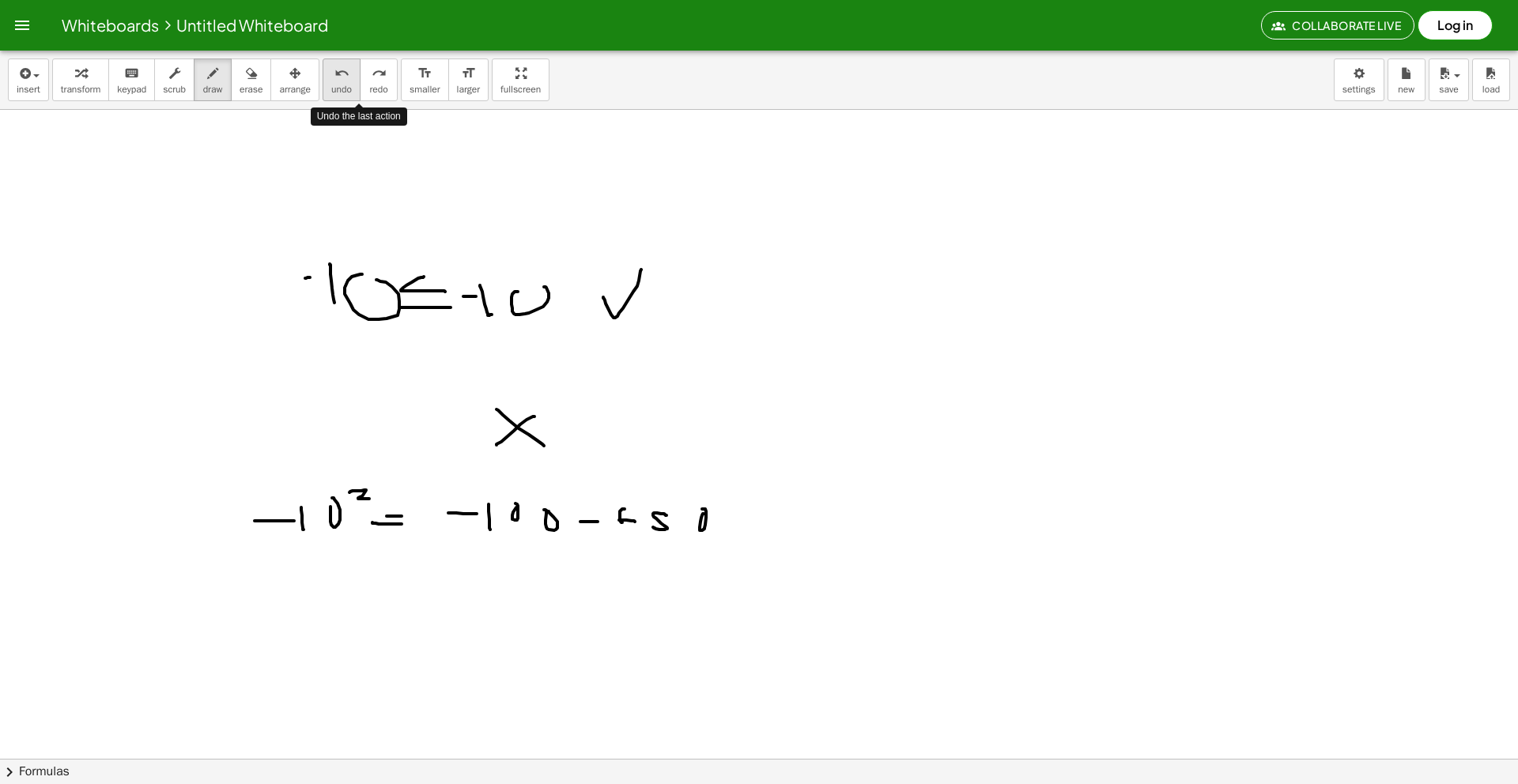 click on "undo" at bounding box center (342, 73) 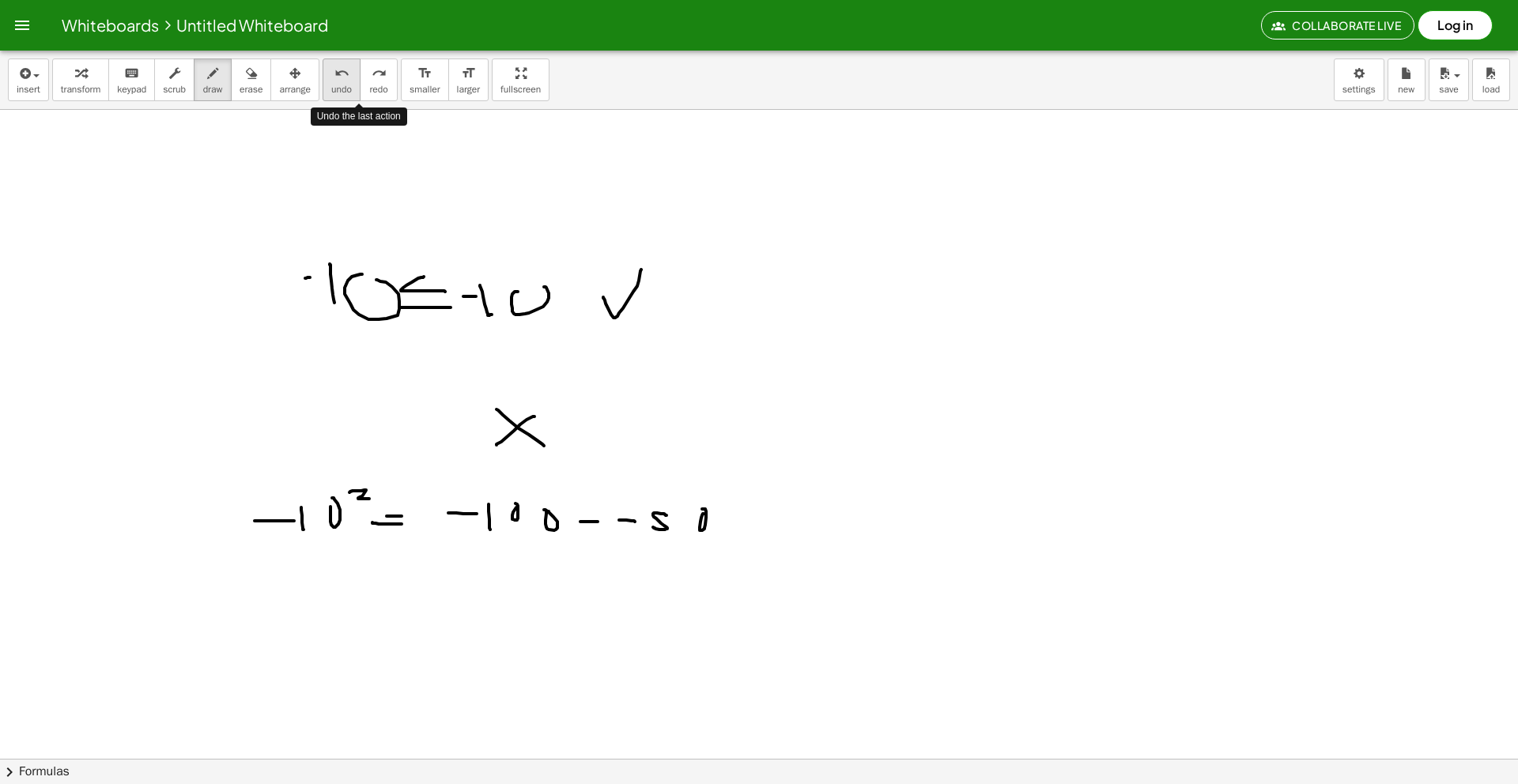 click on "undo" at bounding box center [342, 73] 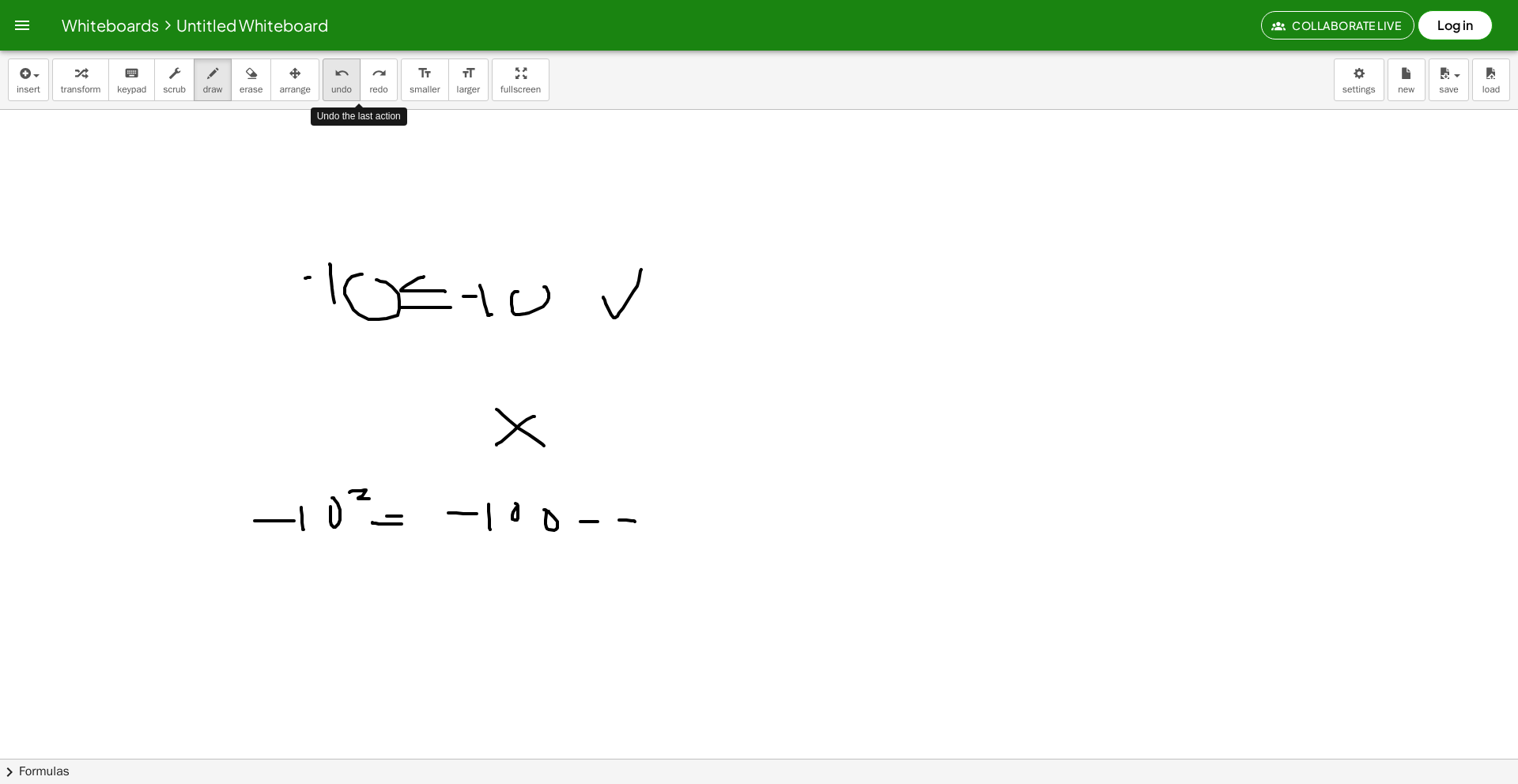 click on "undo" at bounding box center (342, 73) 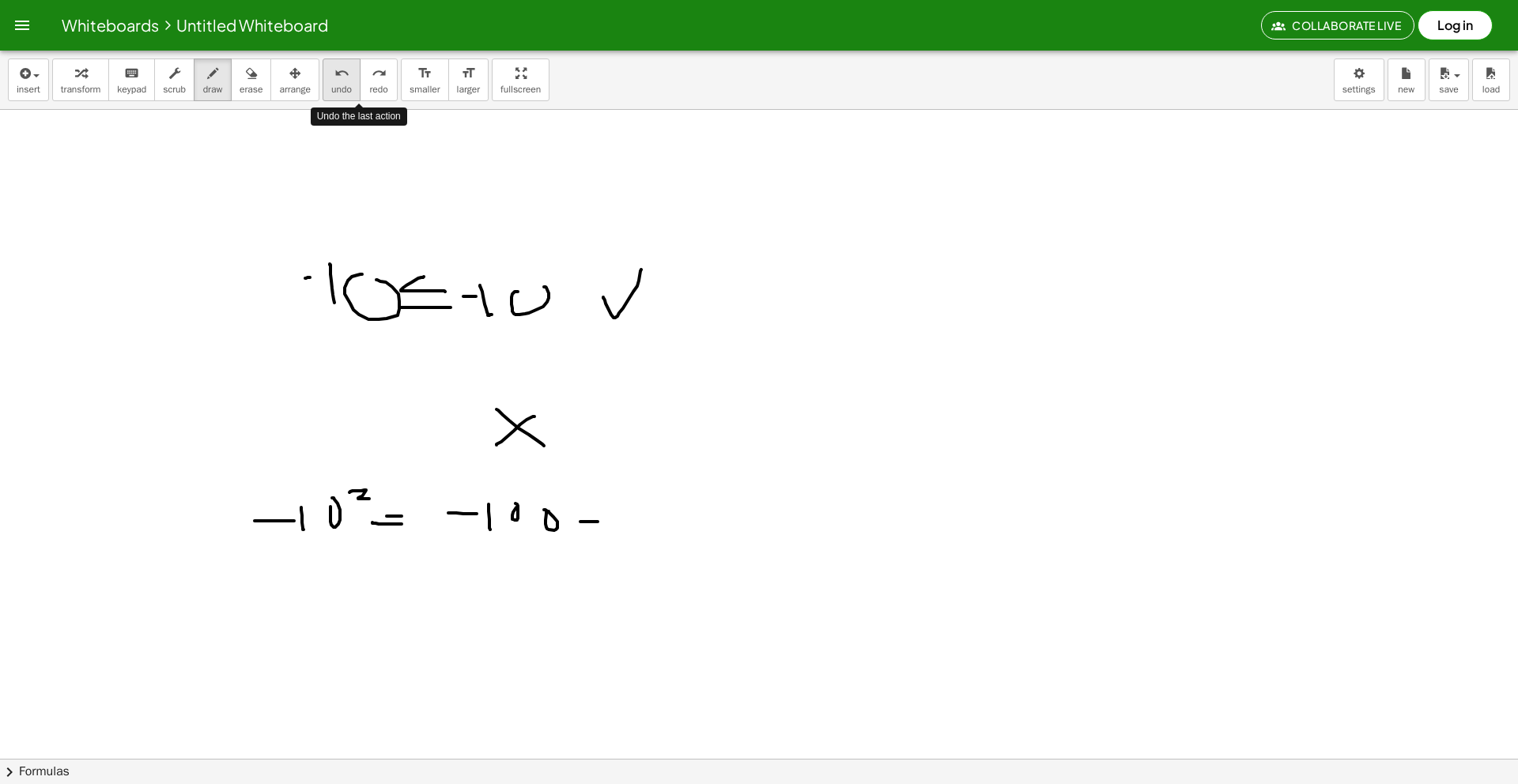 click on "undo" at bounding box center (342, 73) 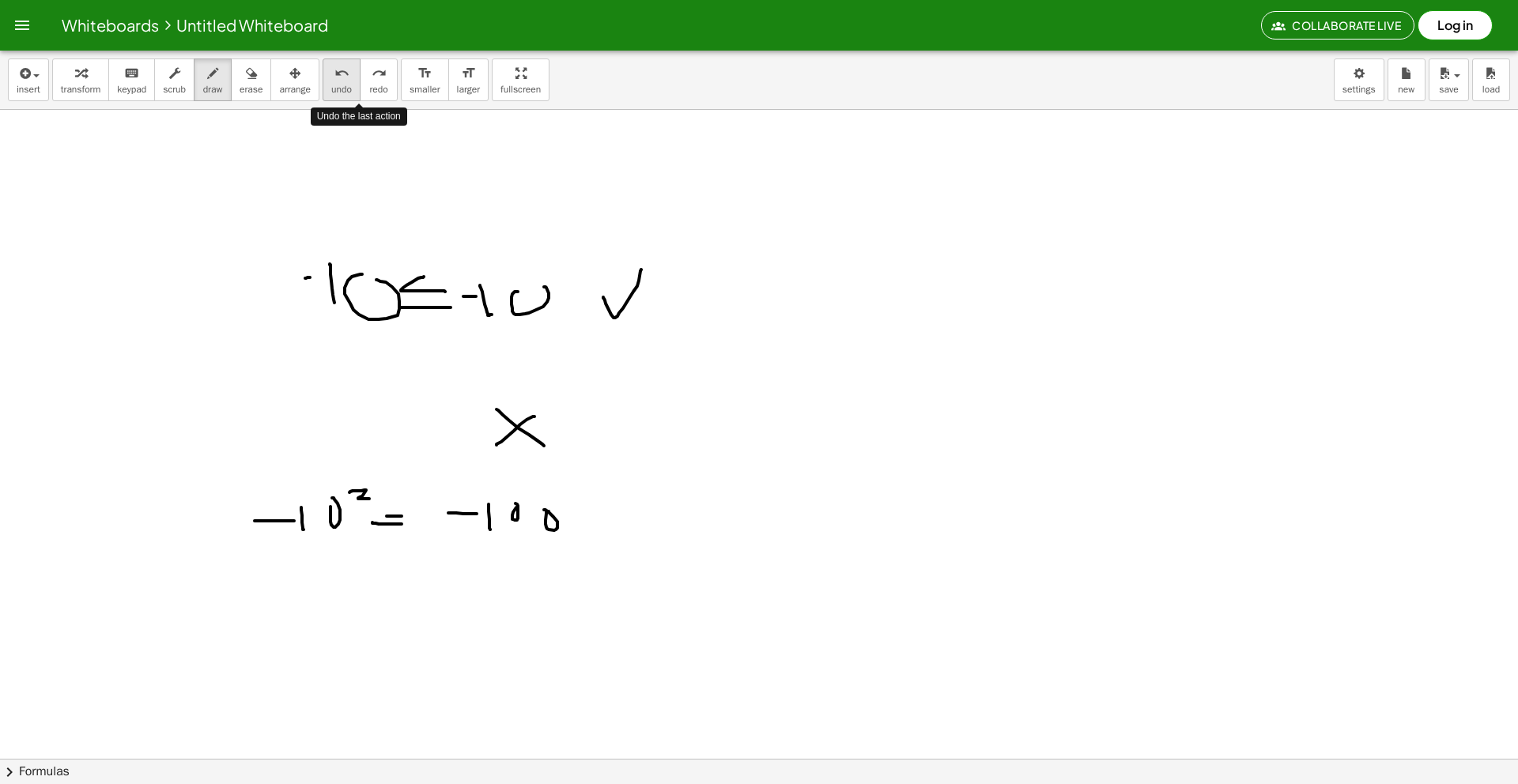 click on "undo" at bounding box center (342, 73) 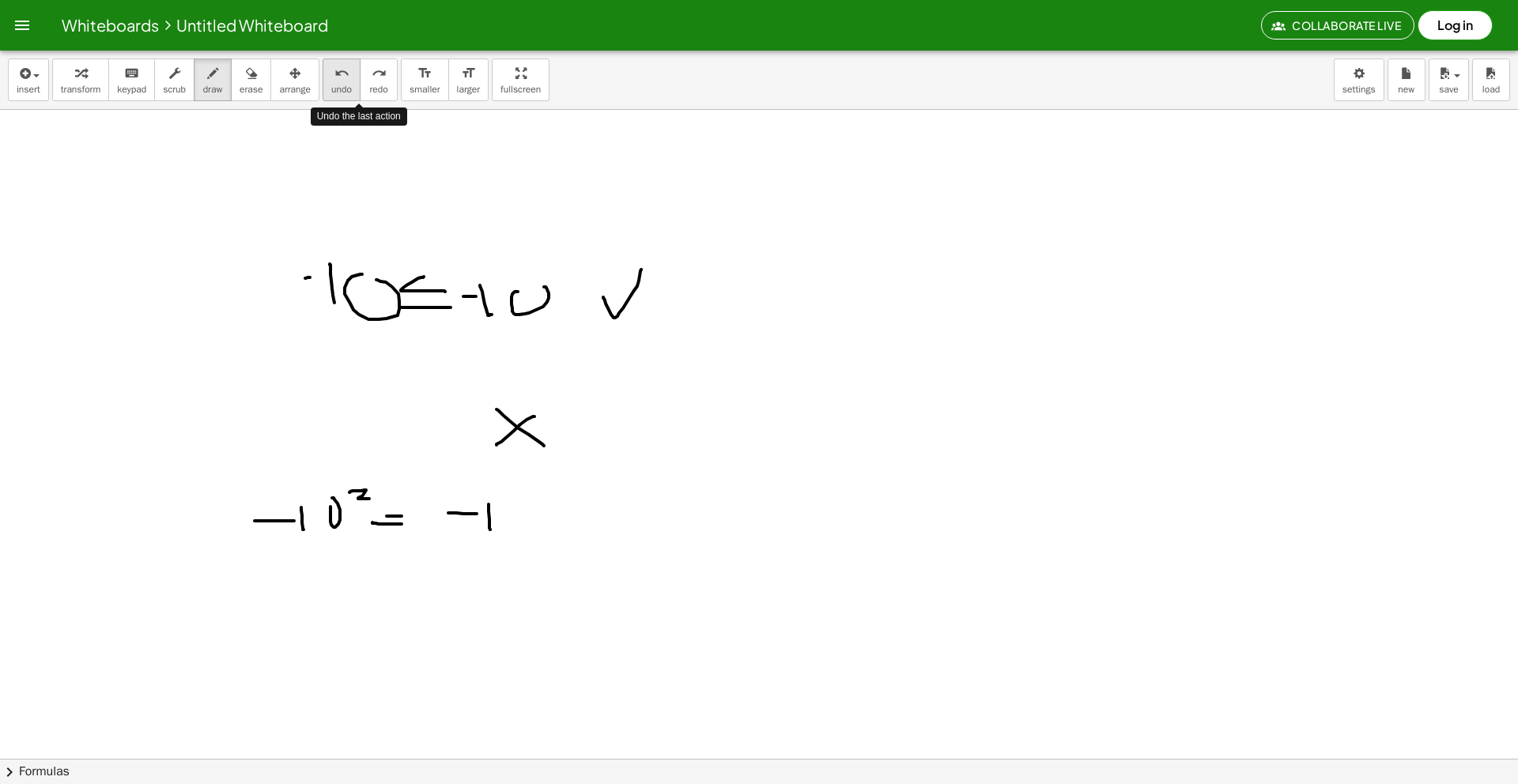 click on "undo" at bounding box center (342, 73) 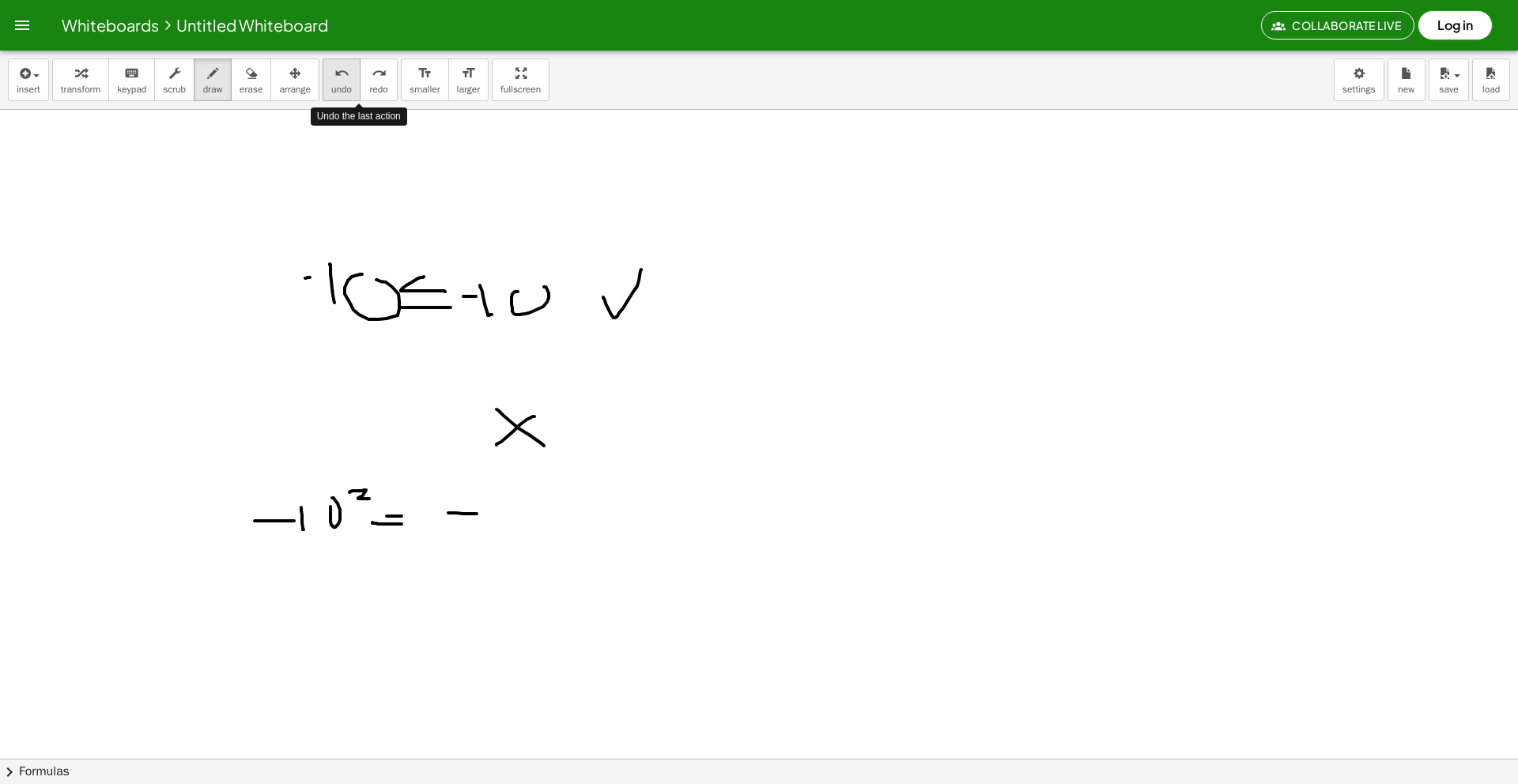 click on "undo" at bounding box center (342, 73) 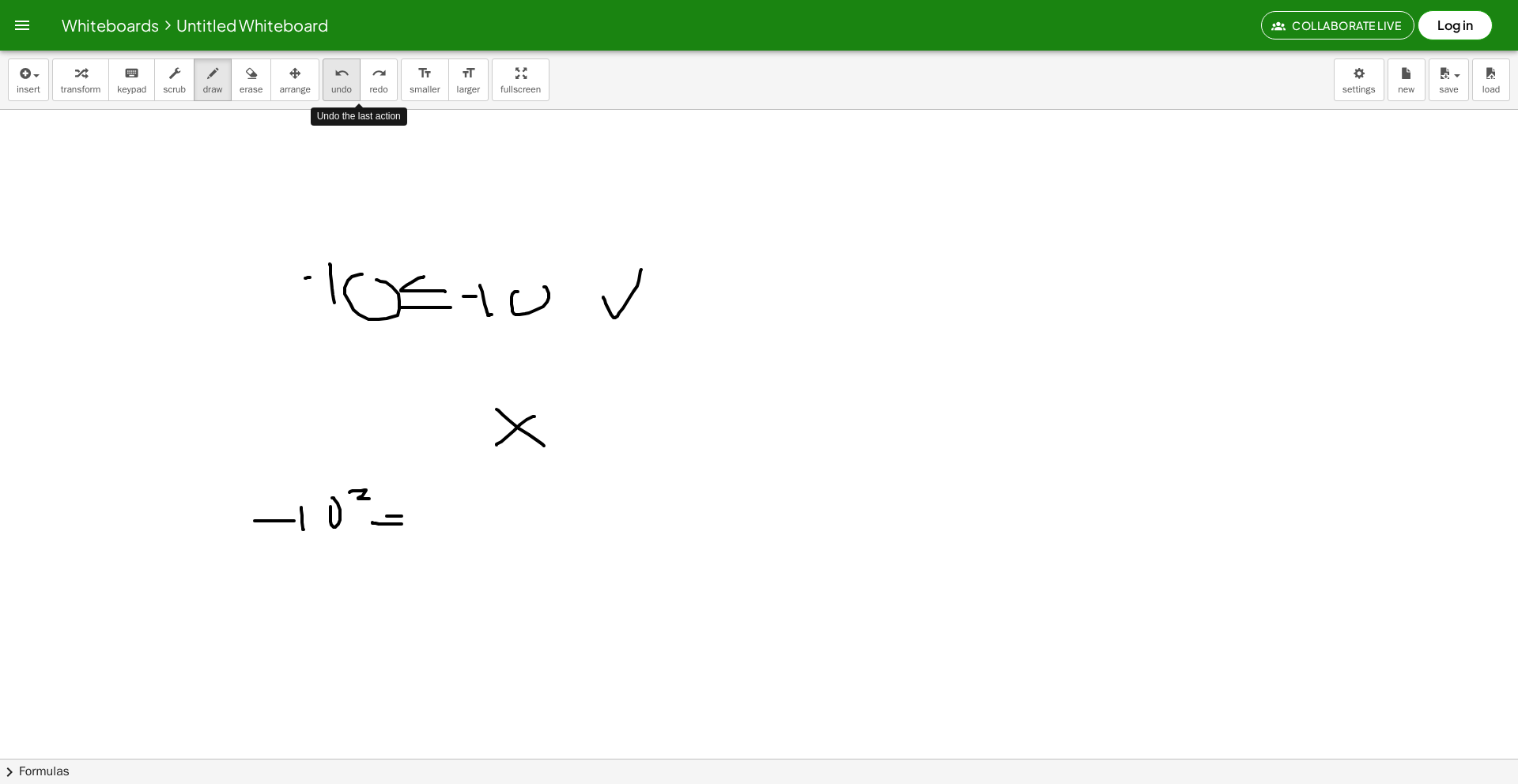 click on "undo" at bounding box center [342, 73] 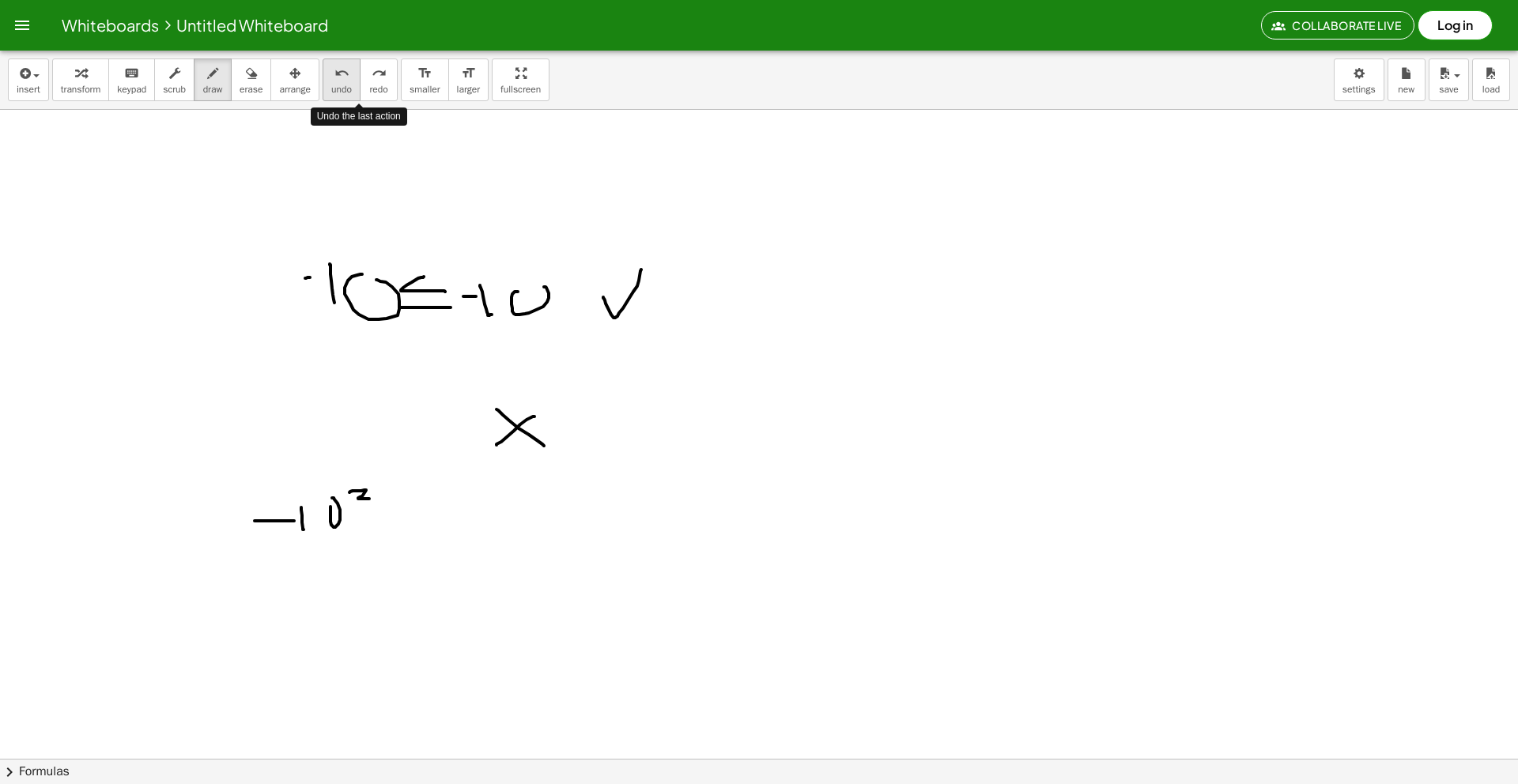 click on "undo" at bounding box center [342, 73] 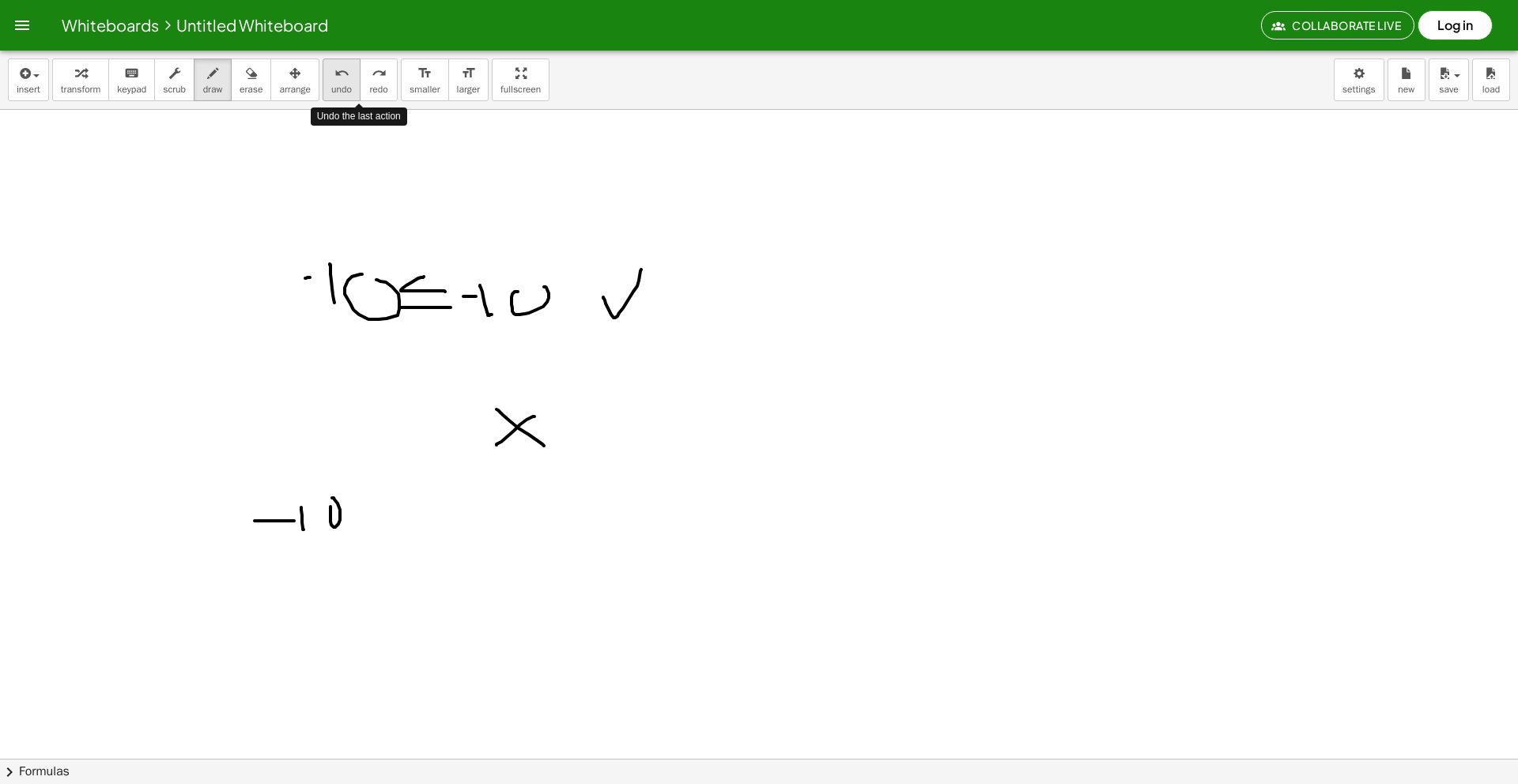 click on "undo" at bounding box center (342, 73) 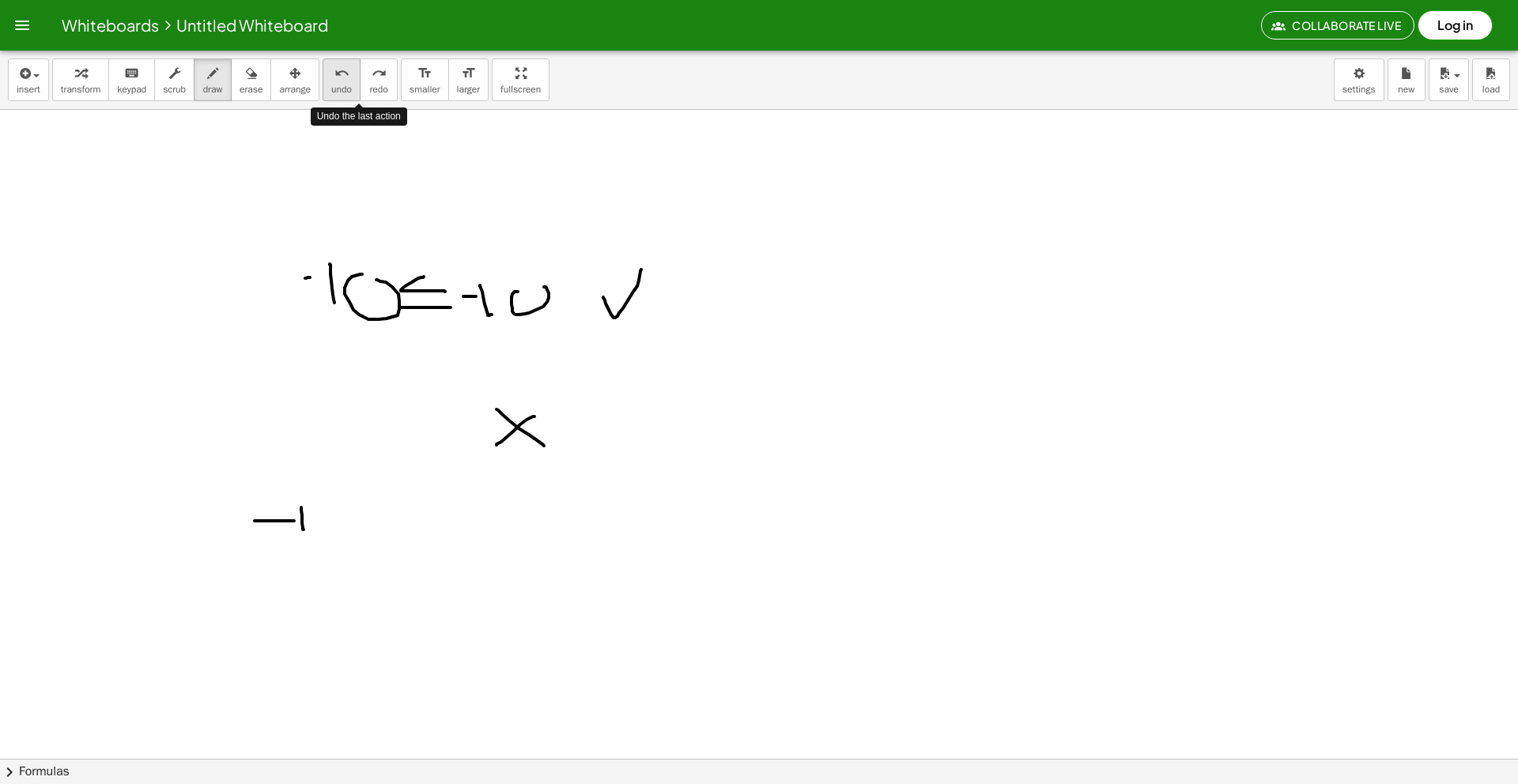 click on "undo" at bounding box center (342, 73) 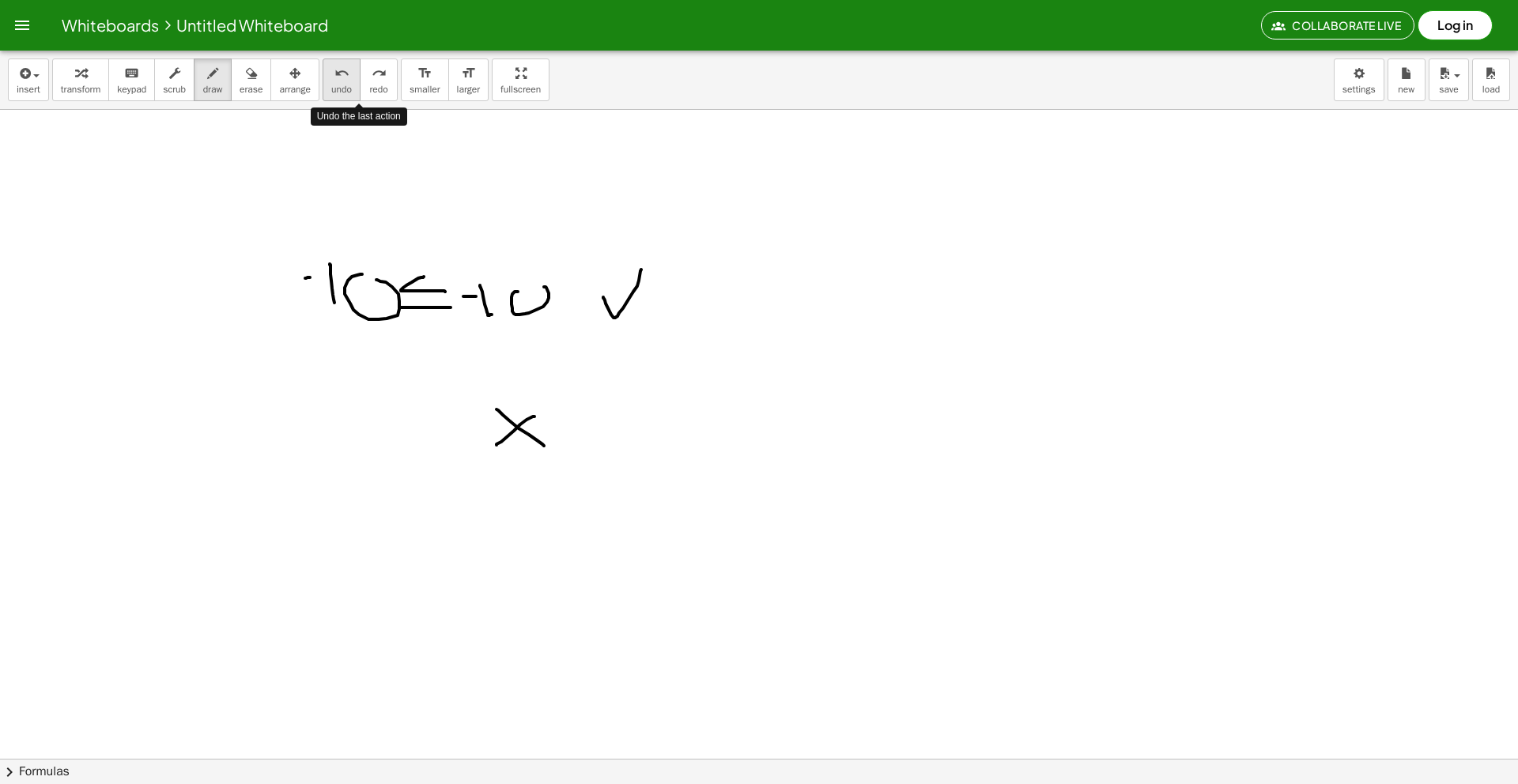 click on "undo" at bounding box center [342, 73] 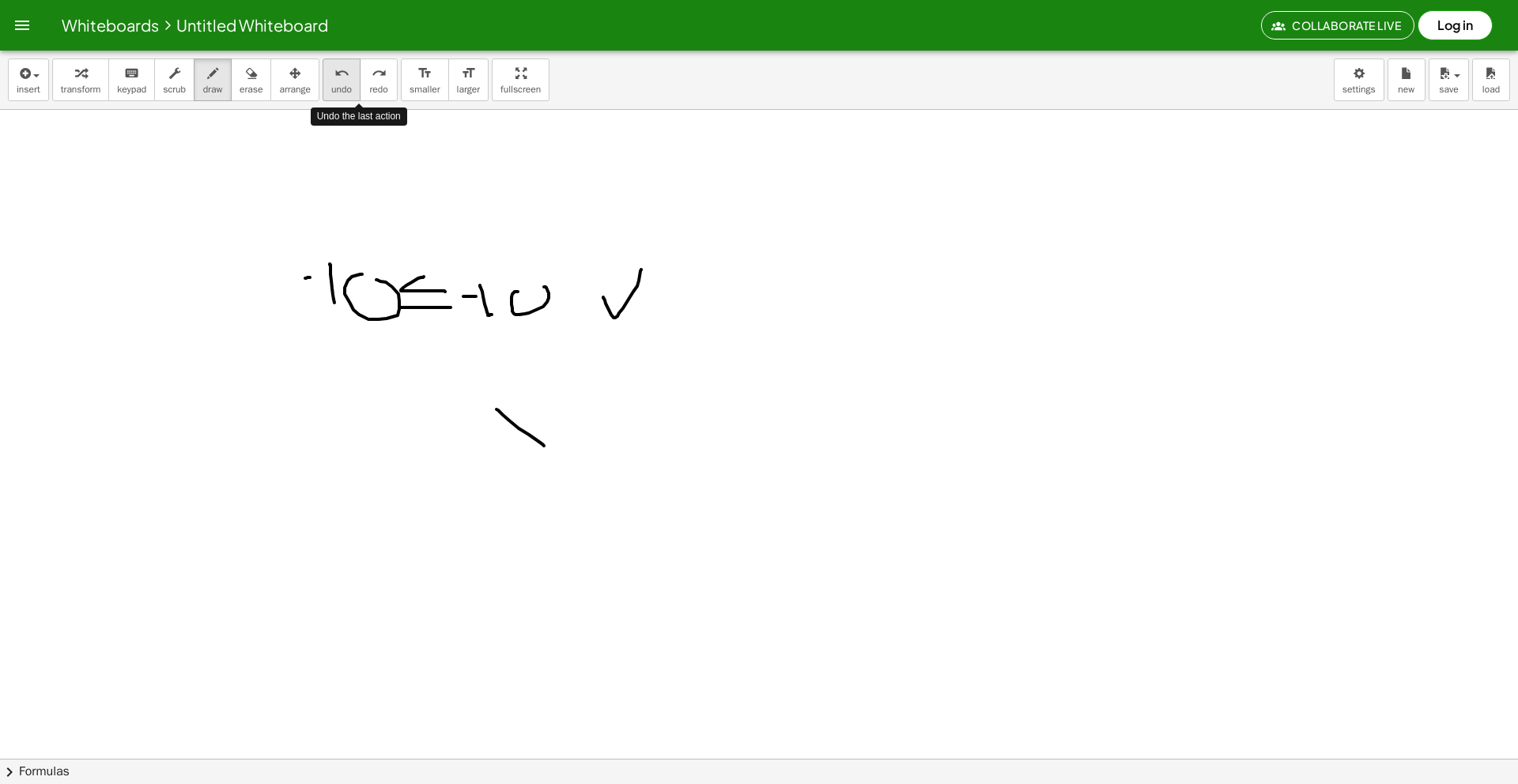 click on "undo" at bounding box center [342, 73] 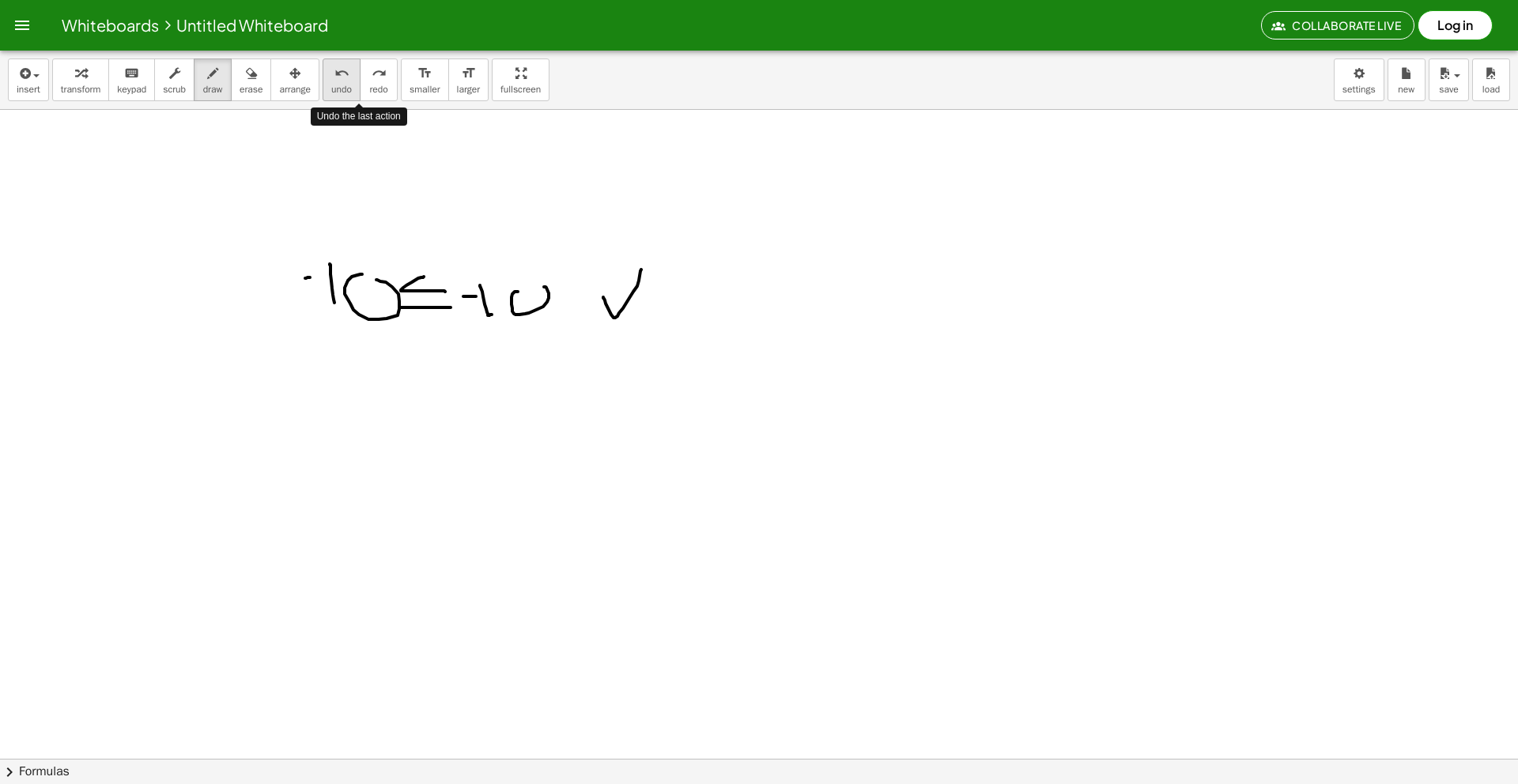 click on "undo" at bounding box center [342, 73] 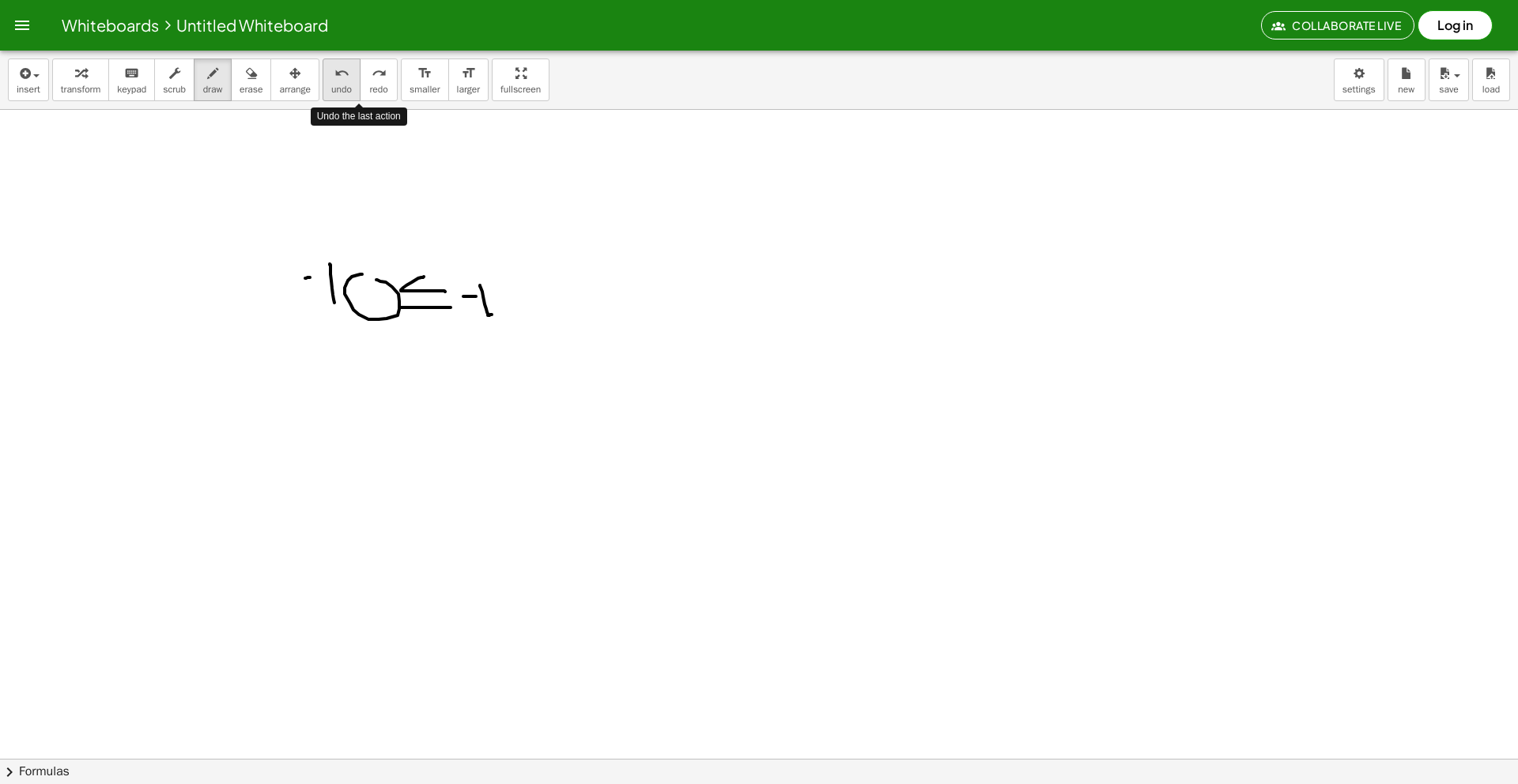 click on "undo" at bounding box center [342, 73] 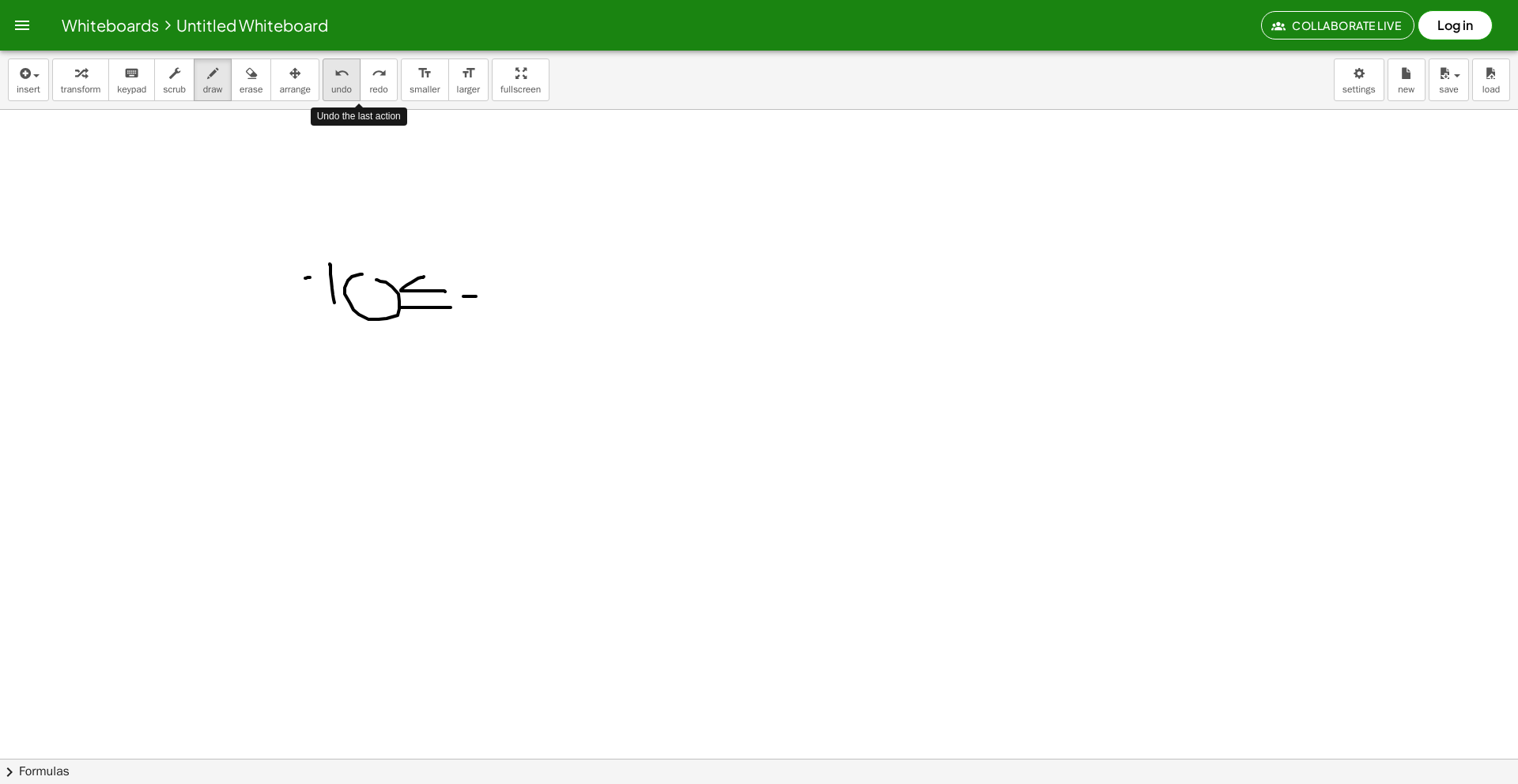 click on "undo" at bounding box center [342, 73] 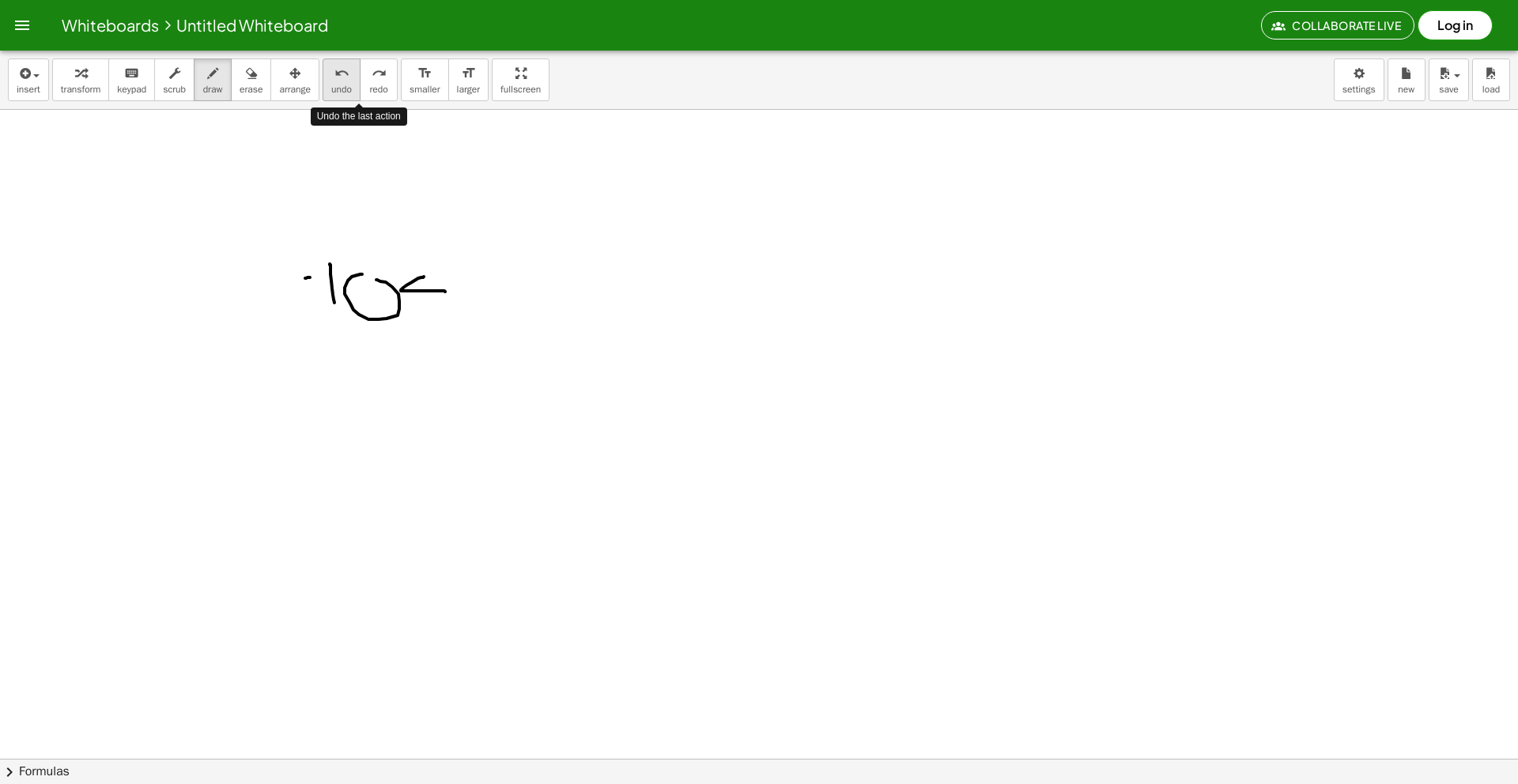 click on "undo" at bounding box center (342, 73) 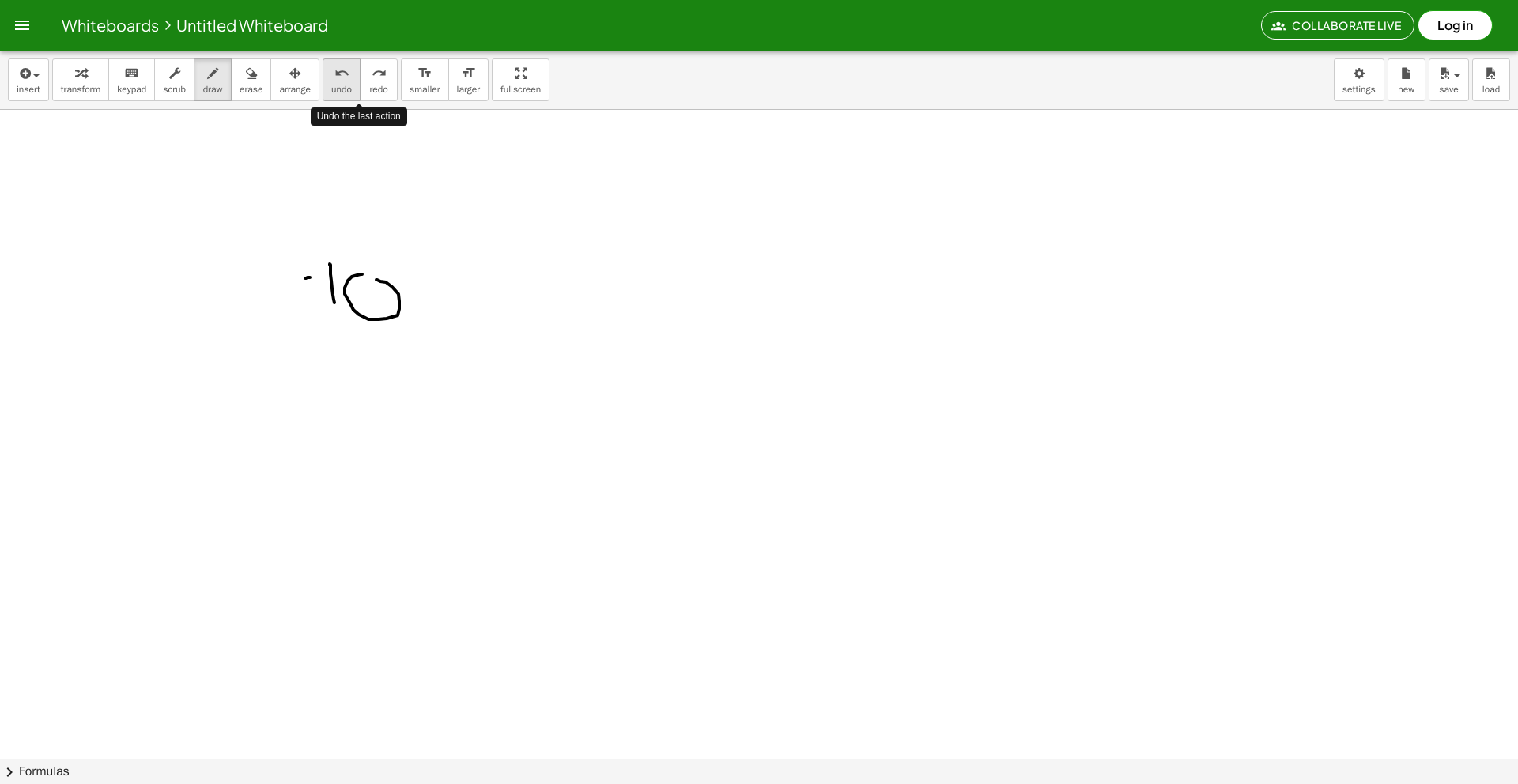 click on "undo" at bounding box center (342, 73) 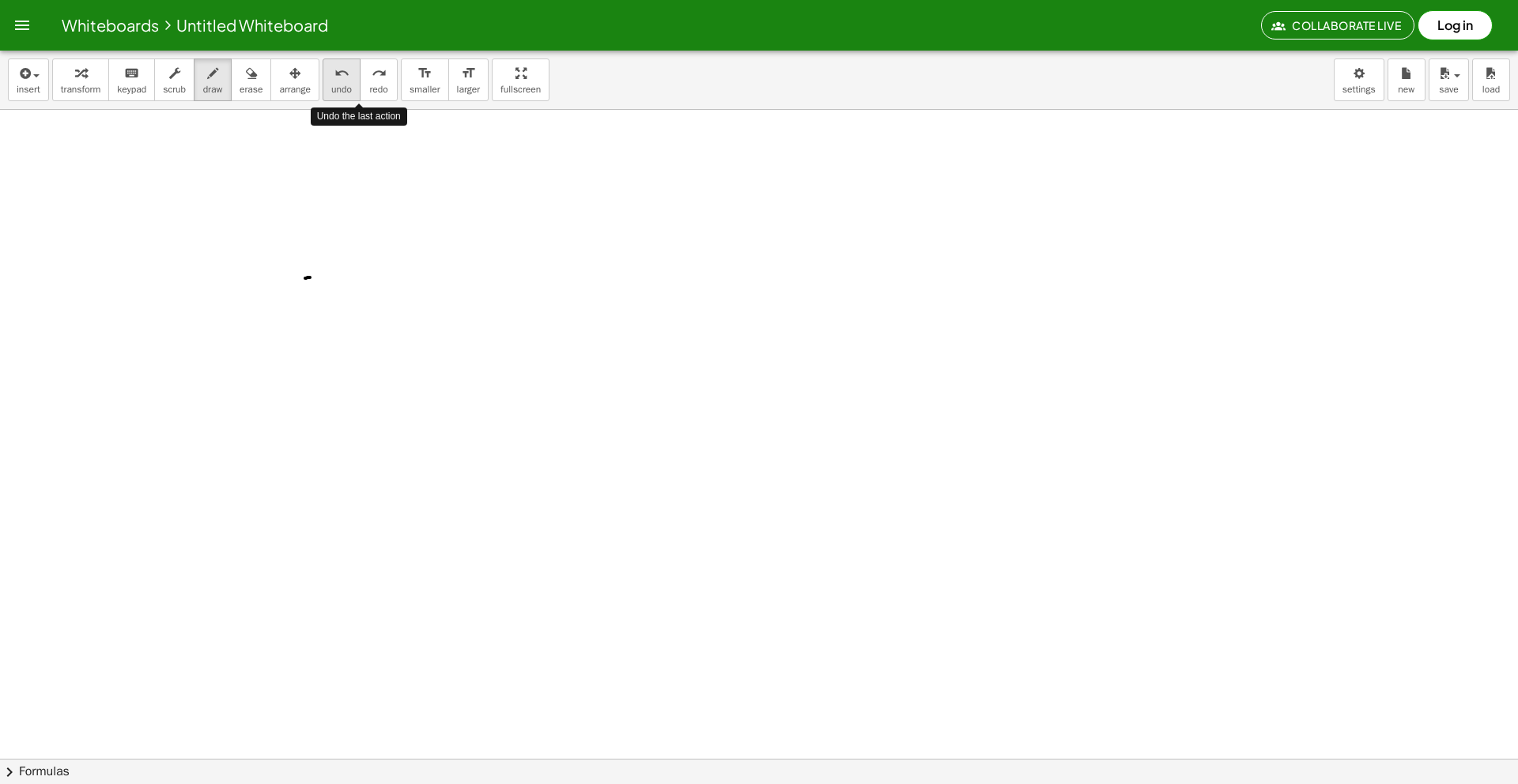 click on "undo" at bounding box center [342, 73] 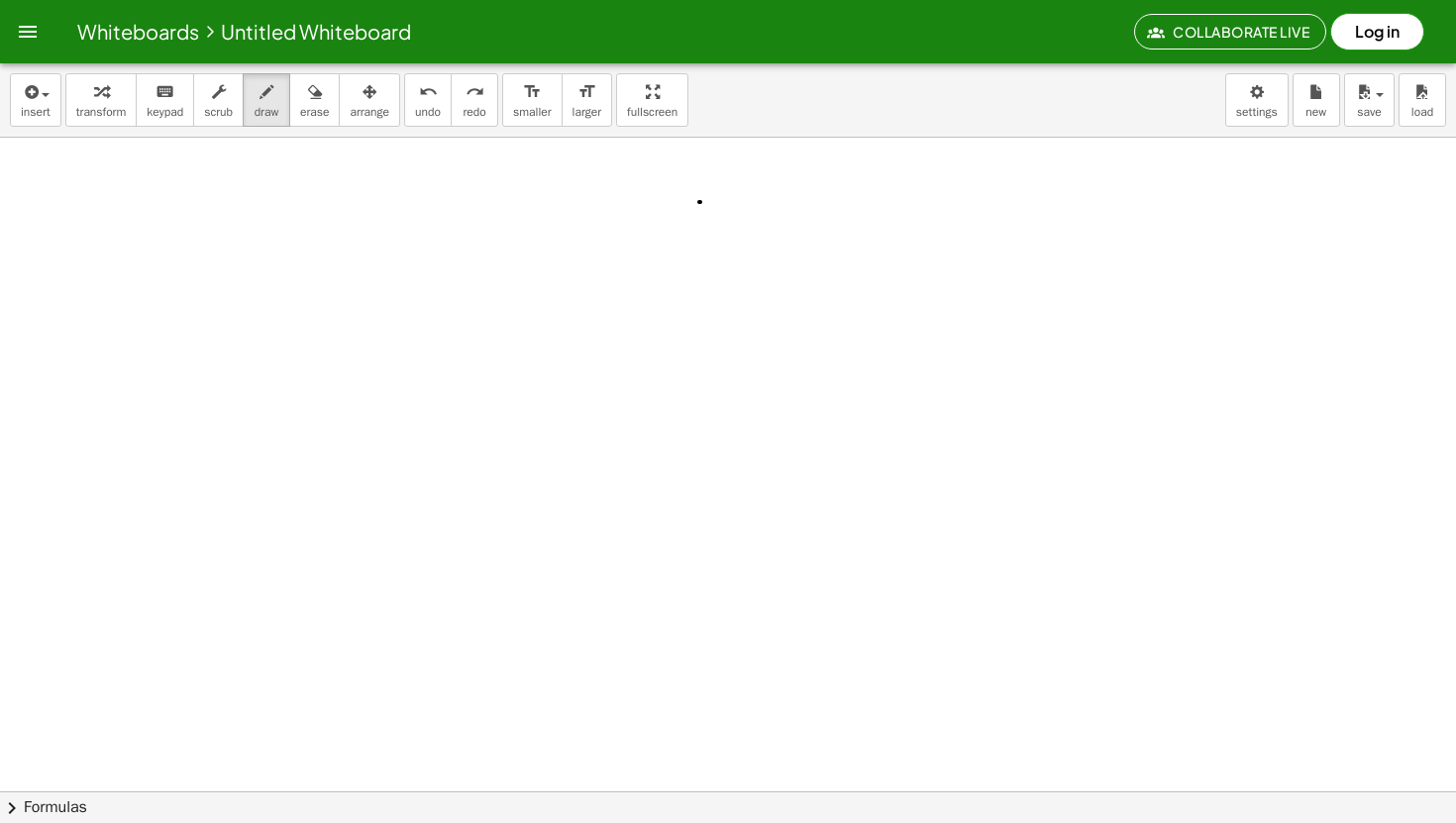 click at bounding box center [728, 855] 